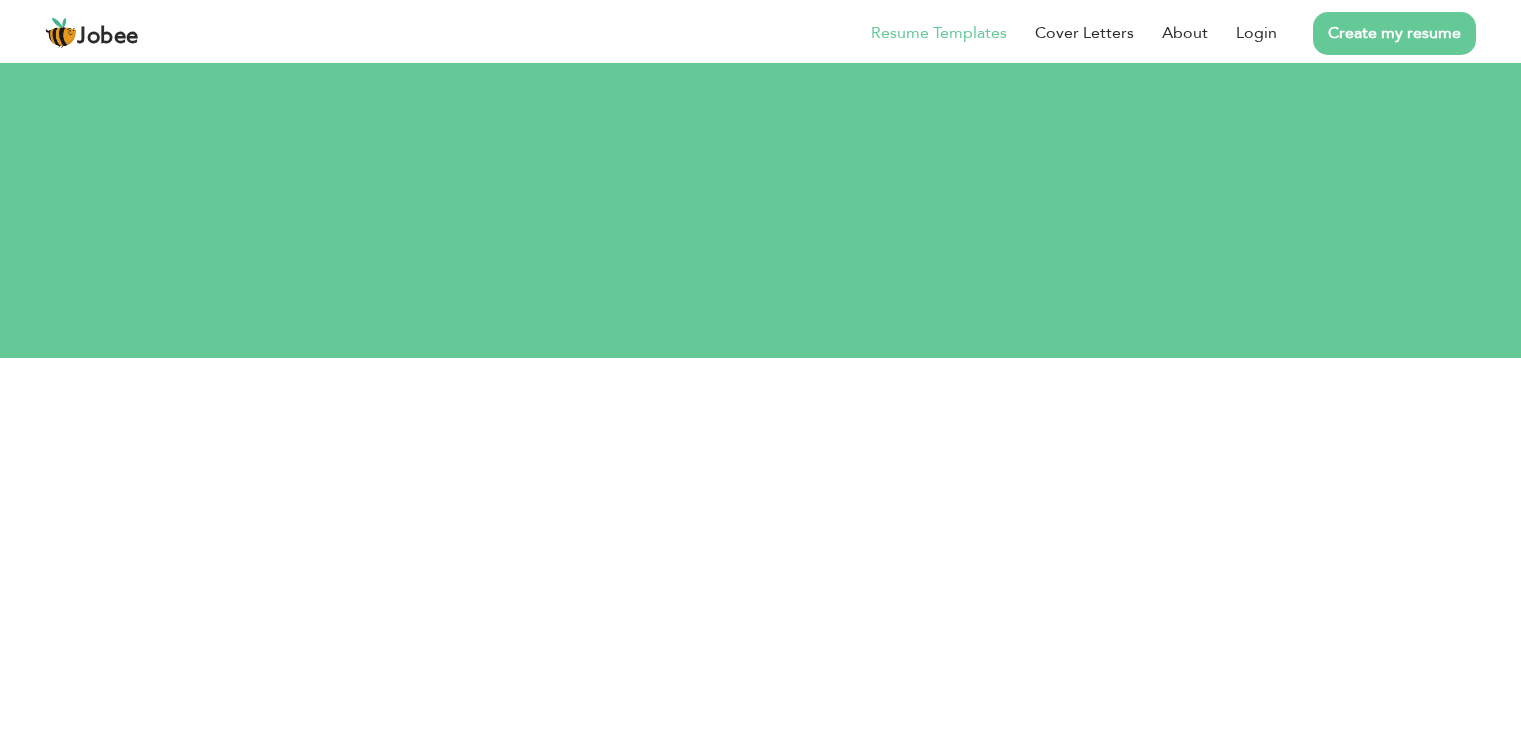 scroll, scrollTop: 0, scrollLeft: 0, axis: both 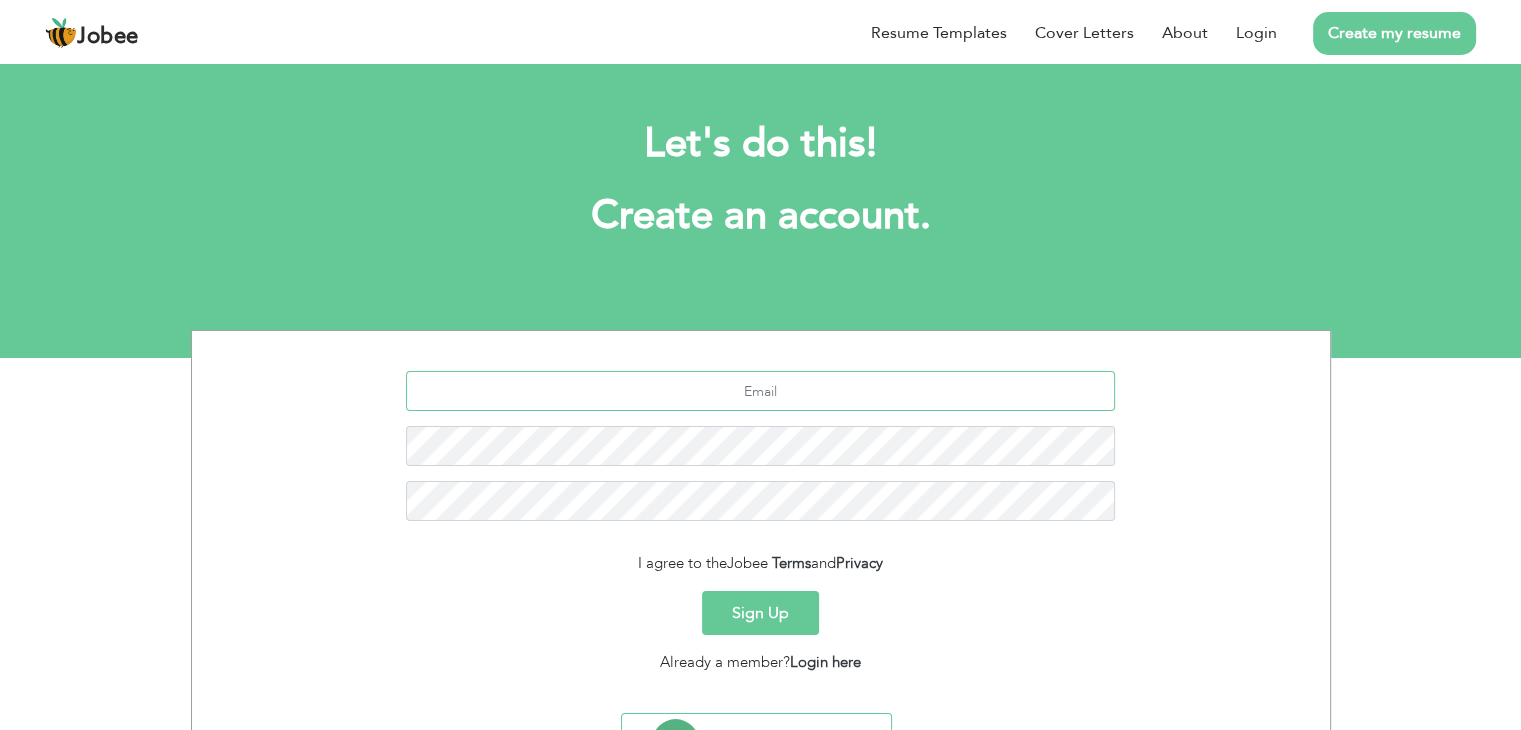 click at bounding box center [760, 391] 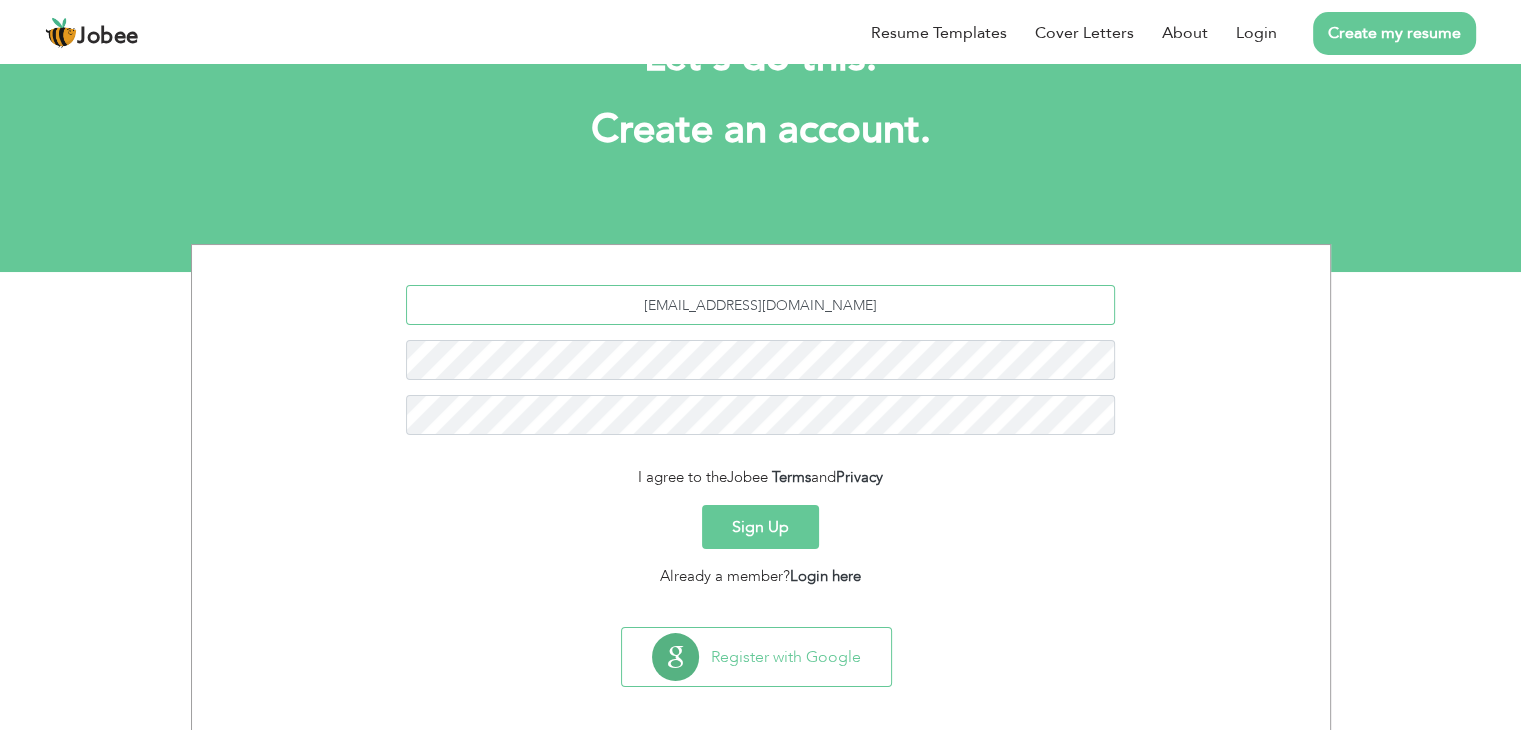 scroll, scrollTop: 96, scrollLeft: 0, axis: vertical 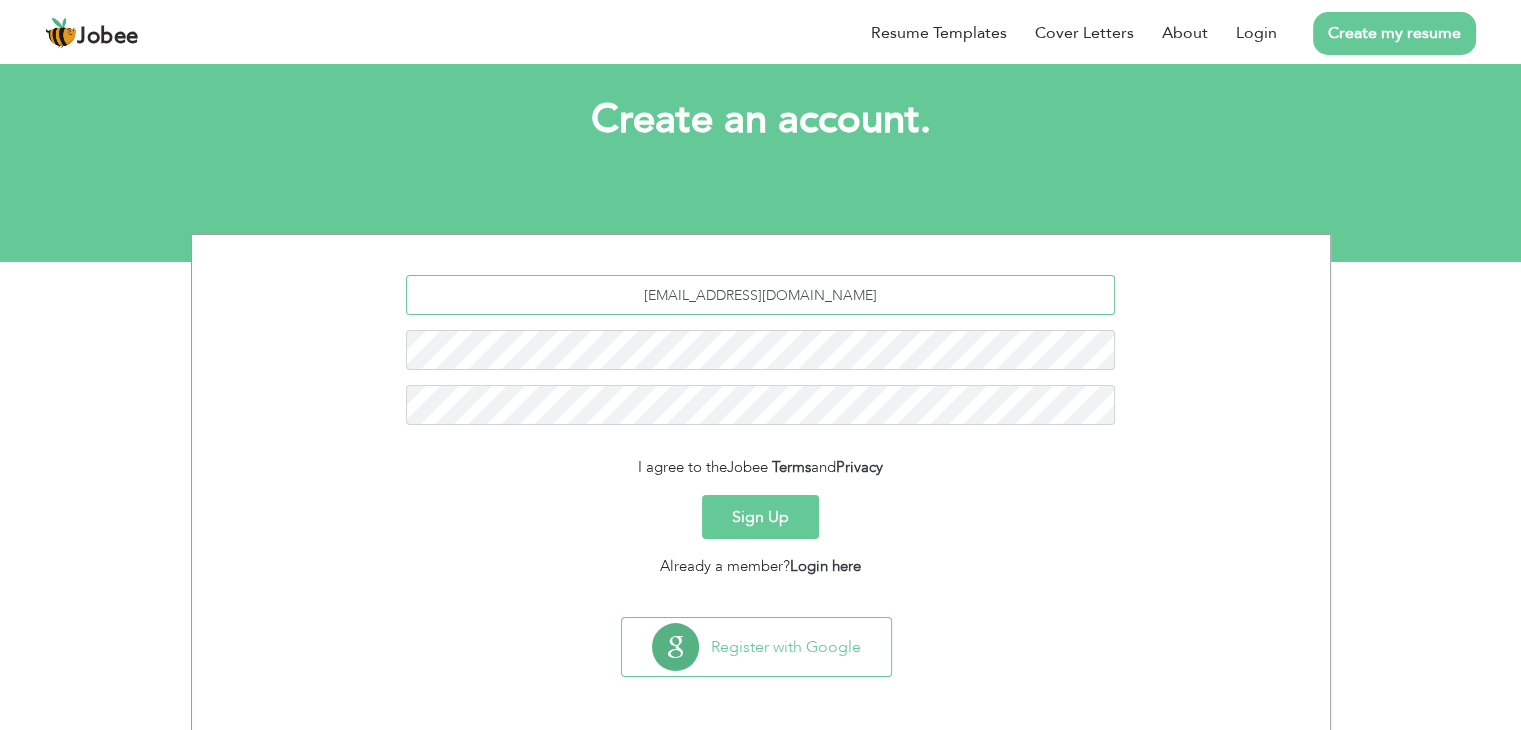 type on "mshamail784@gmail.com" 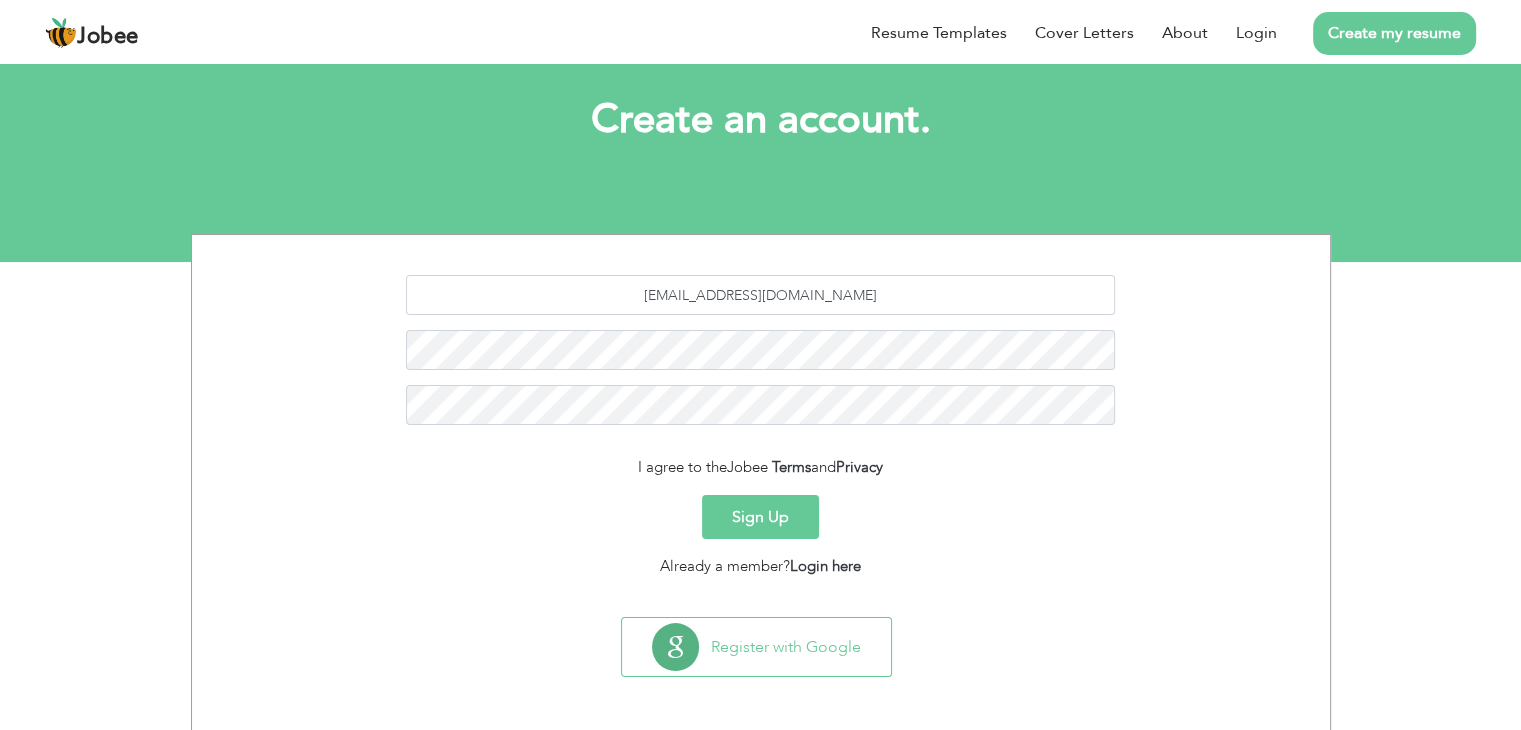 click on "Sign Up" at bounding box center [760, 517] 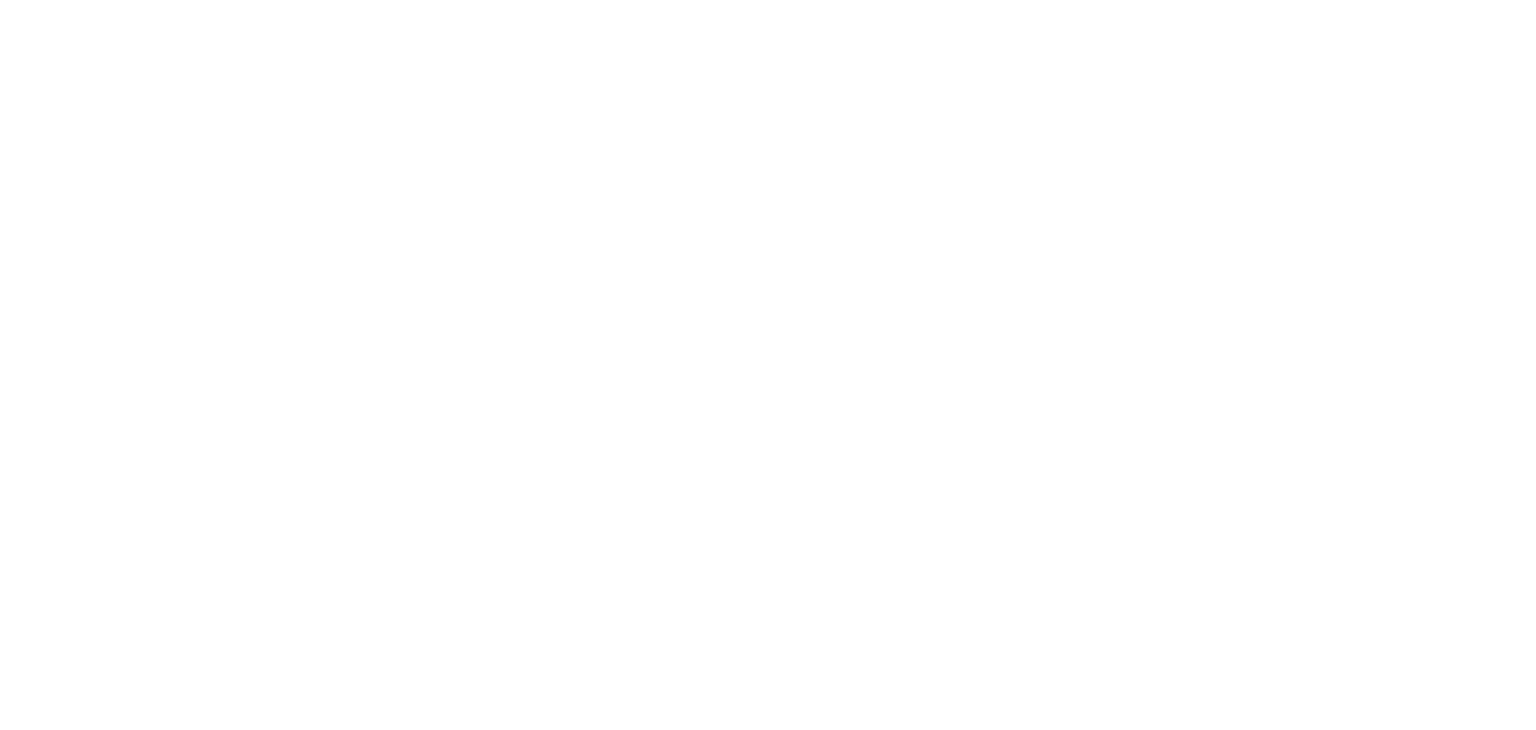 scroll, scrollTop: 0, scrollLeft: 0, axis: both 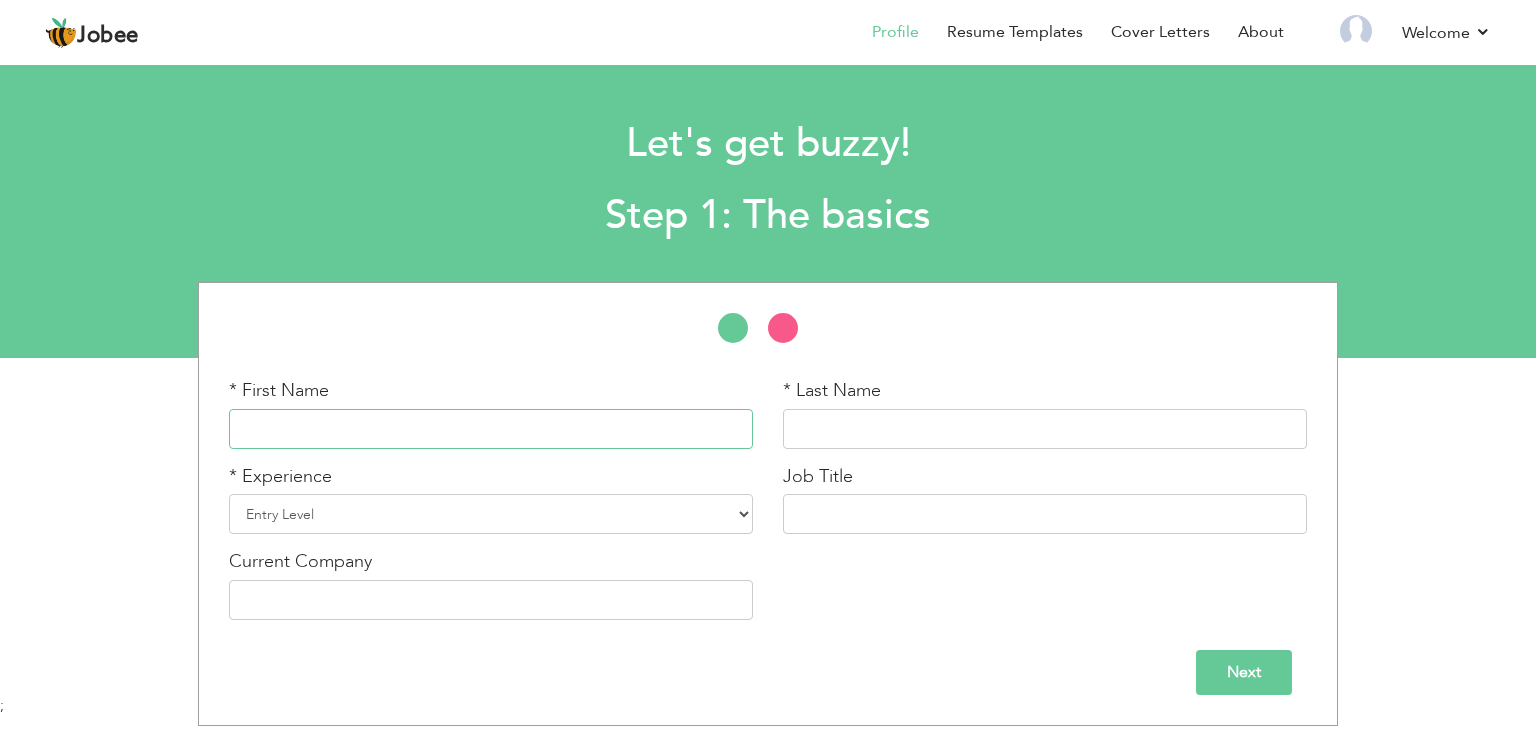 click at bounding box center (491, 429) 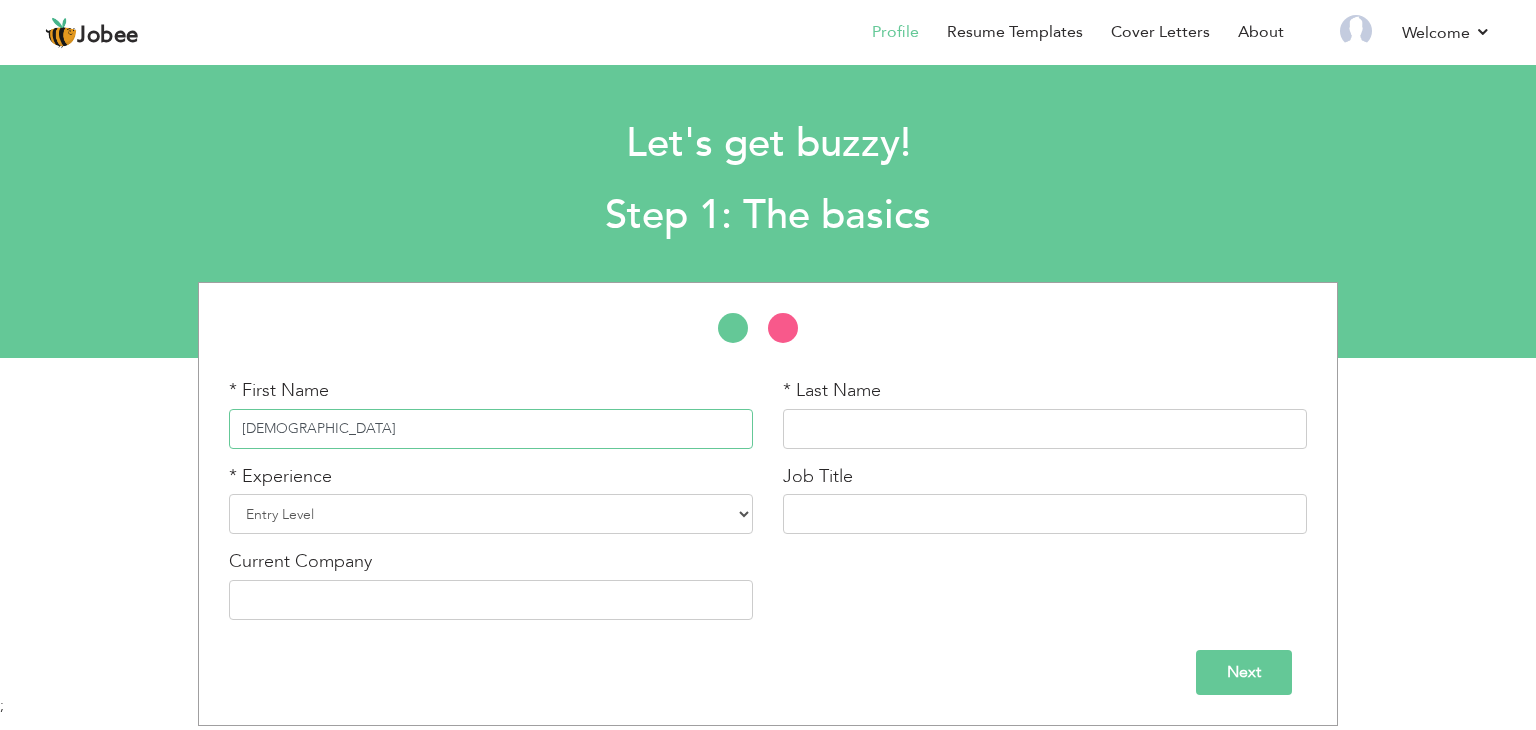 type on "[DEMOGRAPHIC_DATA]" 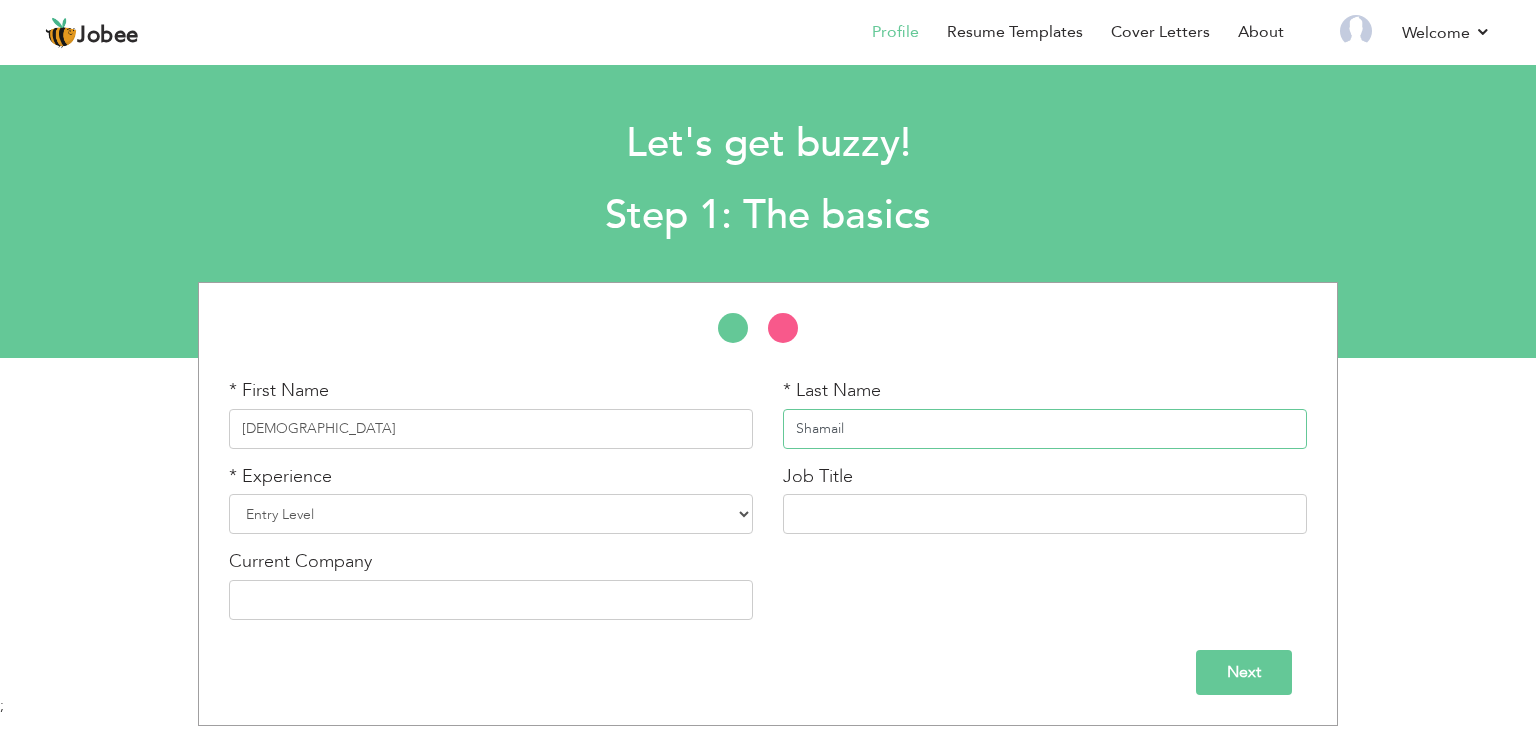 type on "Shamail" 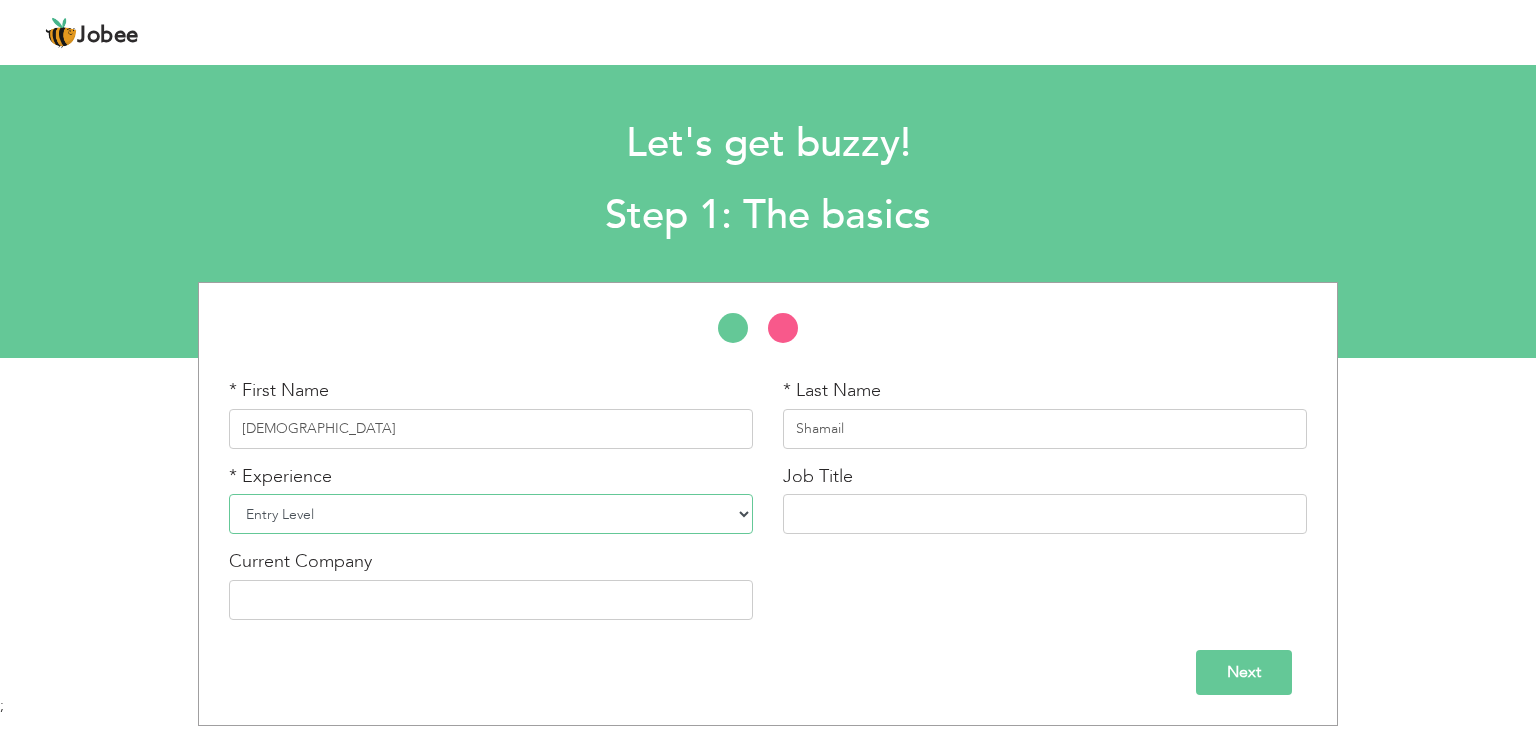 click on "Entry Level
Less than 1 Year
1 Year
2 Years
3 Years
4 Years
5 Years
6 Years
7 Years
8 Years
9 Years
10 Years
11 Years
12 Years
13 Years
14 Years
15 Years
16 Years
17 Years
18 Years
19 Years
20 Years
21 Years
22 Years
23 Years
24 Years
25 Years
26 Years
27 Years
28 Years
29 Years
30 Years
31 Years
32 Years
33 Years
34 Years
35 Years
More than 35 Years" at bounding box center (491, 514) 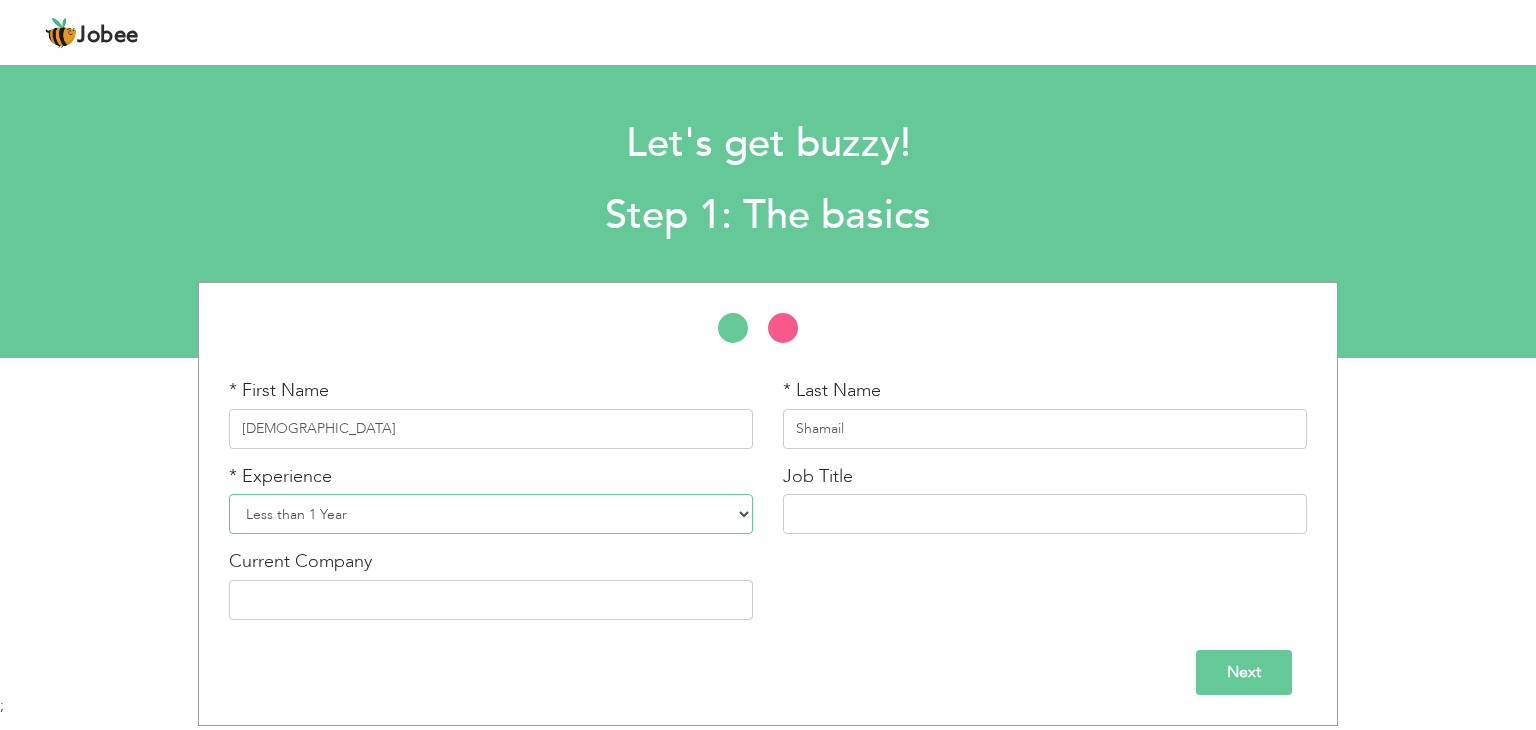 click on "Entry Level
Less than 1 Year
1 Year
2 Years
3 Years
4 Years
5 Years
6 Years
7 Years
8 Years
9 Years
10 Years
11 Years
12 Years
13 Years
14 Years
15 Years
16 Years
17 Years
18 Years
19 Years
20 Years
21 Years
22 Years
23 Years
24 Years
25 Years
26 Years
27 Years
28 Years
29 Years
30 Years
31 Years
32 Years
33 Years
34 Years
35 Years
More than 35 Years" at bounding box center (491, 514) 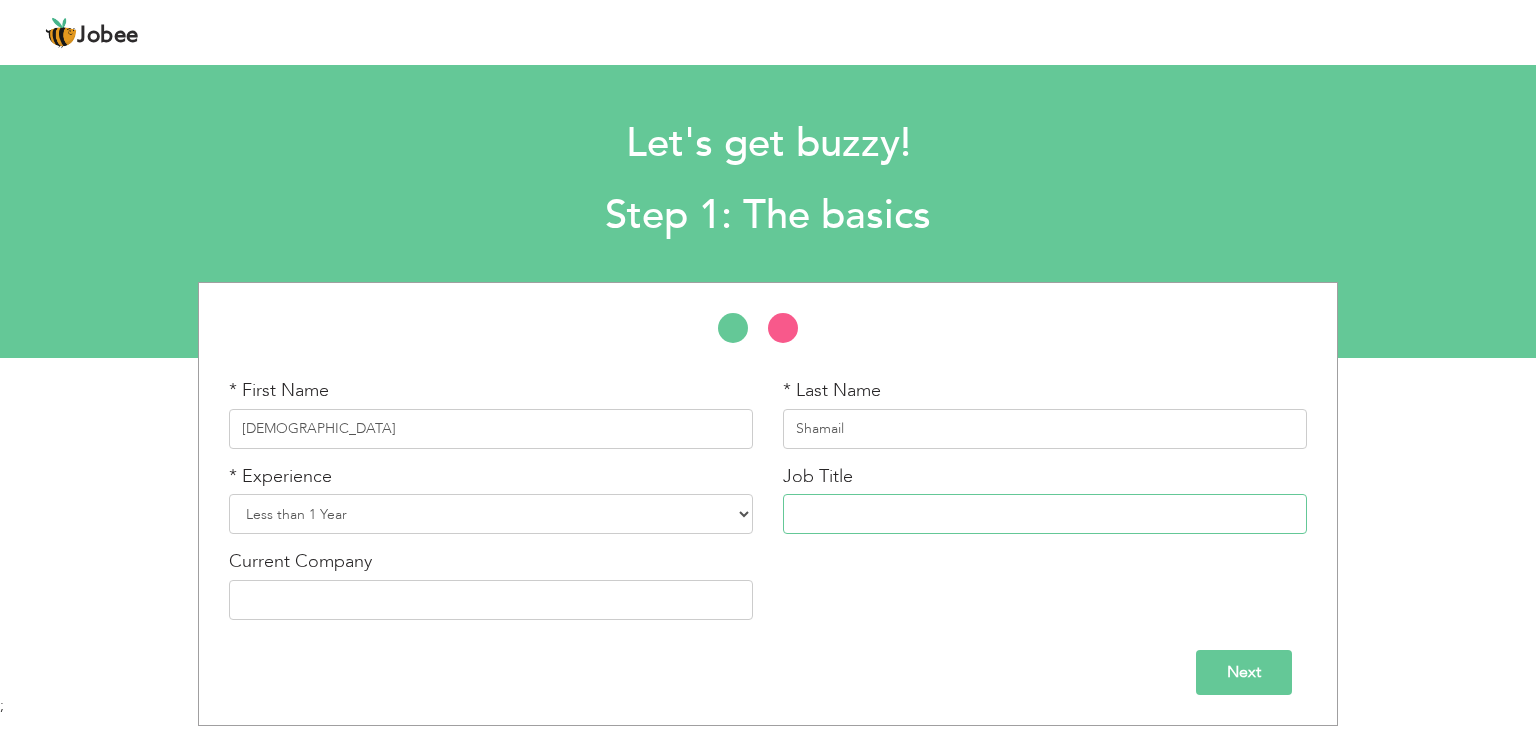 click at bounding box center [1045, 514] 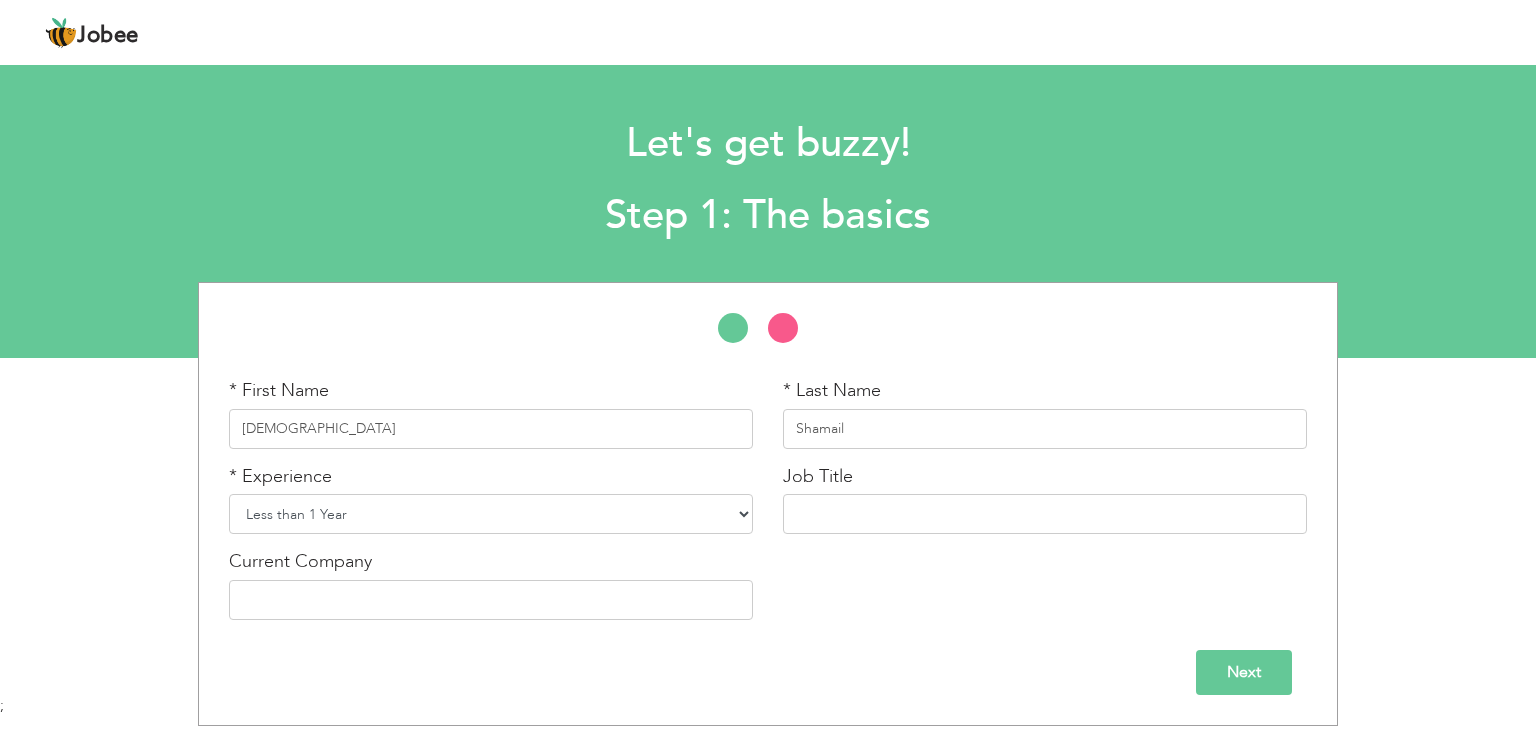 click on "Entry Level
Less than 1 Year
1 Year
2 Years
3 Years
4 Years
5 Years
6 Years
7 Years
8 Years
9 Years
10 Years
11 Years
12 Years
13 Years
14 Years
15 Years
16 Years
17 Years
18 Years
19 Years
20 Years
21 Years
22 Years
23 Years
24 Years
25 Years
26 Years
27 Years
28 Years
29 Years
30 Years
31 Years
32 Years
33 Years
34 Years
35 Years
More than 35 Years" at bounding box center [491, 514] 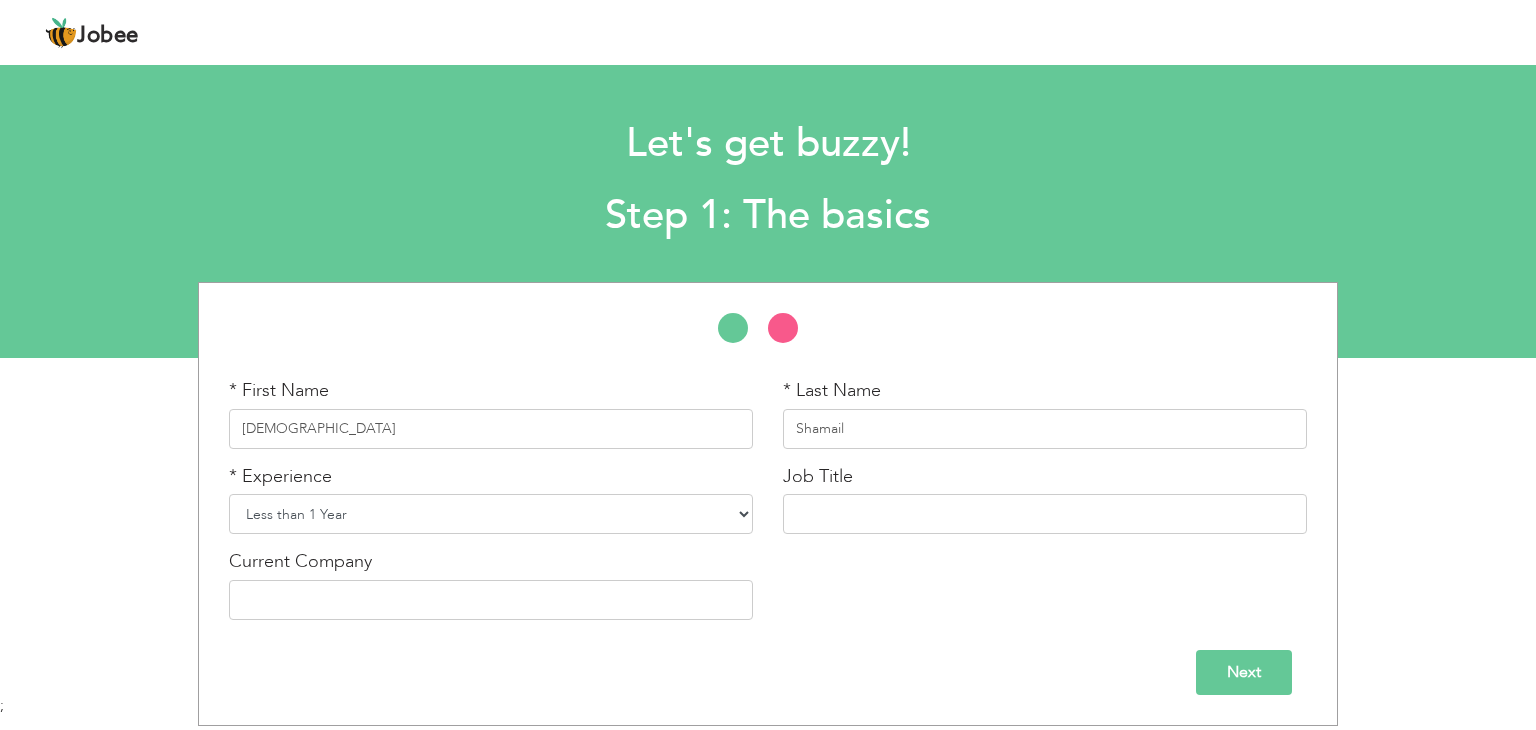 select on "1" 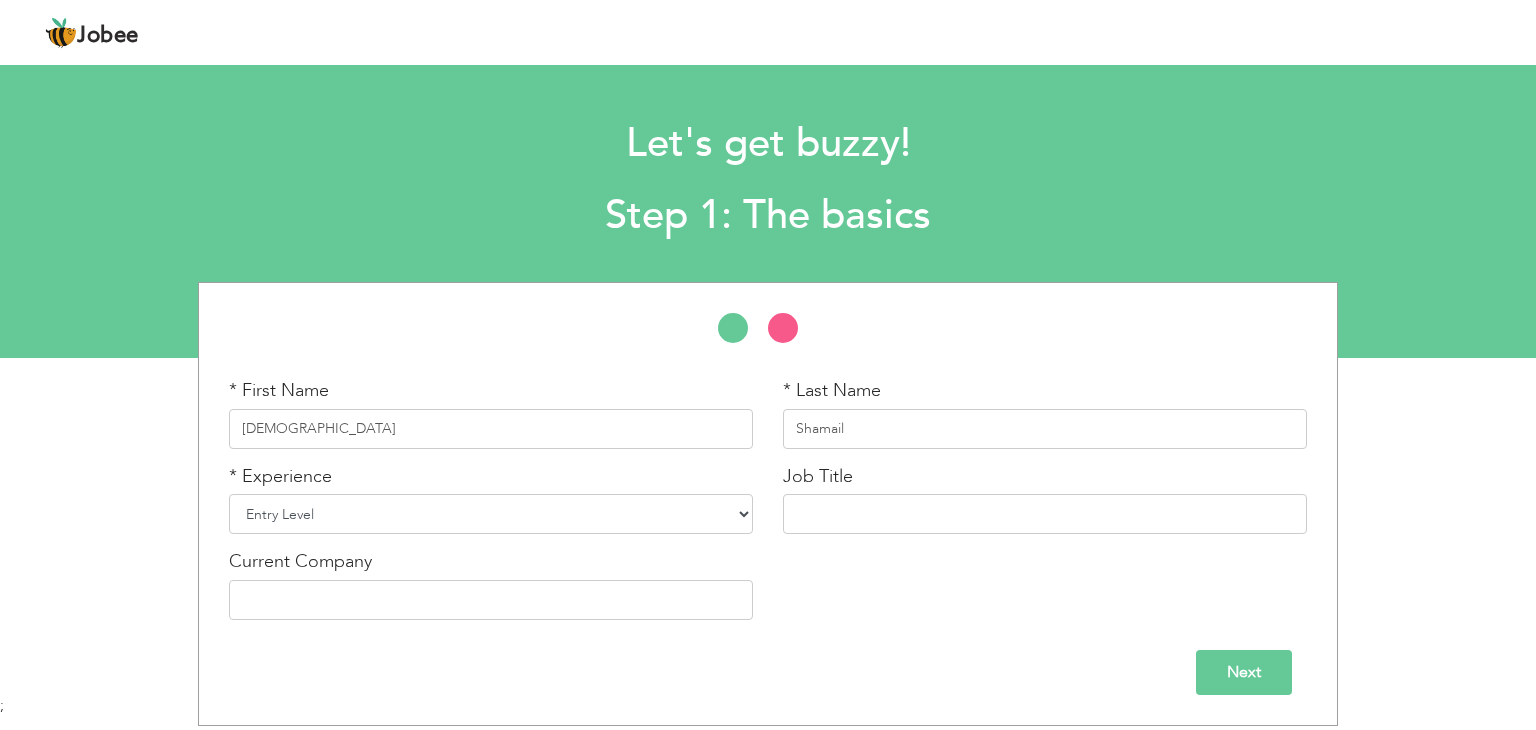 click on "Entry Level
Less than 1 Year
1 Year
2 Years
3 Years
4 Years
5 Years
6 Years
7 Years
8 Years
9 Years
10 Years
11 Years
12 Years
13 Years
14 Years
15 Years
16 Years
17 Years
18 Years
19 Years
20 Years
21 Years
22 Years
23 Years
24 Years
25 Years
26 Years
27 Years
28 Years
29 Years
30 Years
31 Years
32 Years
33 Years
34 Years
35 Years
More than 35 Years" at bounding box center (491, 514) 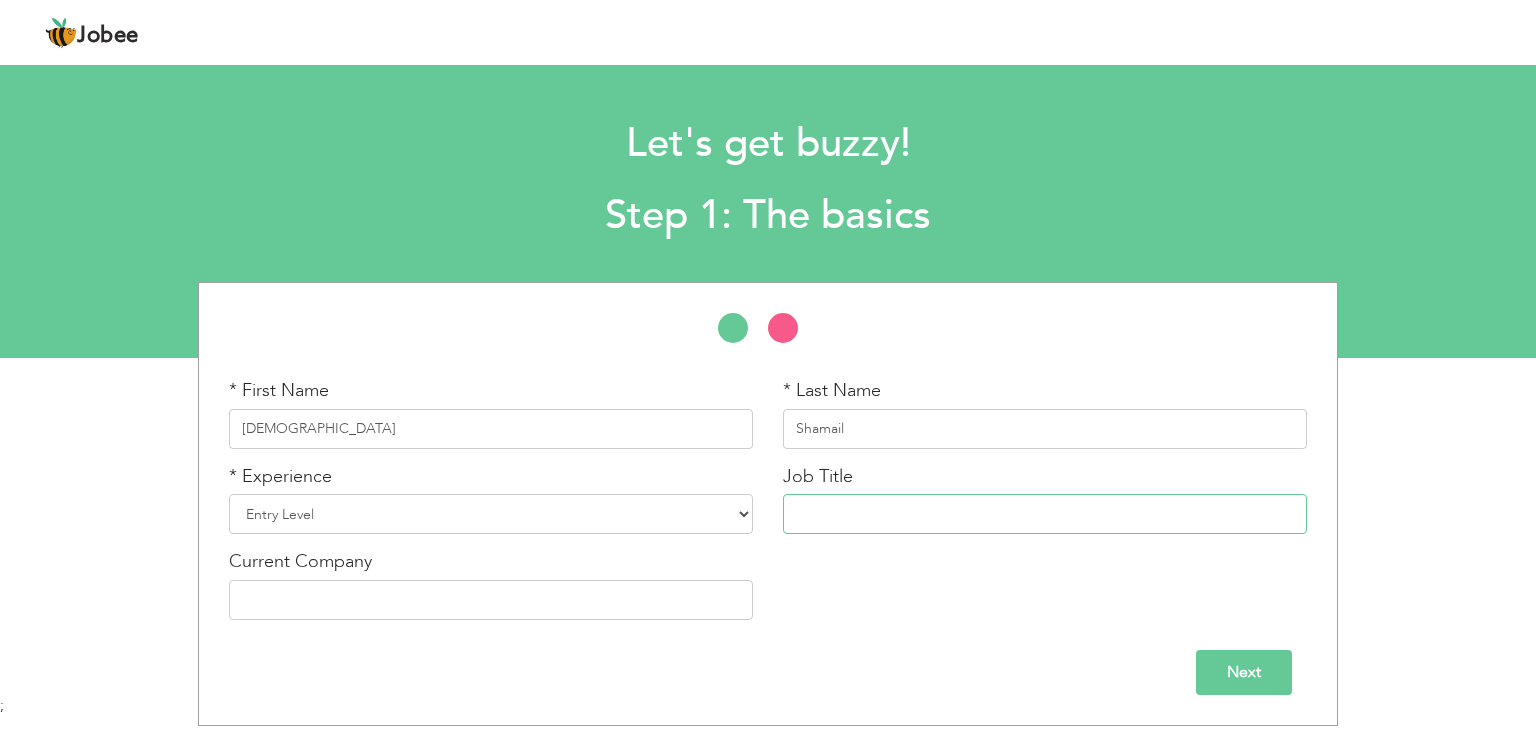 click at bounding box center [1045, 514] 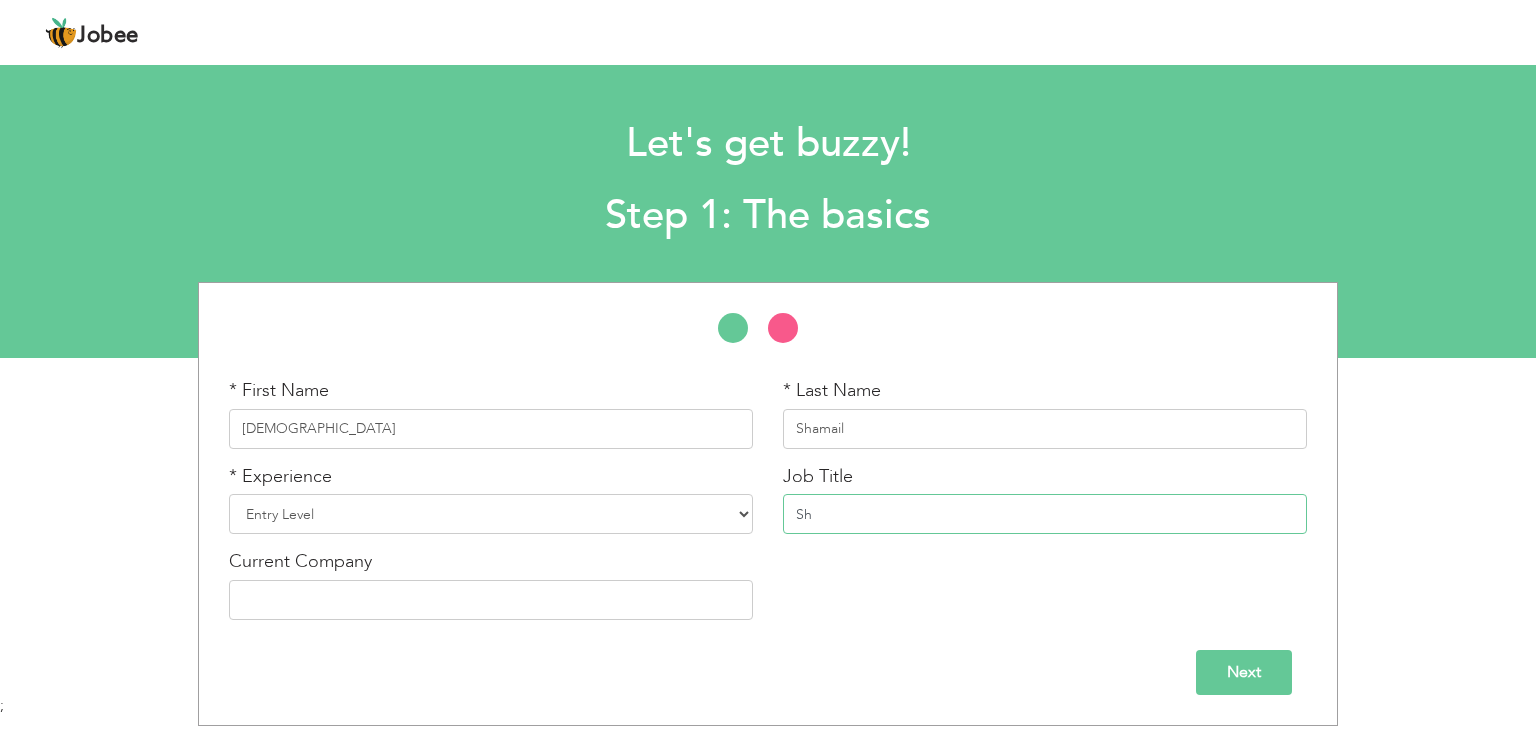 type on "S" 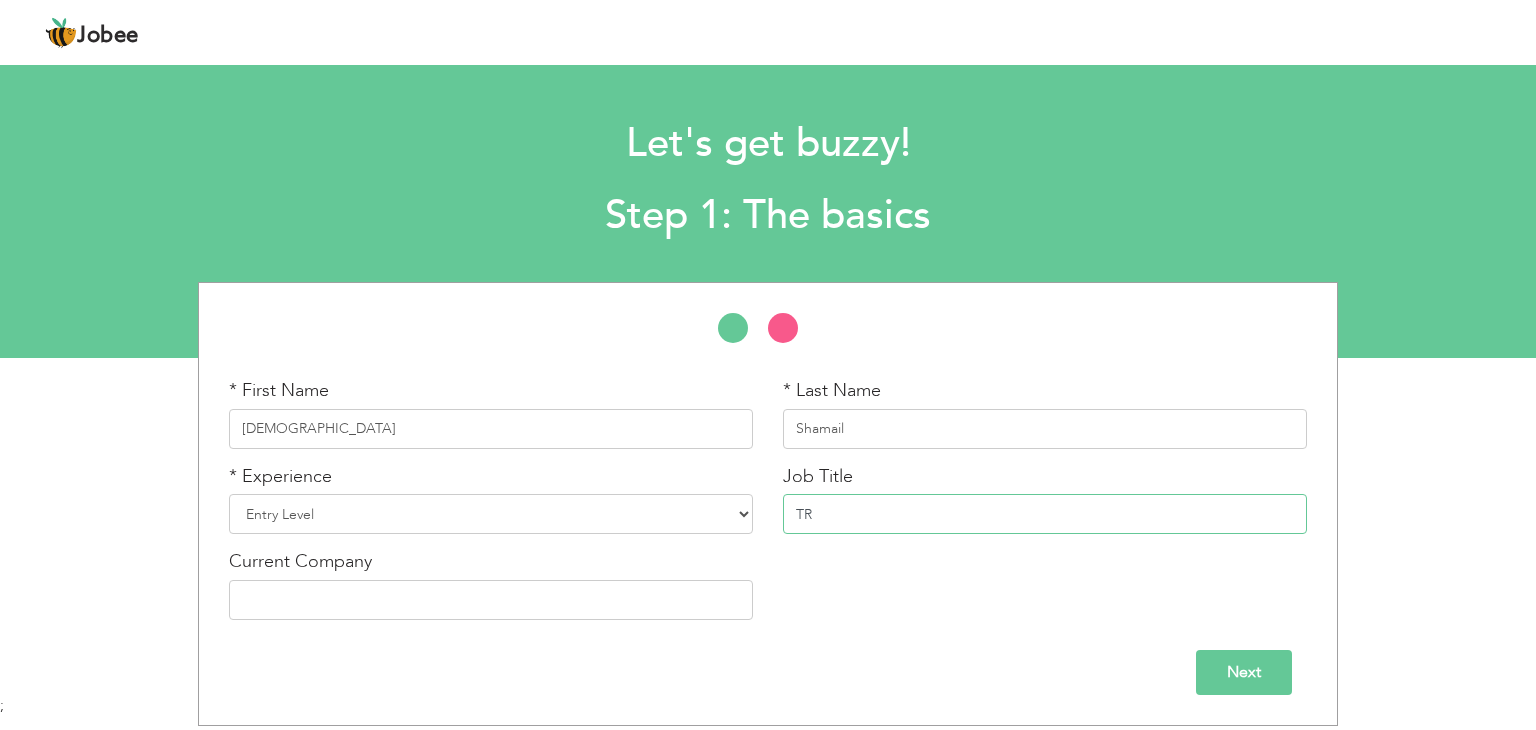 type on "T" 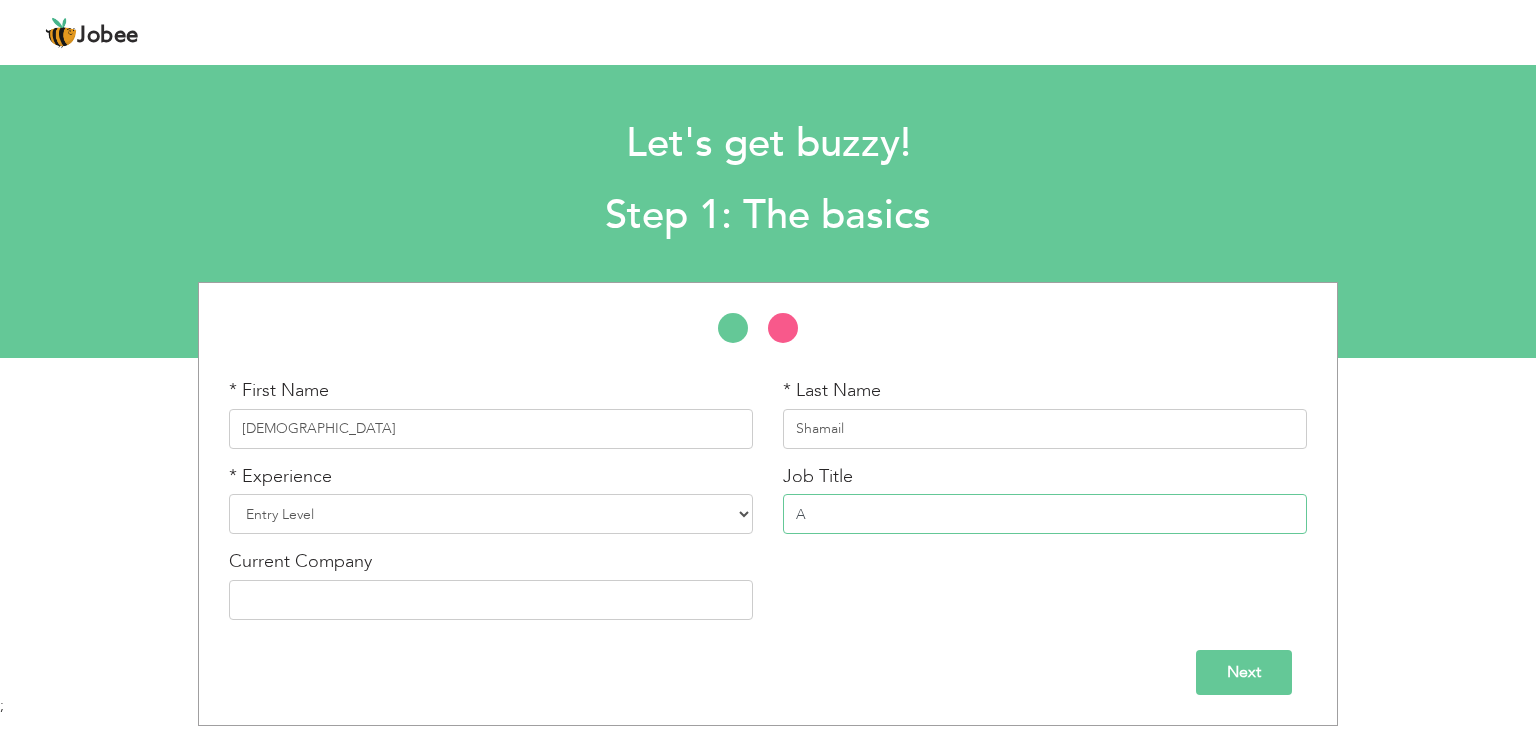 type on "A" 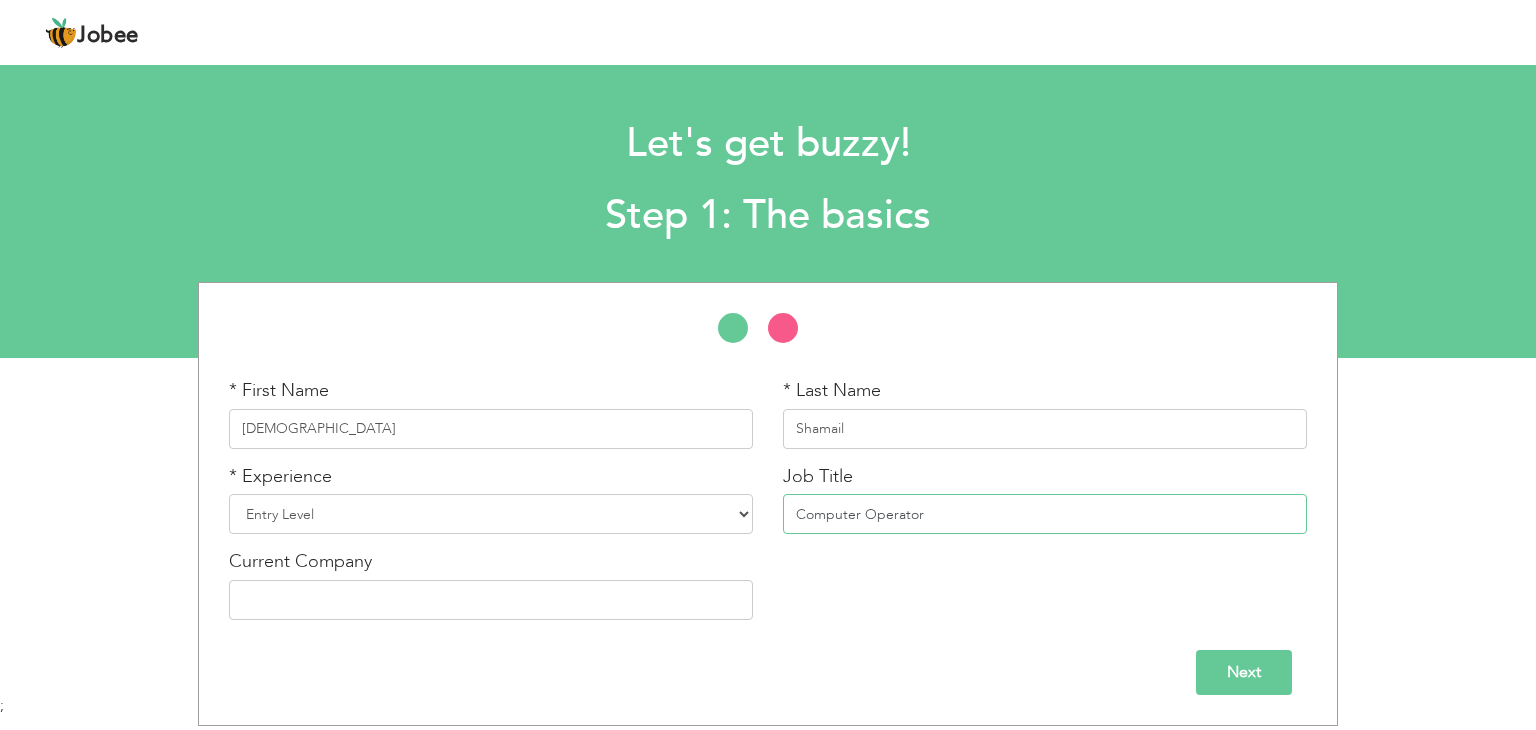type on "Computer Operator" 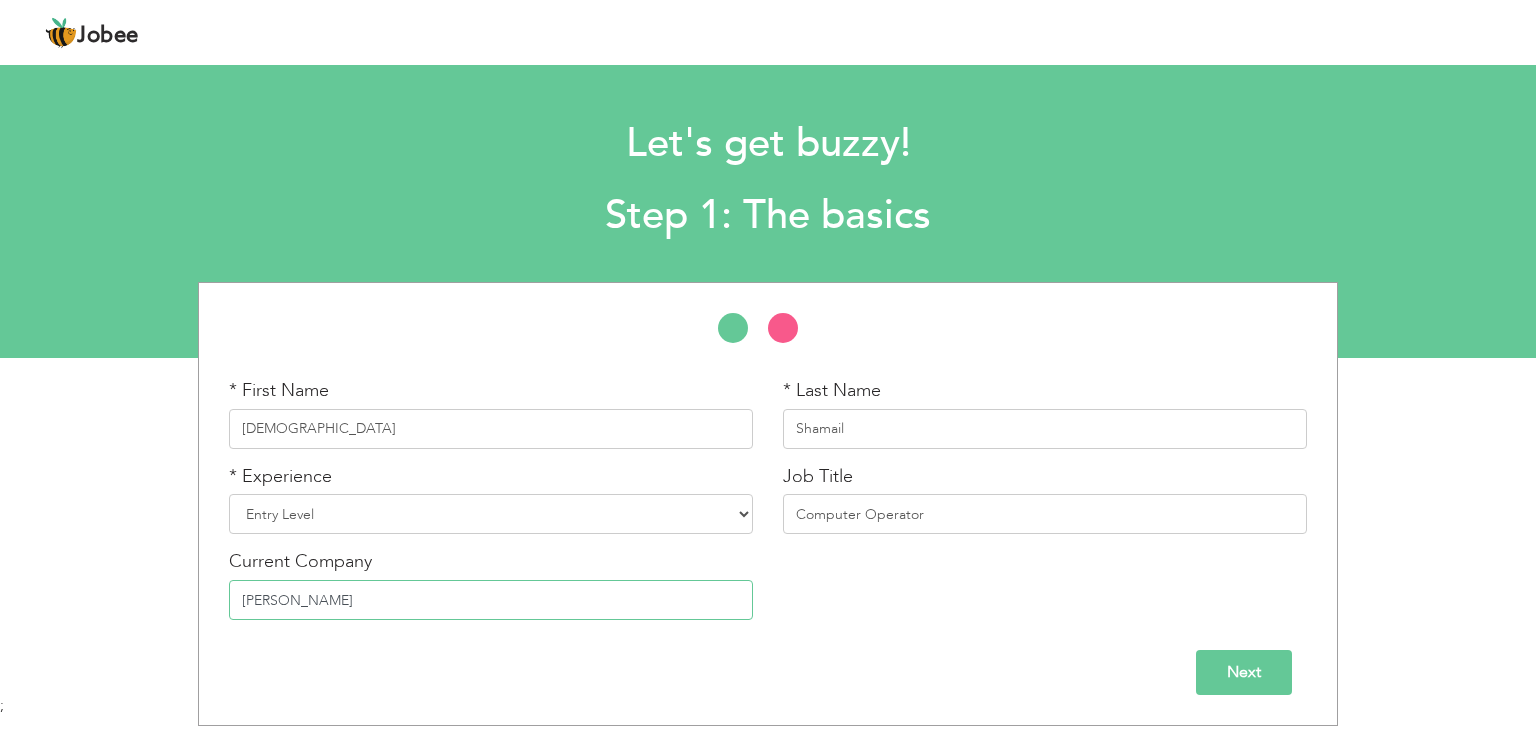 type on "[PERSON_NAME]" 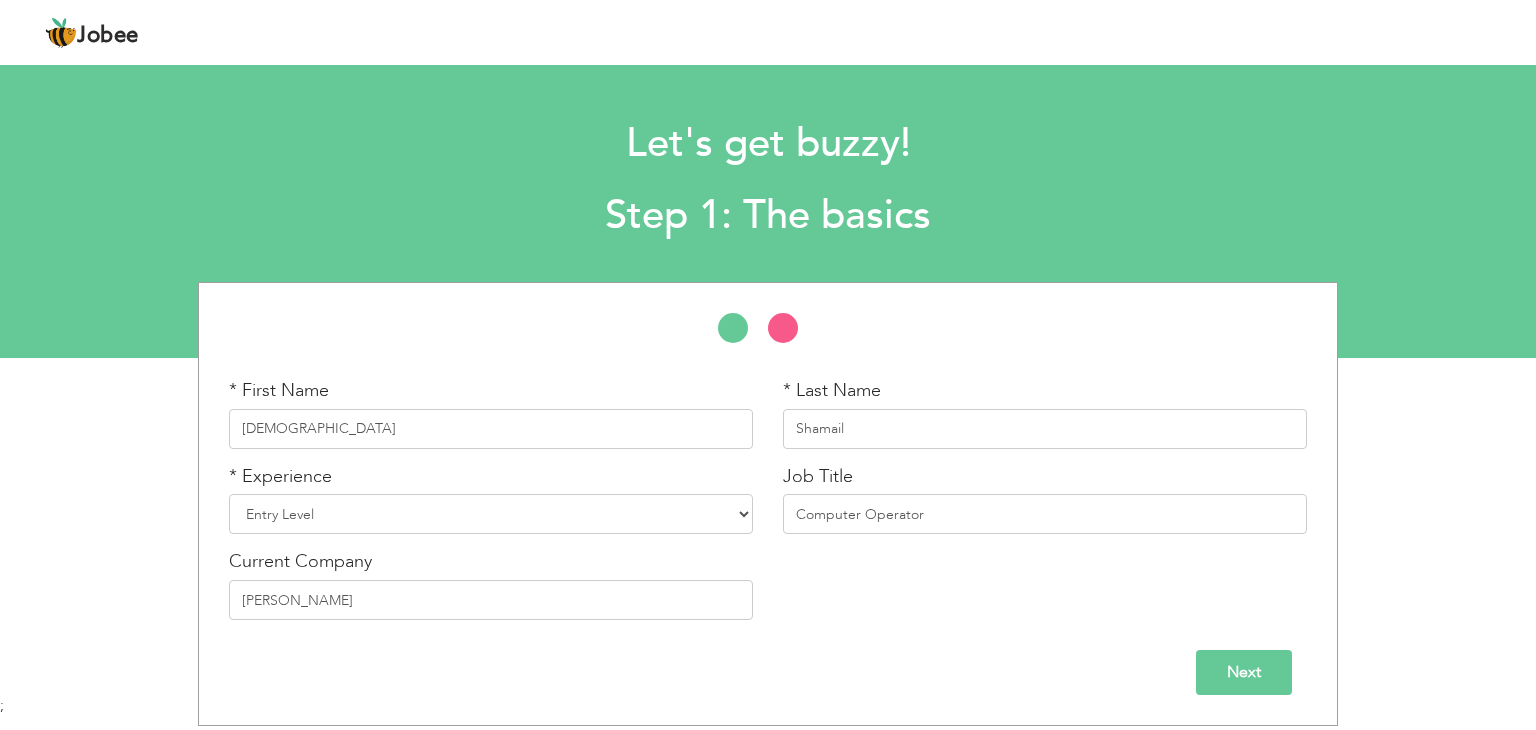 click on "Next" at bounding box center (768, 665) 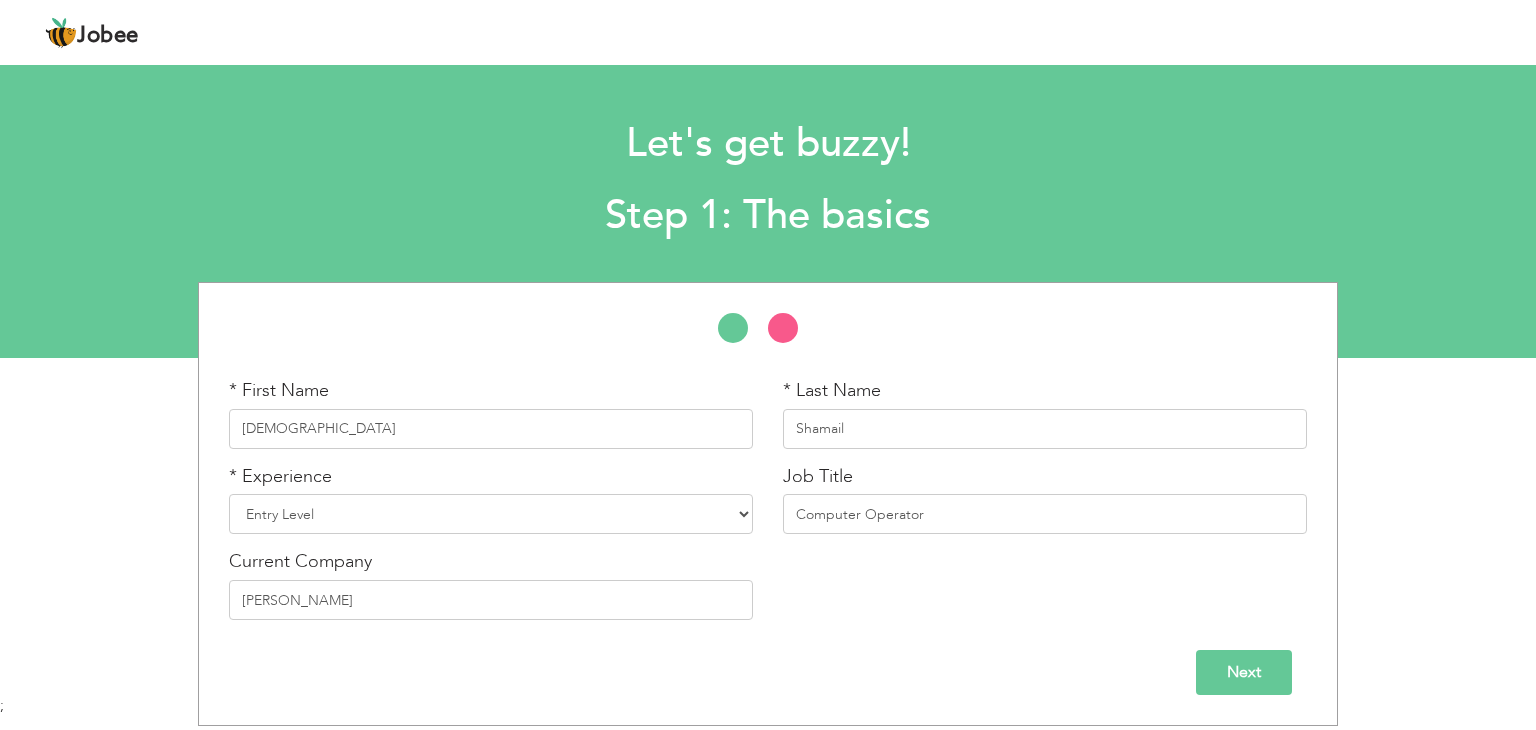 click on "Next" at bounding box center (1244, 672) 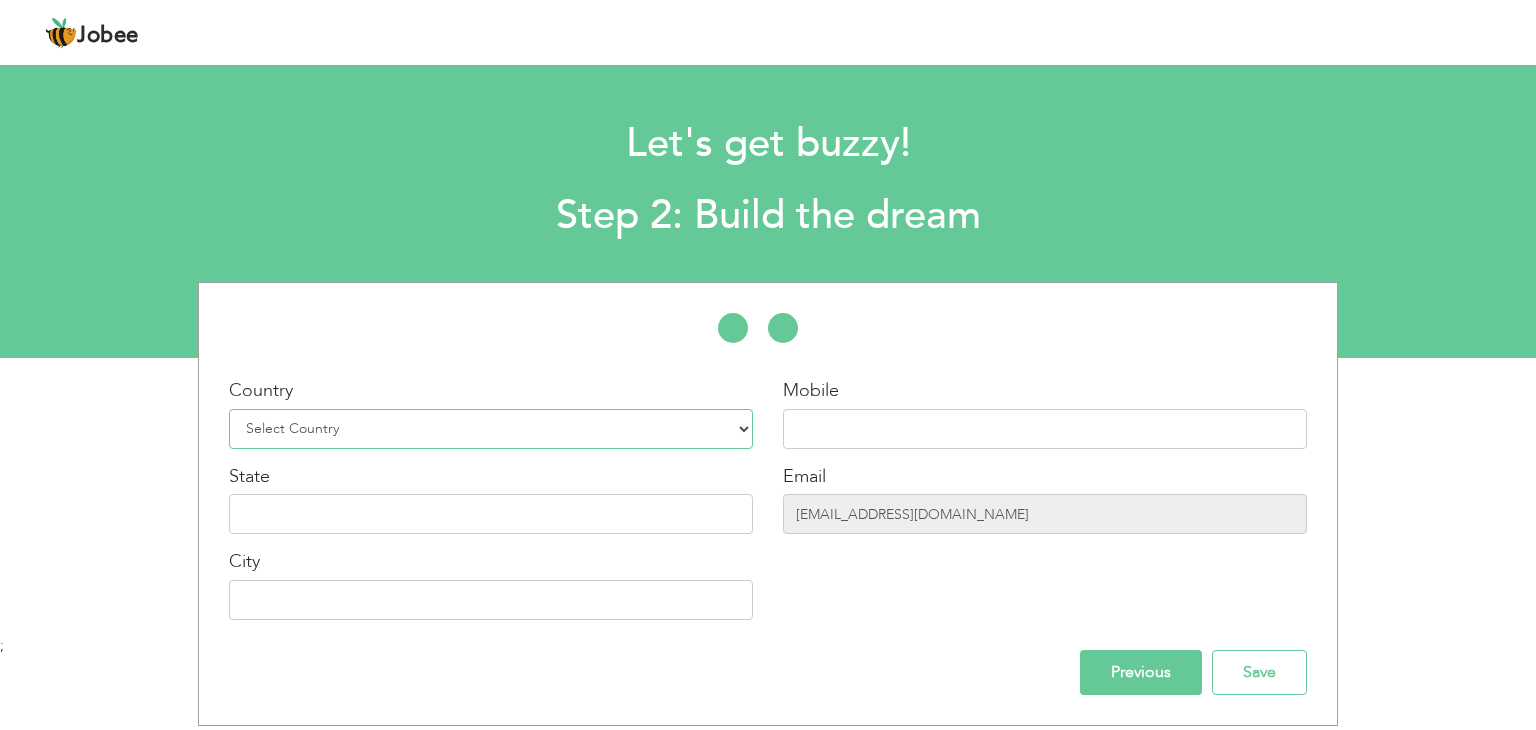 click on "Select Country
Afghanistan
Albania
Algeria
American Samoa
Andorra
Angola
Anguilla
Antarctica
Antigua and Barbuda
Argentina
Armenia
Aruba
Australia
Austria
Azerbaijan
Bahamas
Bahrain
Bangladesh
Barbados
Belarus
Belgium
Belize
Benin
Bermuda
Bhutan
Bolivia
Bosnia-Herzegovina
Botswana
Bouvet Island
Brazil
British Indian Ocean Territory
Brunei Darussalam
Bulgaria
Burkina Faso
Burundi
Cambodia
Cameroon
Canada
Cape Verde
Cayman Islands
Central African Republic
Chad
Chile
China
Christmas Island
Cocos (Keeling) Islands
Colombia
Comoros
Congo
Congo, Dem. Republic
Cook Islands
Costa Rica
Croatia
Cuba
Cyprus
Czech Rep
Denmark
Djibouti
Dominica
Dominican Republic
Ecuador
Egypt
El Salvador
Equatorial Guinea
Eritrea
Estonia
Ethiopia
European Union
Falkland Islands (Malvinas)
Faroe Islands
Fiji
Finland
France
French Guiana
French Southern Territories
Gabon
Gambia
Georgia" at bounding box center [491, 429] 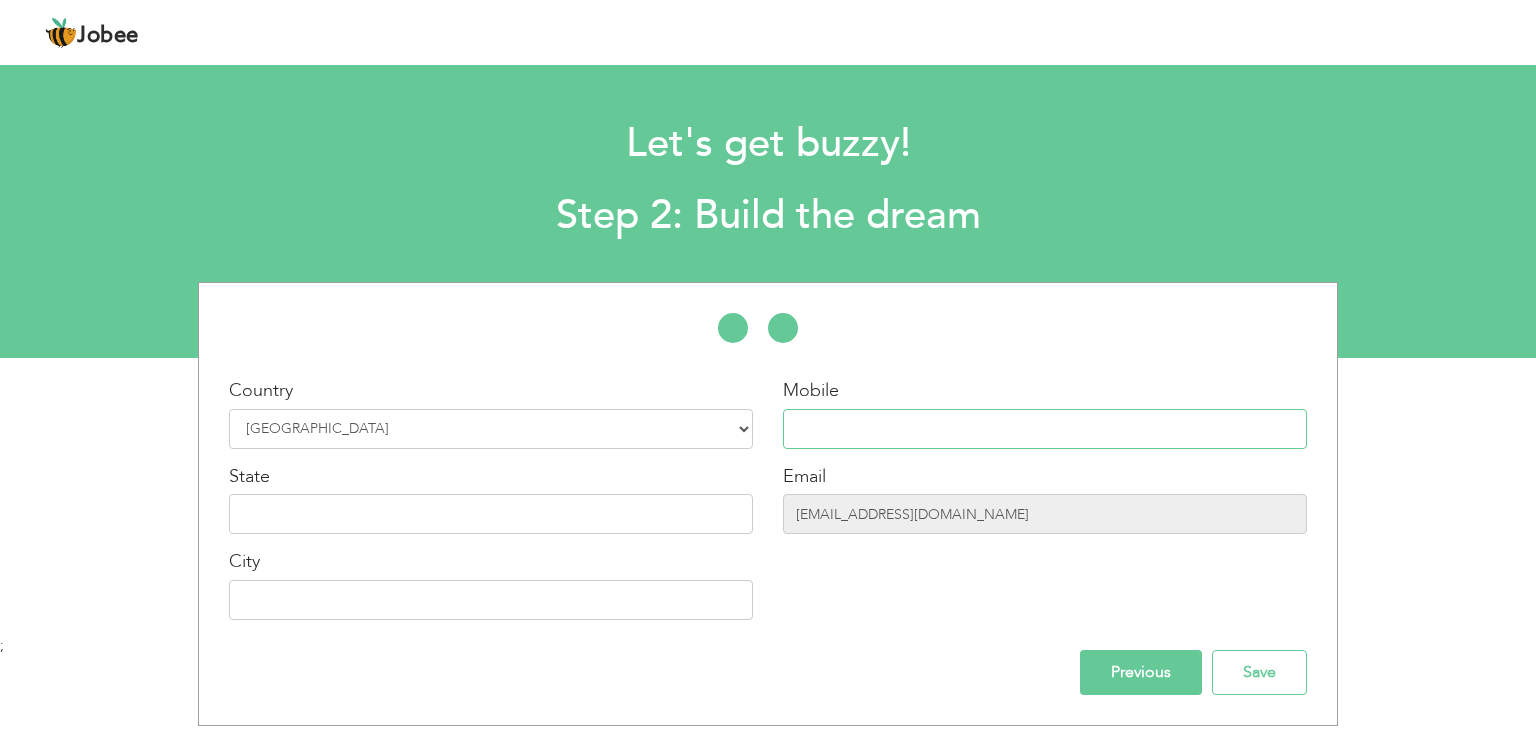 click at bounding box center (1045, 429) 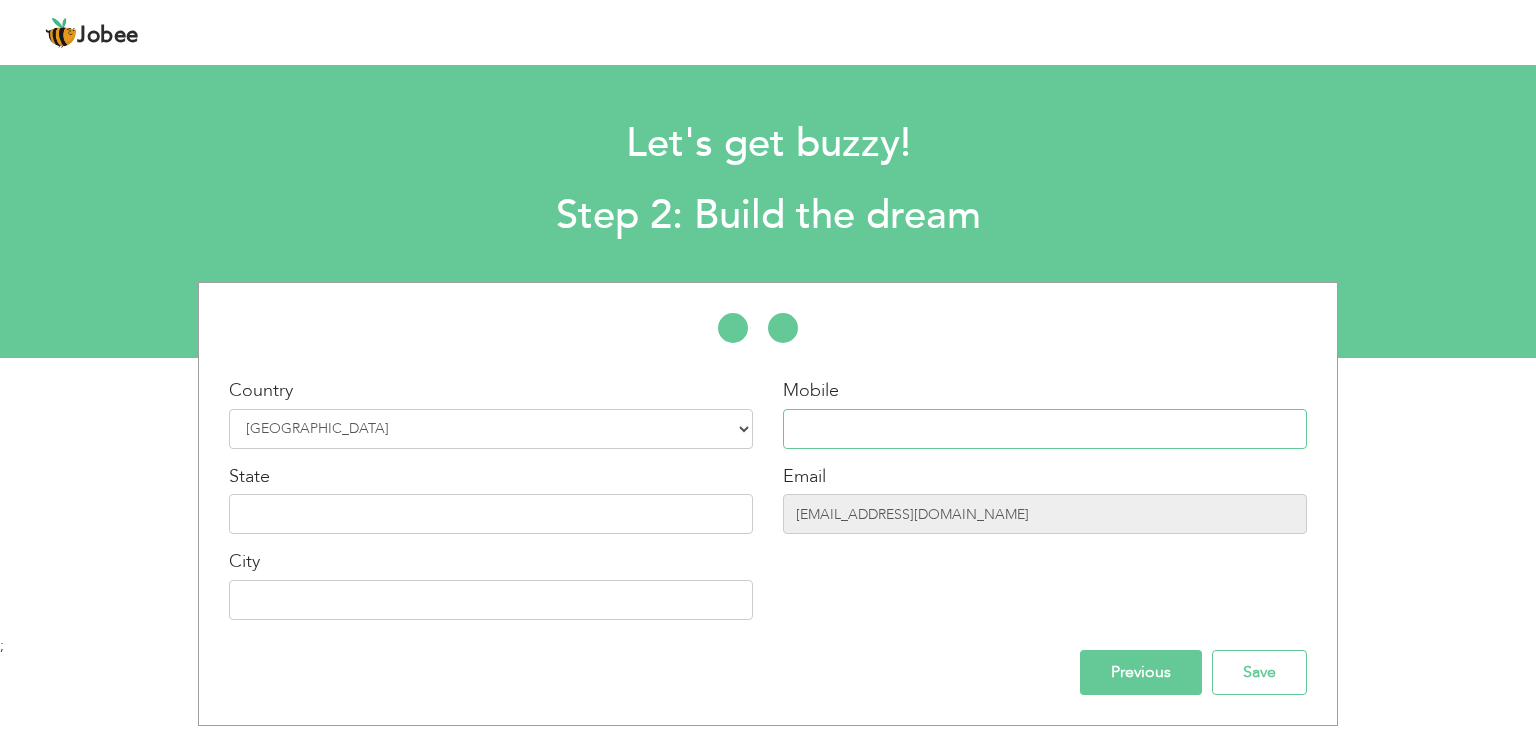 type on "+" 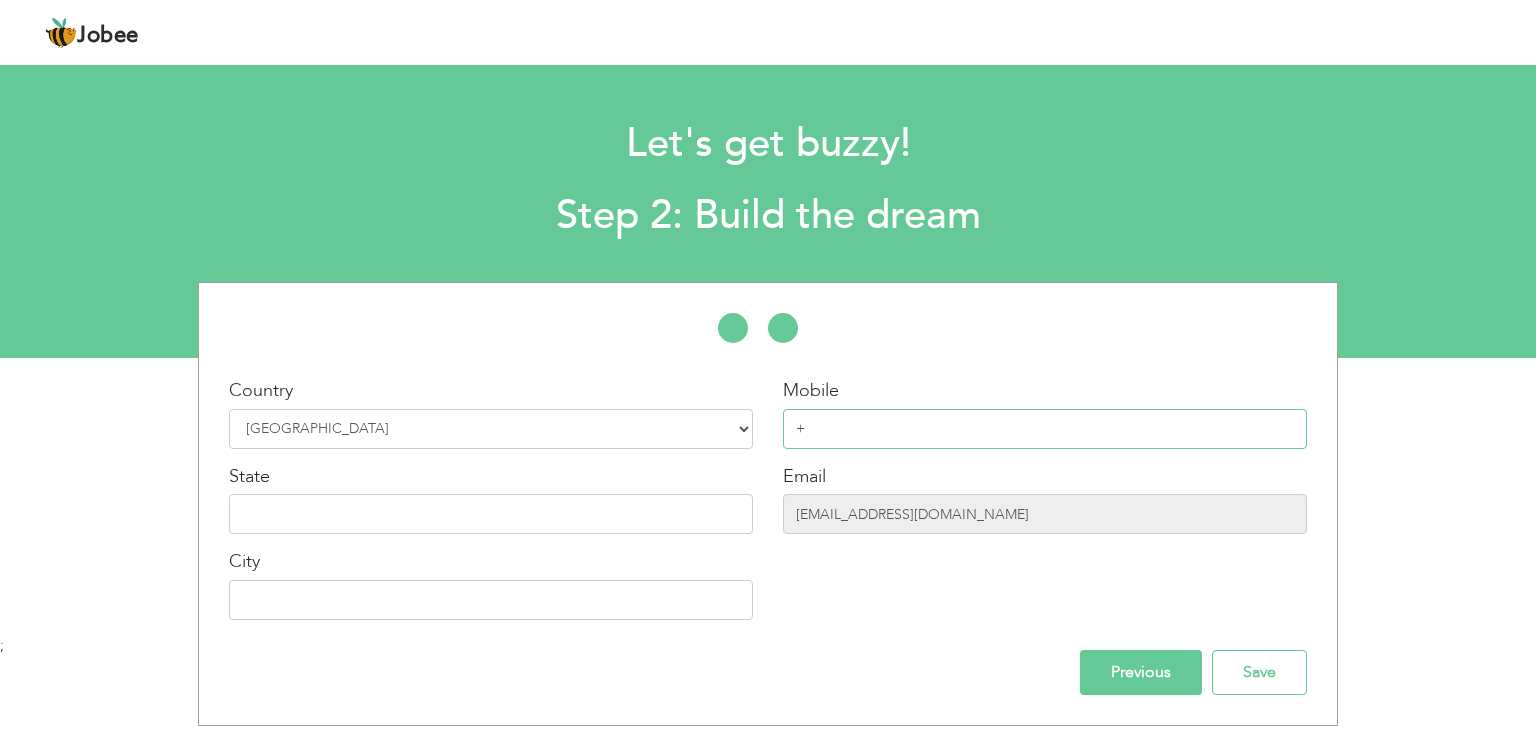 click on "+" at bounding box center (1045, 429) 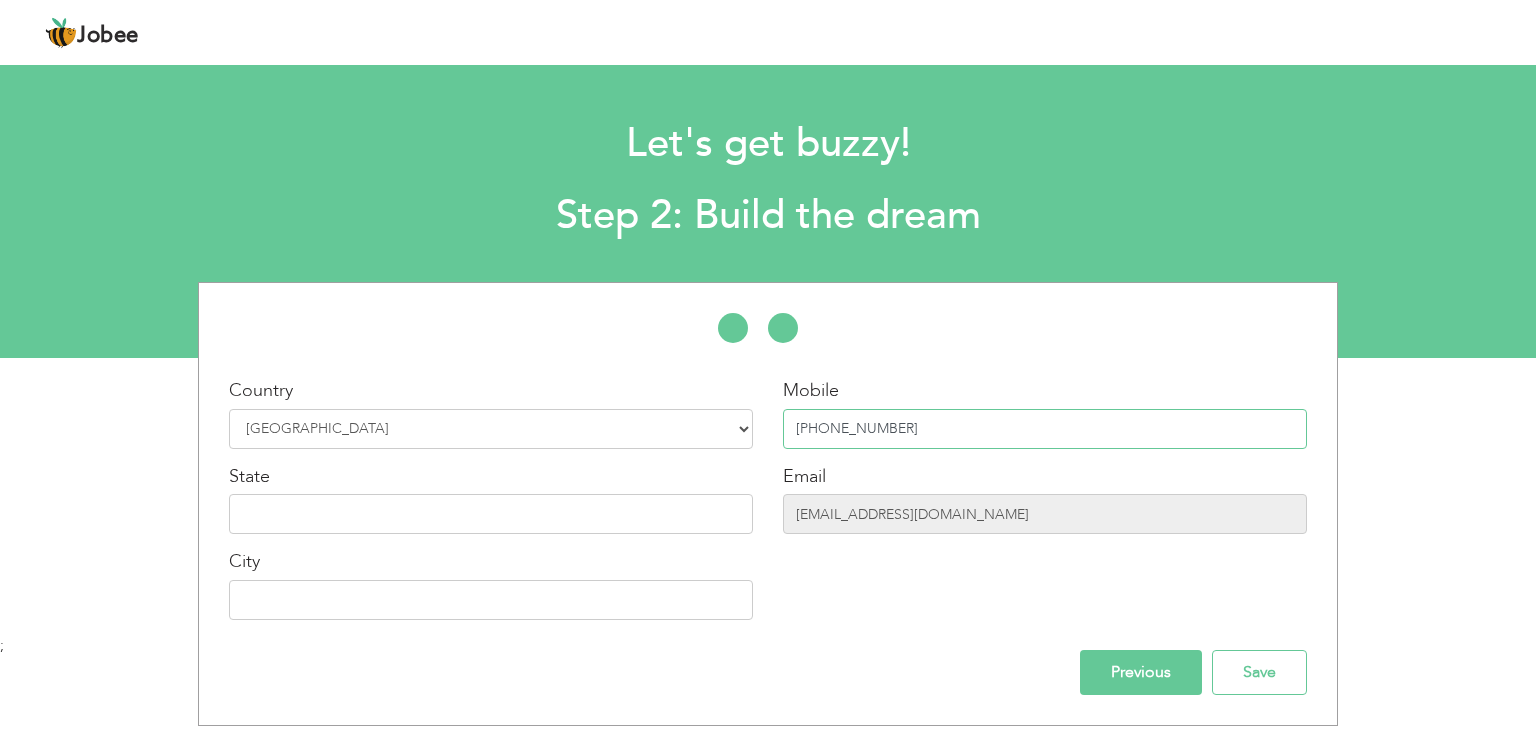 type on "[PHONE_NUMBER]" 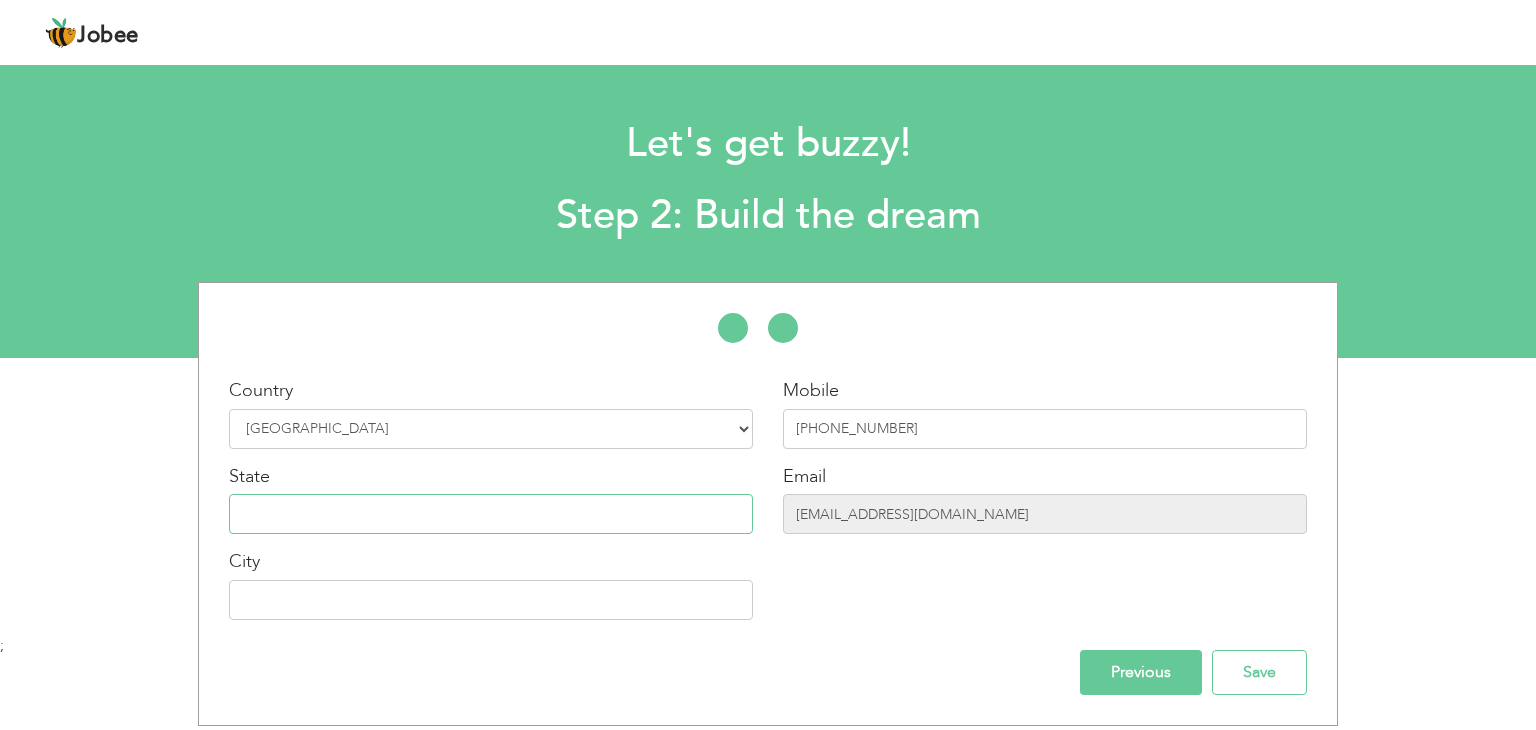 click at bounding box center [491, 514] 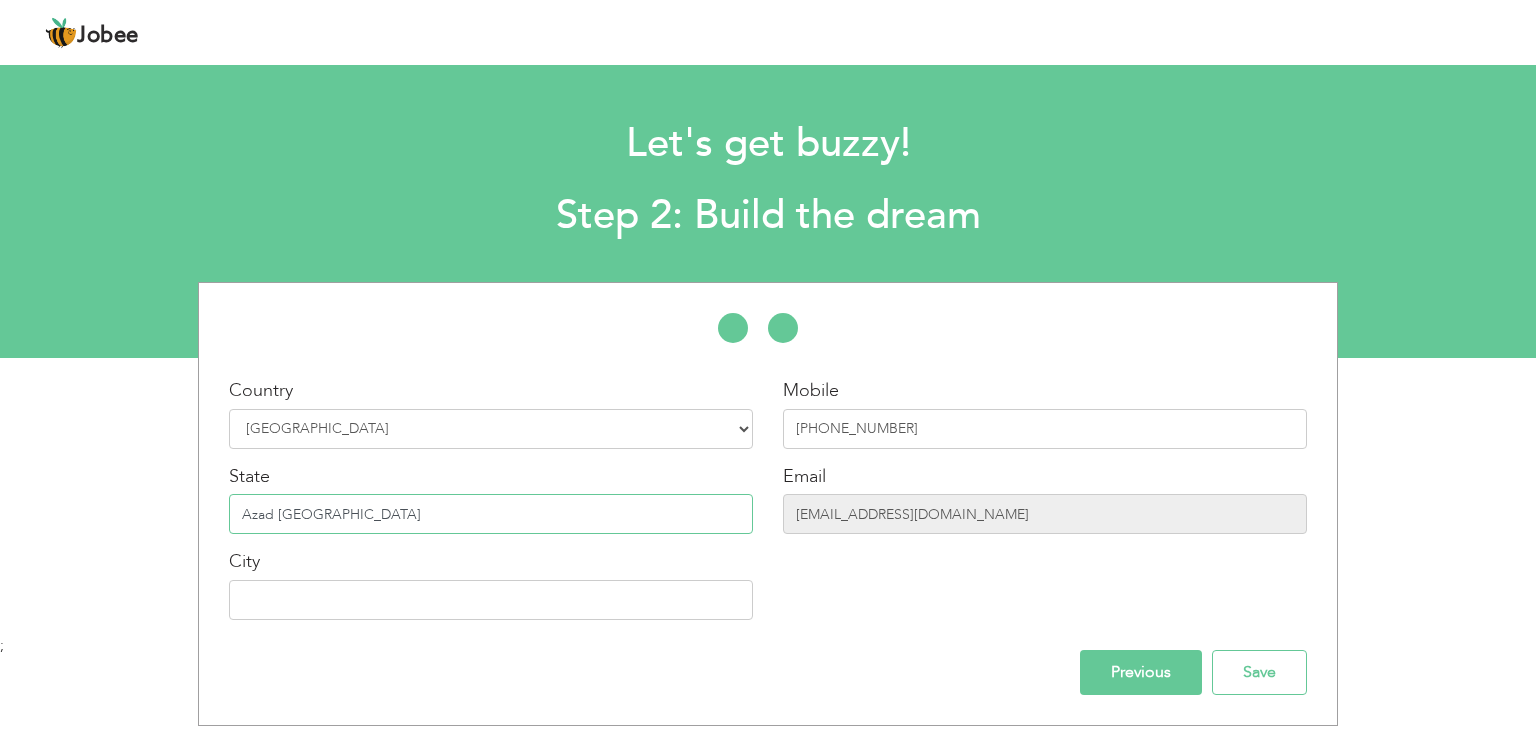 type on "Azad [GEOGRAPHIC_DATA]" 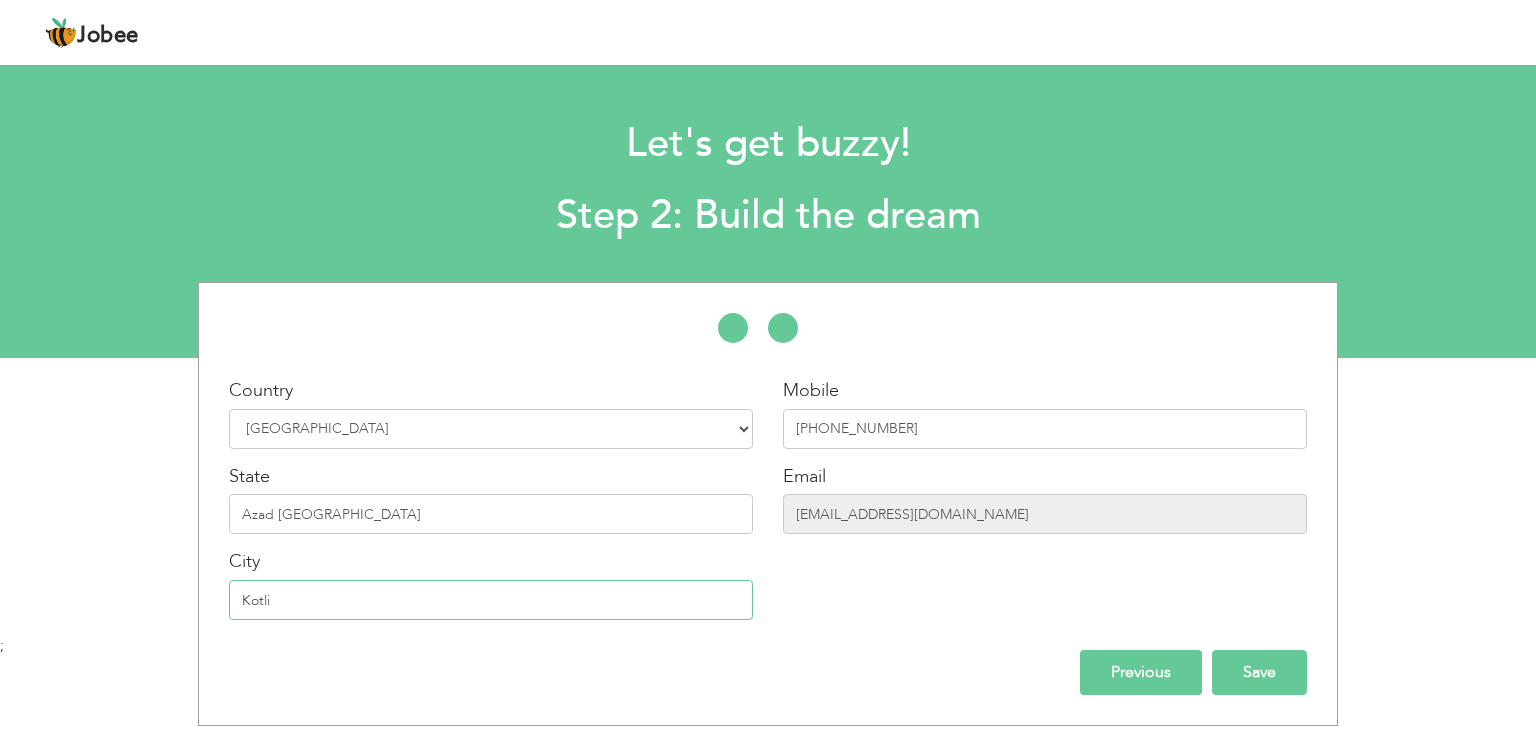 type on "Kotli" 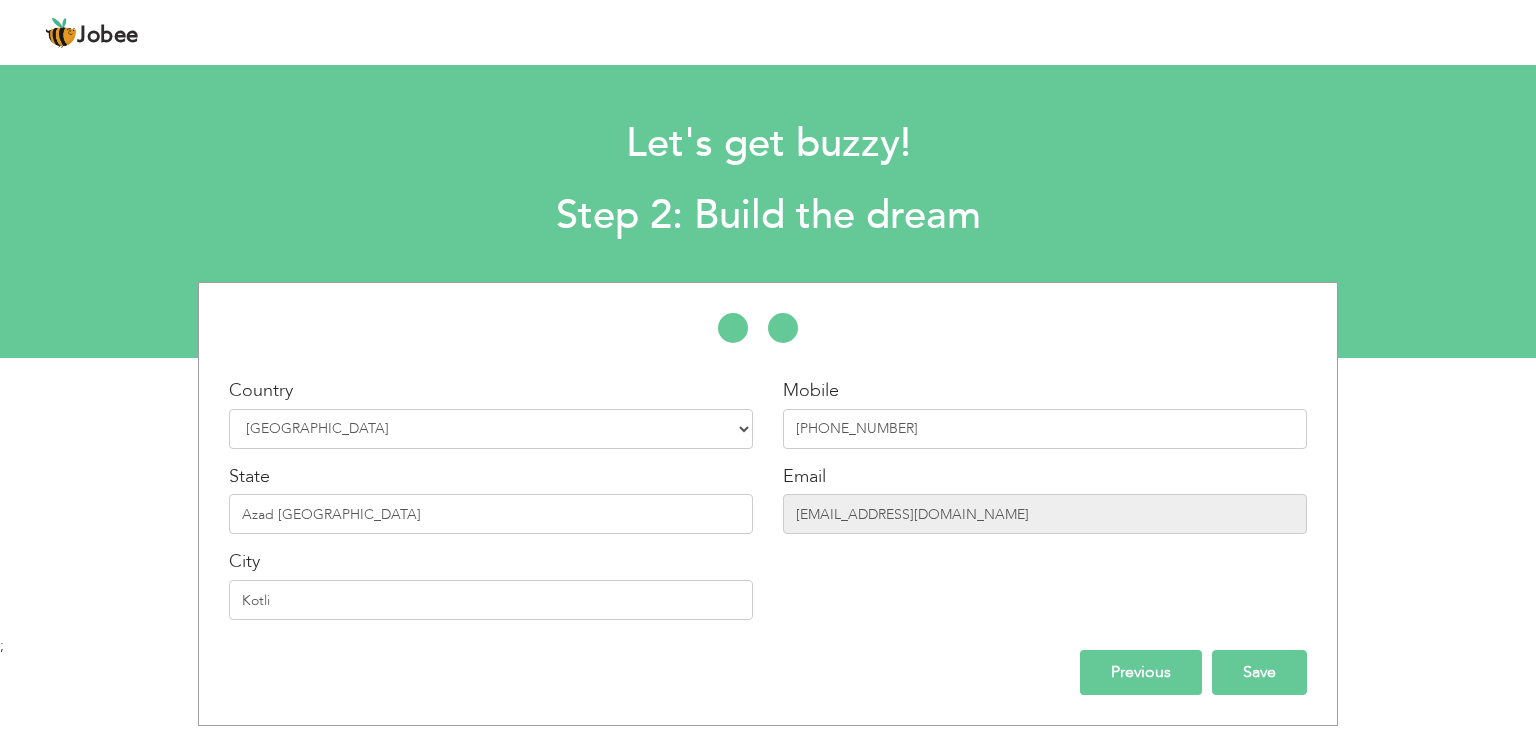 click on "Save" at bounding box center (1259, 672) 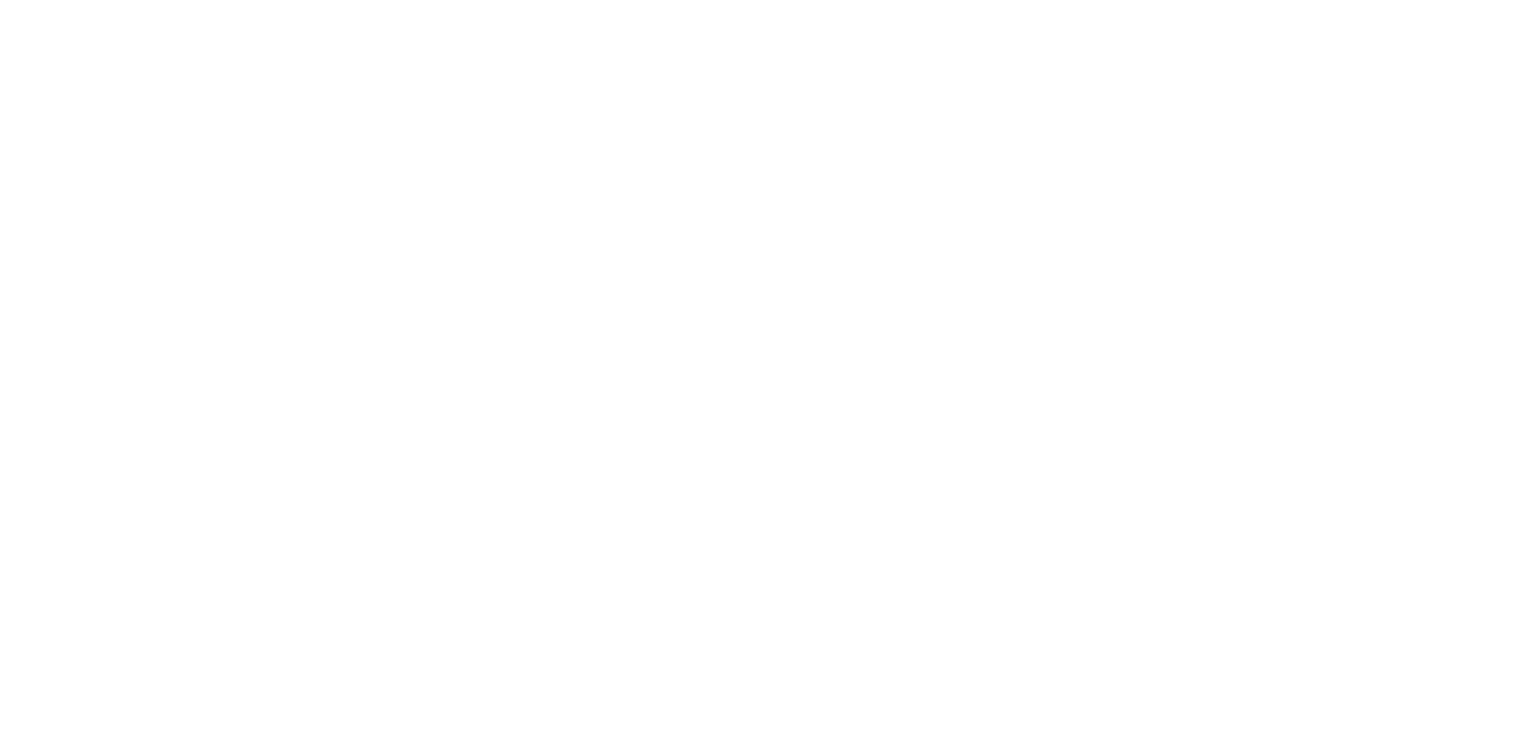 scroll, scrollTop: 0, scrollLeft: 0, axis: both 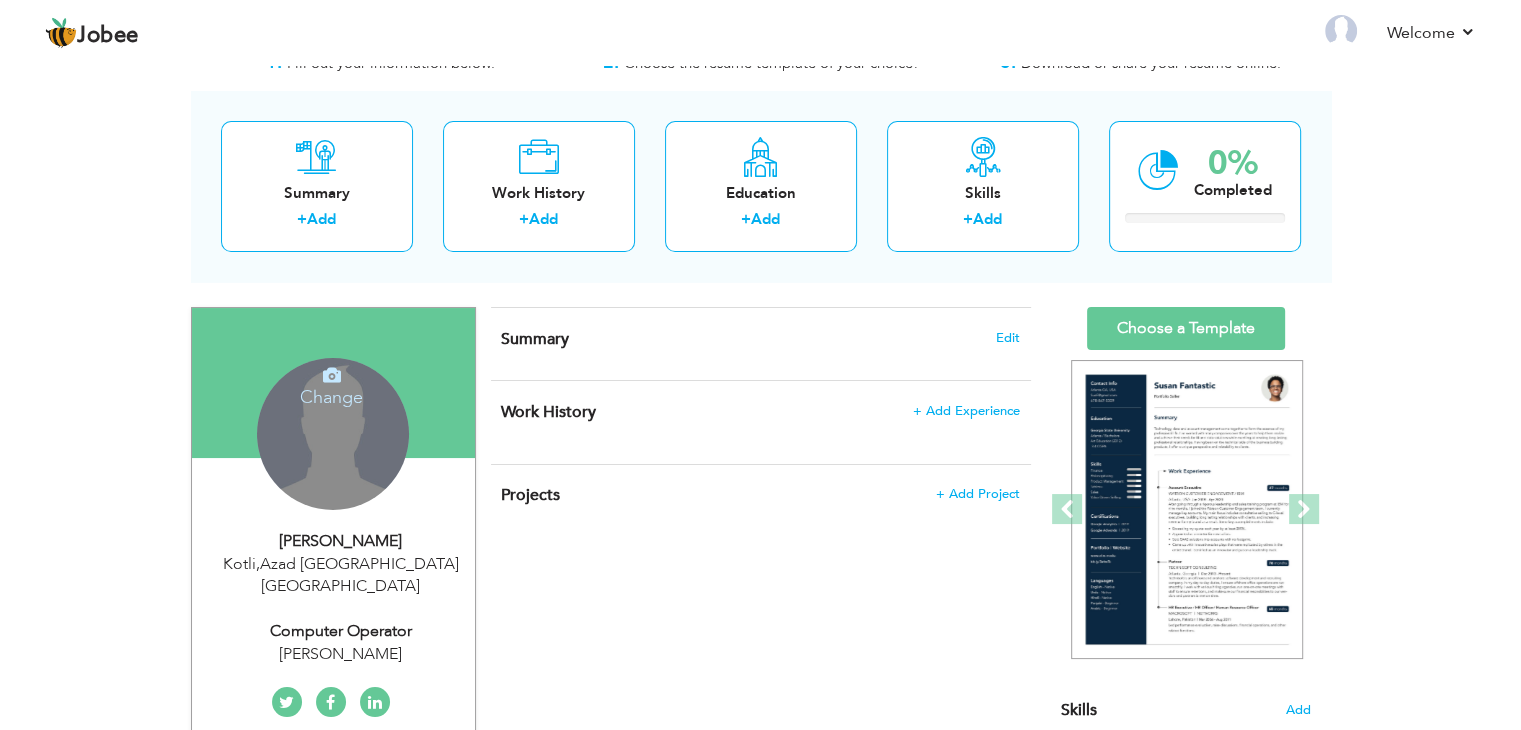 click on "Change
Remove" at bounding box center [333, 434] 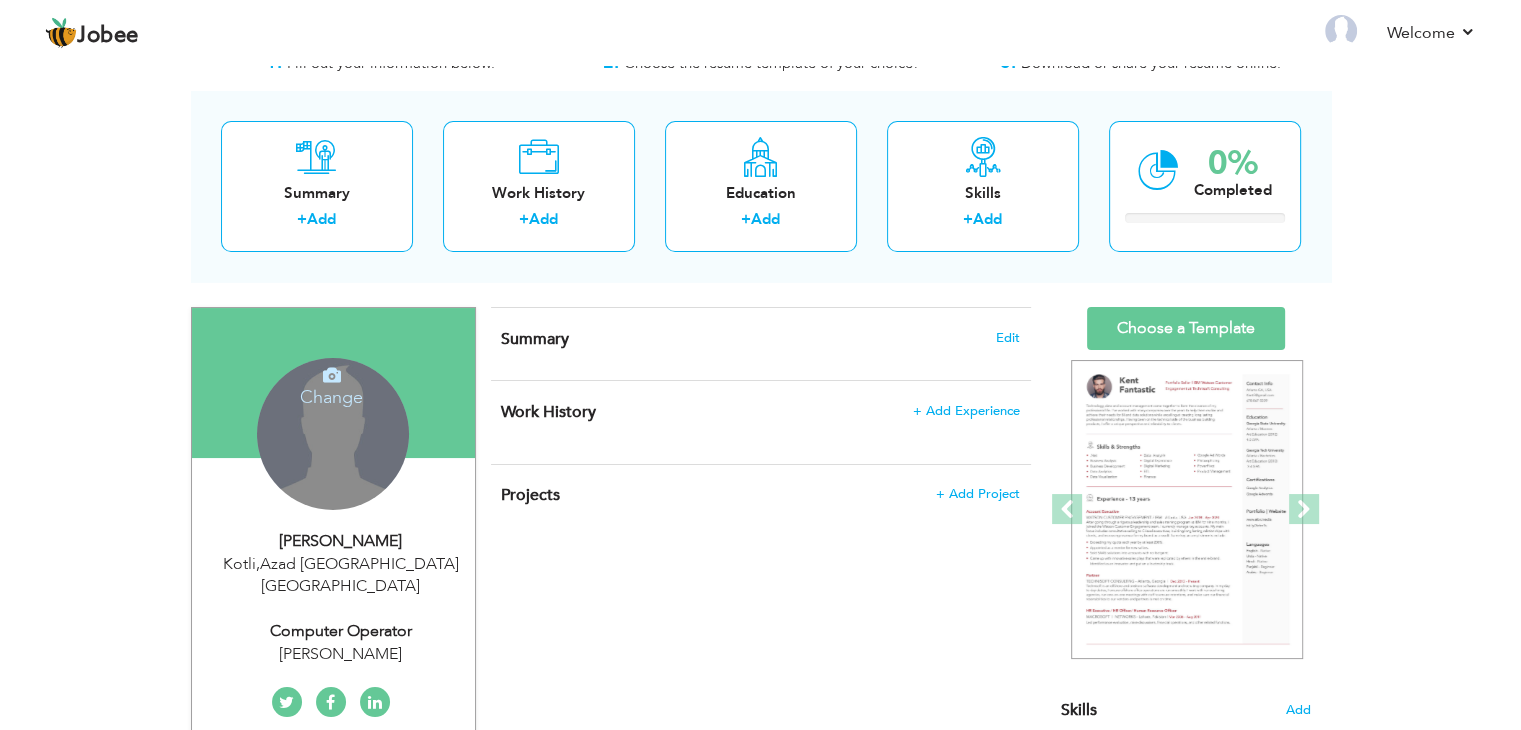 click at bounding box center [332, 375] 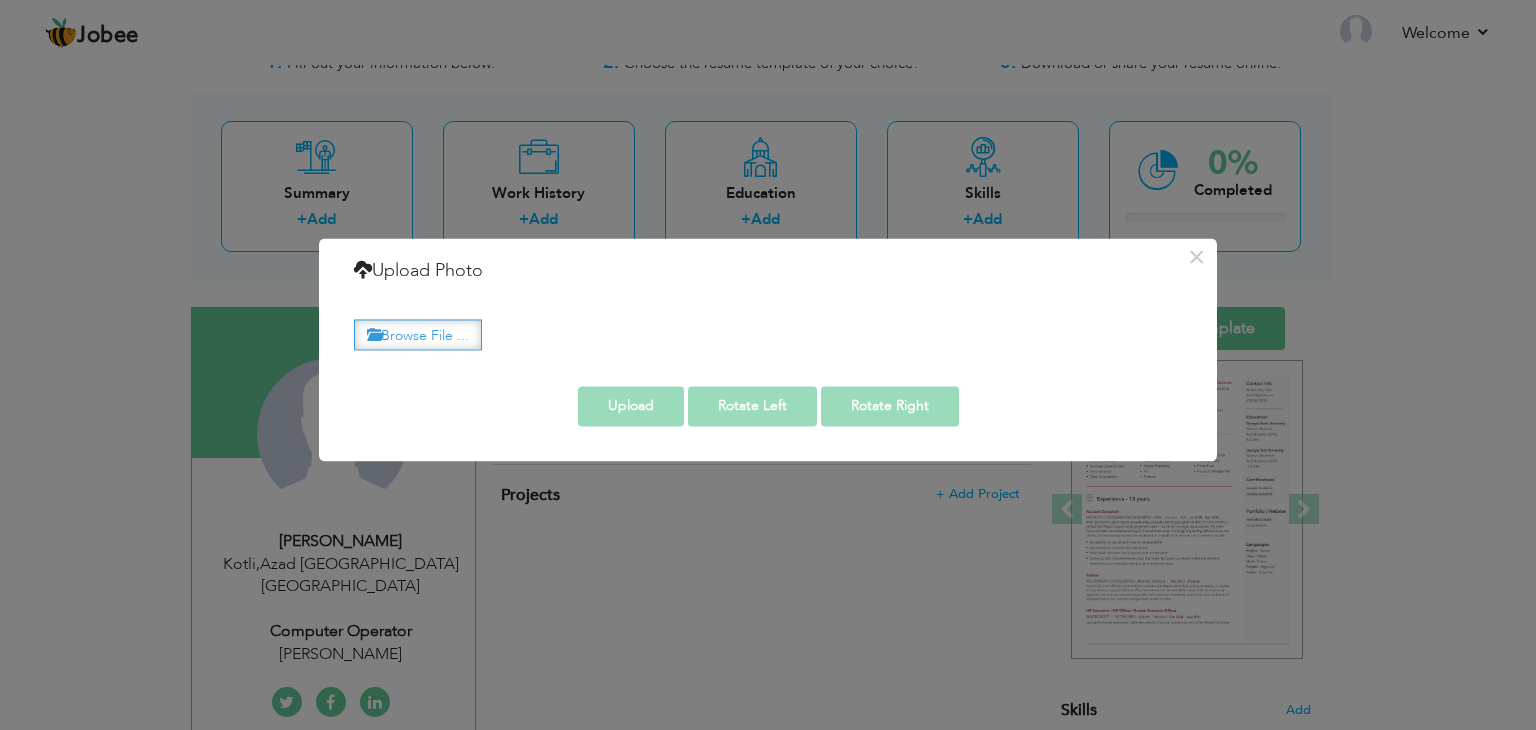 click on "Browse File ..." at bounding box center (418, 334) 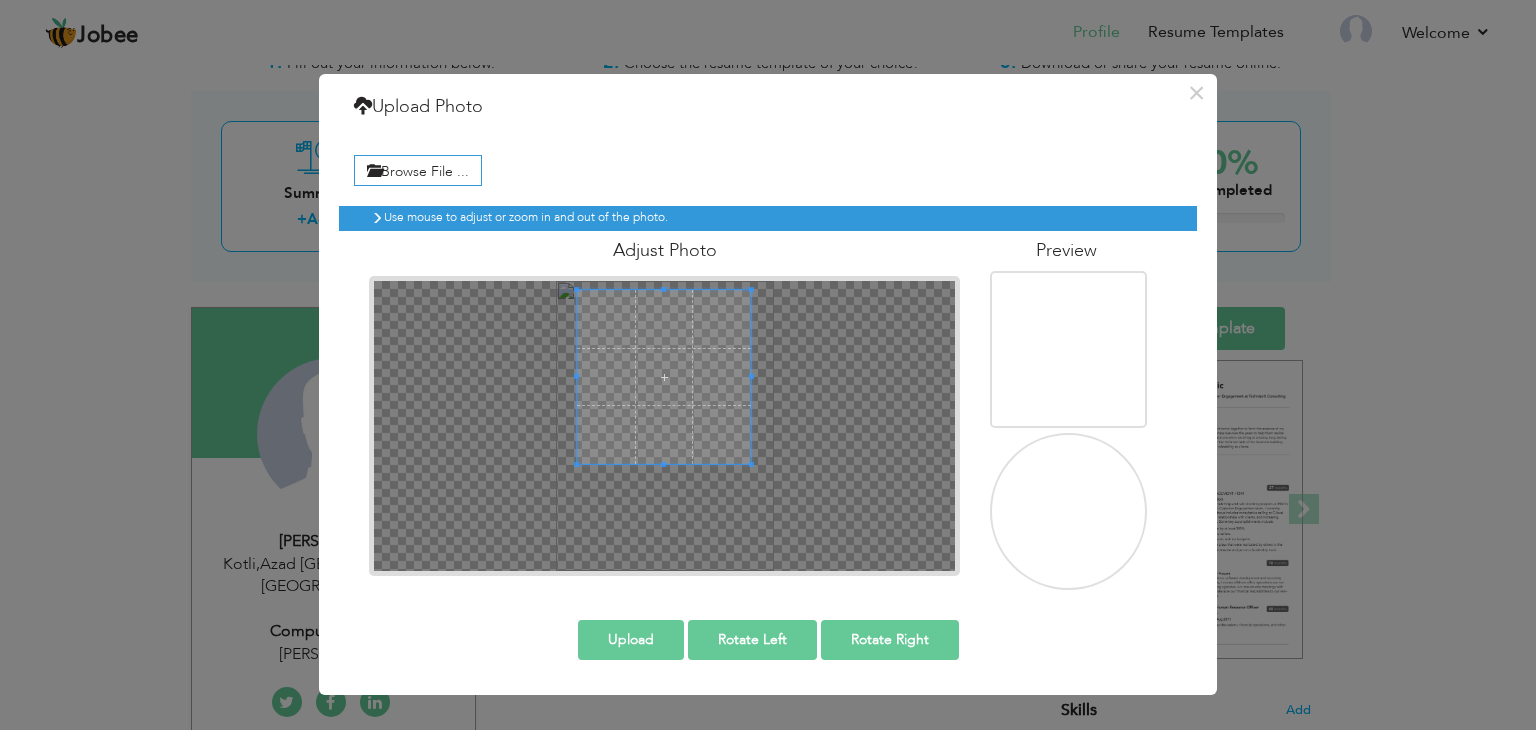 click at bounding box center (664, 377) 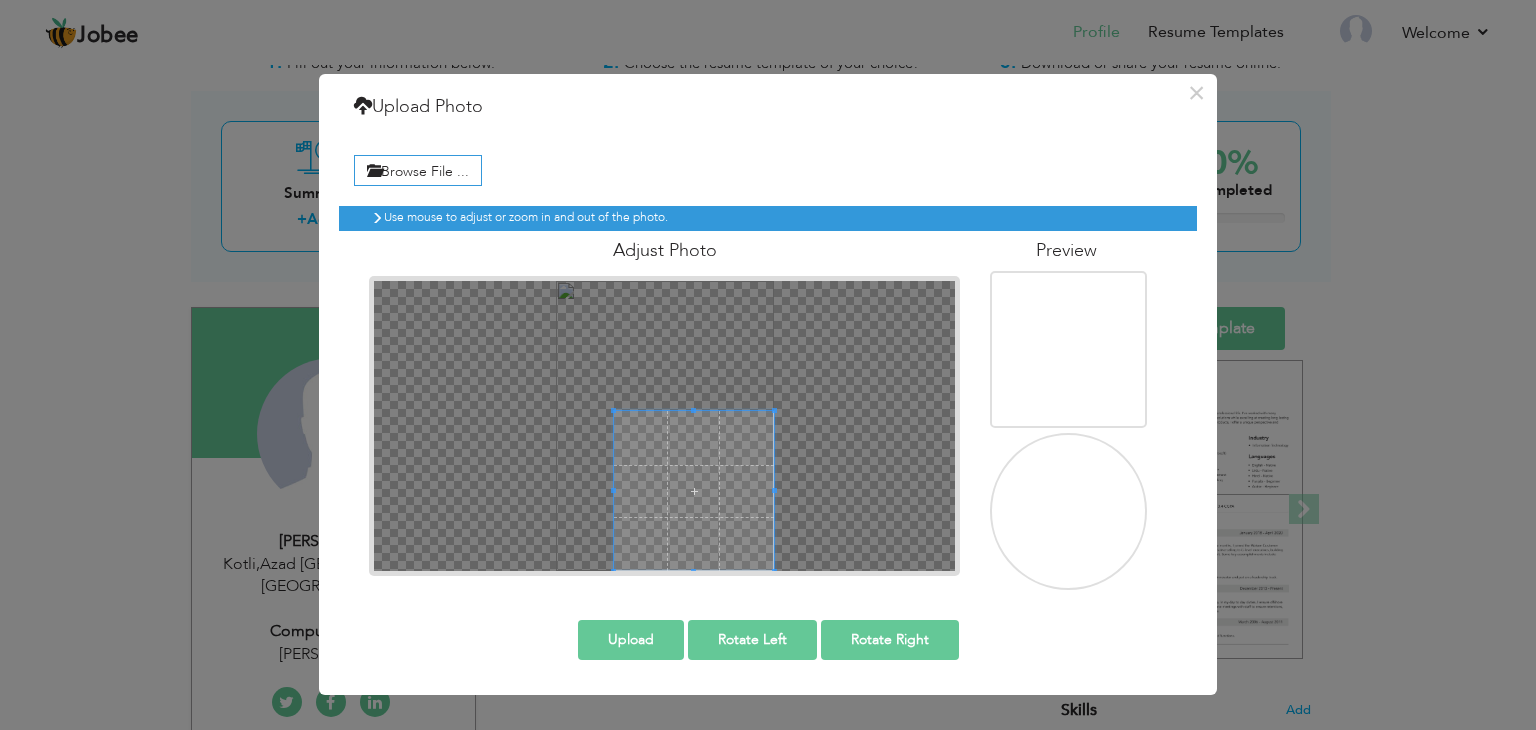 click at bounding box center [664, 426] 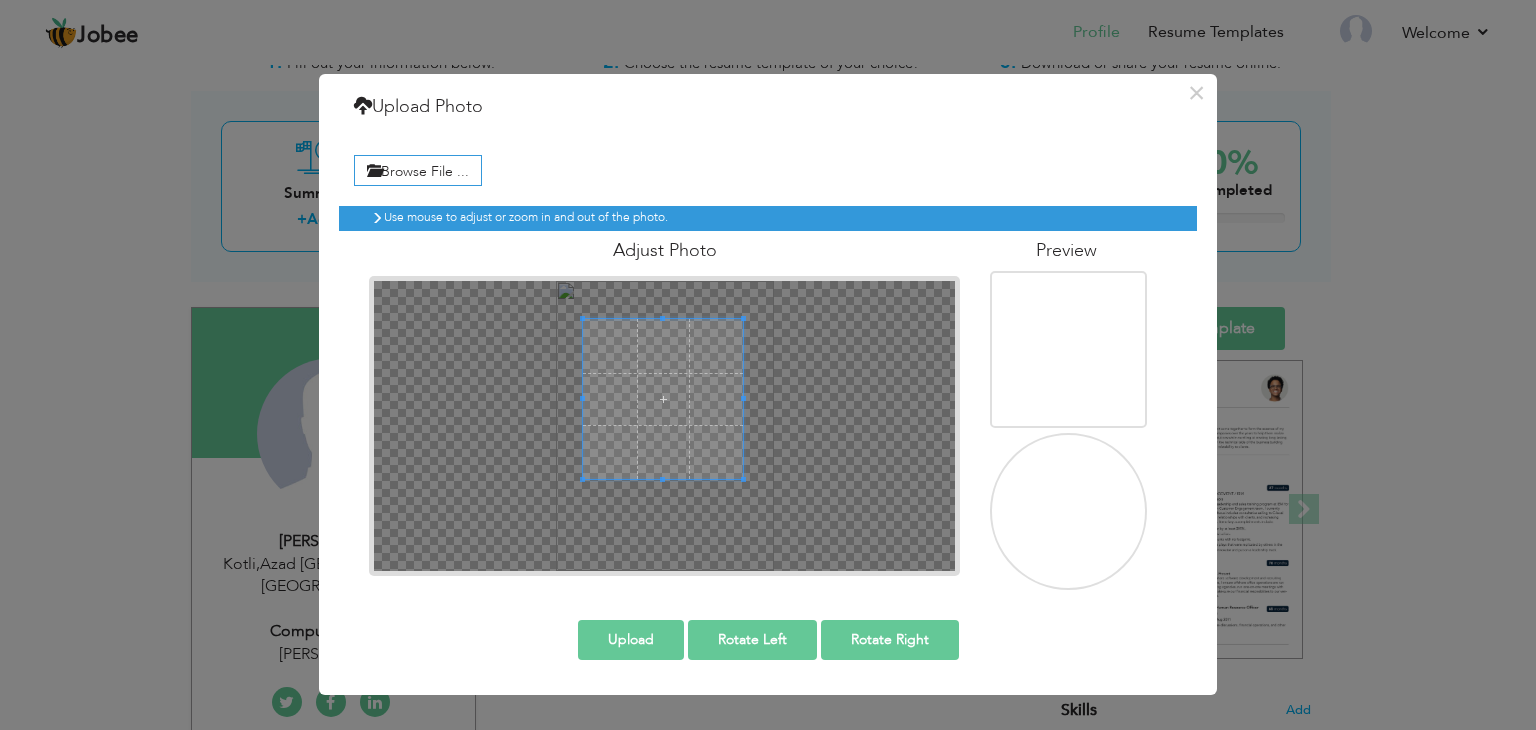 click at bounding box center [663, 399] 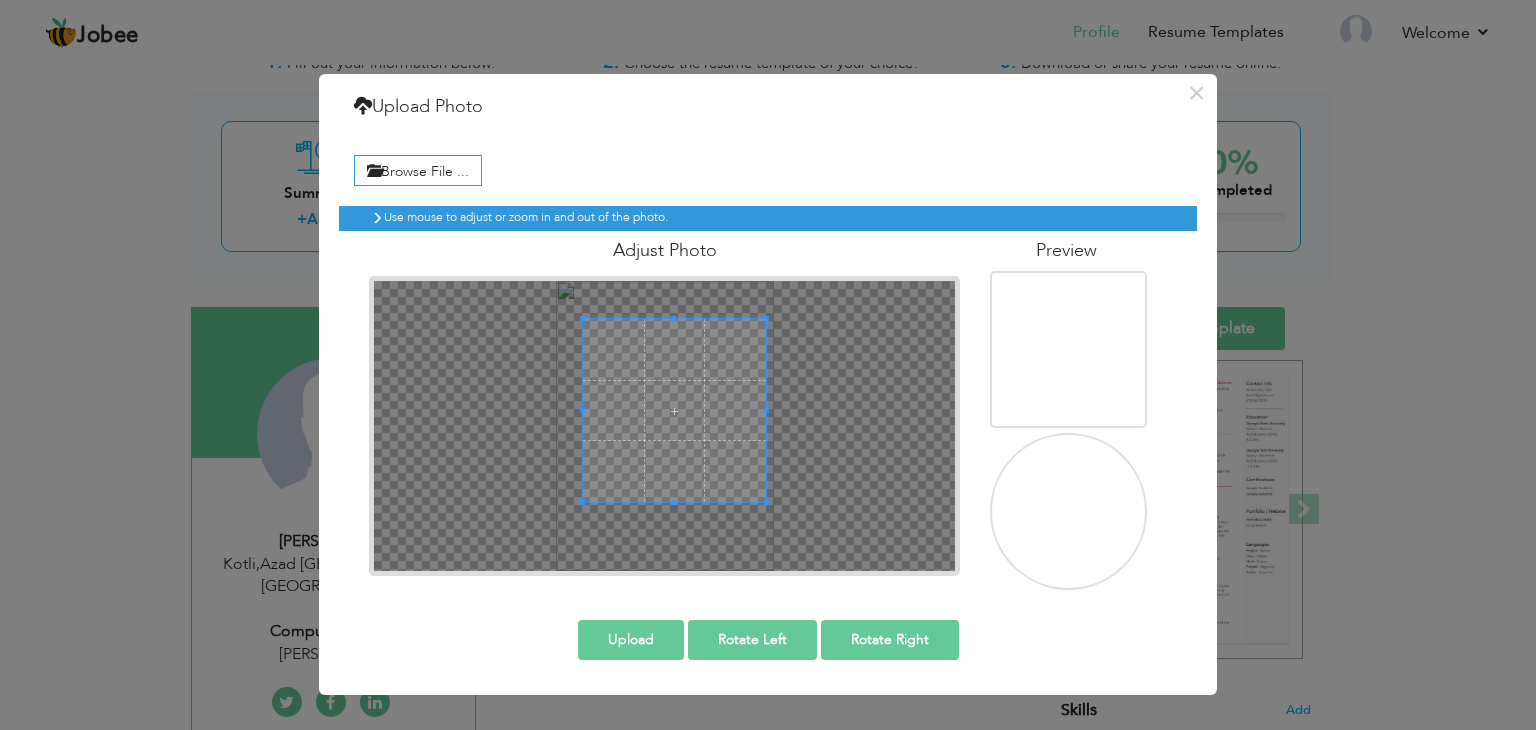 click at bounding box center [766, 502] 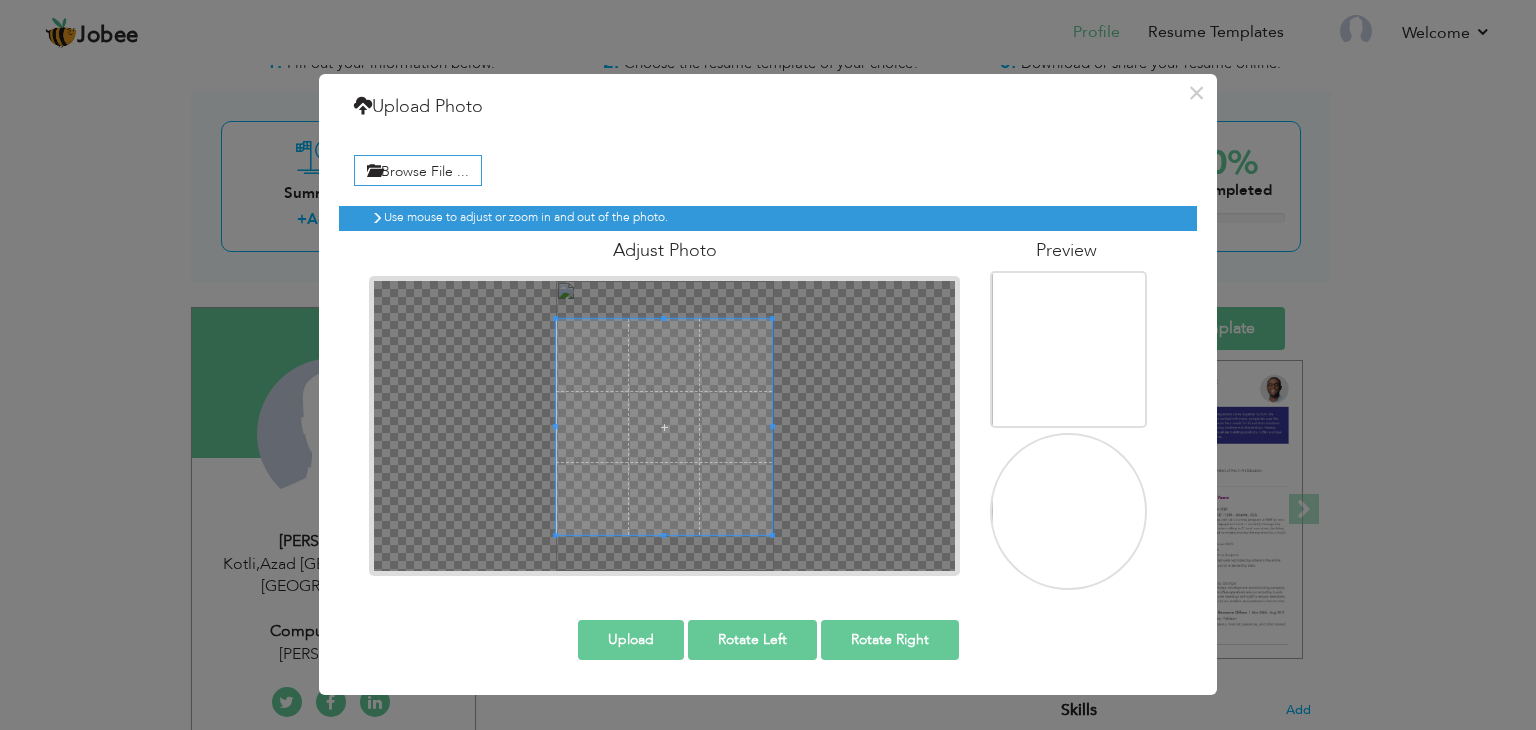 click at bounding box center [664, 426] 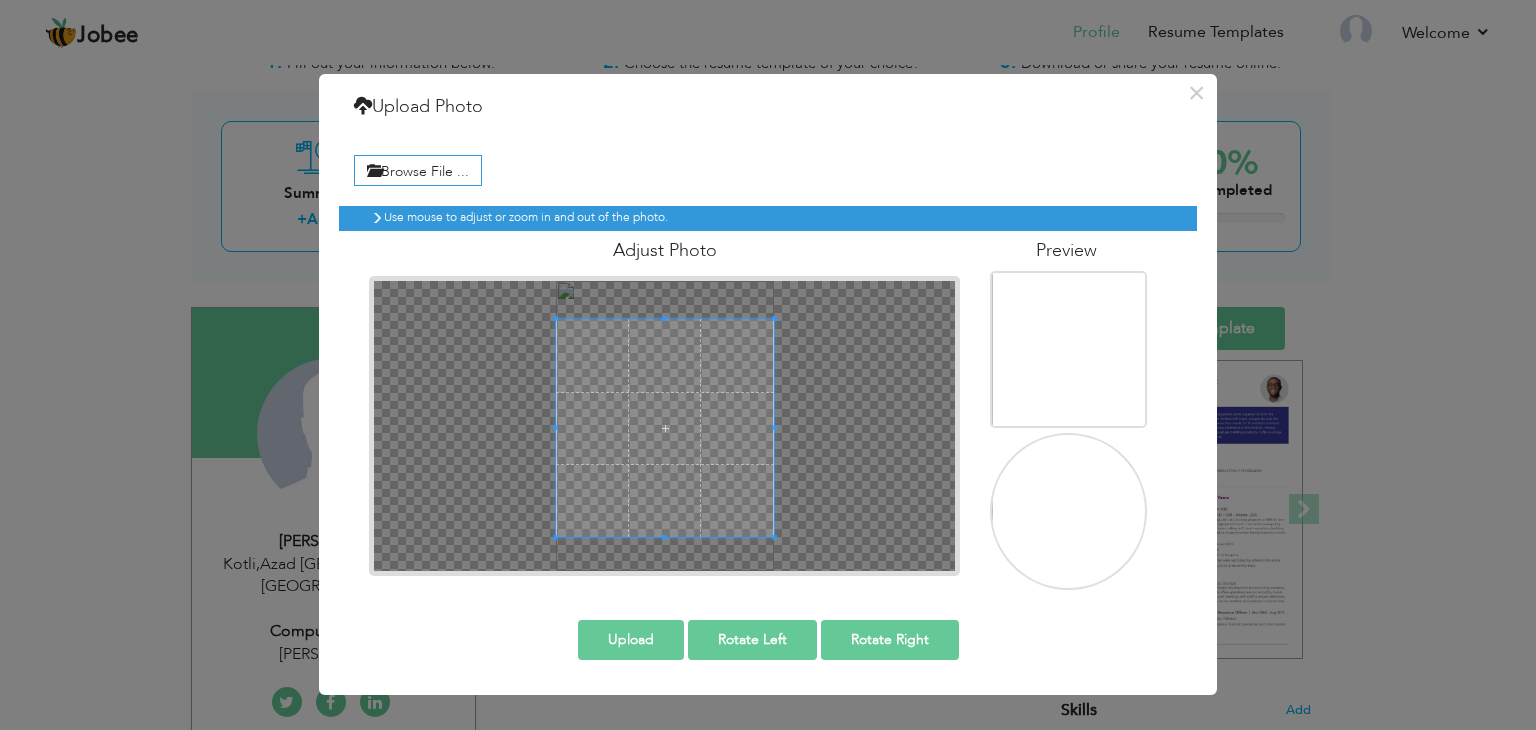 click at bounding box center (664, 426) 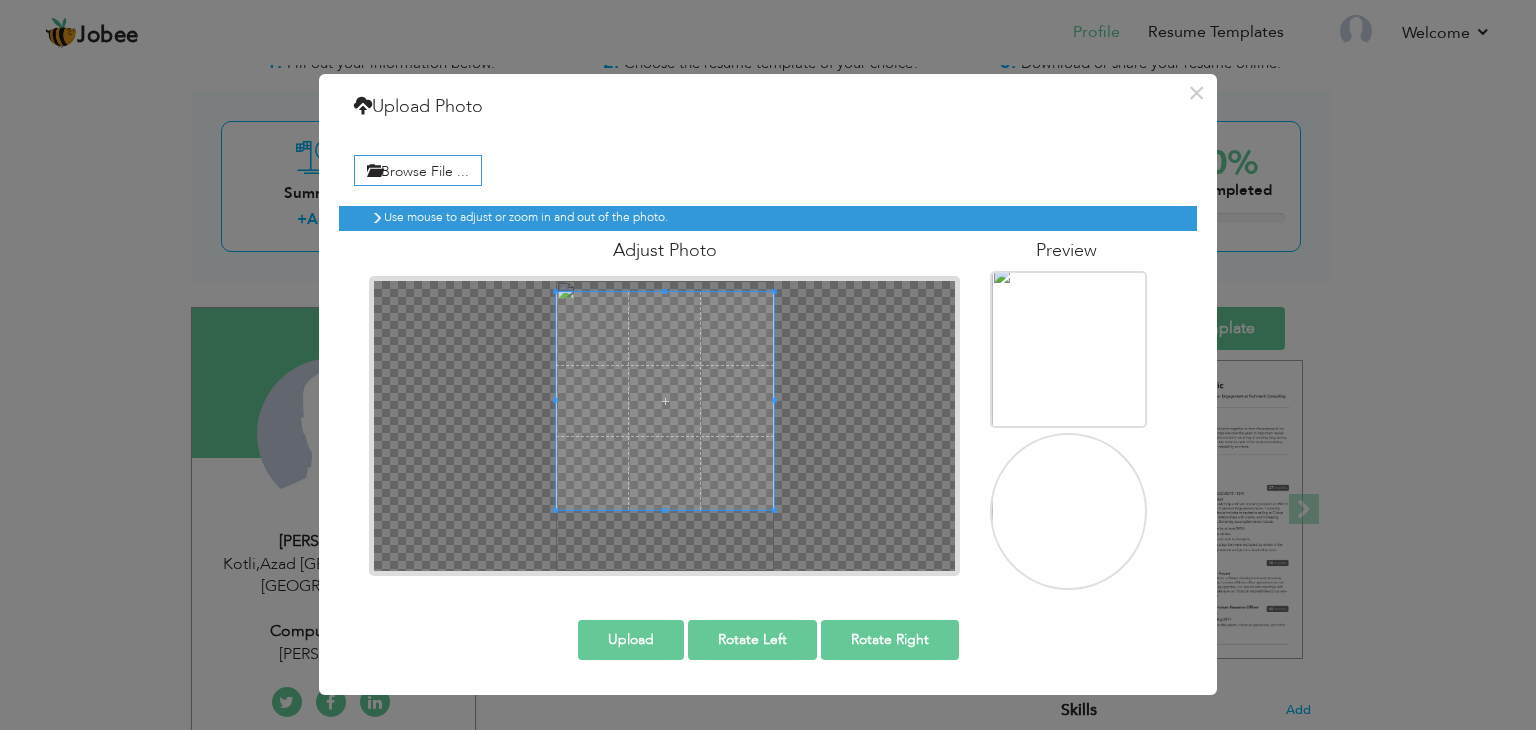 click at bounding box center (665, 401) 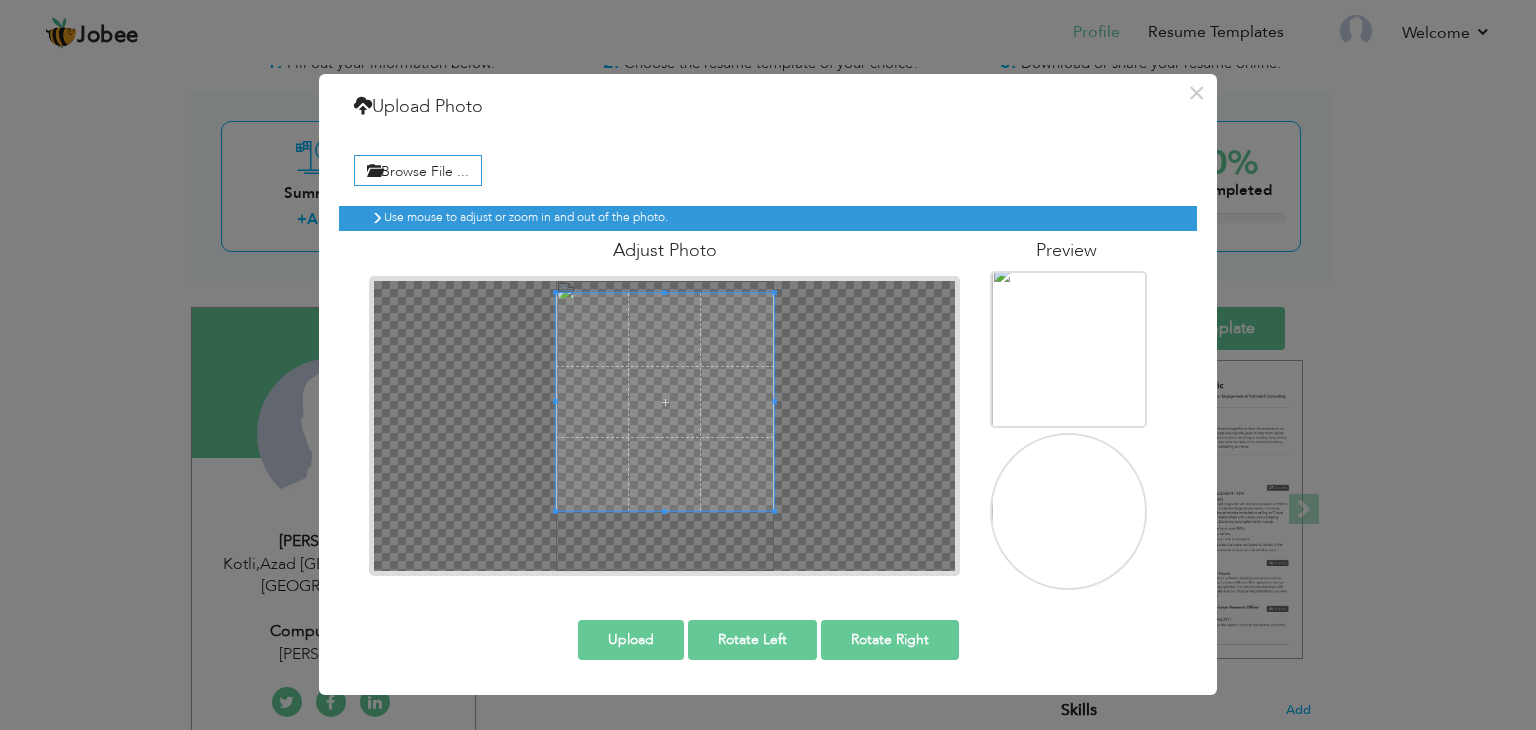 click on "Upload" at bounding box center [631, 640] 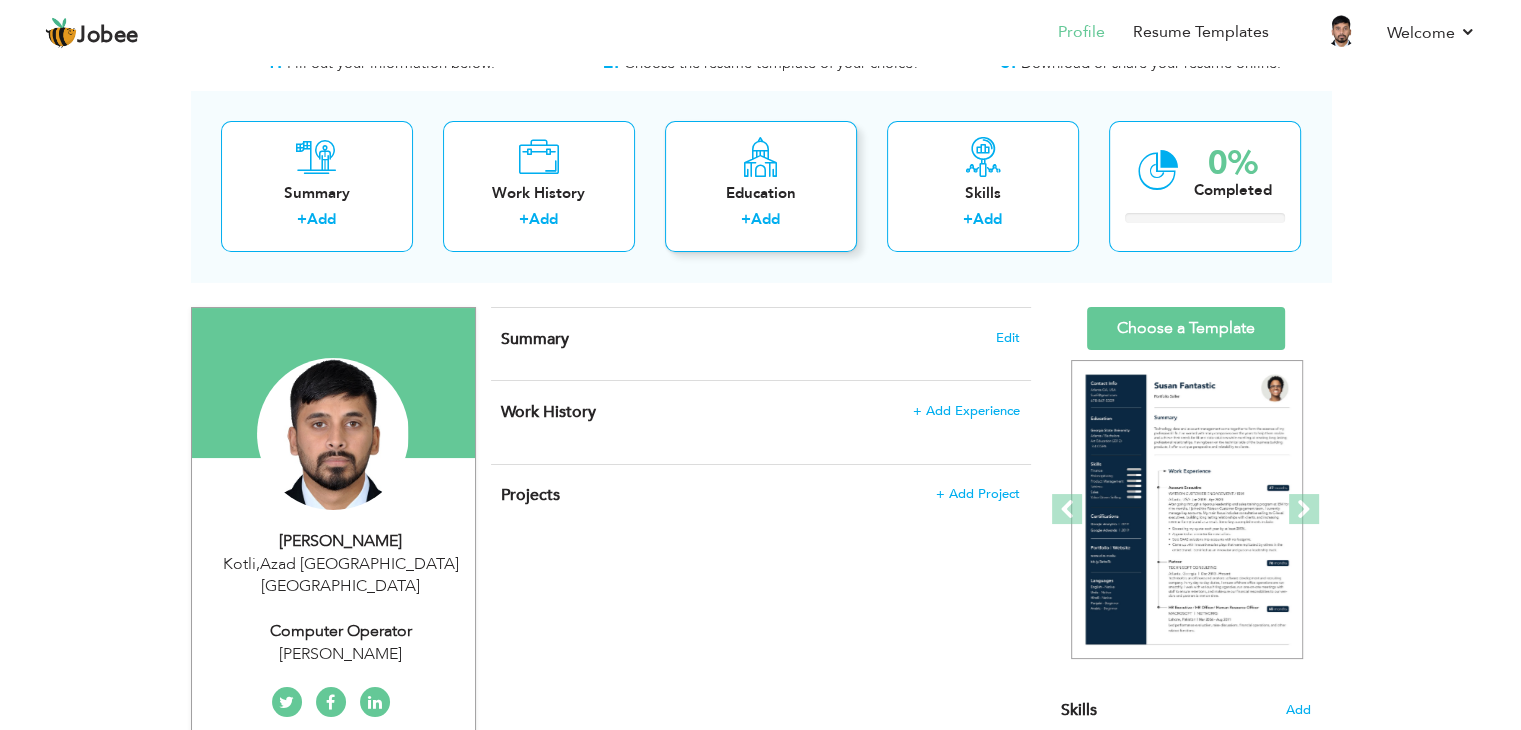 click on "Education" at bounding box center (761, 193) 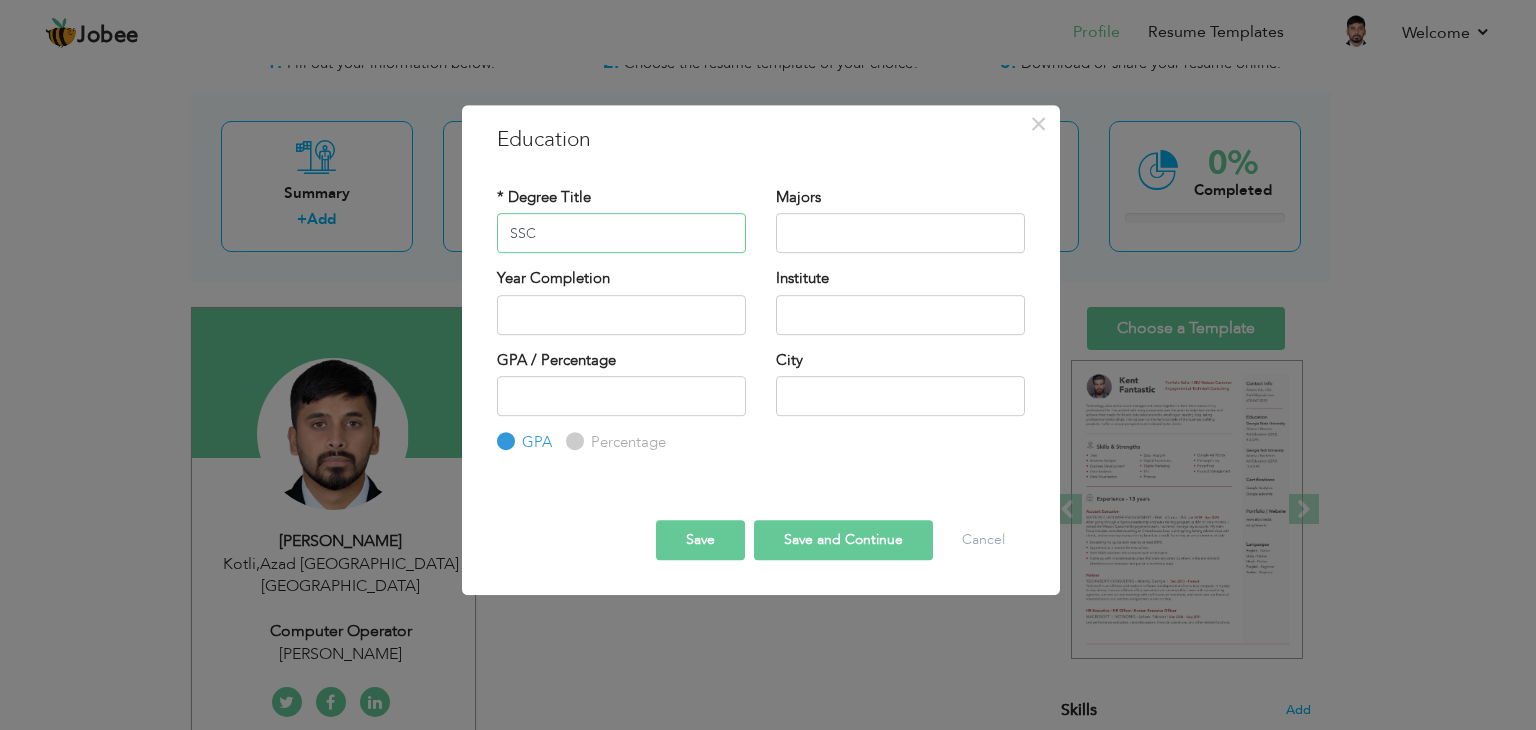 type on "SSC" 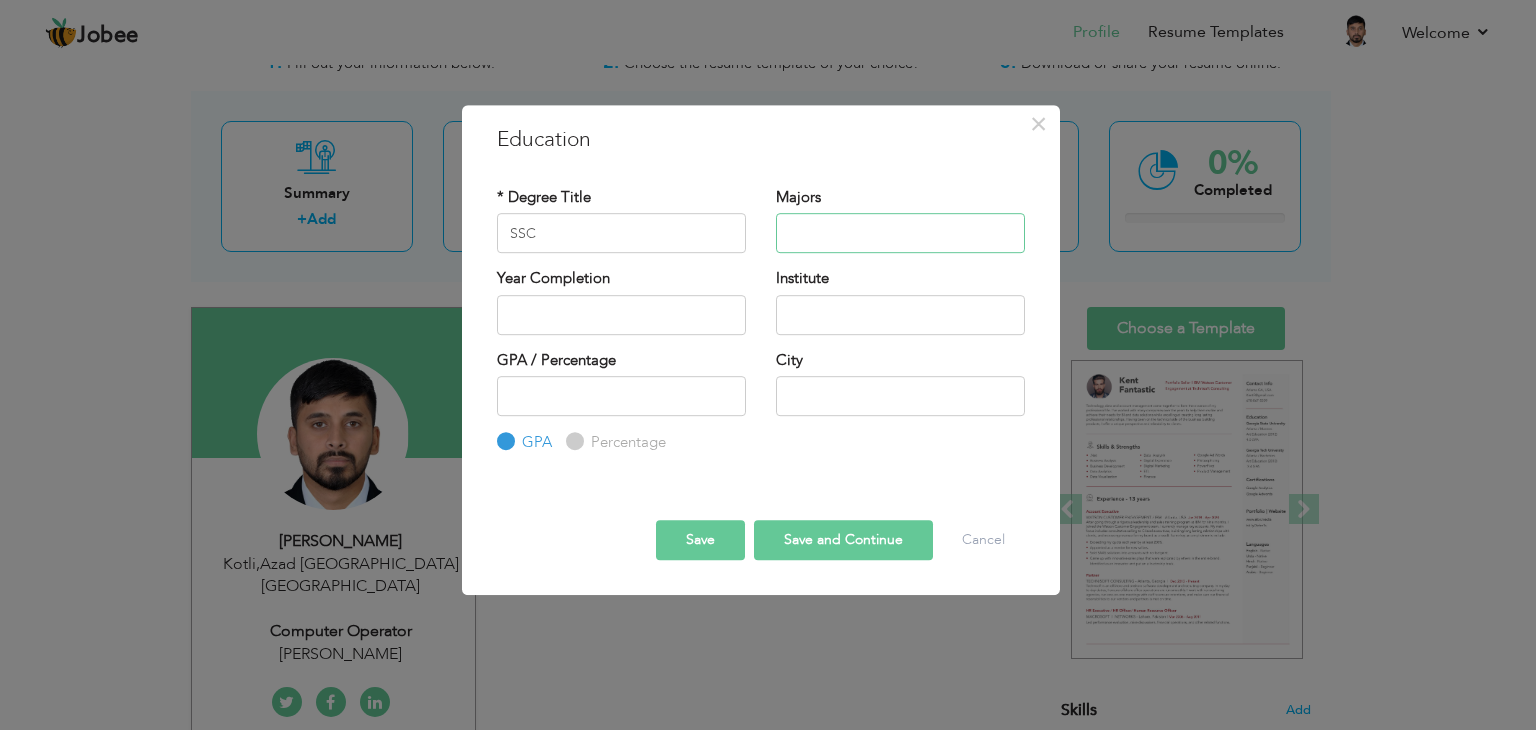 click at bounding box center [900, 233] 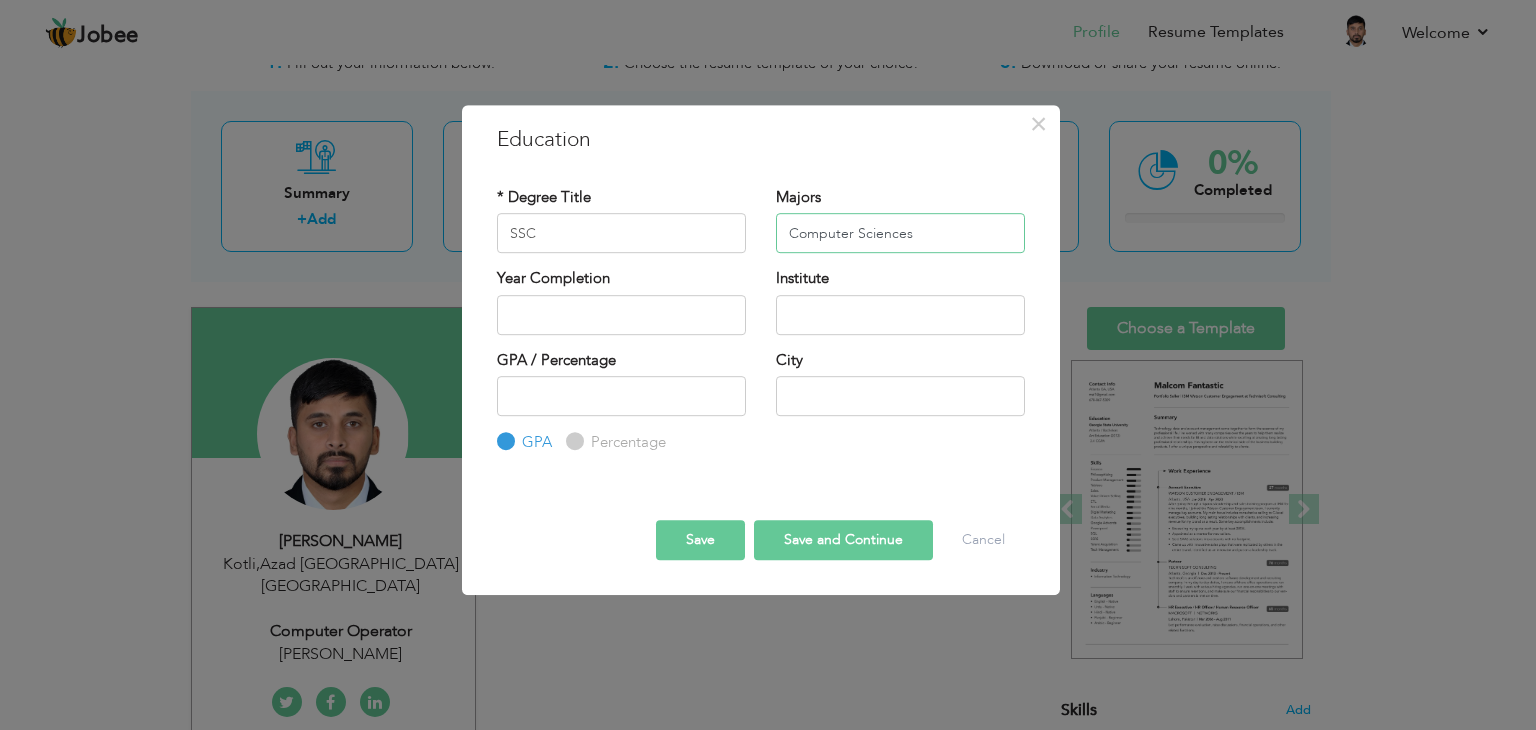 type on "Computer Sciences" 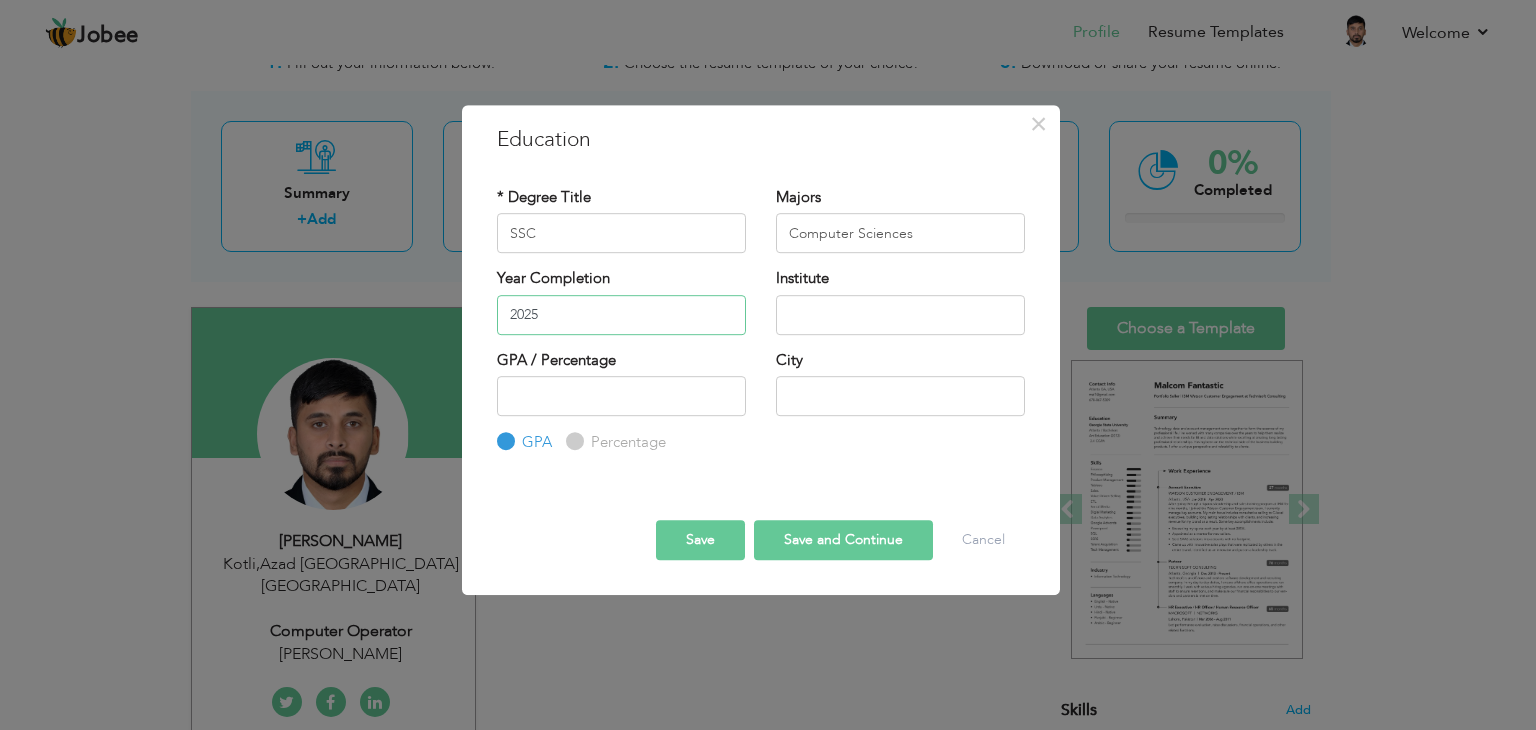click on "2025" at bounding box center (621, 315) 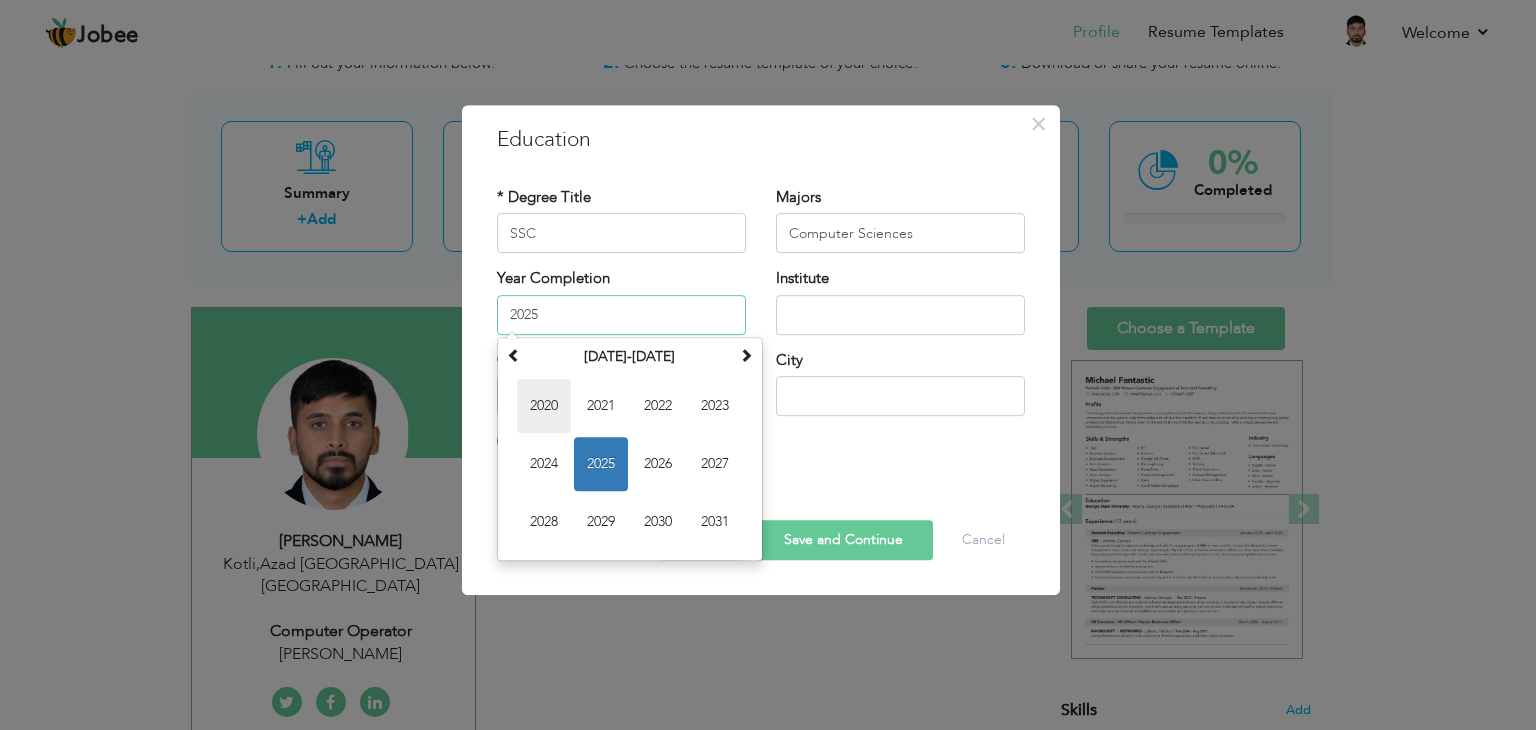 click on "2020" at bounding box center (544, 406) 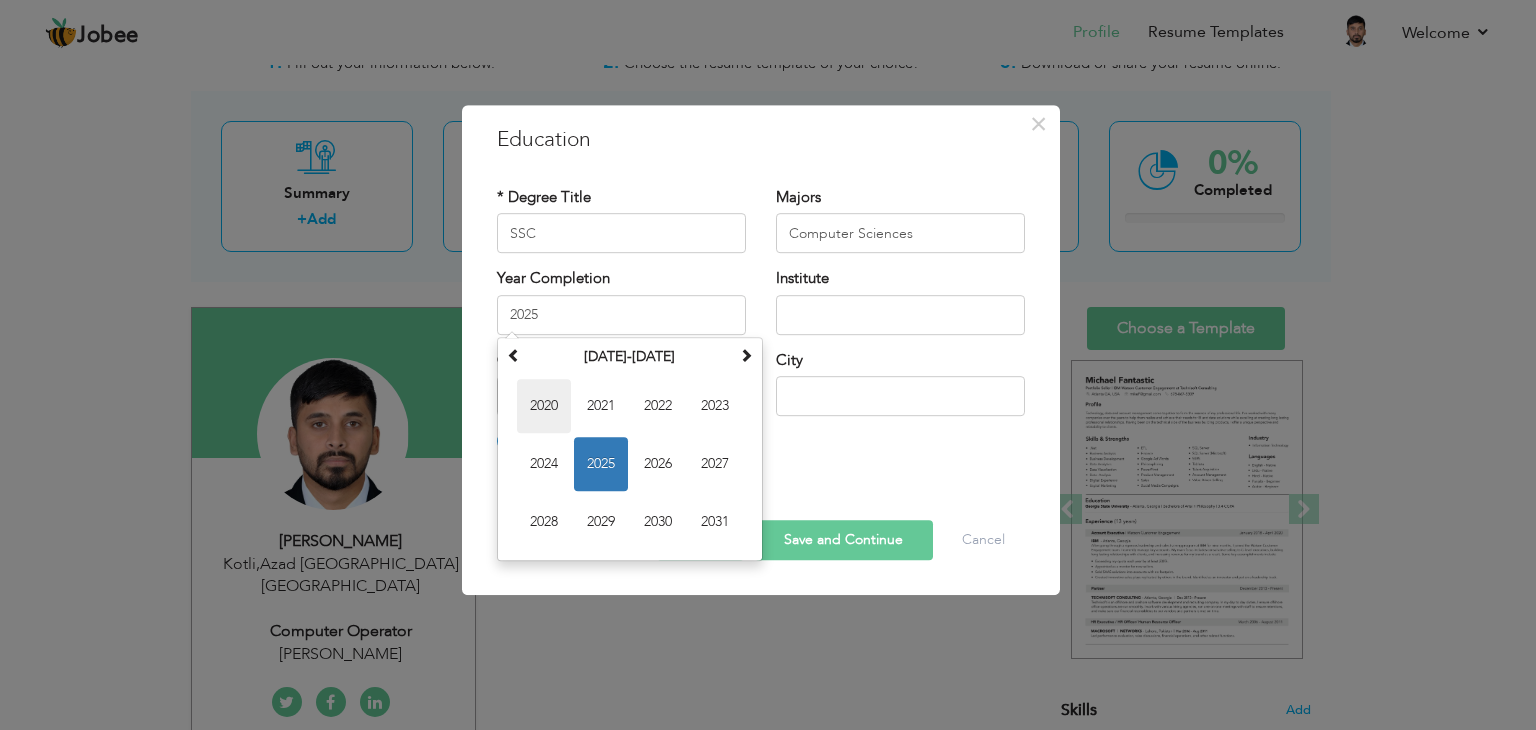 type on "2020" 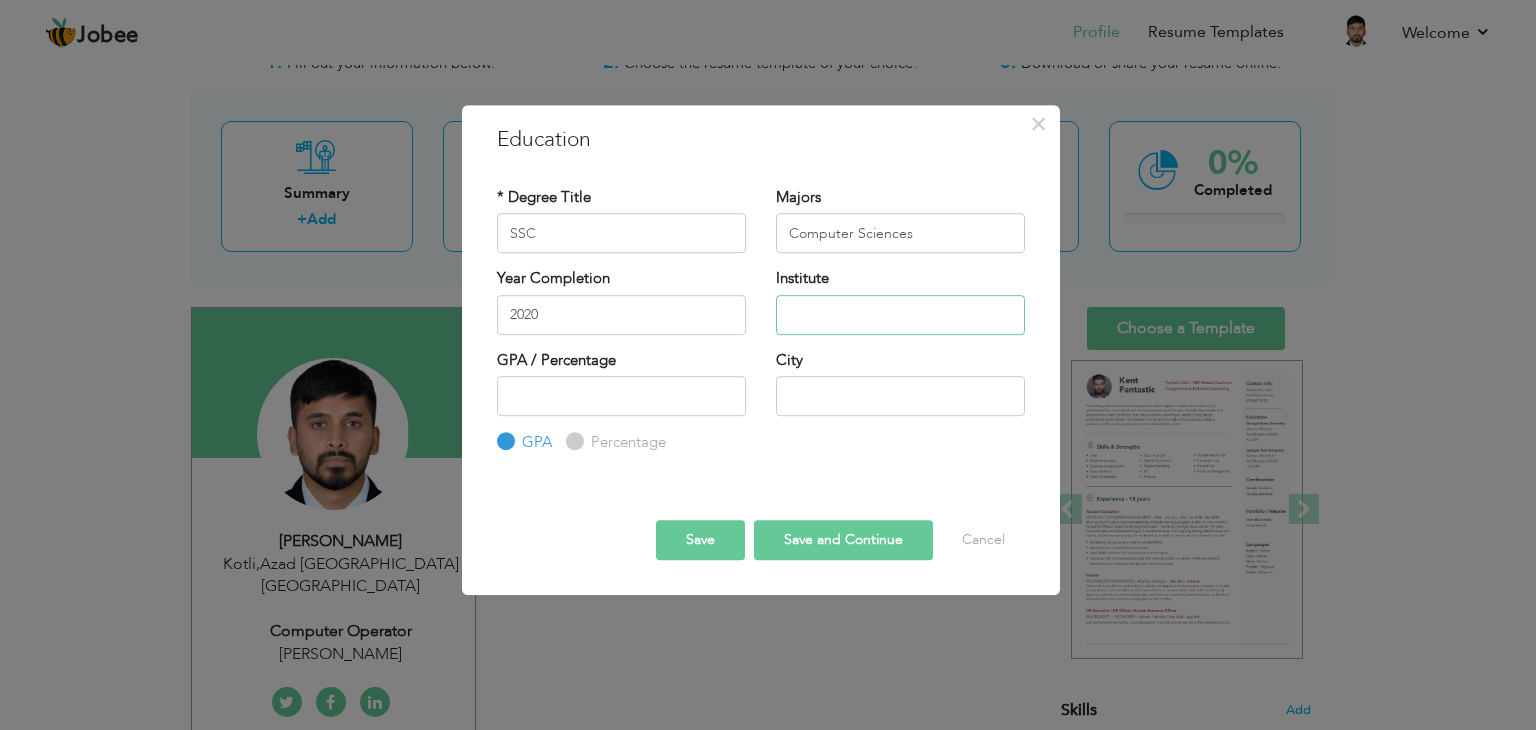 click at bounding box center [900, 315] 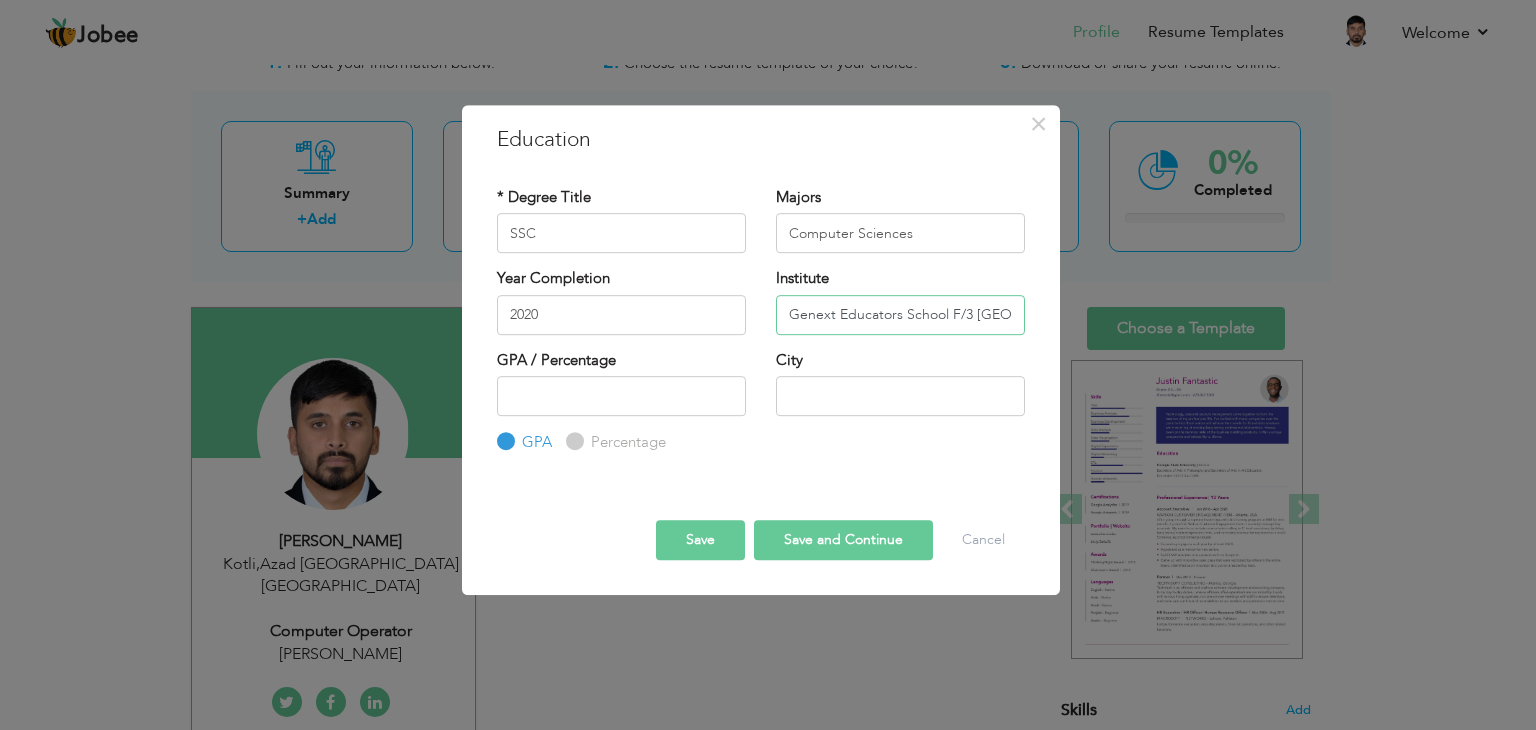 scroll, scrollTop: 0, scrollLeft: 2, axis: horizontal 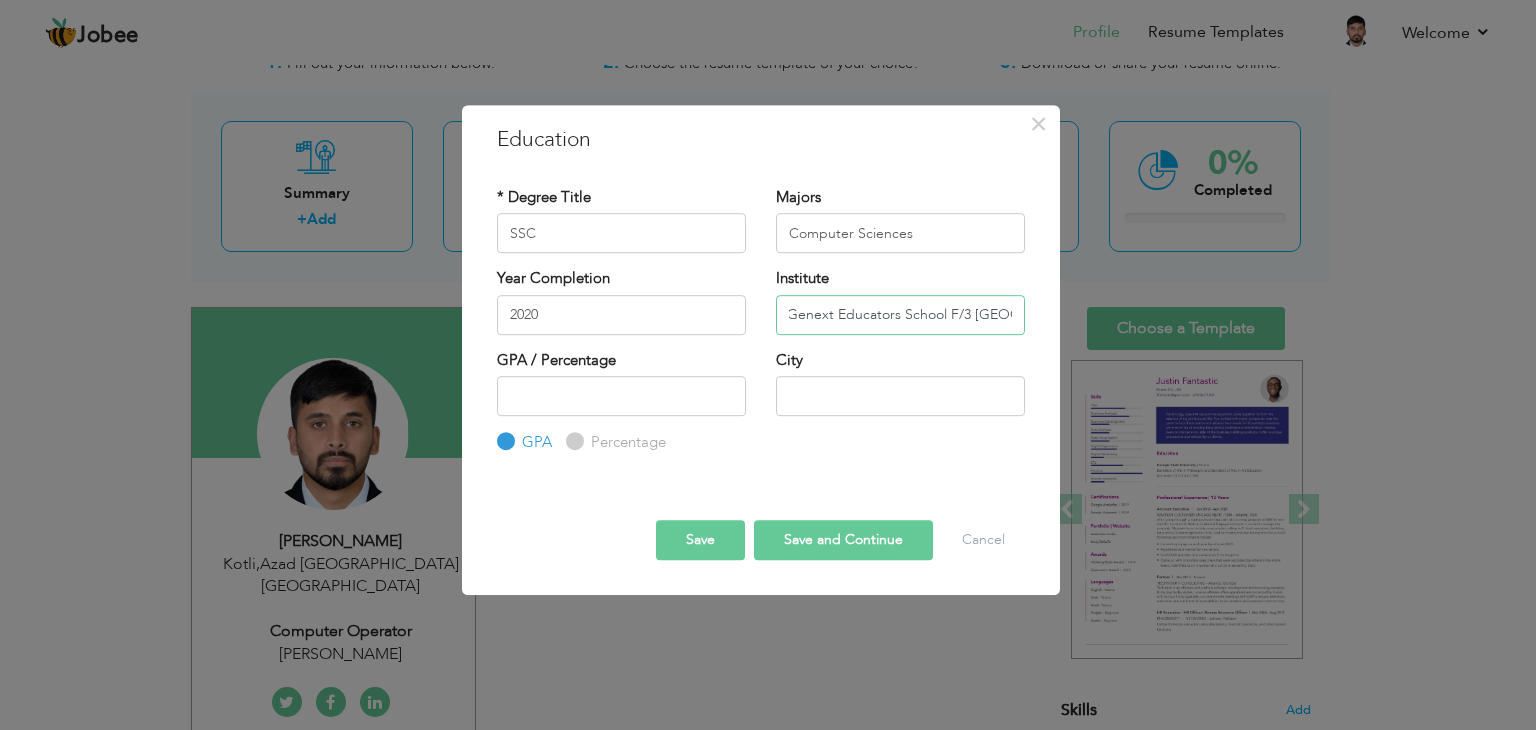 type on "Genext Educators School F/3 Mirpur" 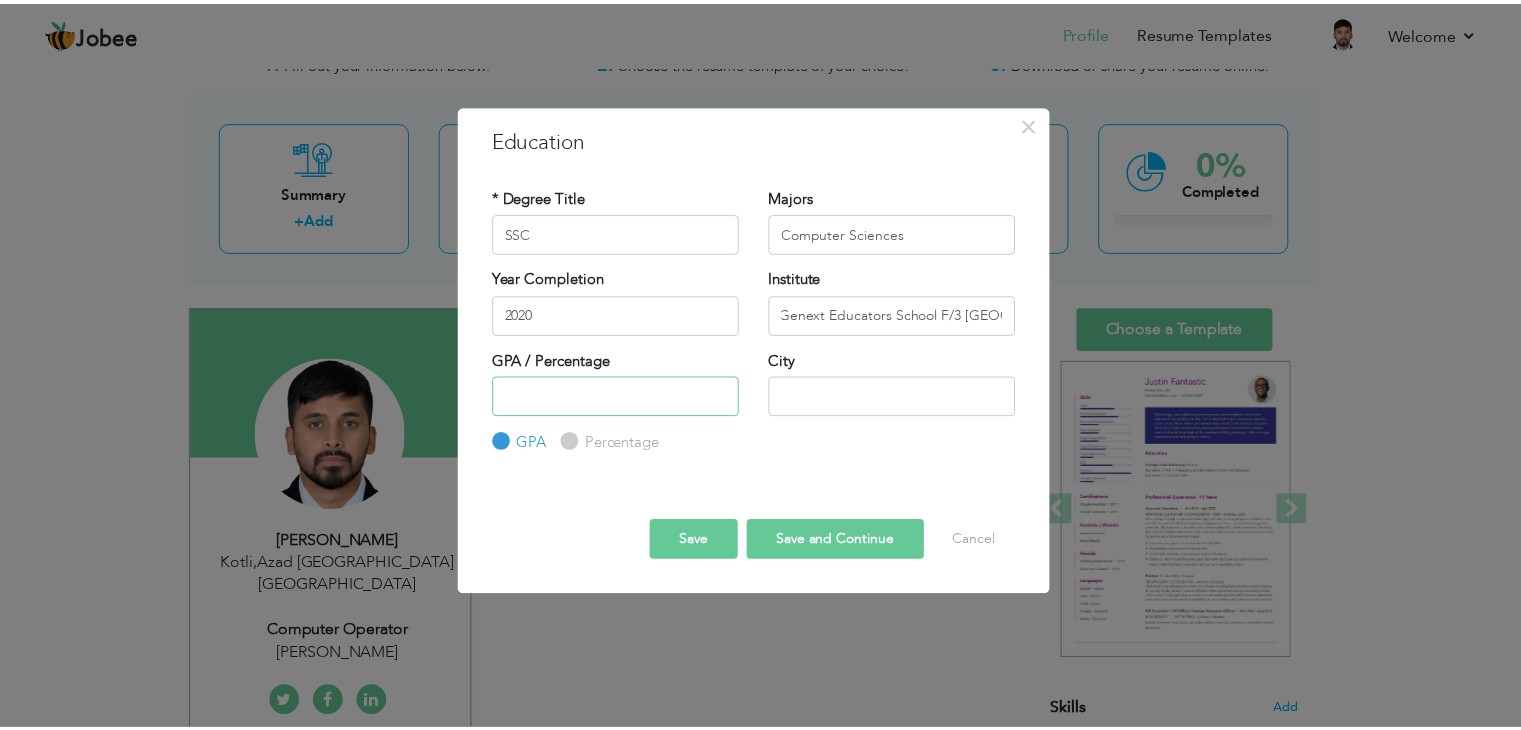 scroll, scrollTop: 0, scrollLeft: 0, axis: both 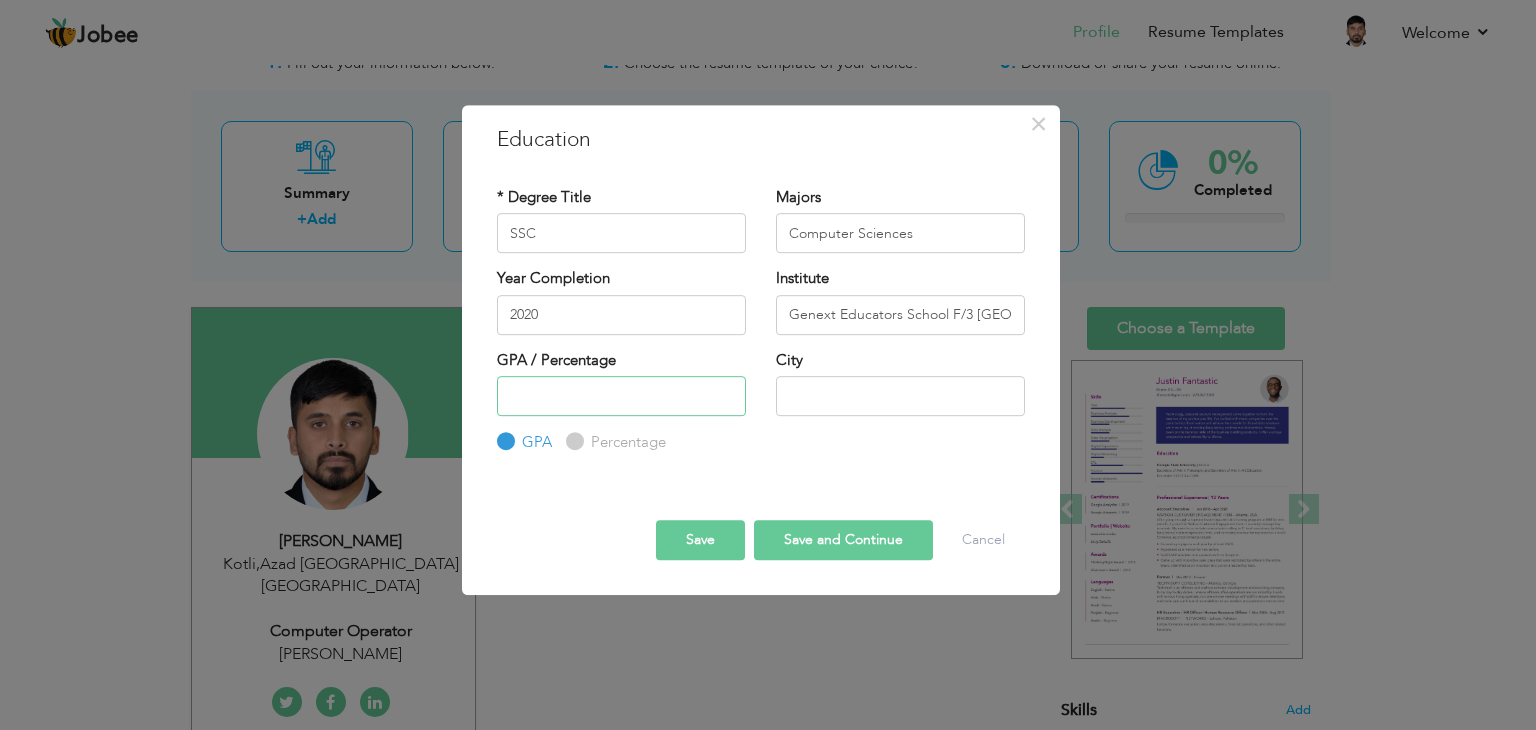 click at bounding box center (621, 396) 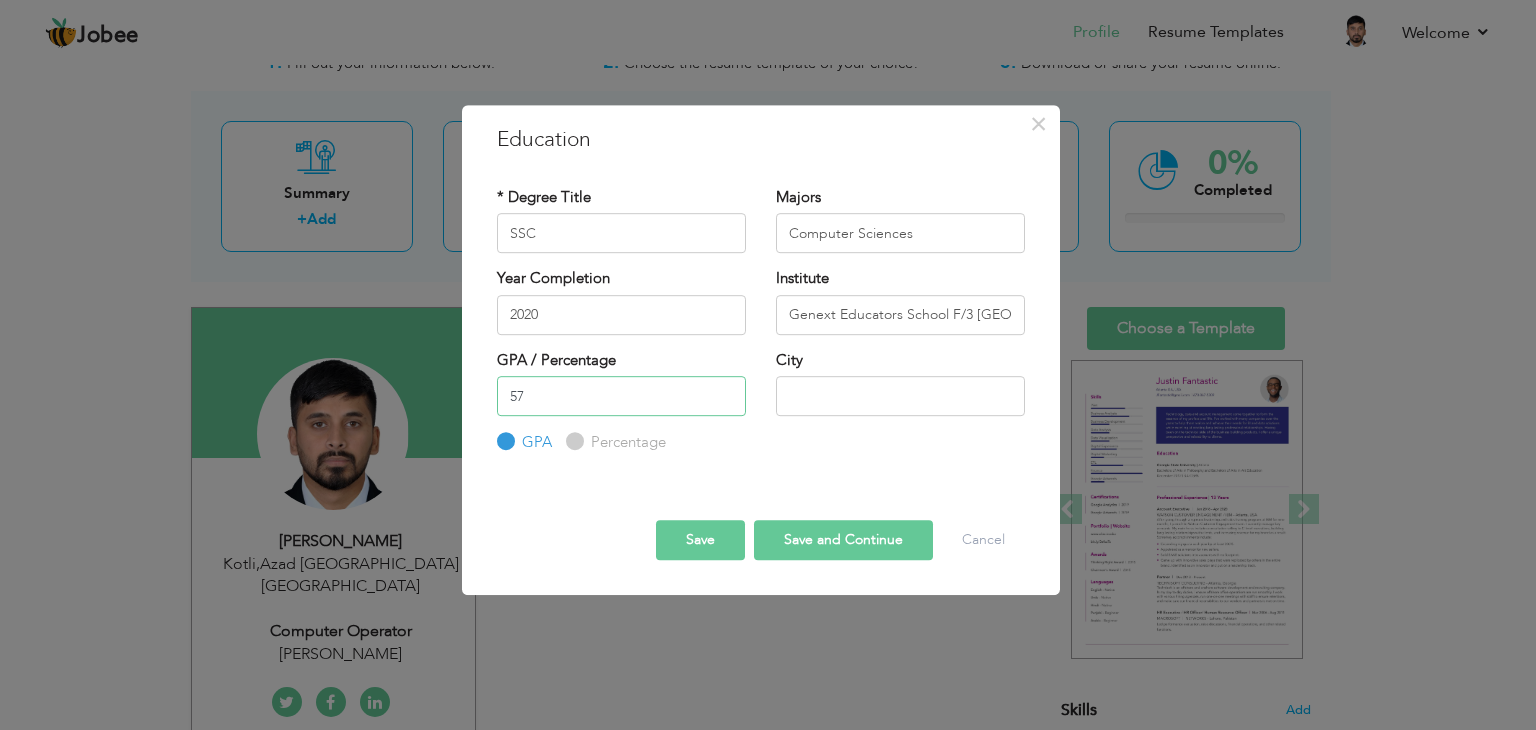 type on "57" 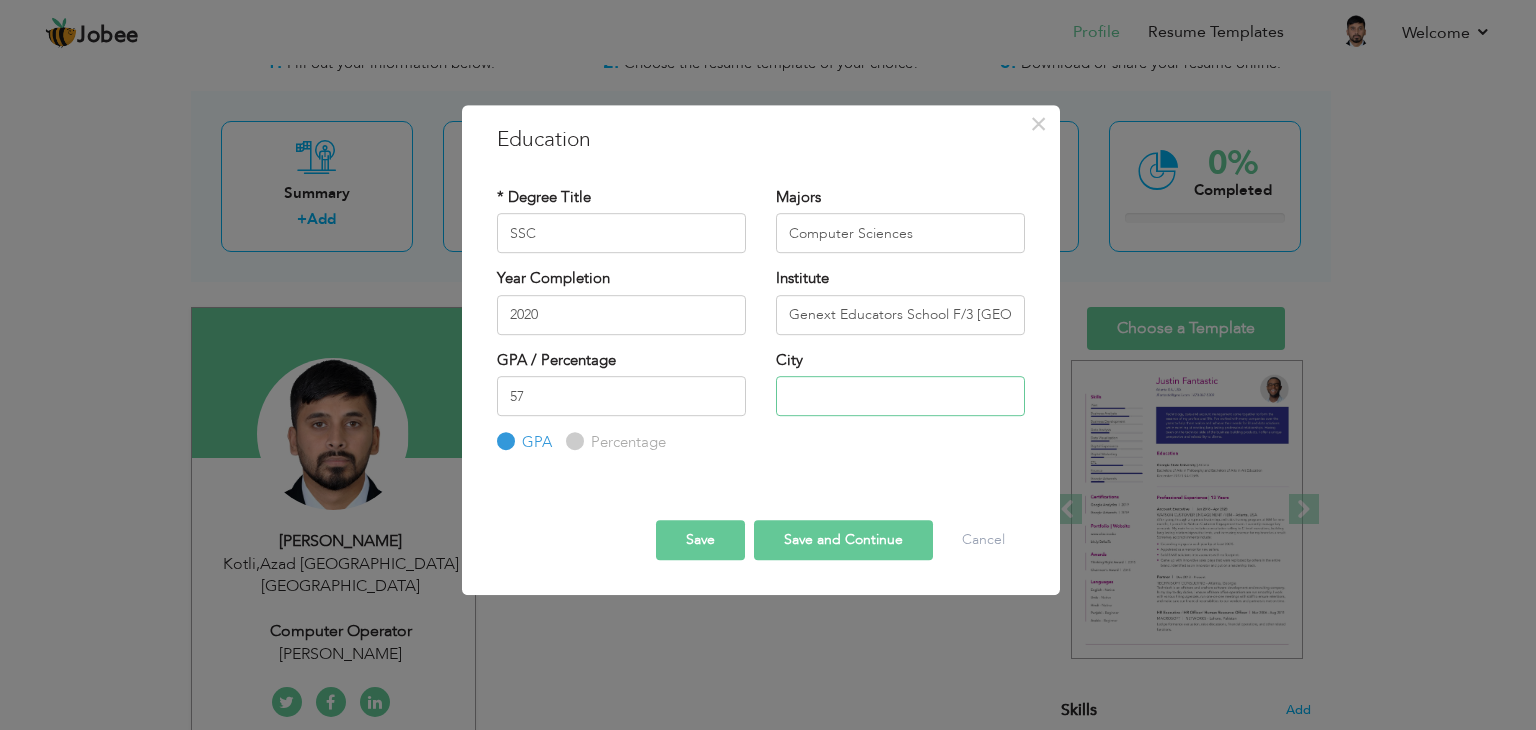 click at bounding box center [900, 396] 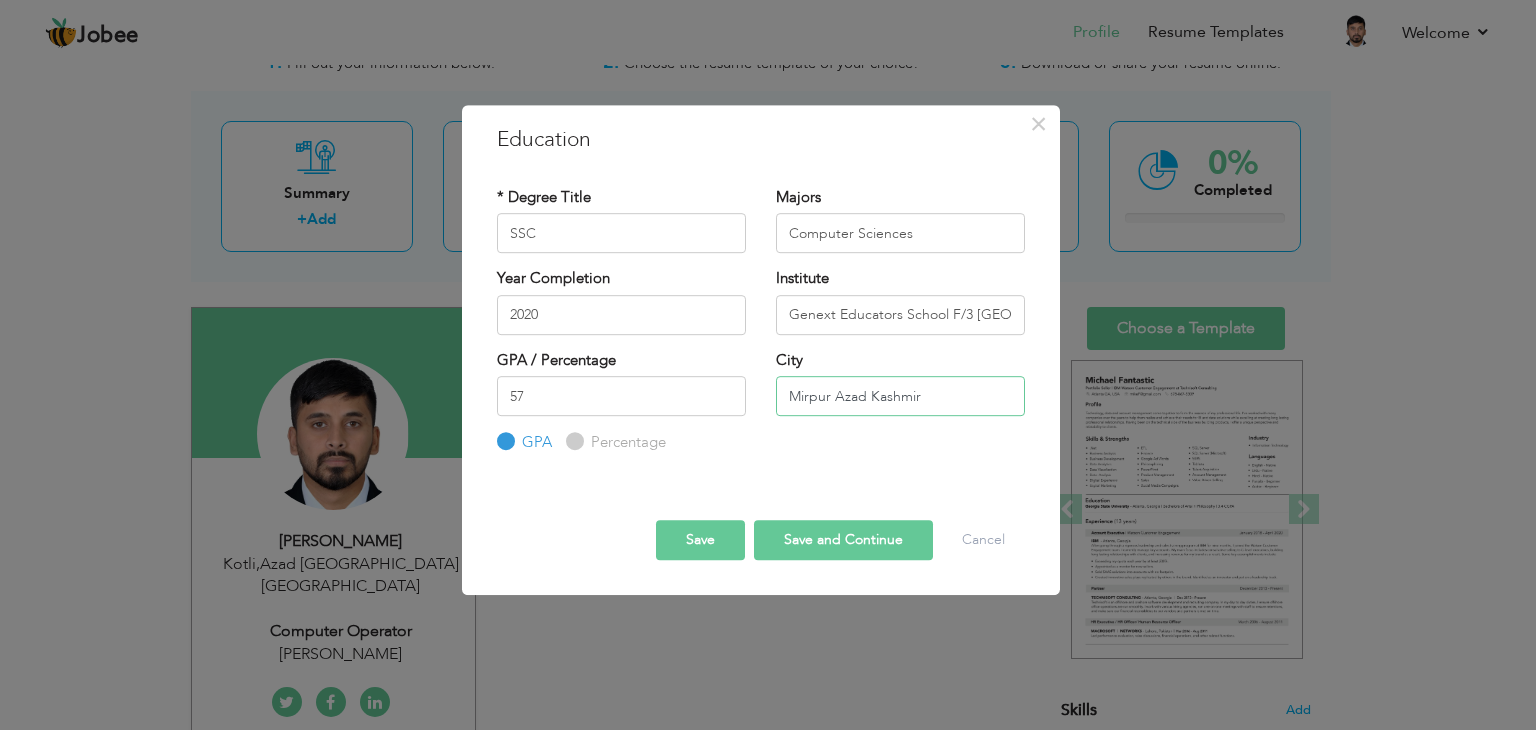 type on "Mirpur Azad Kashmir" 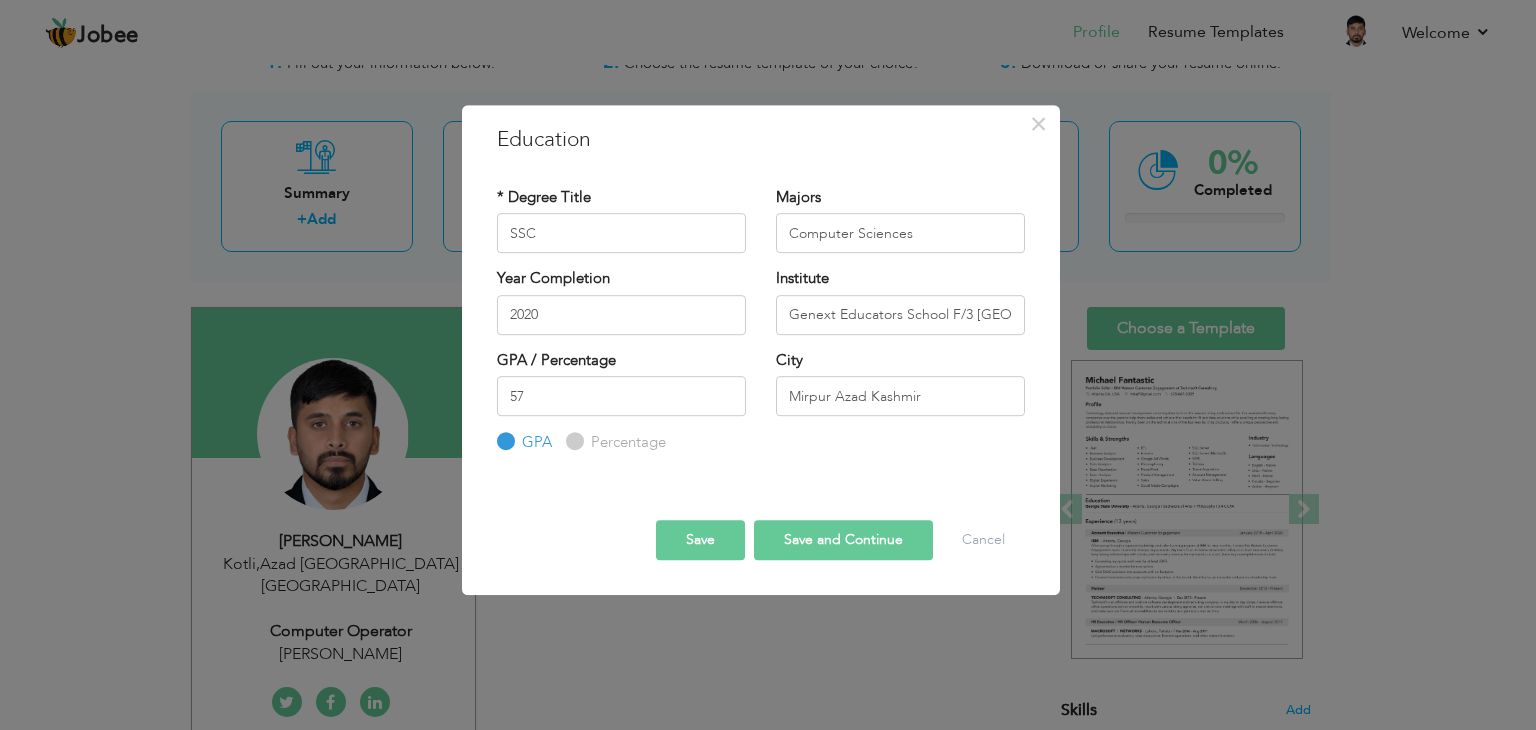click on "Percentage" at bounding box center (626, 442) 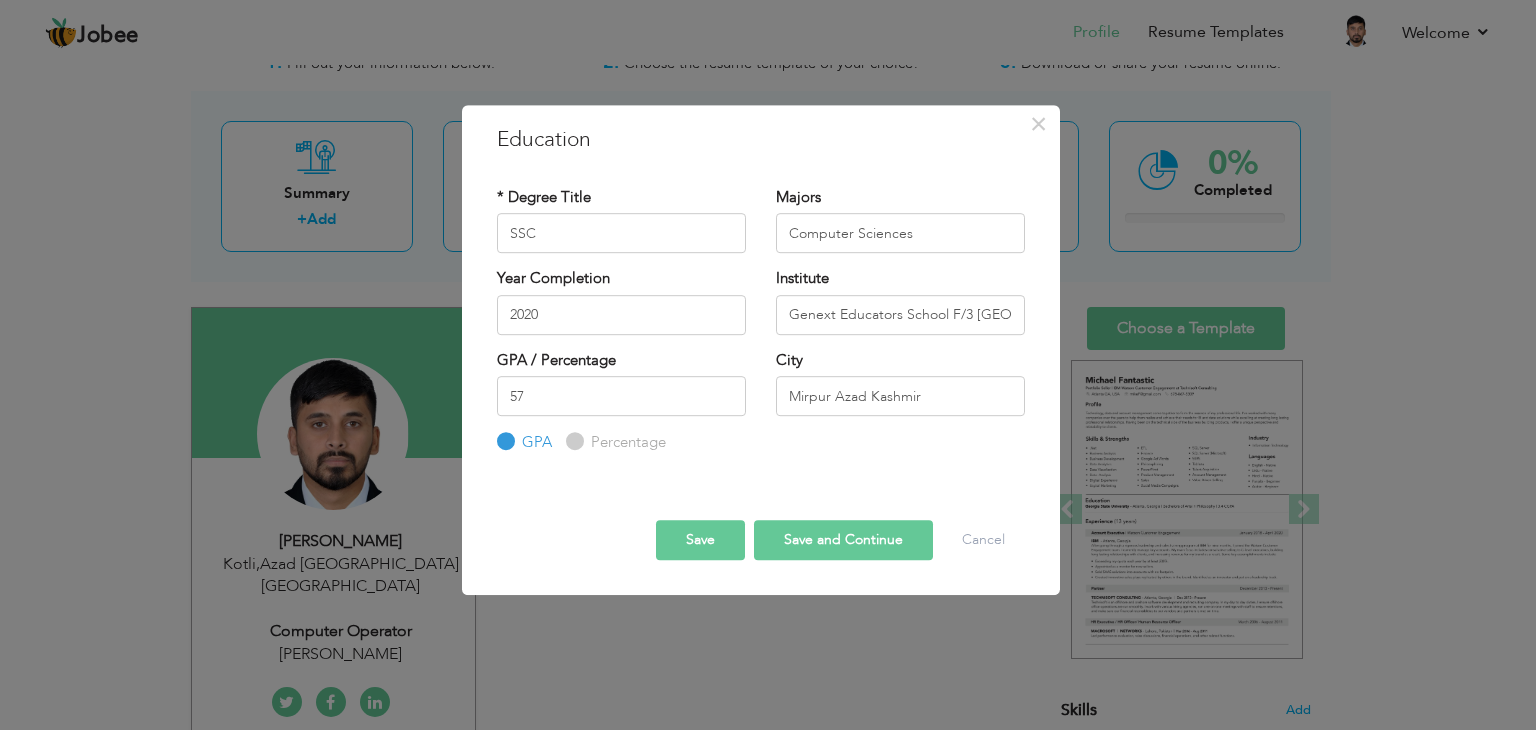 click on "Percentage" at bounding box center (572, 442) 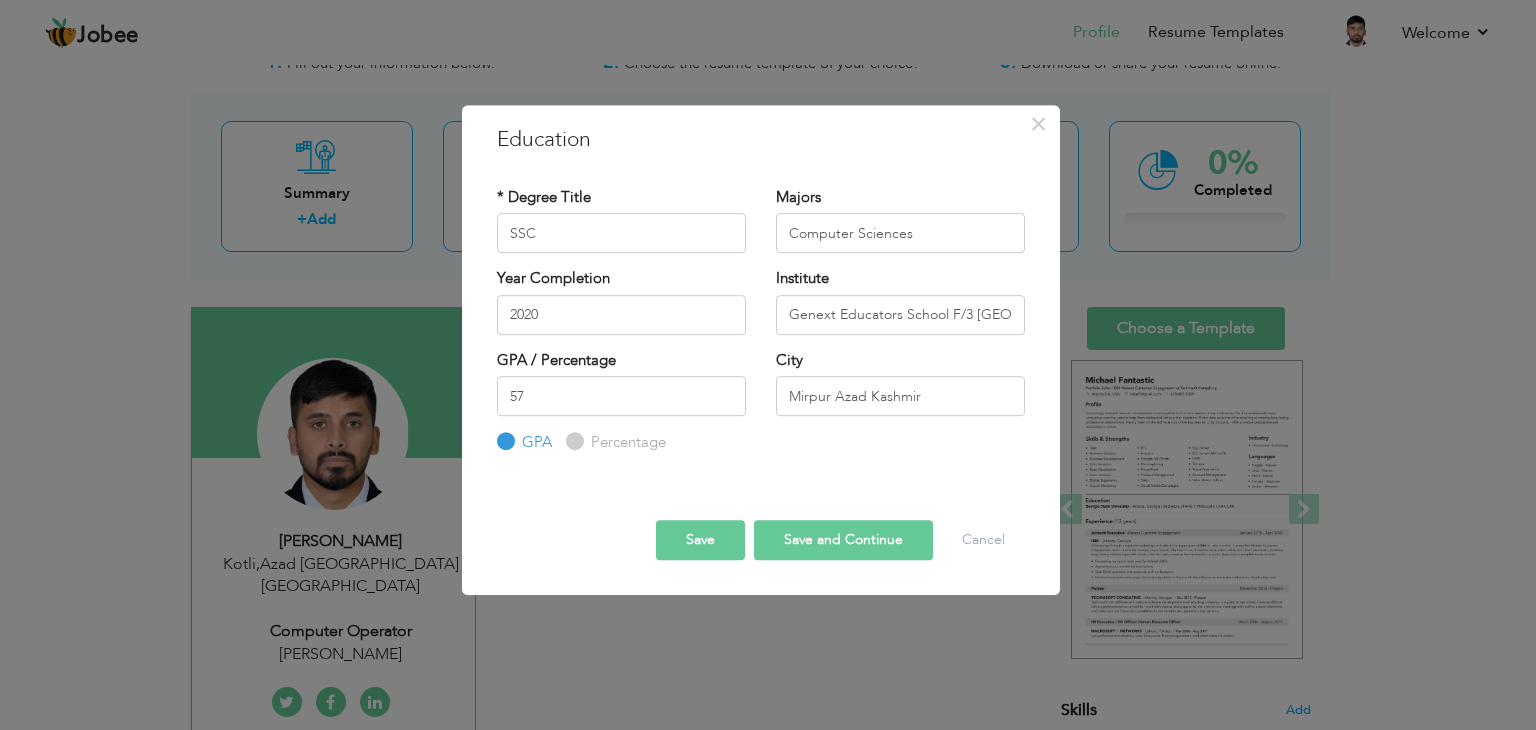 radio on "true" 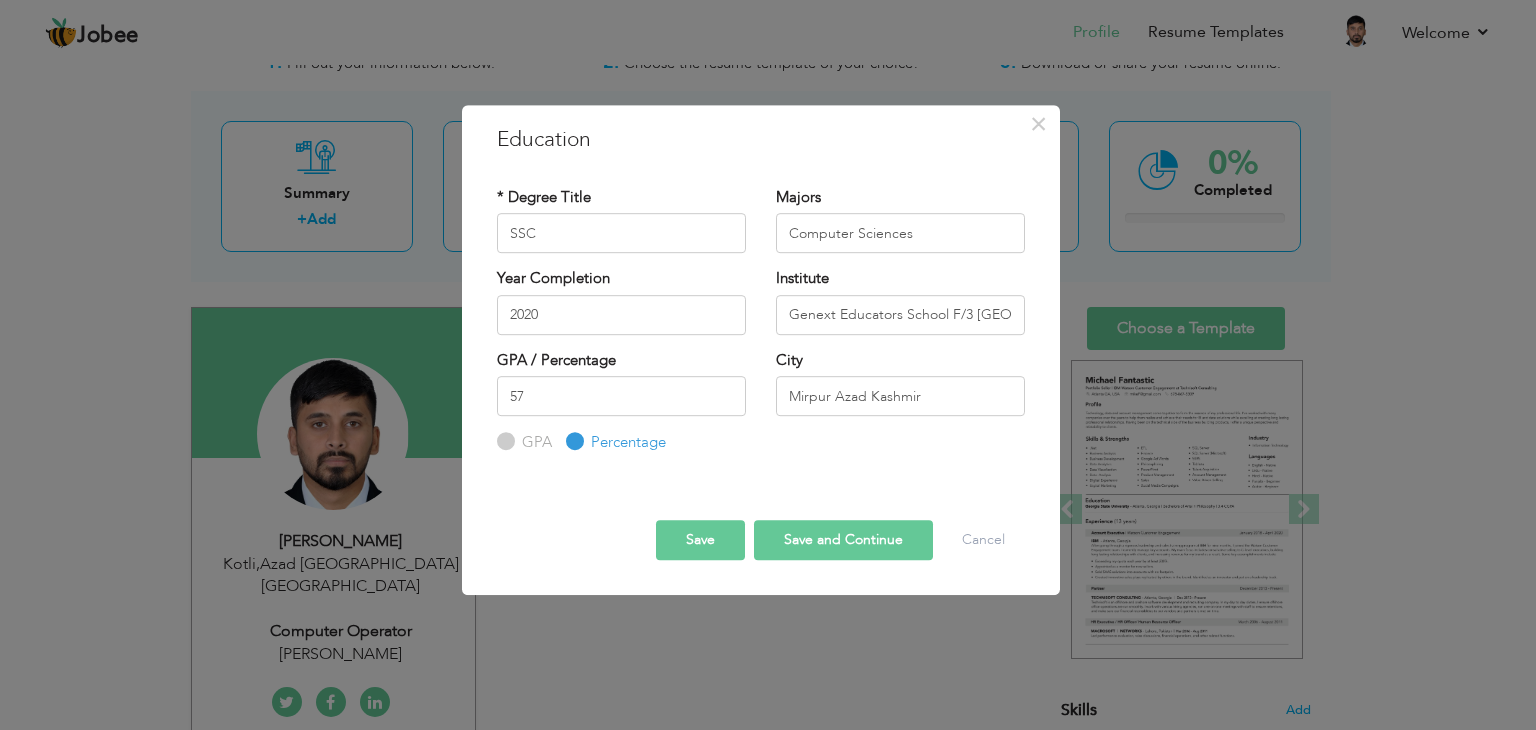 click on "Save" at bounding box center (700, 540) 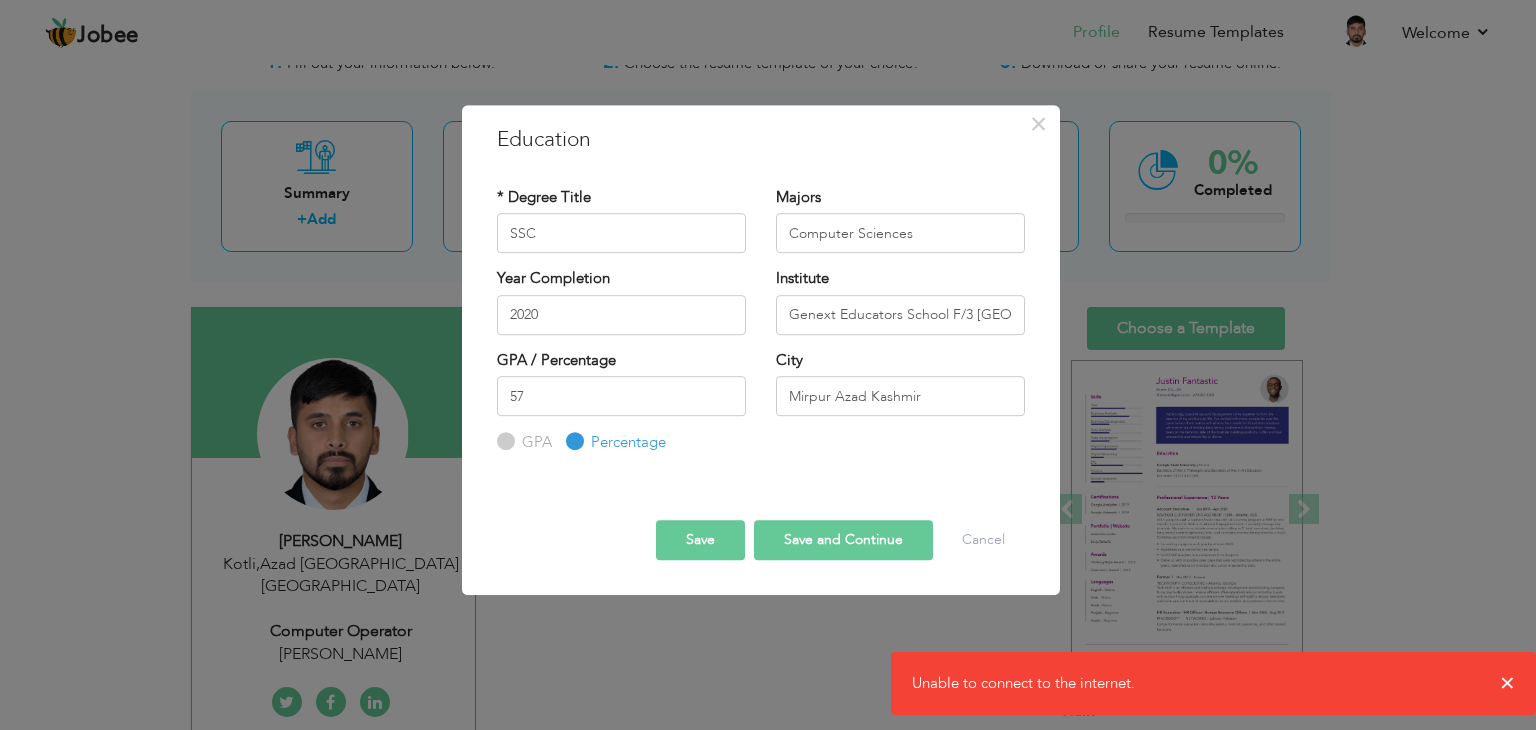 click on "Save" at bounding box center (700, 540) 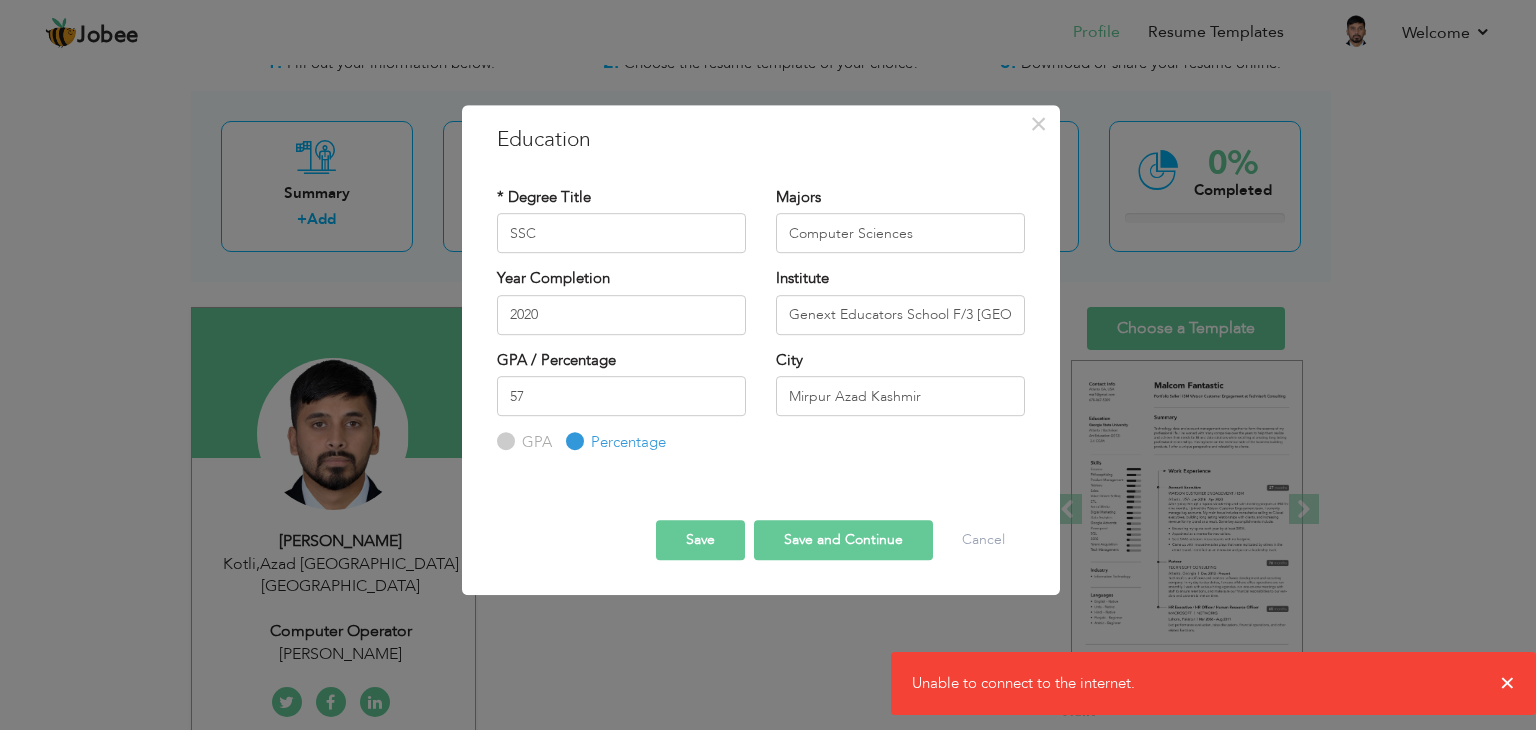 click on "Save" at bounding box center [700, 540] 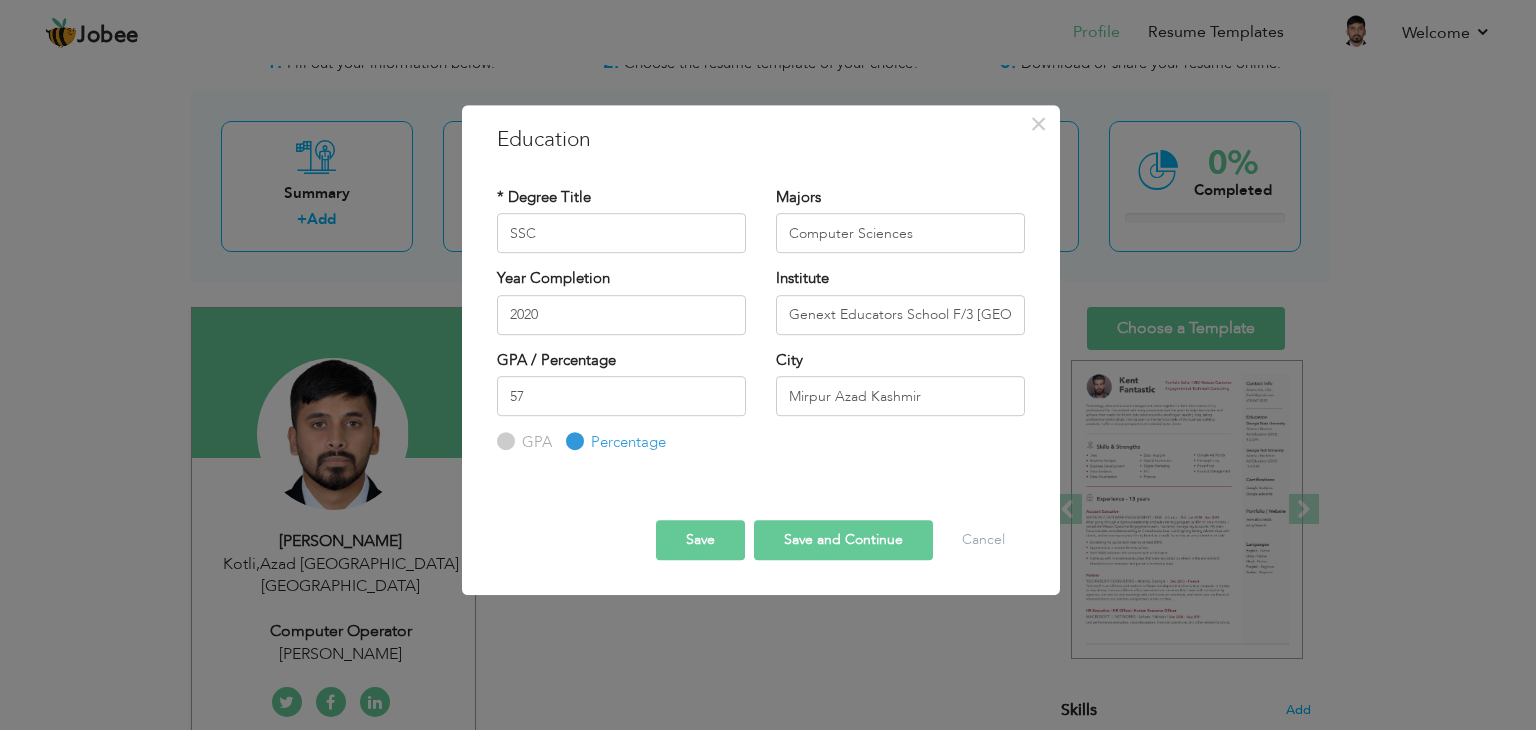 click on "Save" at bounding box center (700, 540) 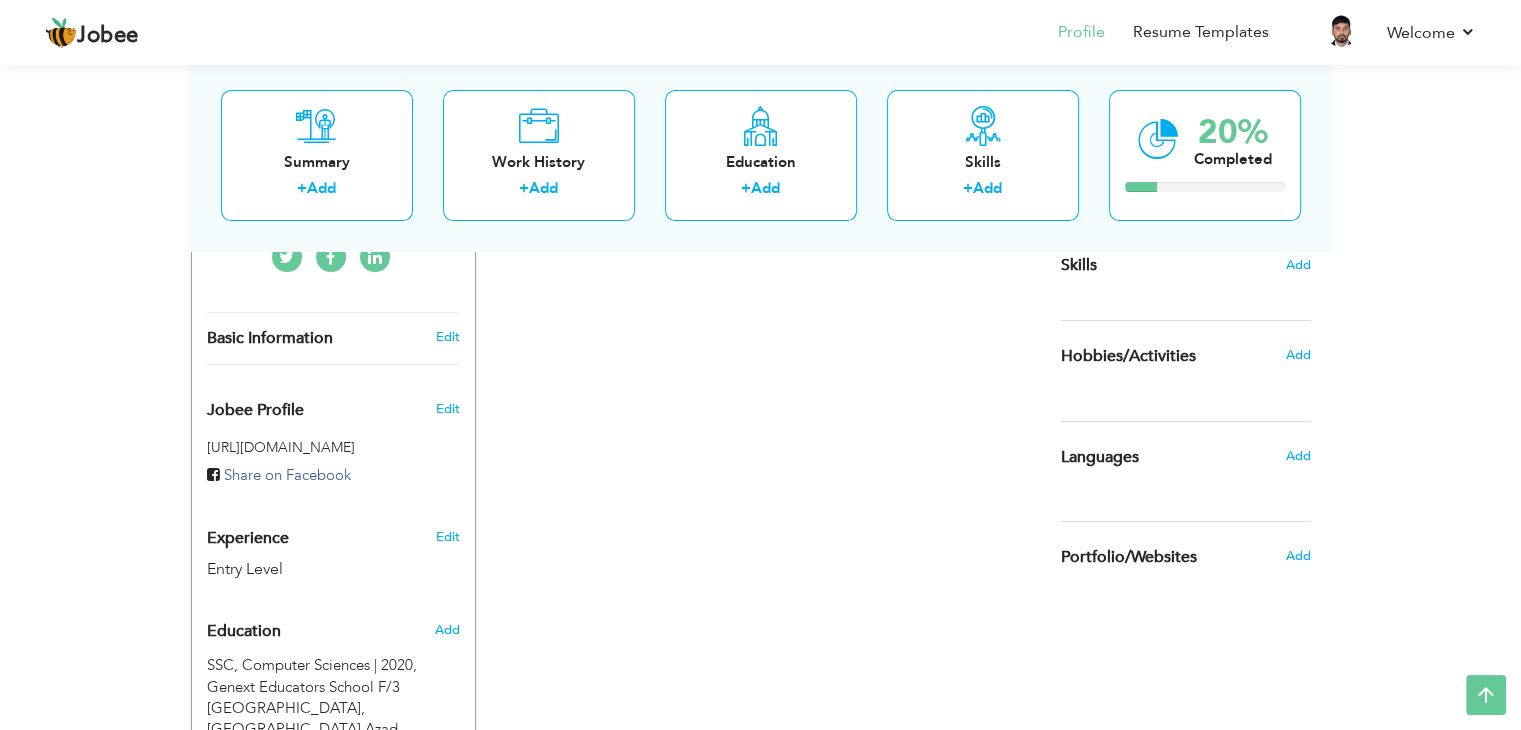 scroll, scrollTop: 775, scrollLeft: 0, axis: vertical 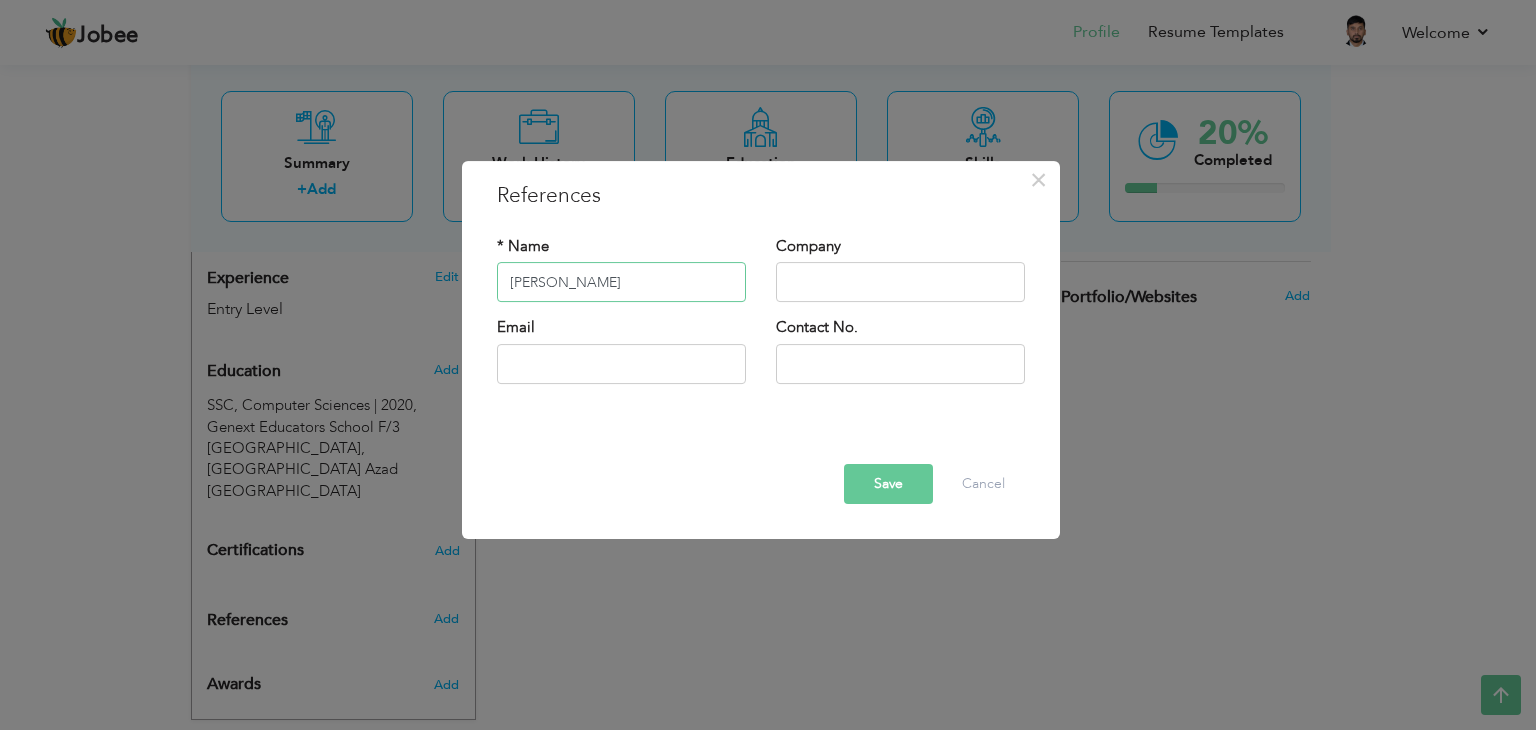 type on "Muhammad Farooq" 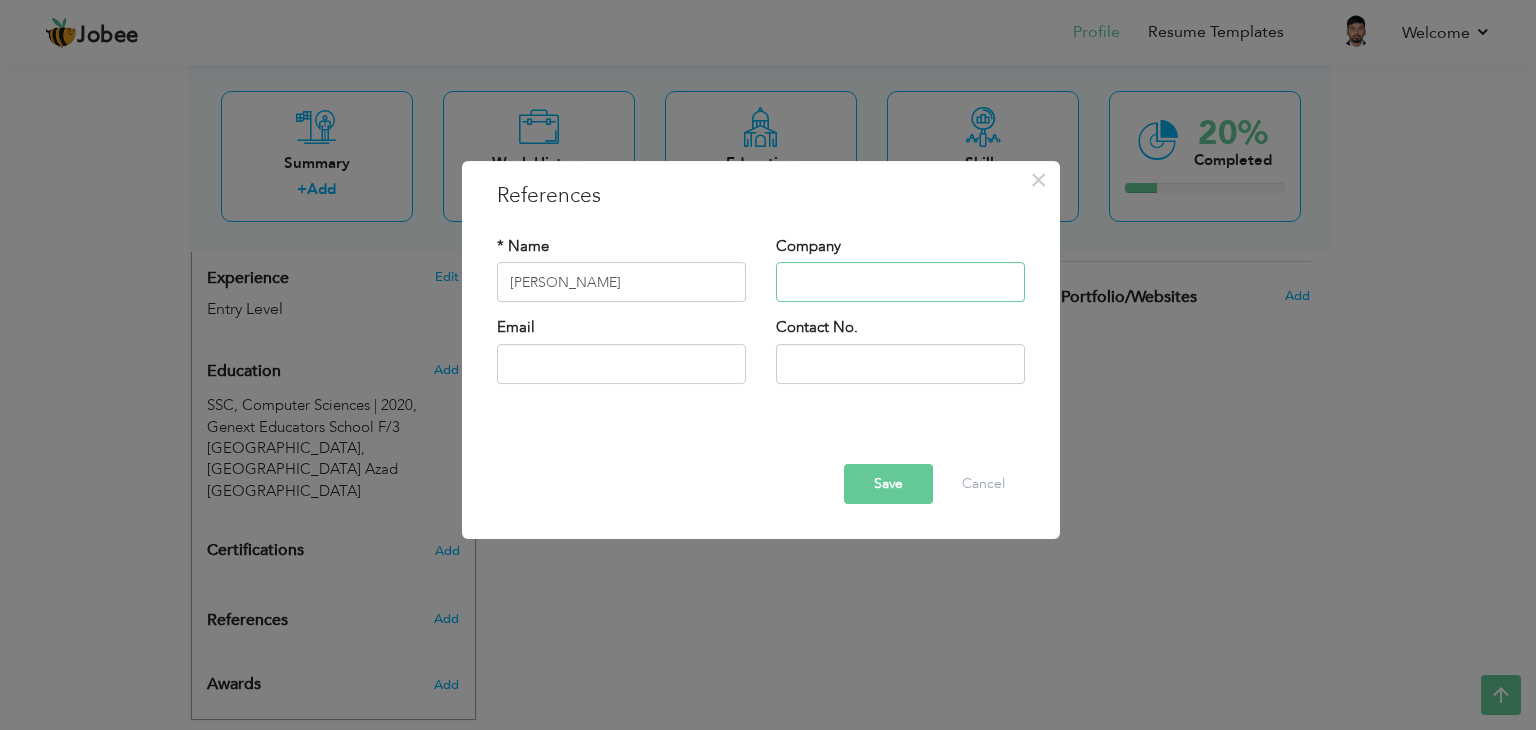 click at bounding box center [900, 283] 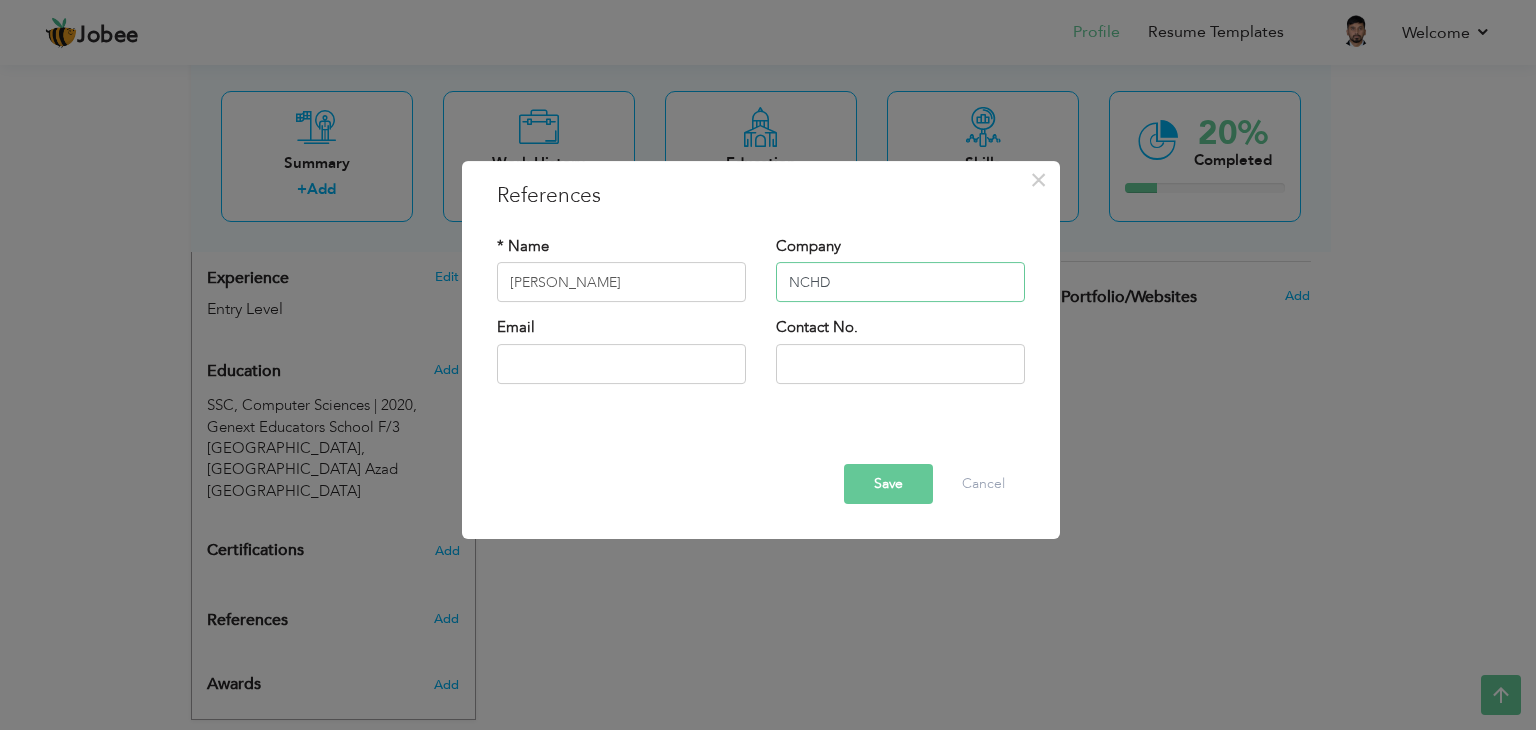 type on "NCHD" 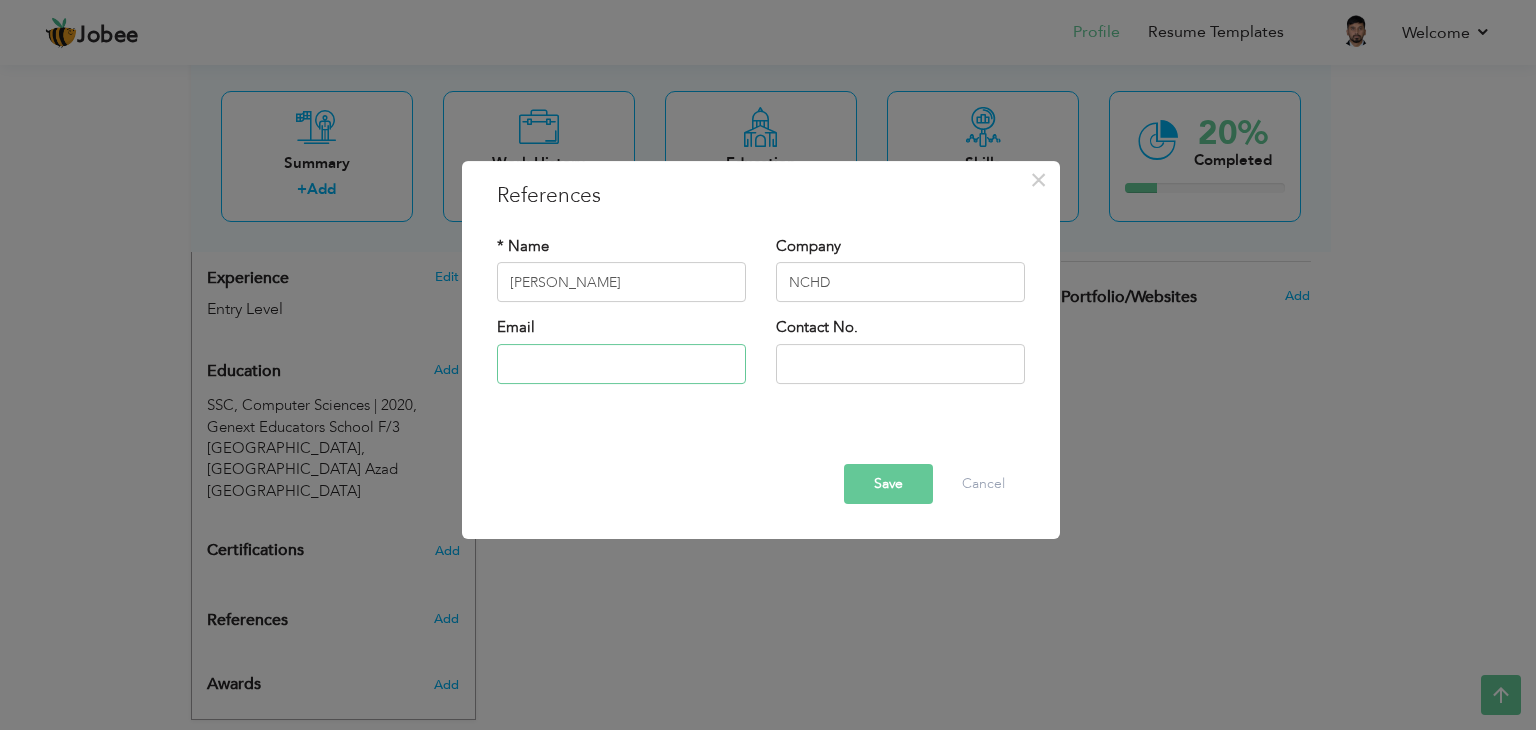 click at bounding box center [621, 364] 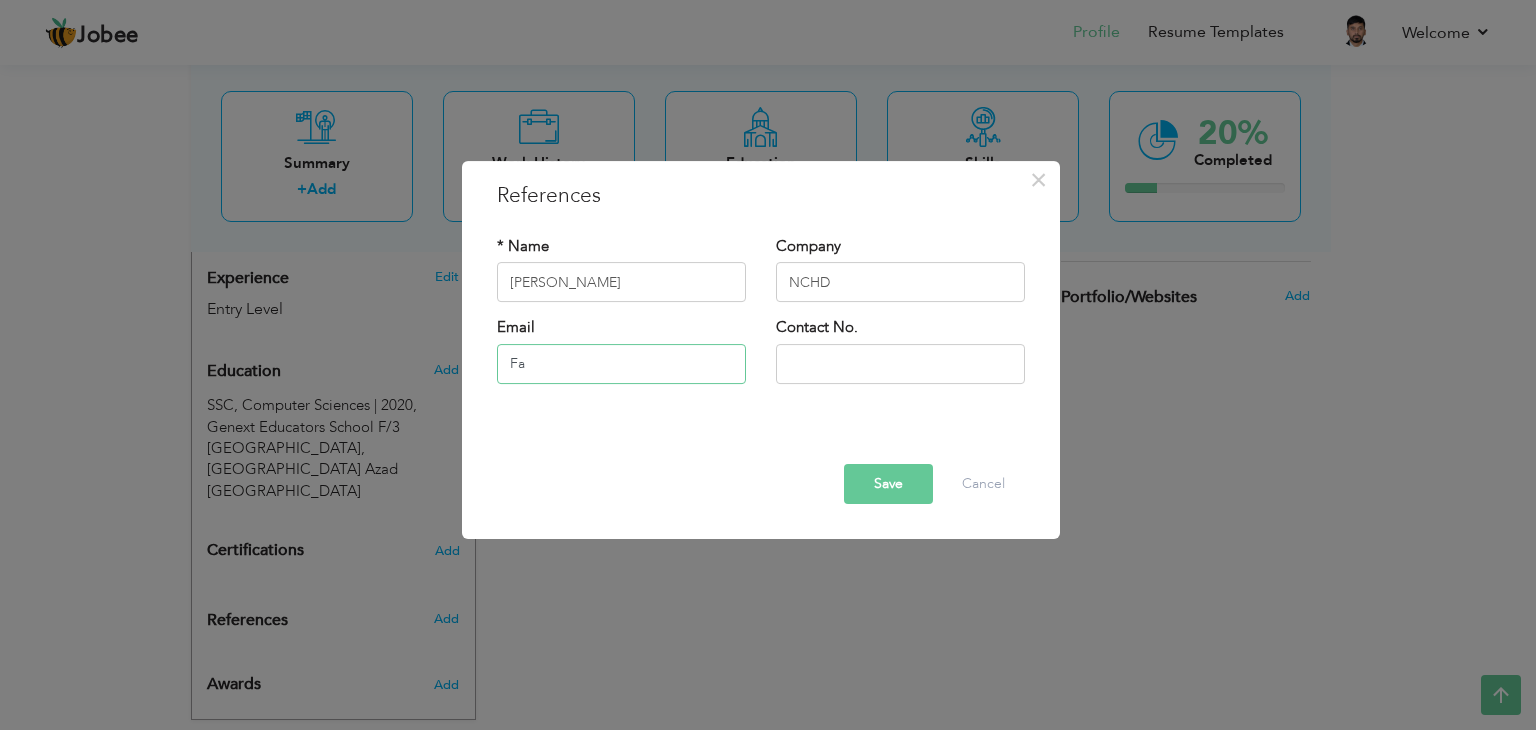type on "F" 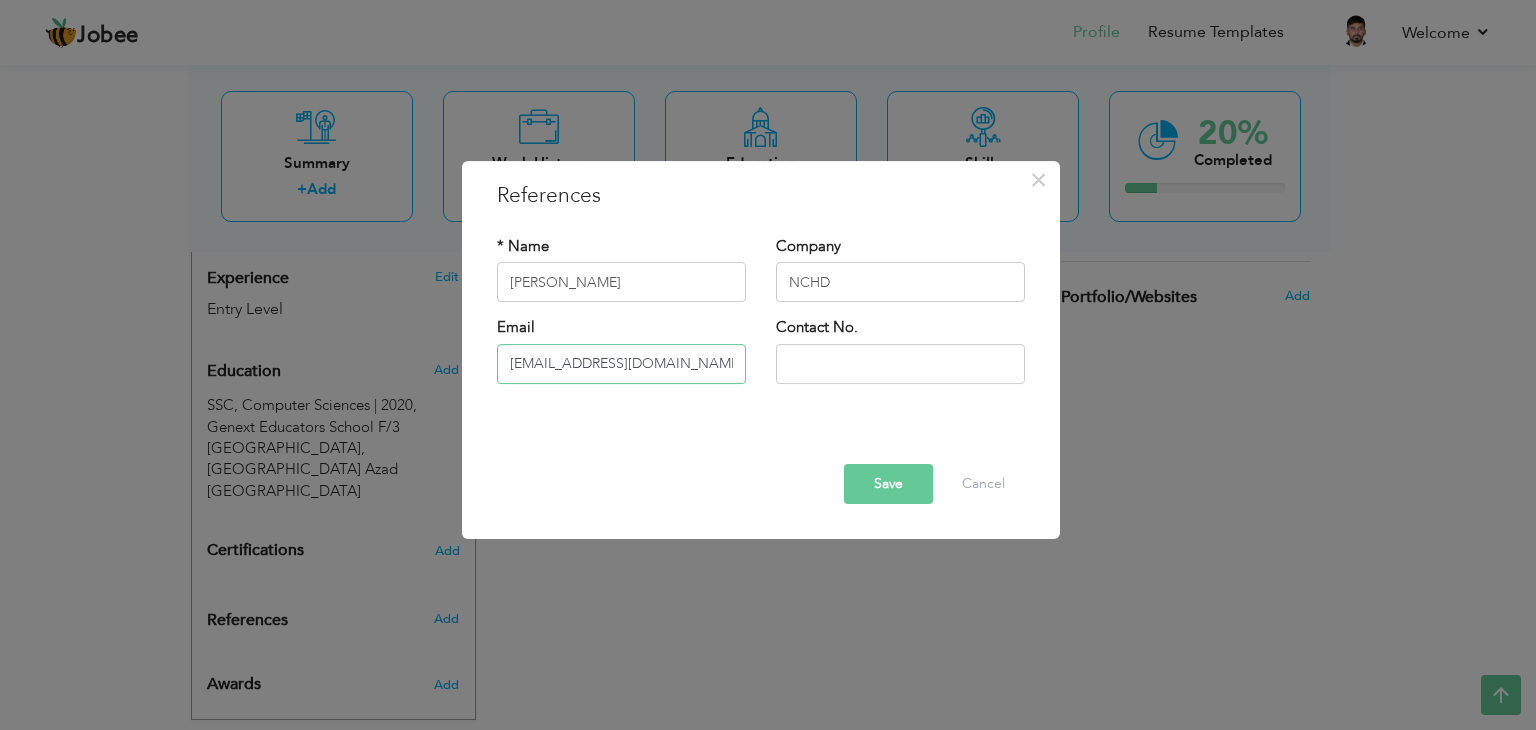 type on "farooq_ch08@gmail.com" 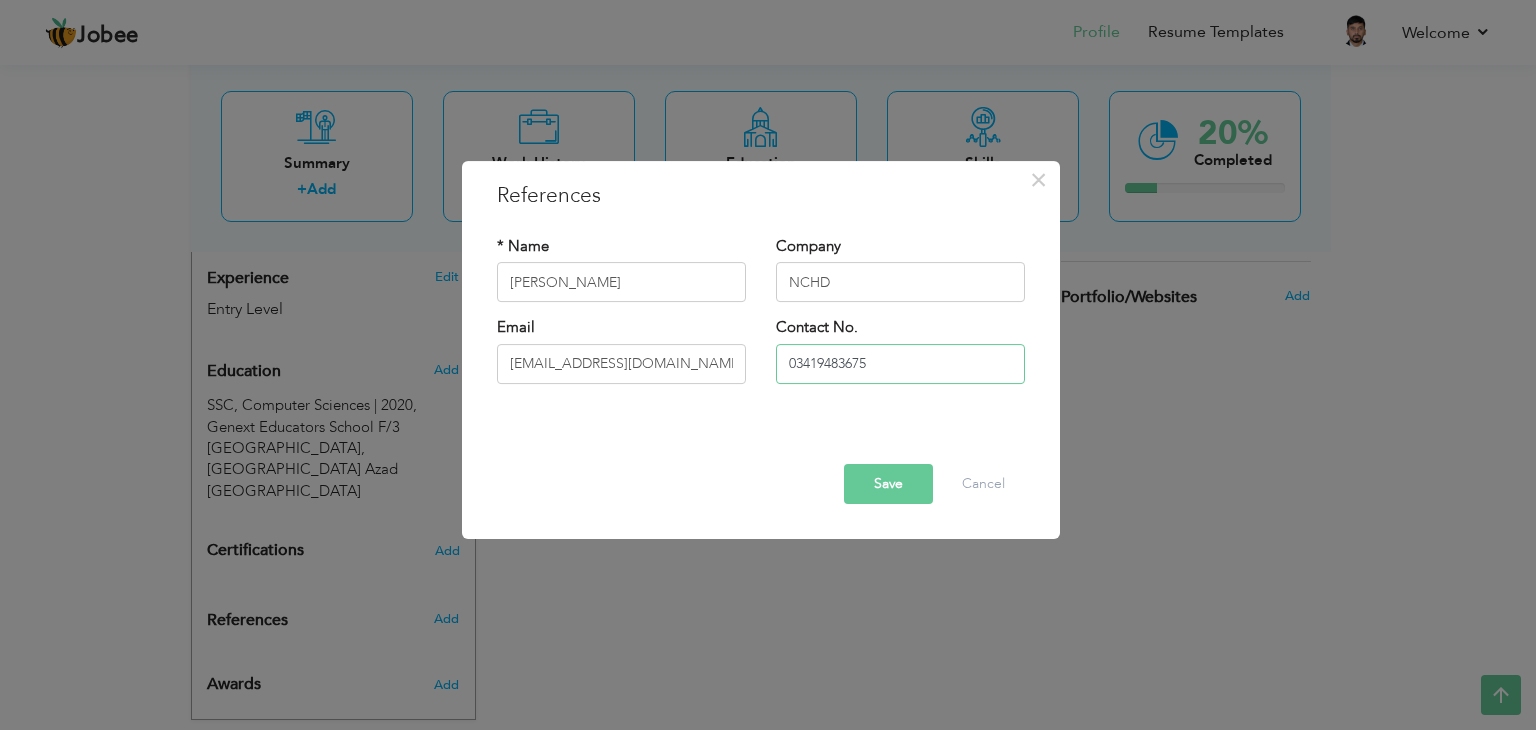 type on "03419483675" 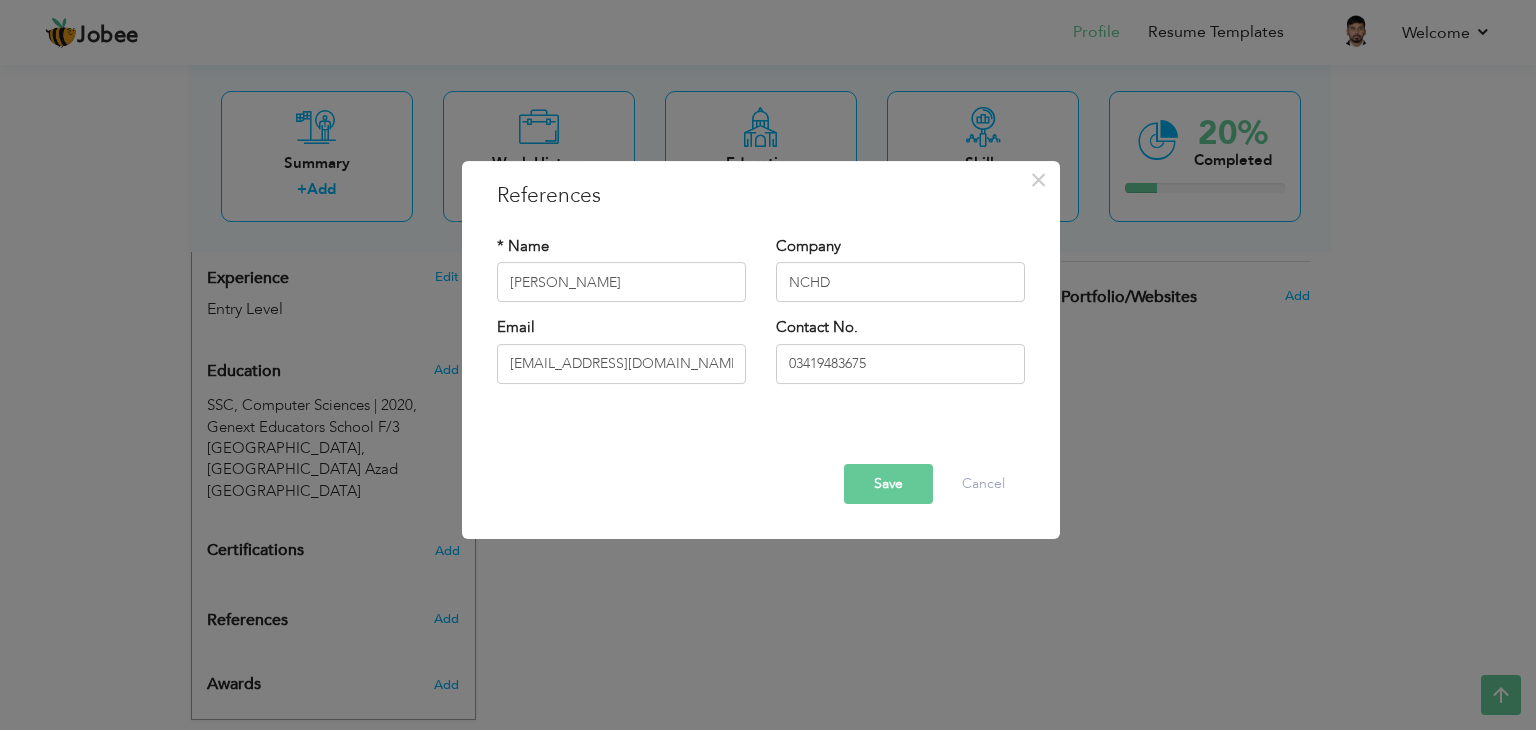 click on "Save" at bounding box center (888, 484) 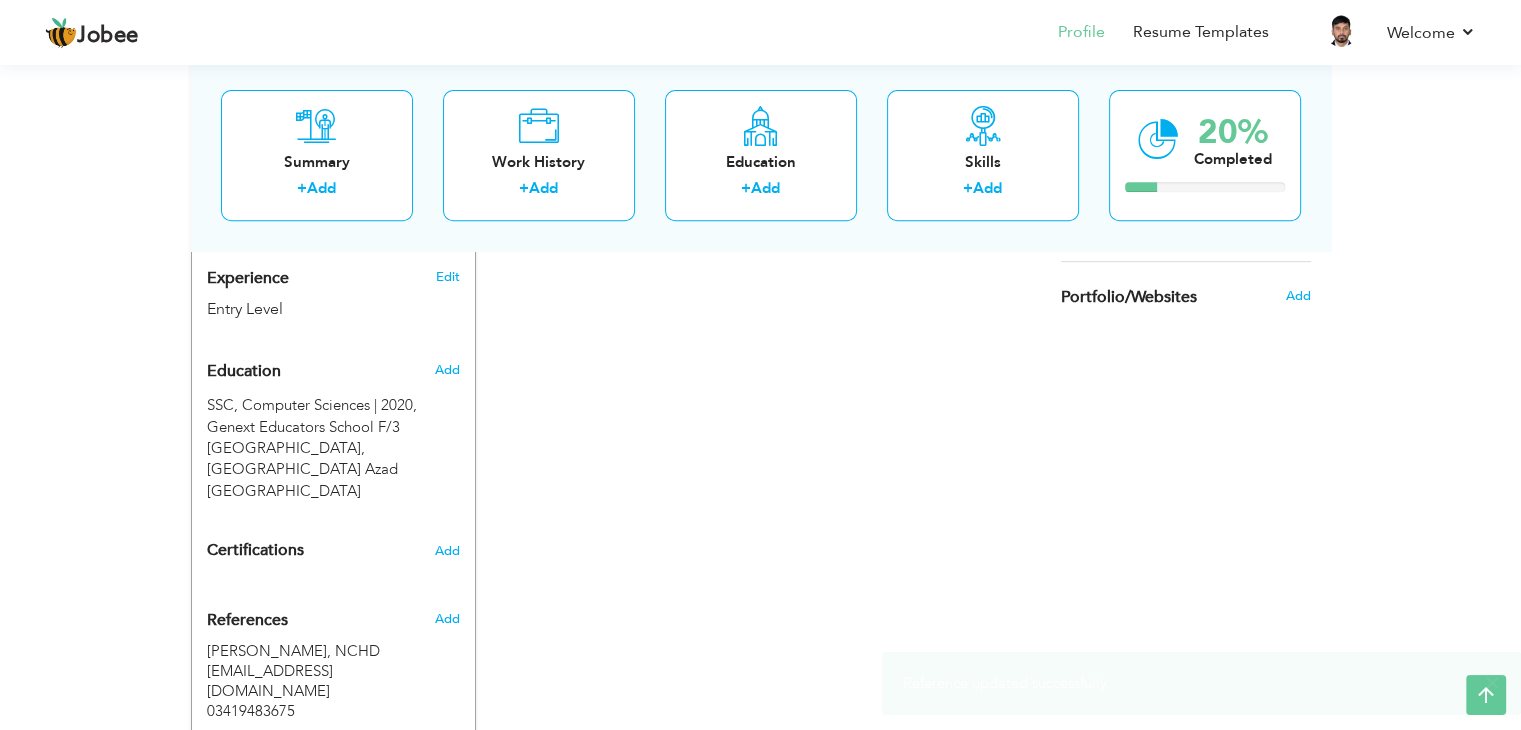 scroll, scrollTop: 867, scrollLeft: 0, axis: vertical 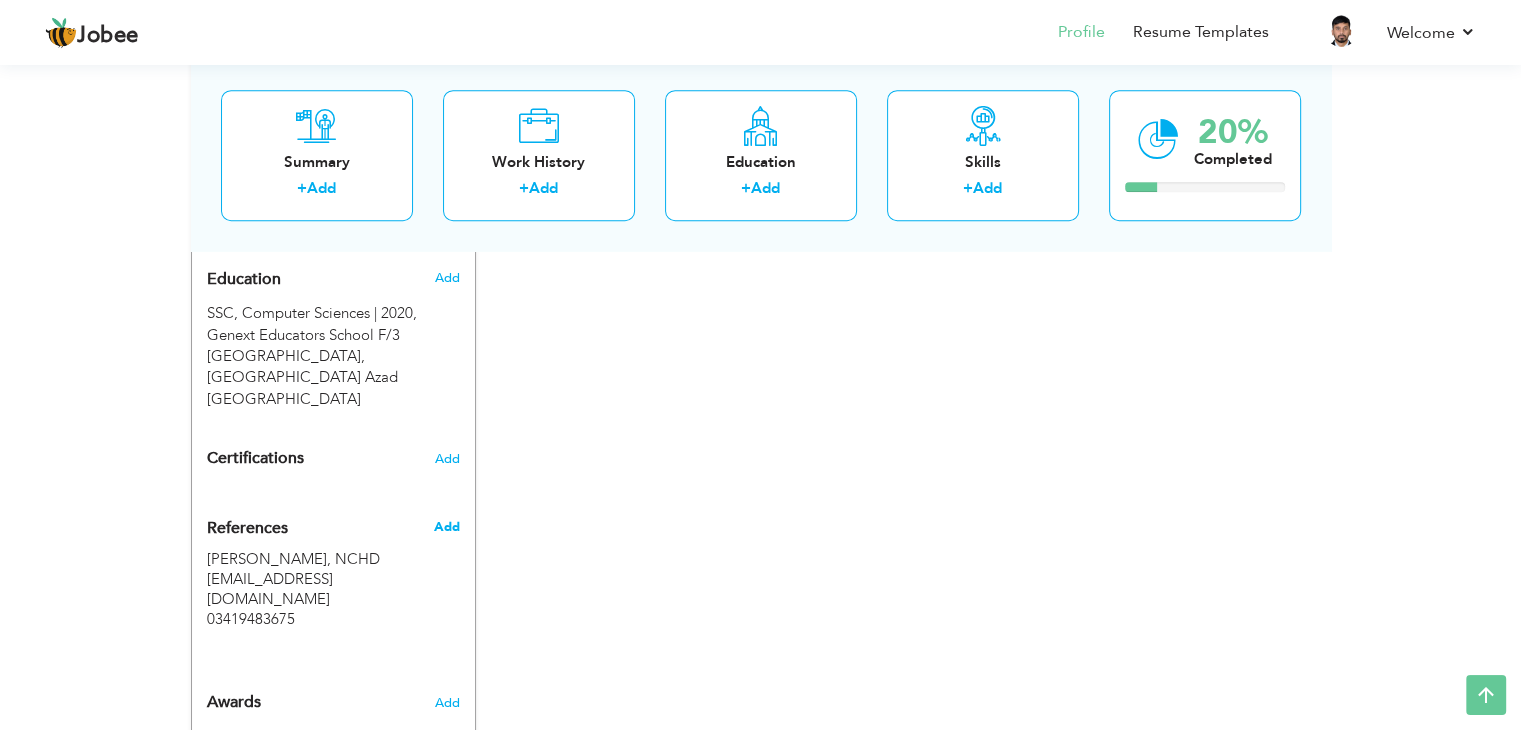 click on "Add" at bounding box center (446, 527) 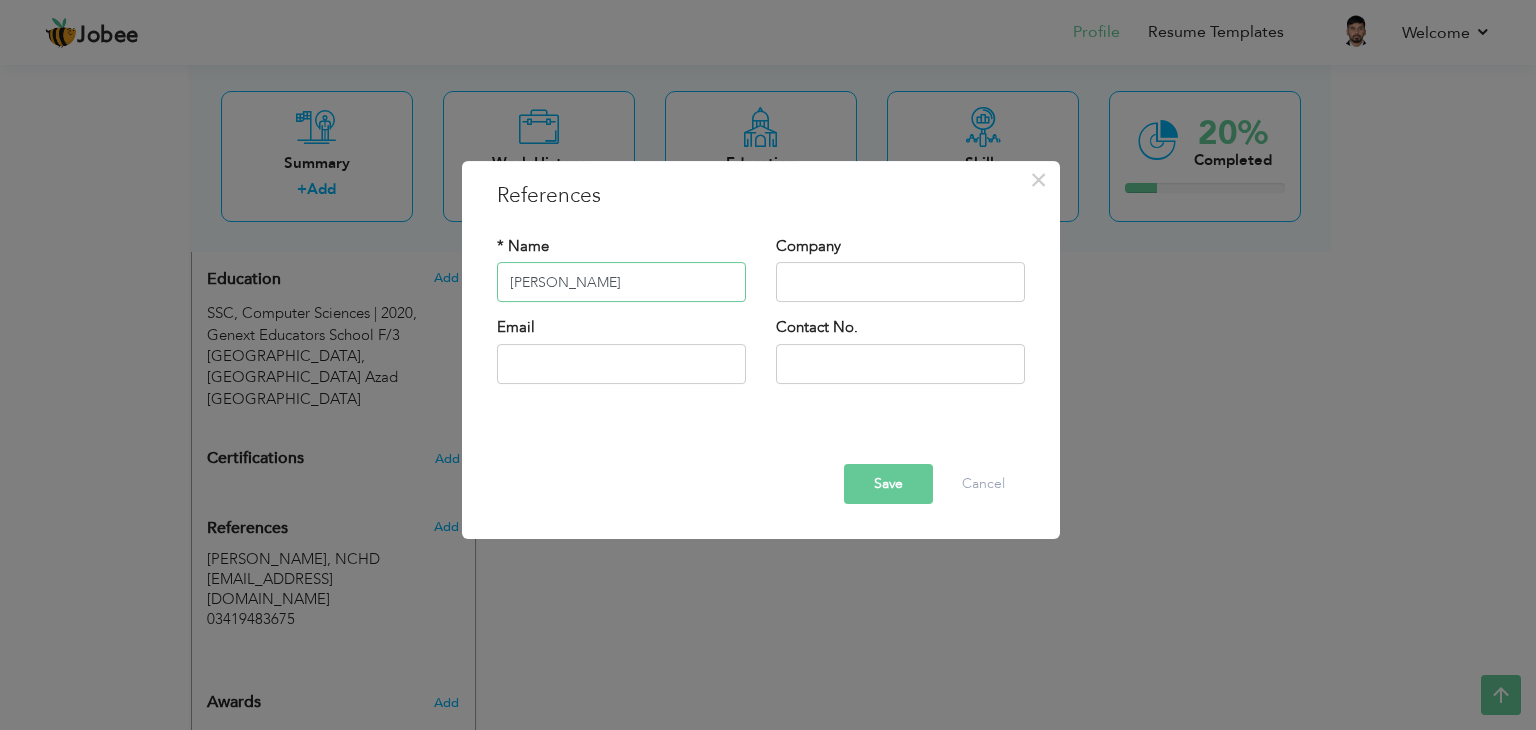 type on "Muhammad Sajjad" 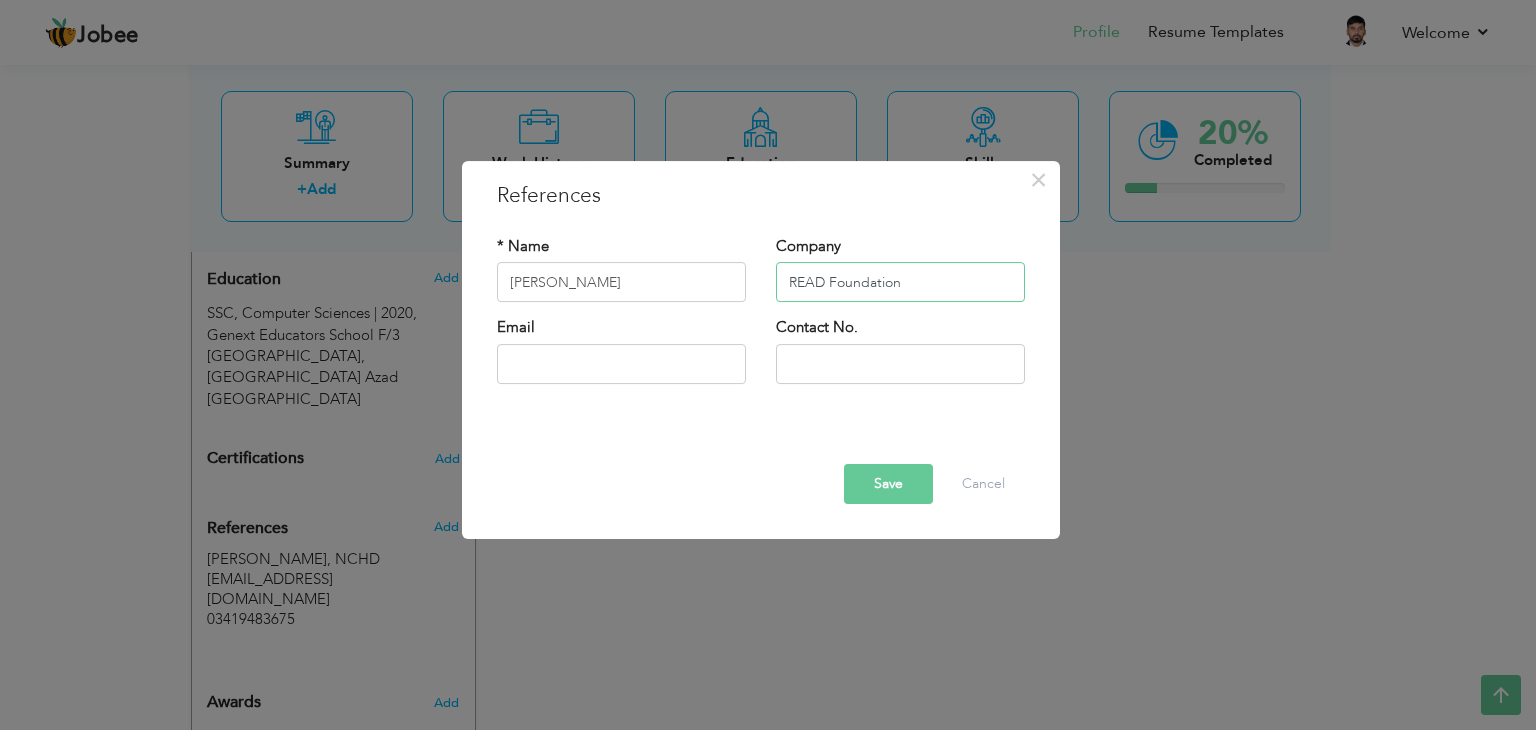 type on "READ Foundation" 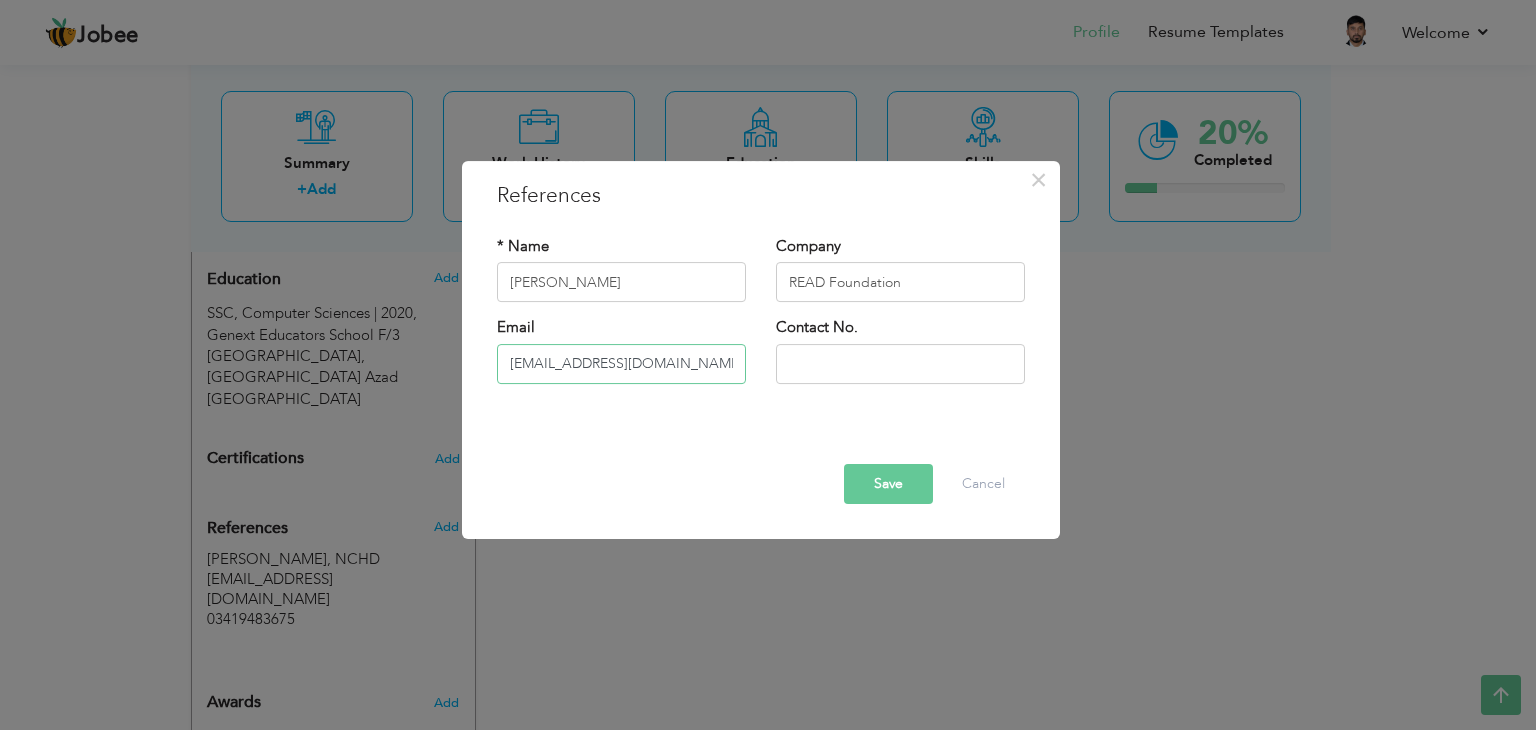 type on "Sajjadnad31029@gmail.com" 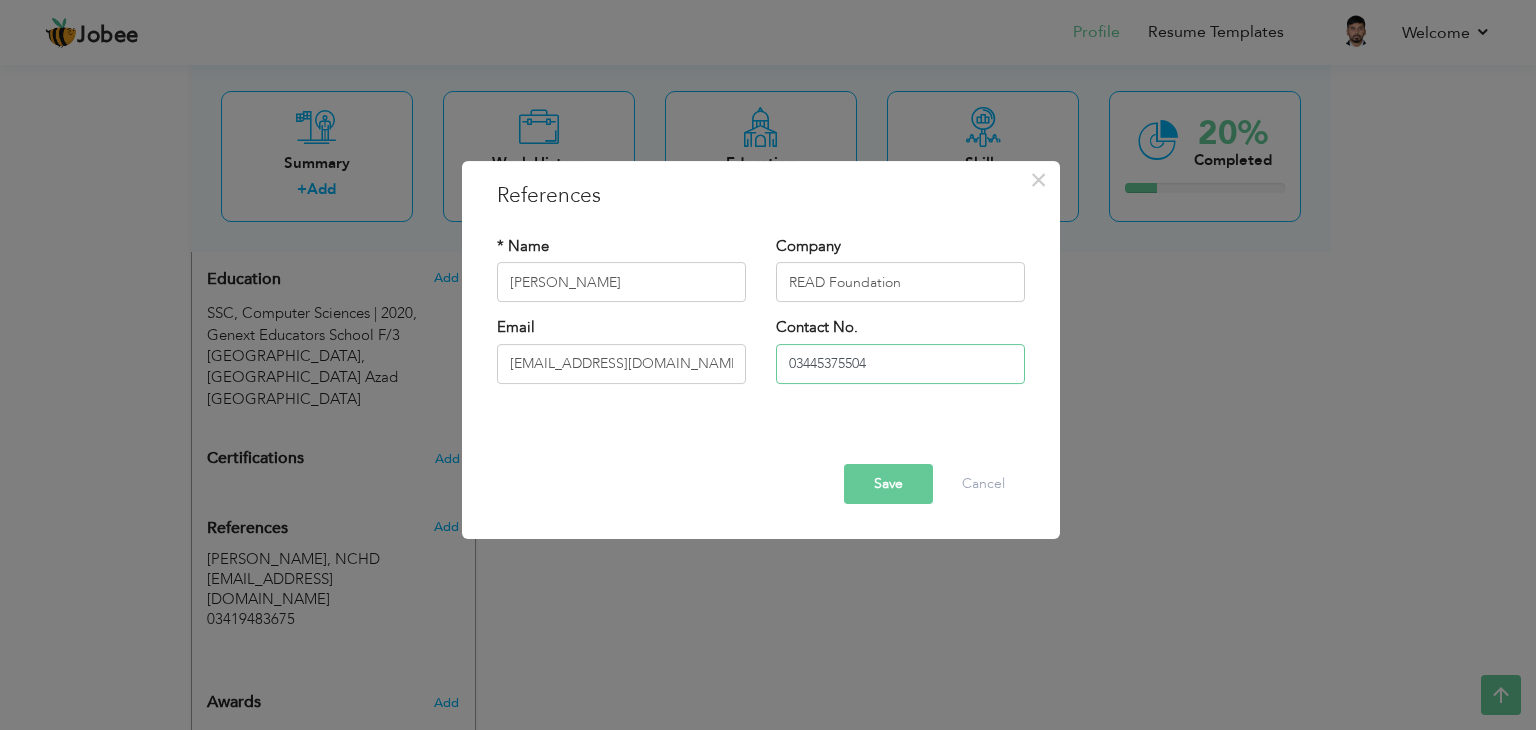 type on "03445375504" 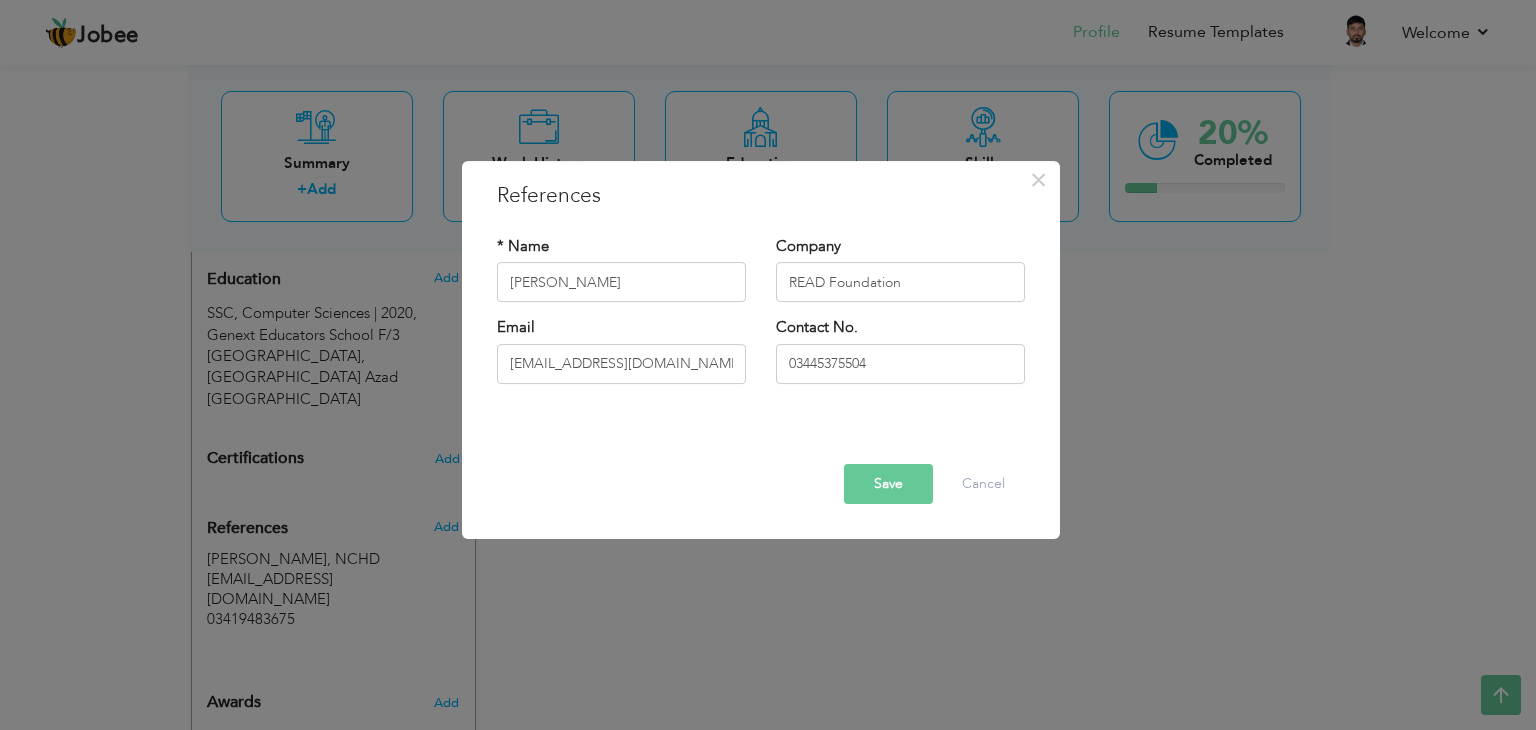 click on "Save" at bounding box center [888, 484] 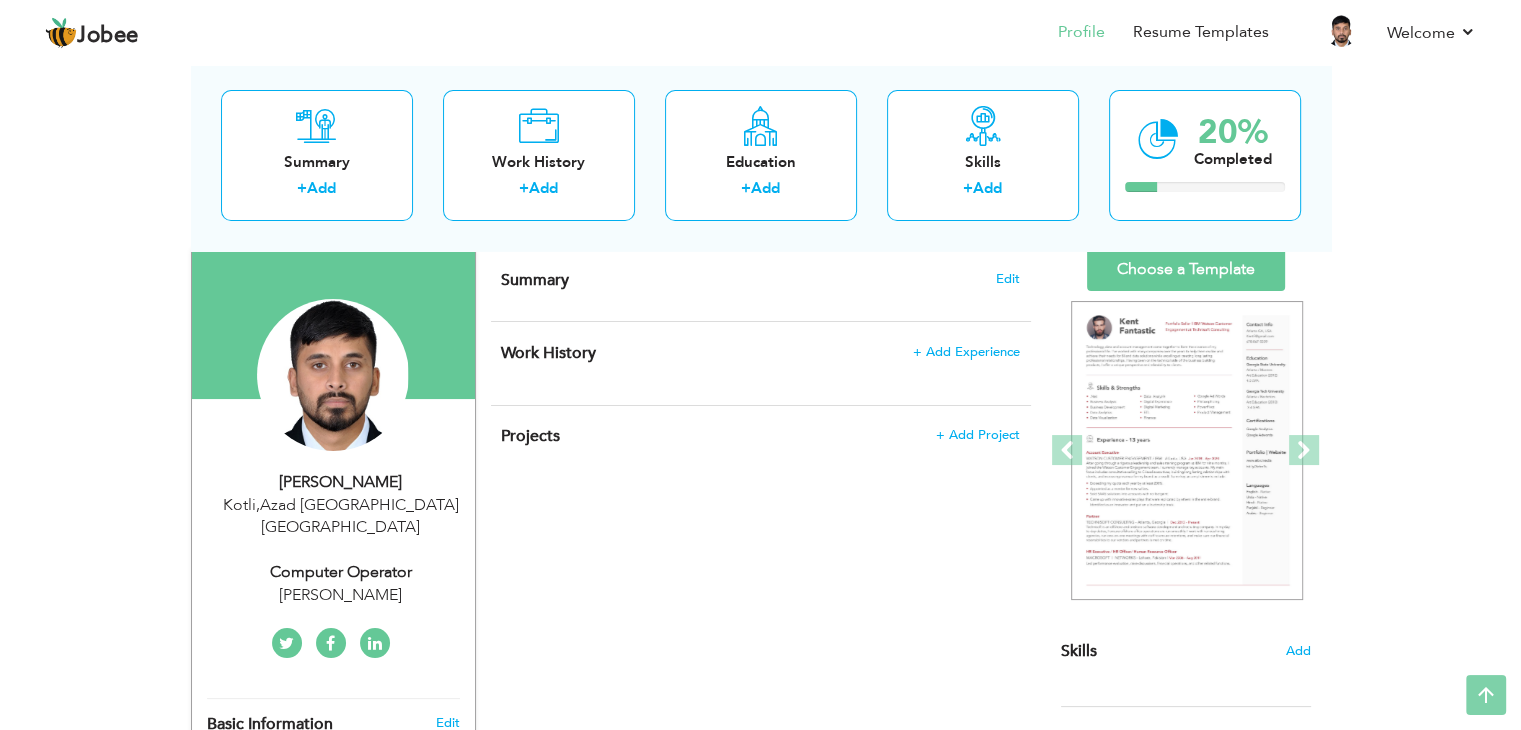 scroll, scrollTop: 52, scrollLeft: 0, axis: vertical 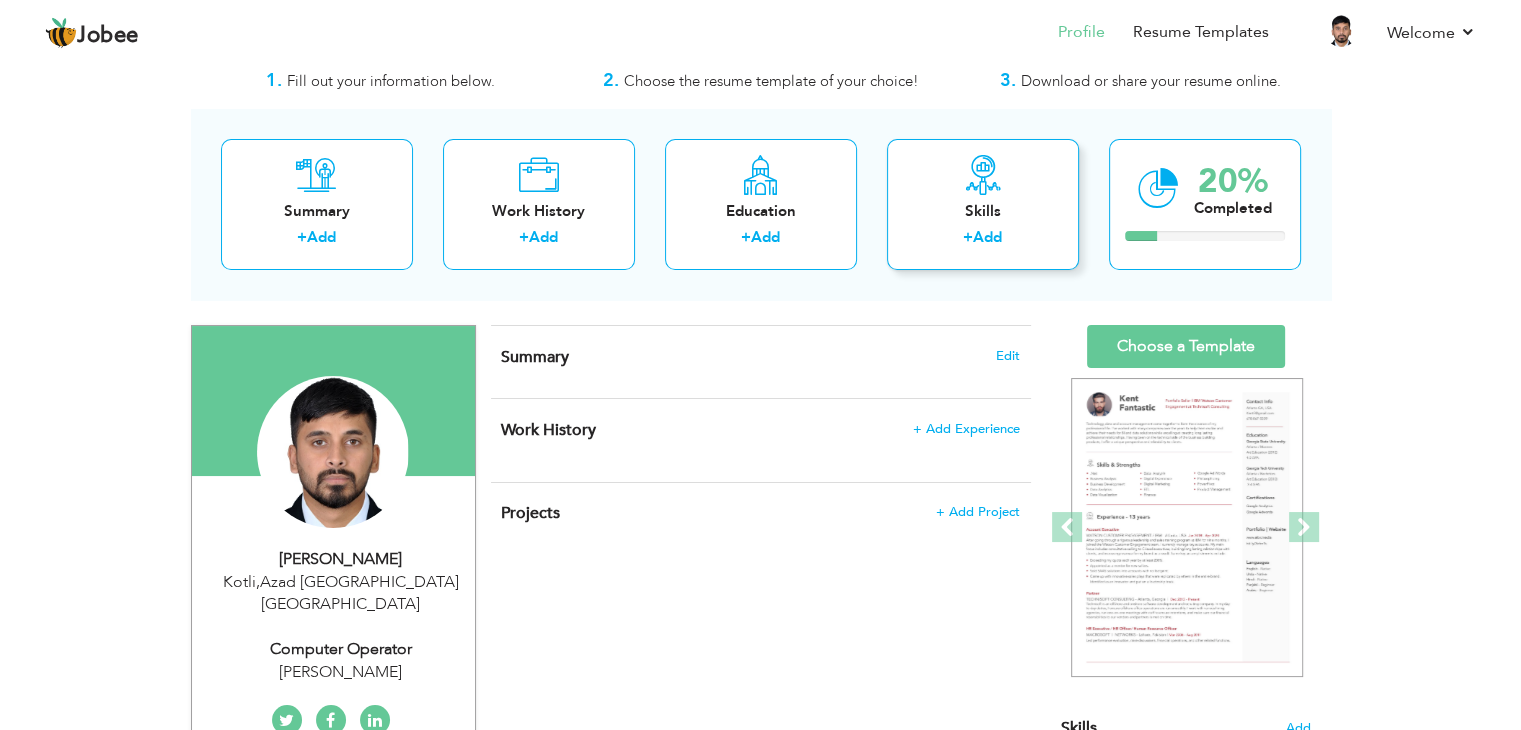 click on "Add" at bounding box center [987, 237] 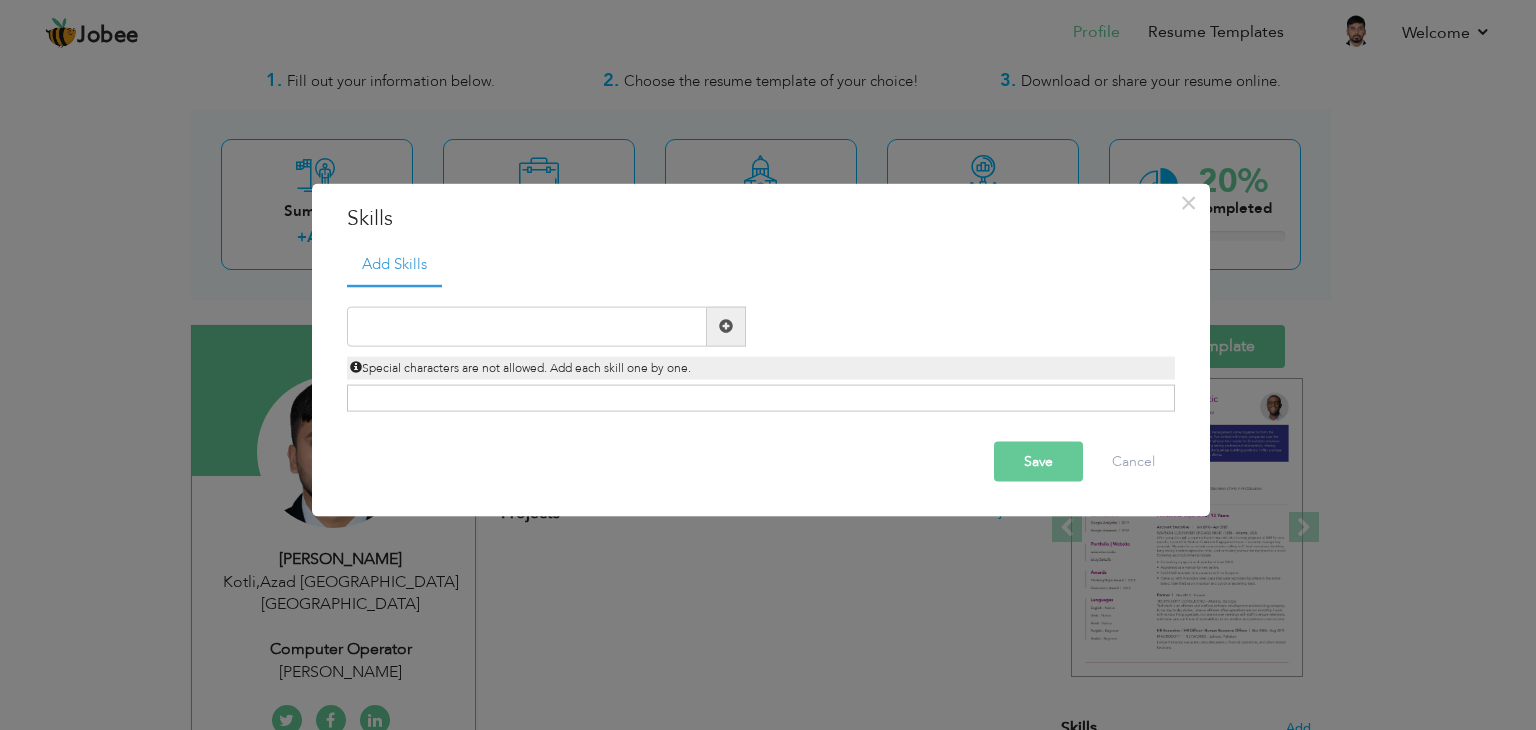 click at bounding box center [726, 326] 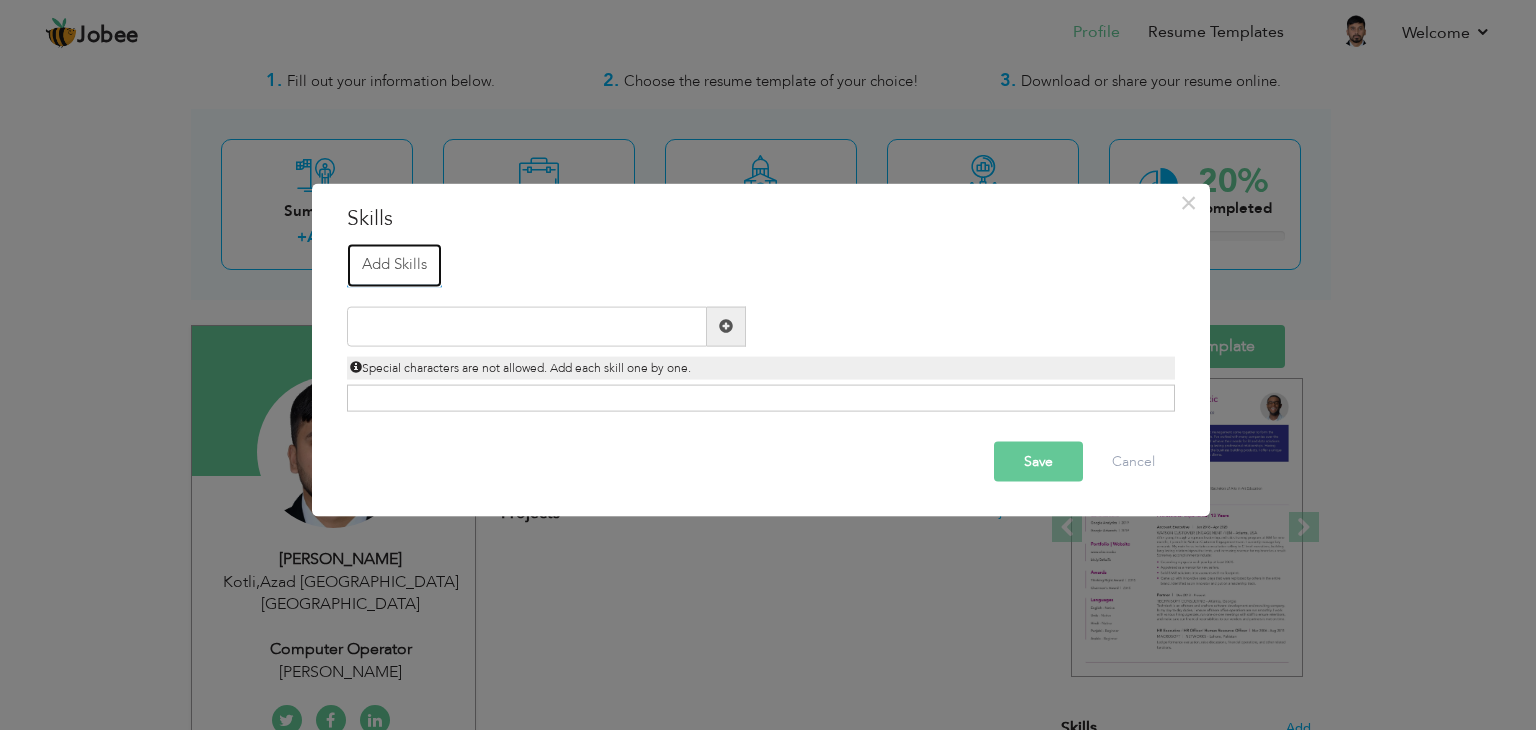 click on "Add Skills" at bounding box center [394, 266] 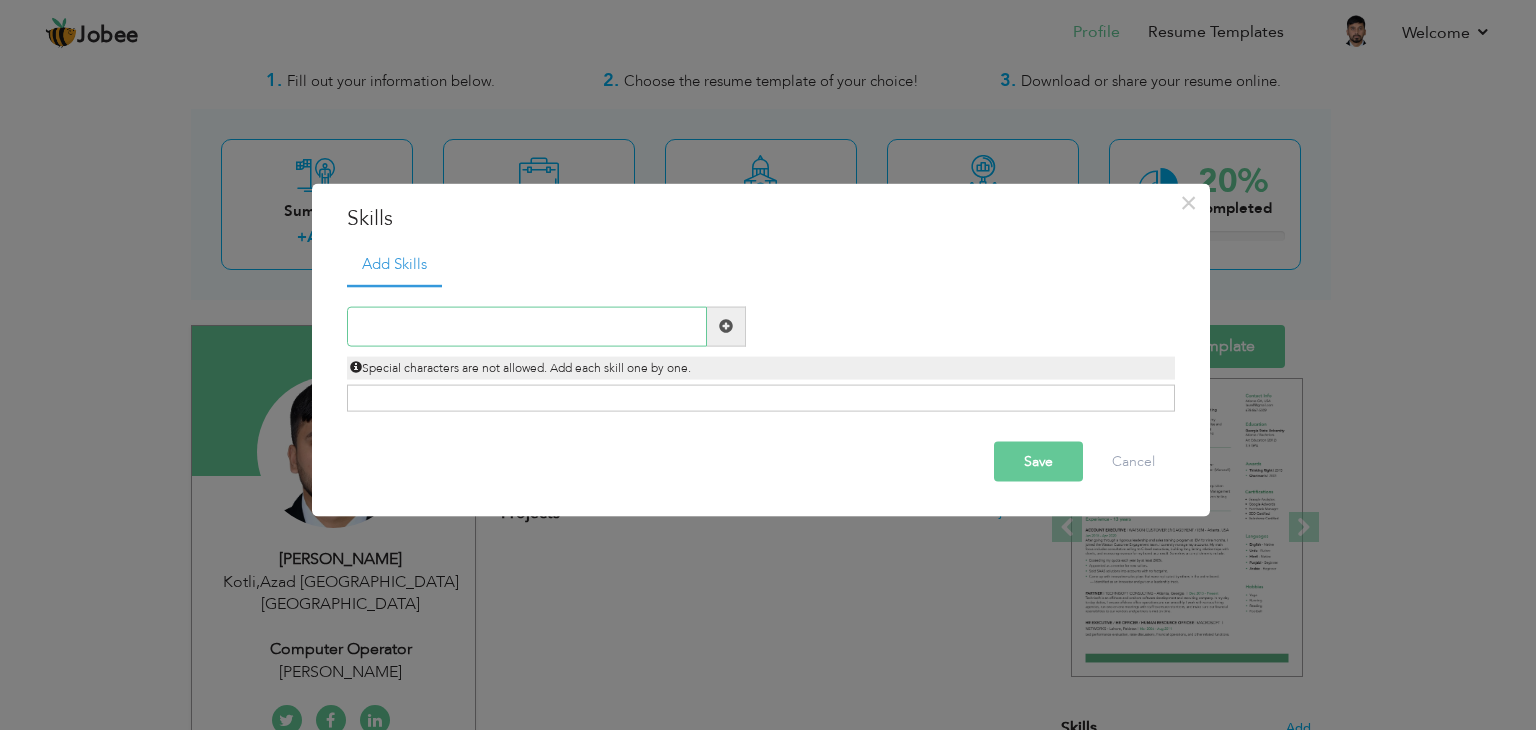 click at bounding box center [527, 326] 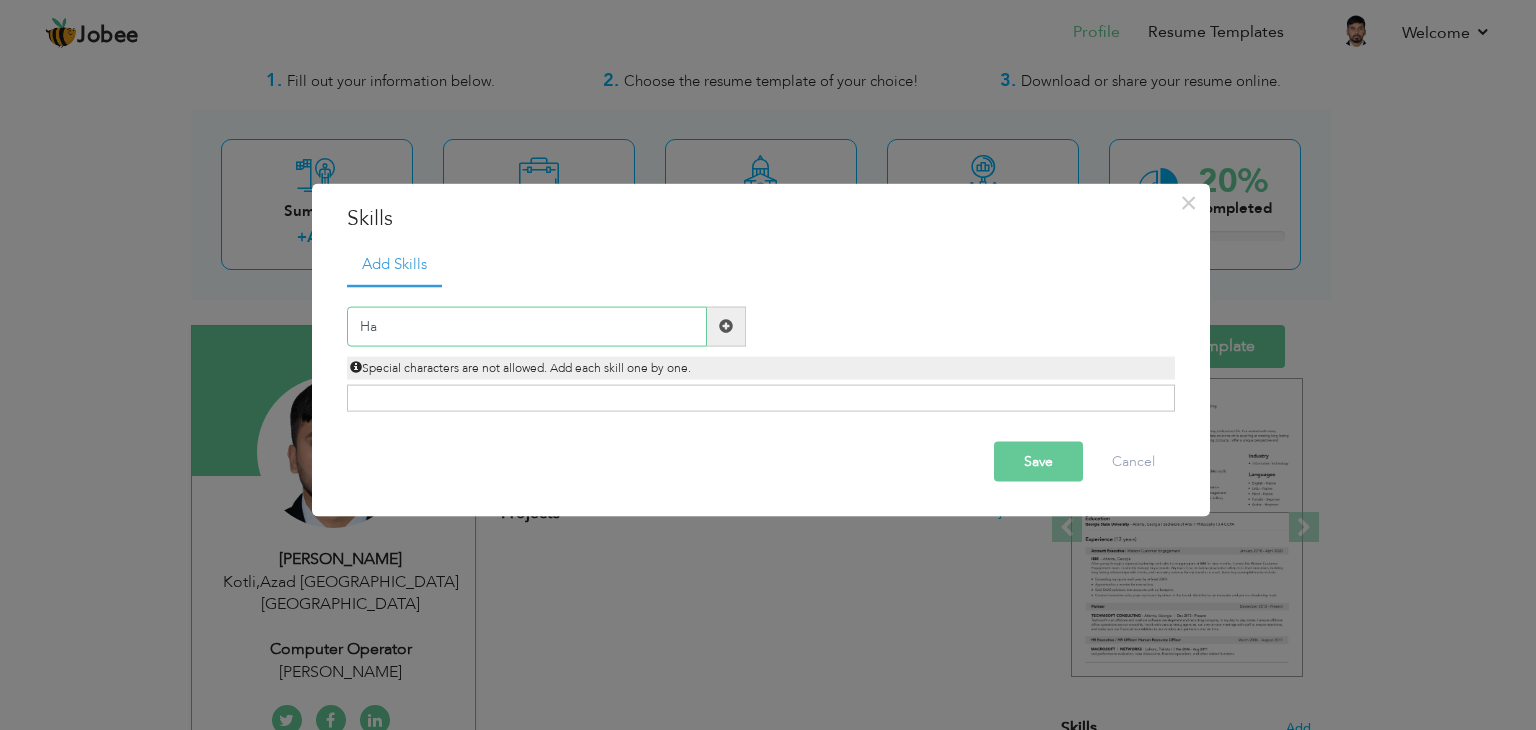 type on "H" 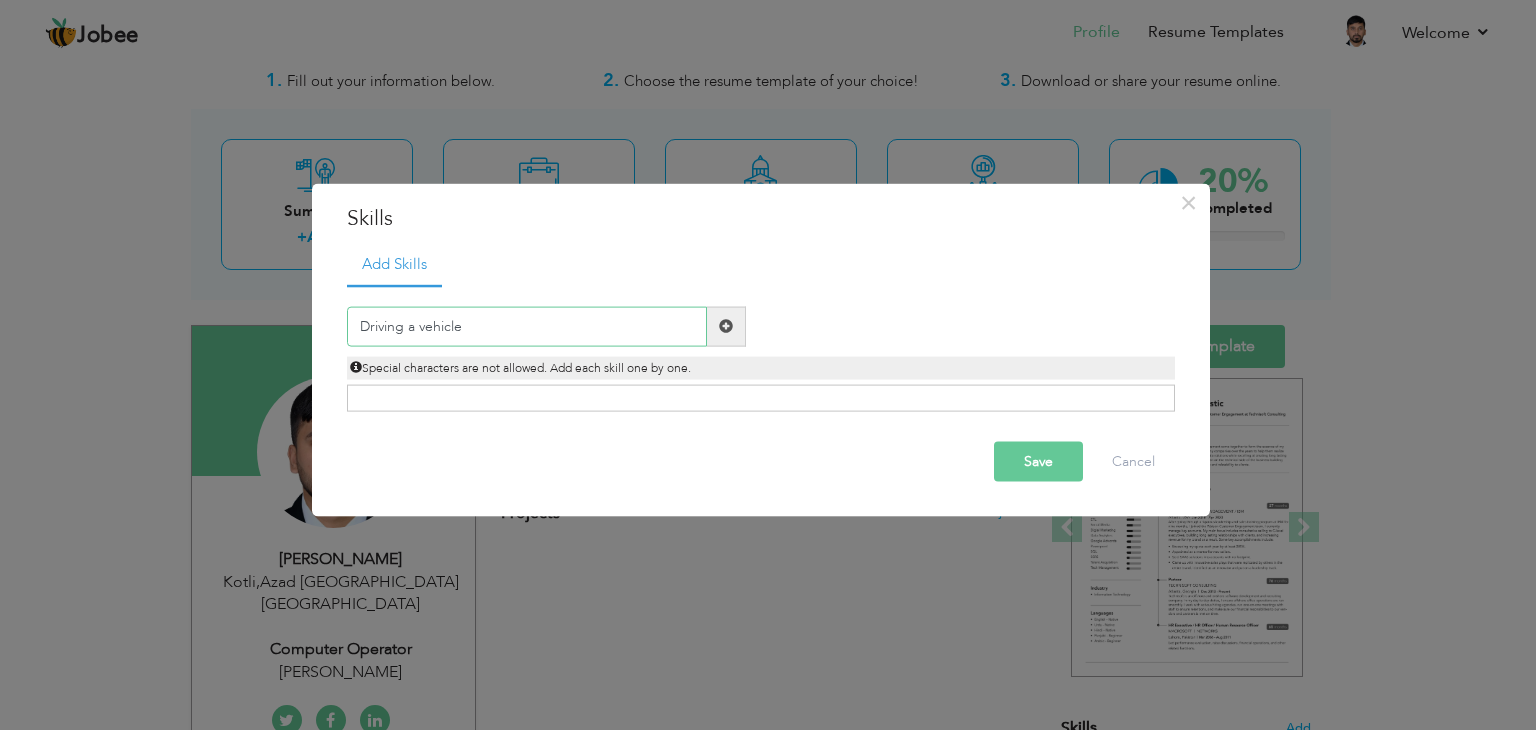 type on "Driving a vehicle" 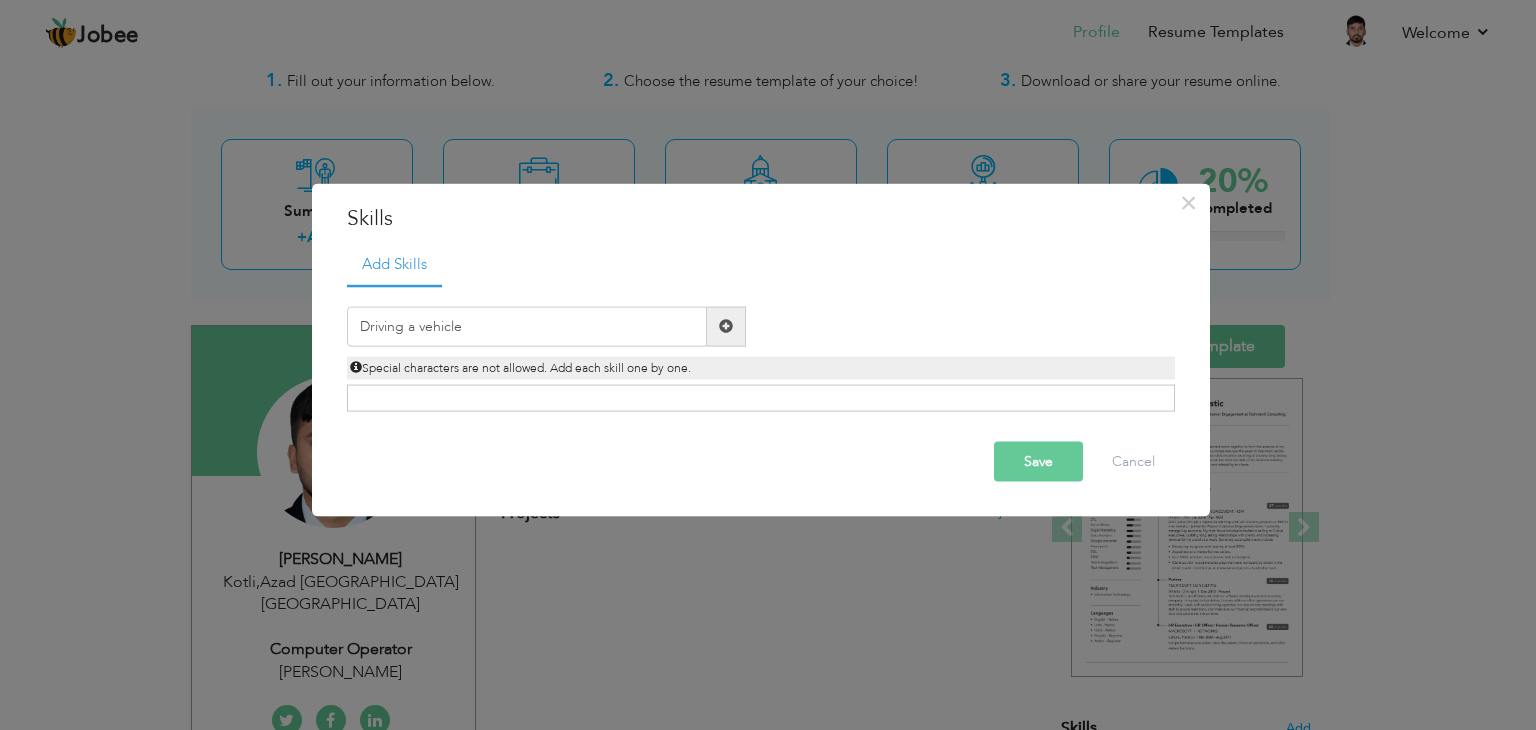 click at bounding box center (726, 326) 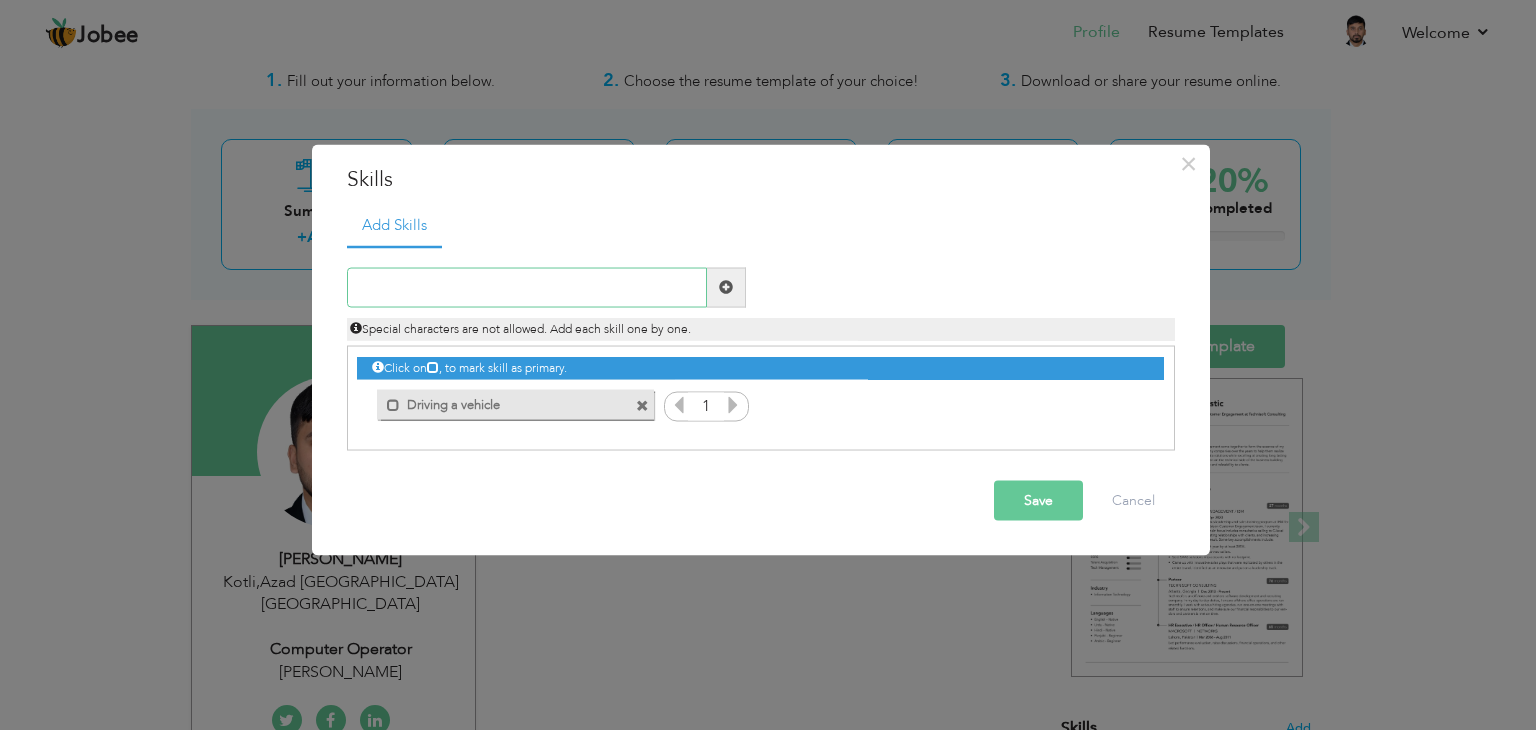 click at bounding box center [527, 287] 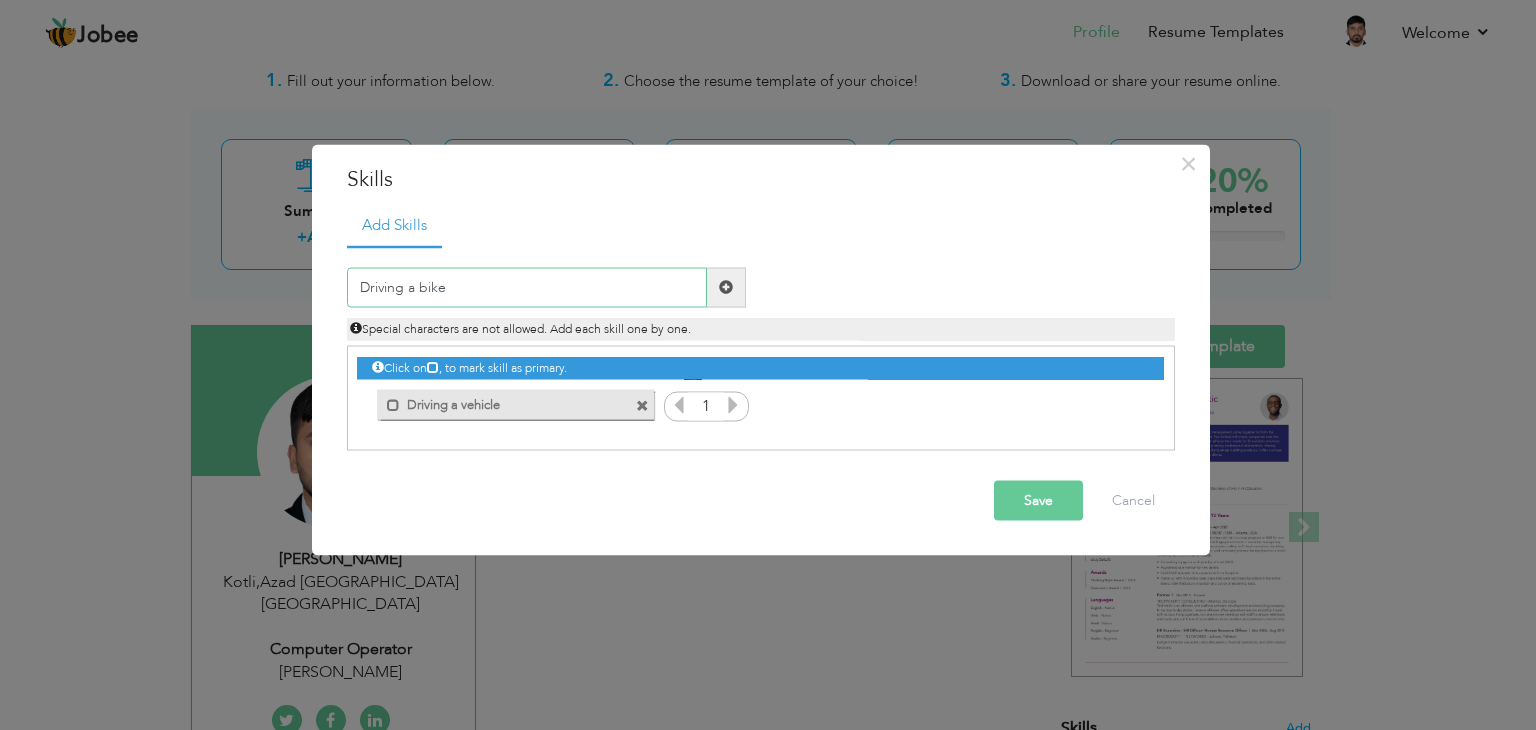 type on "Driving a bike" 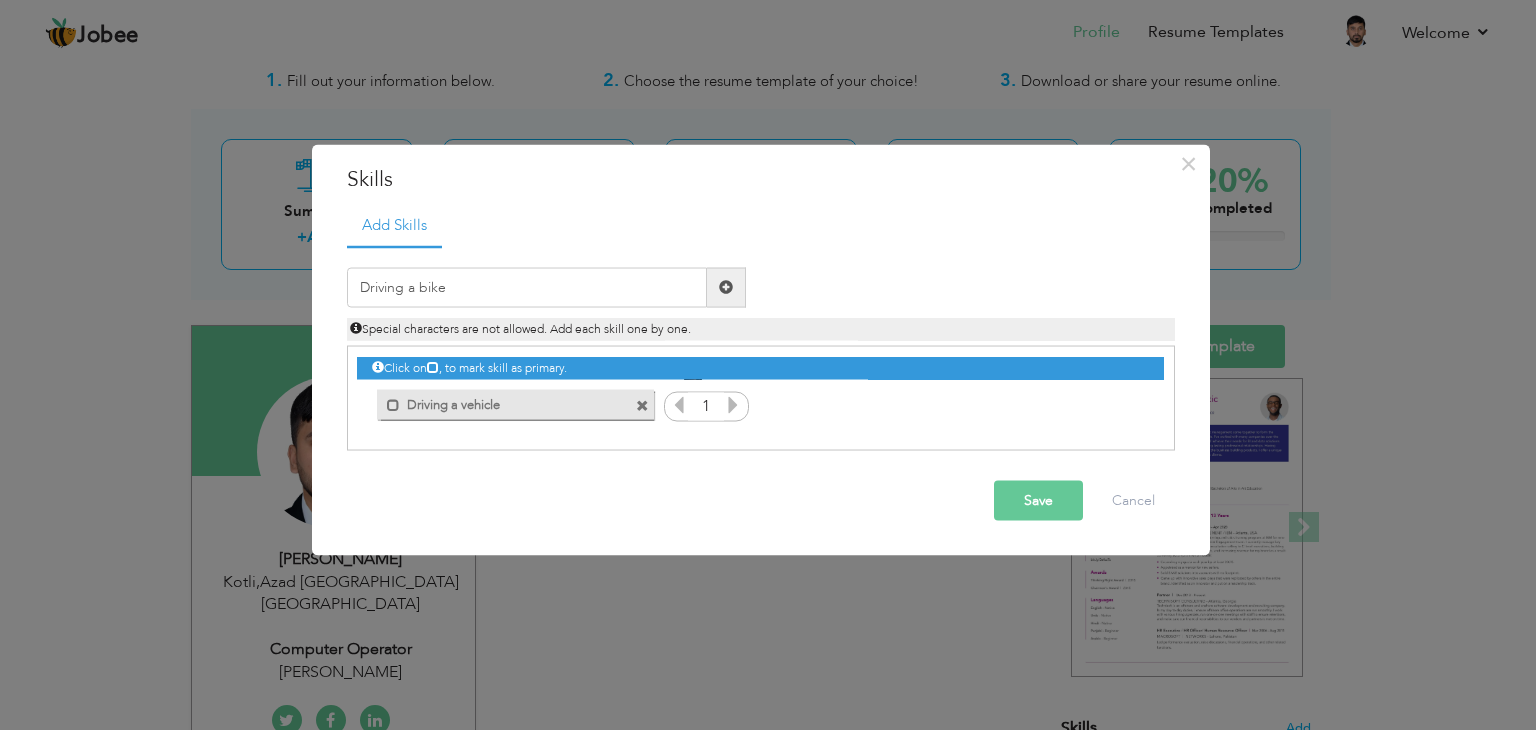 click at bounding box center (726, 287) 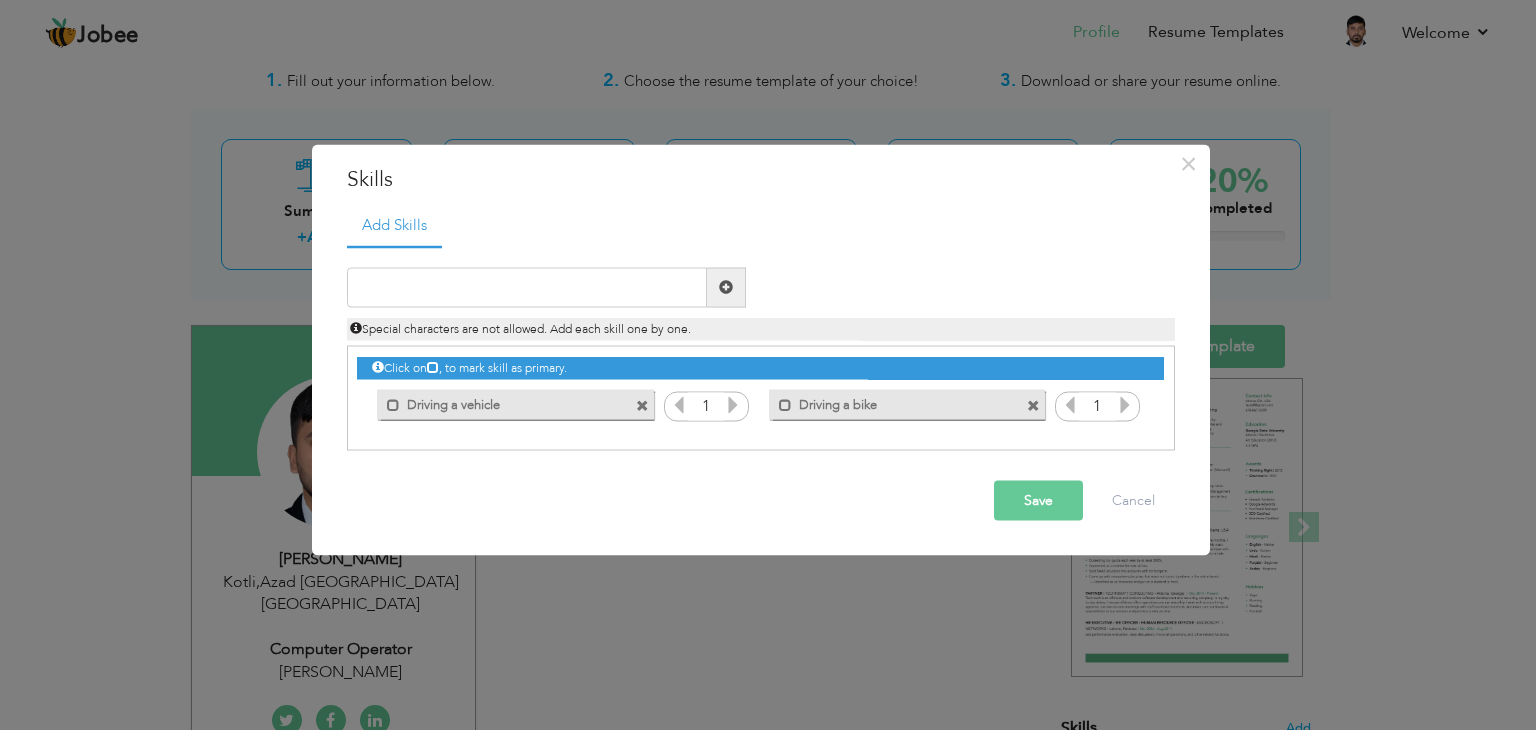 click at bounding box center [733, 404] 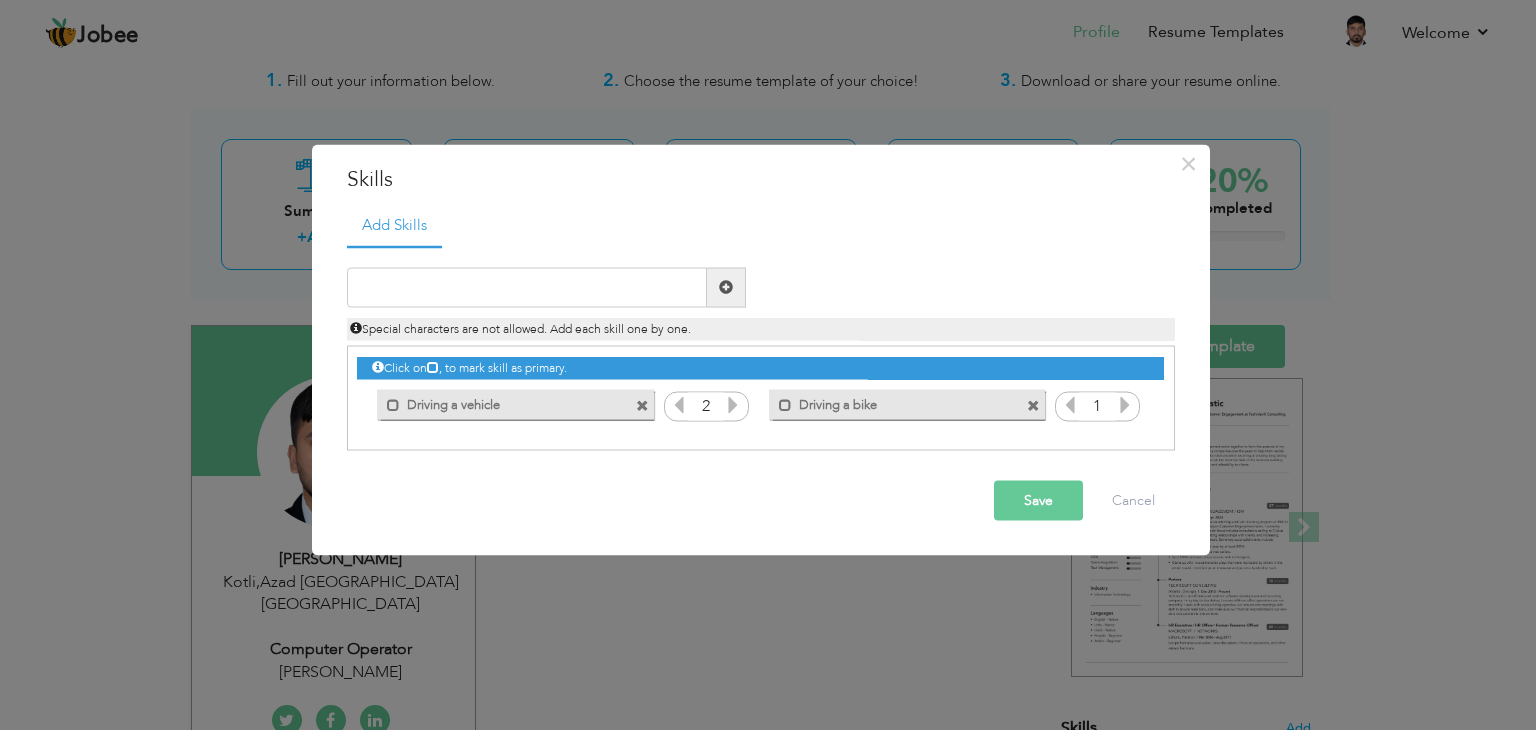click at bounding box center (733, 404) 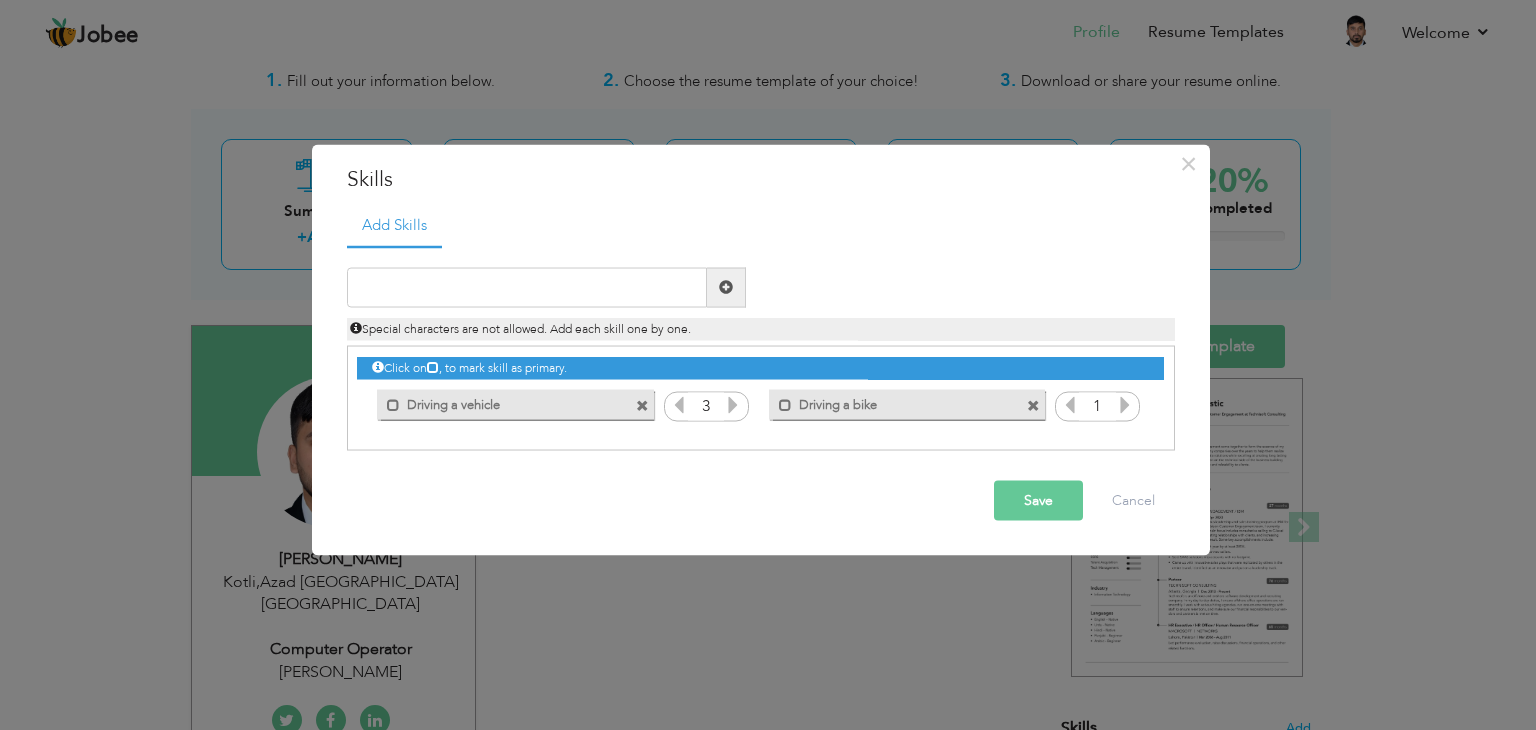 click at bounding box center (733, 404) 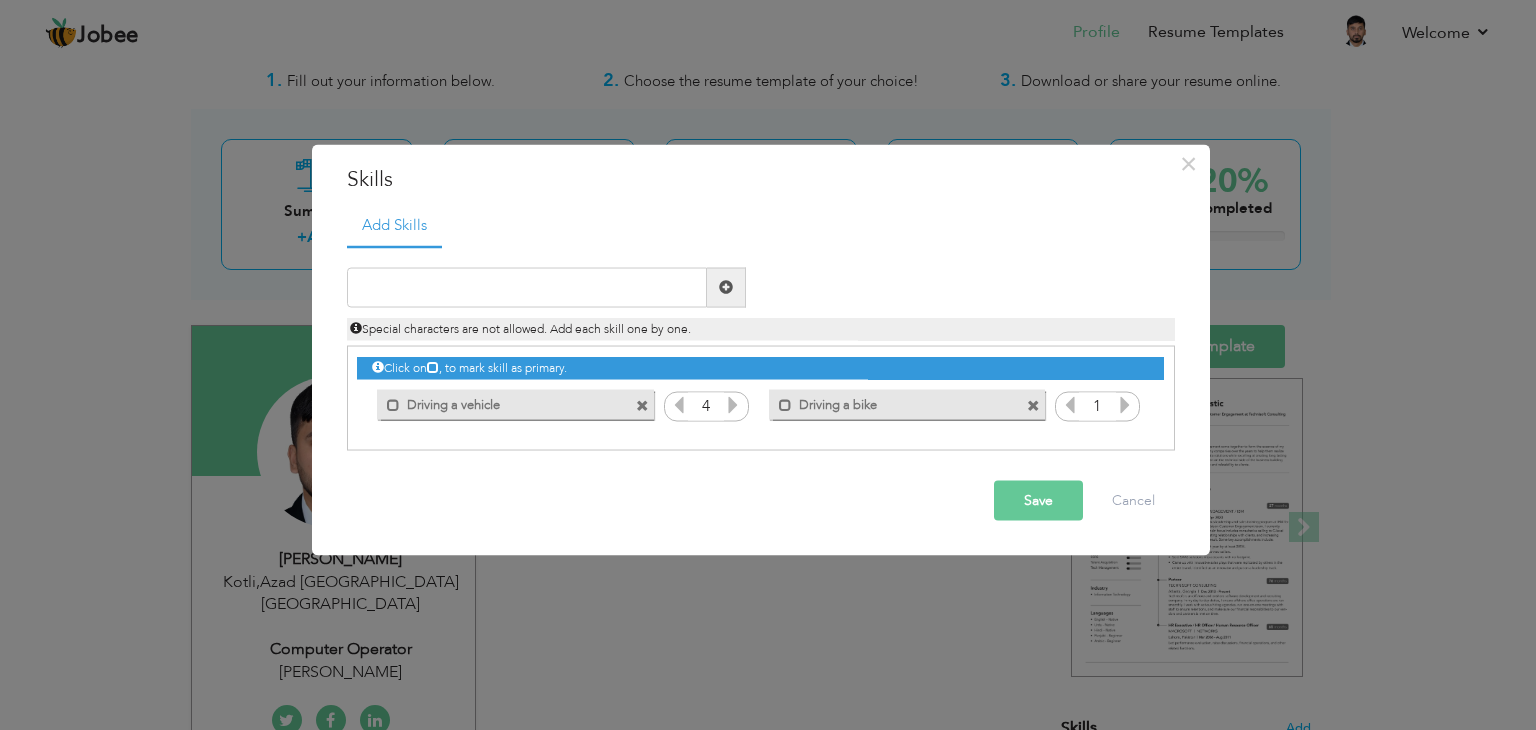 click at bounding box center [733, 404] 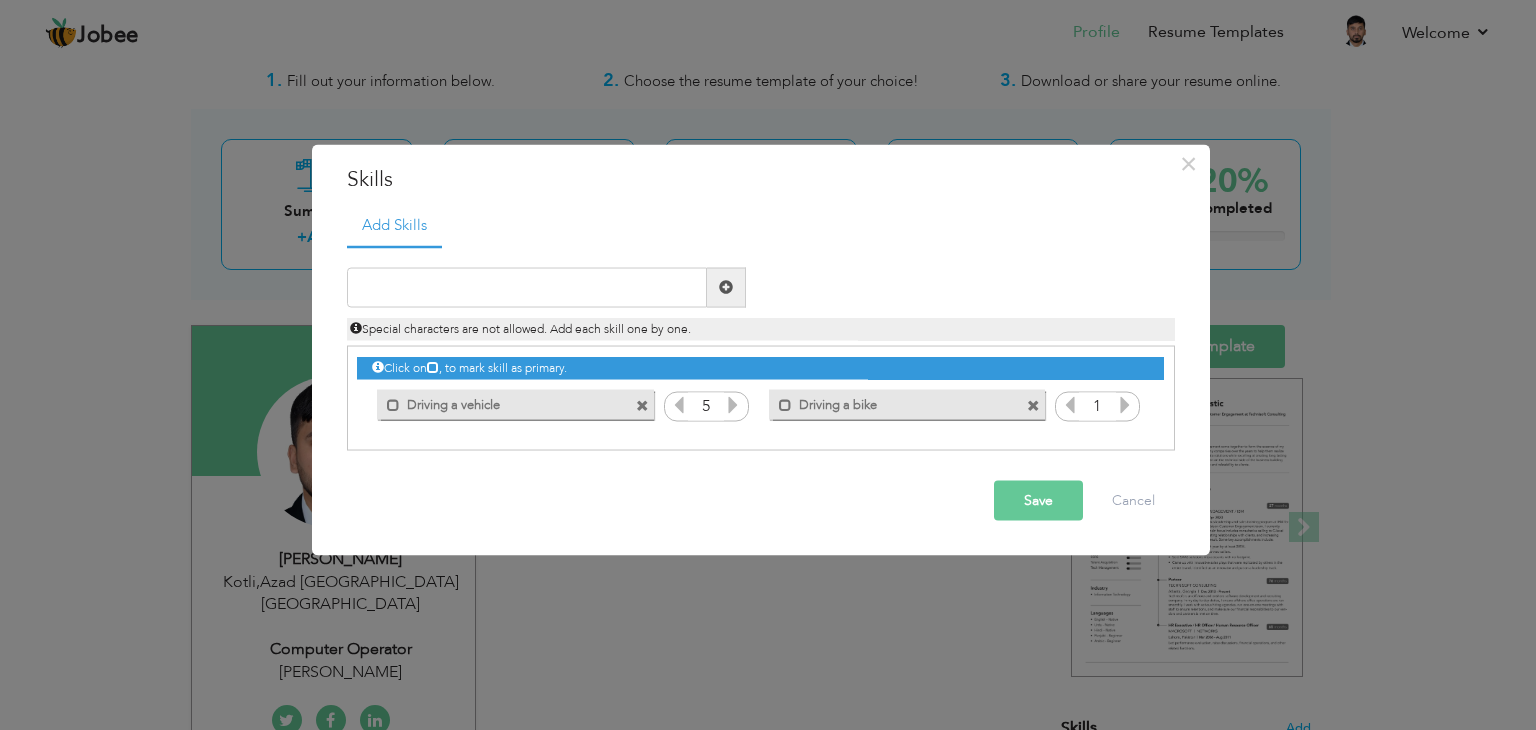 click at bounding box center (733, 404) 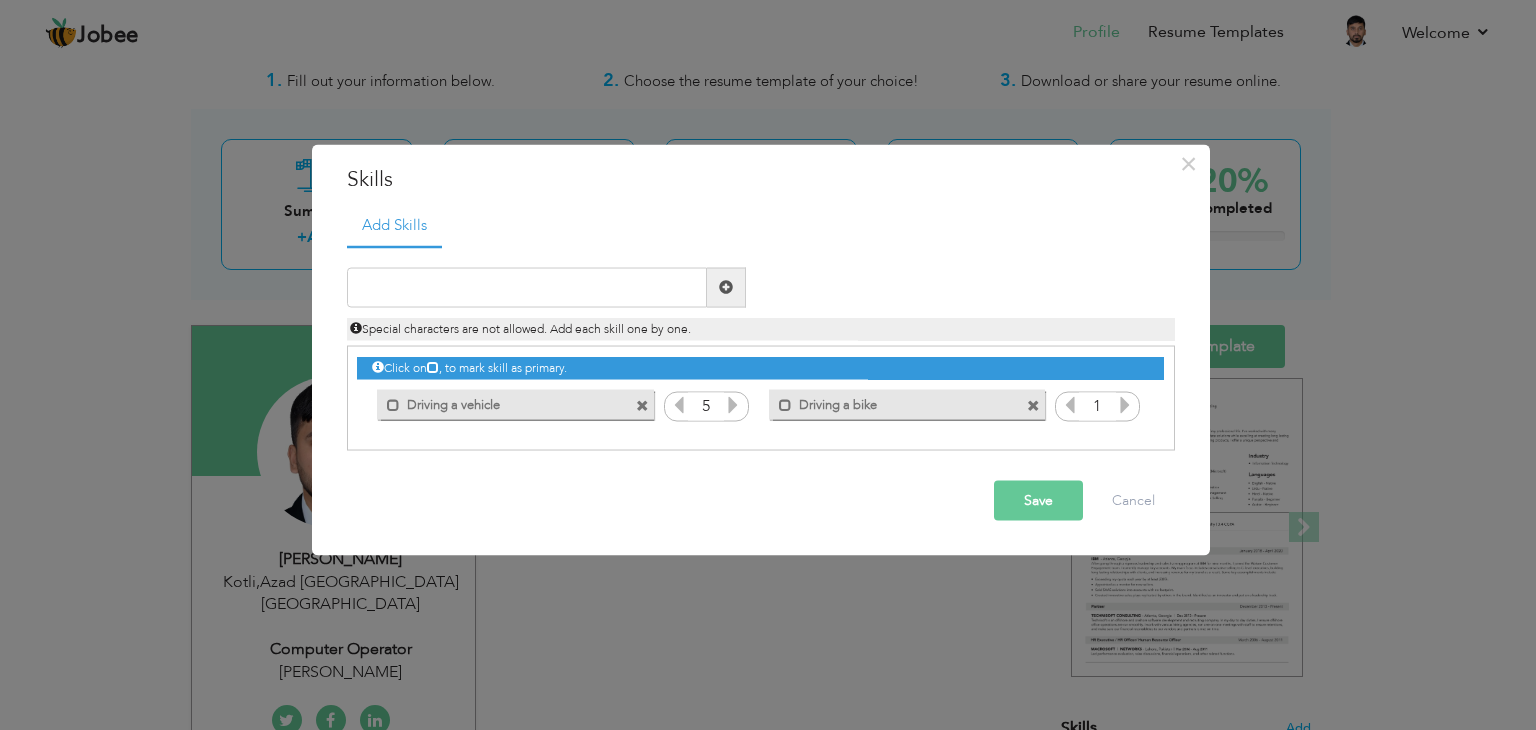 click at bounding box center (1125, 404) 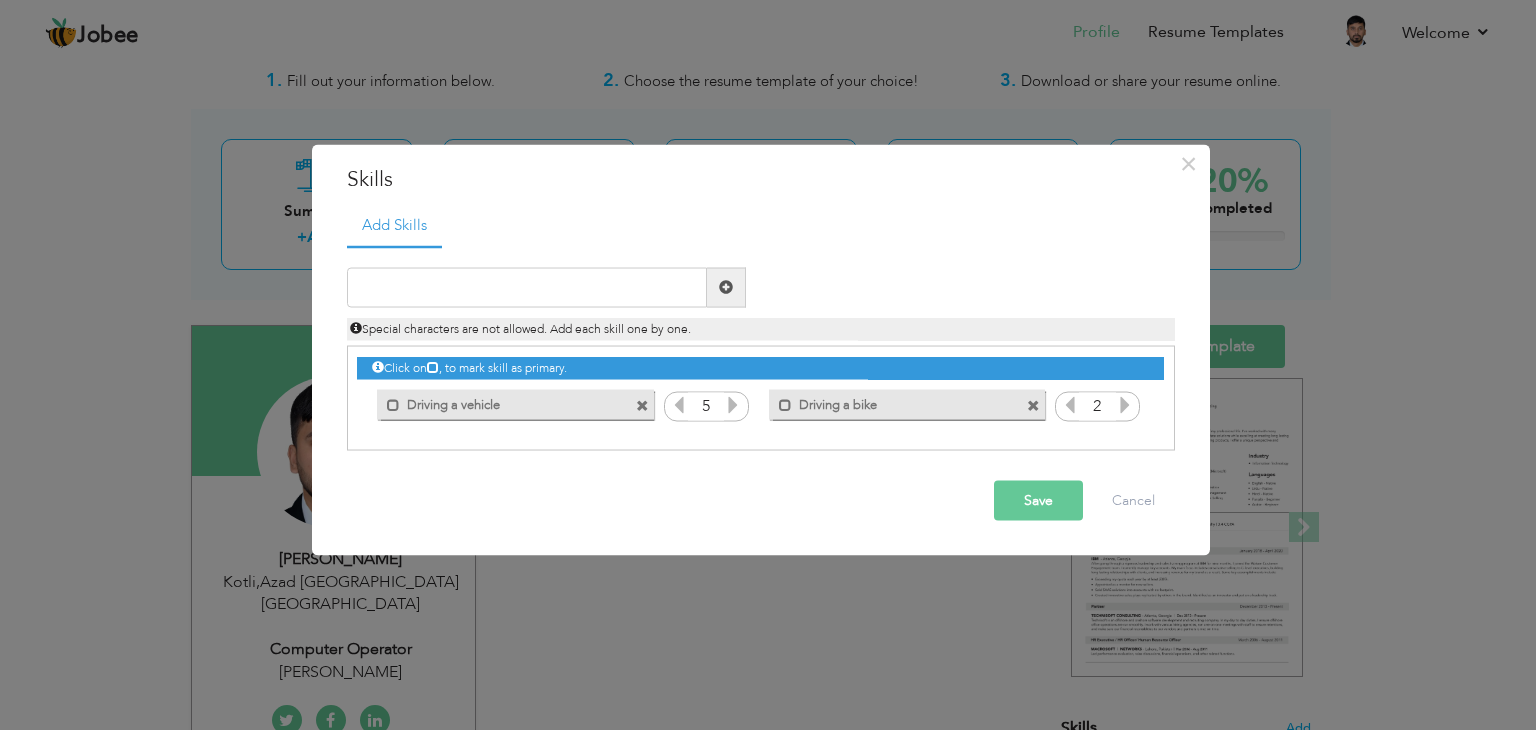 click at bounding box center (1125, 404) 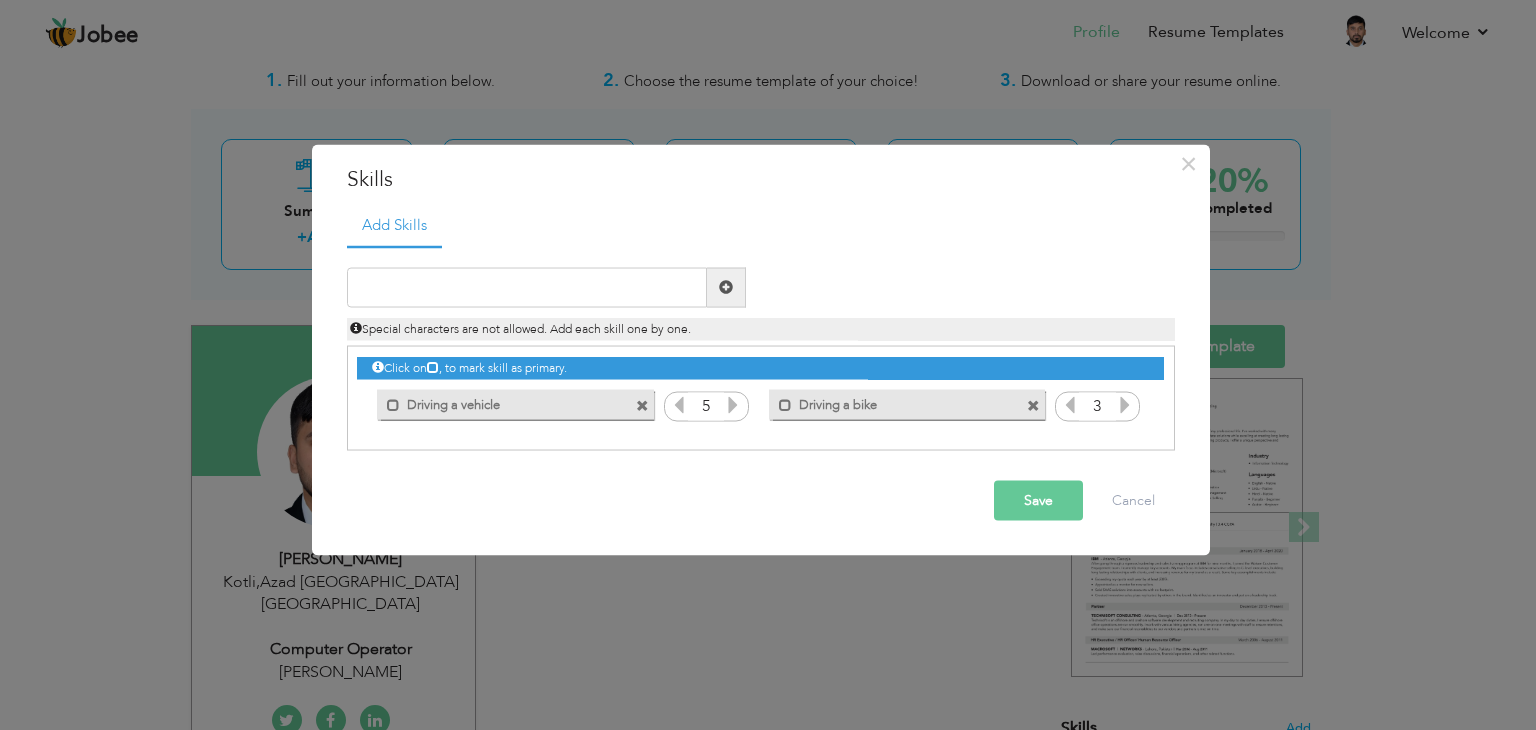 click at bounding box center (1125, 404) 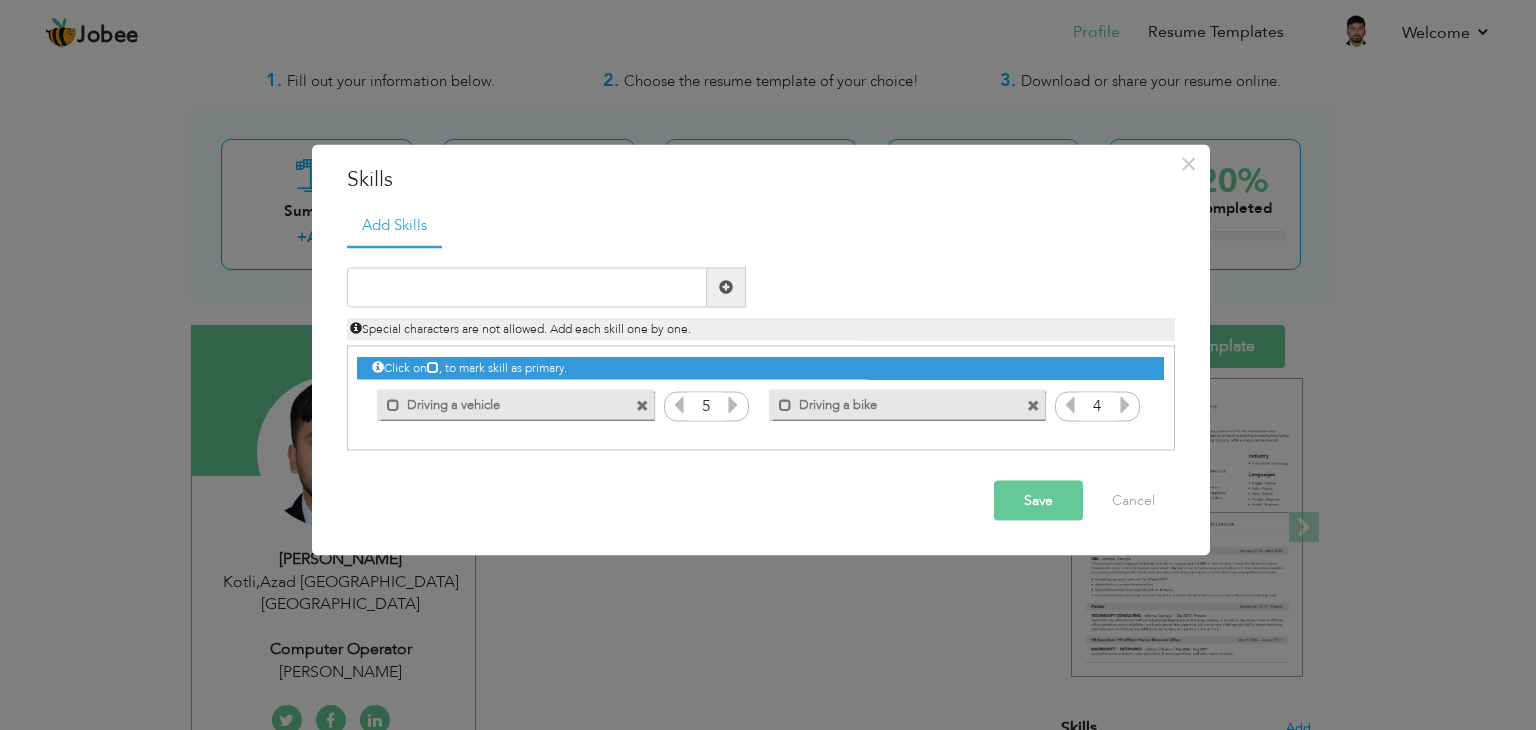 click at bounding box center [1125, 404] 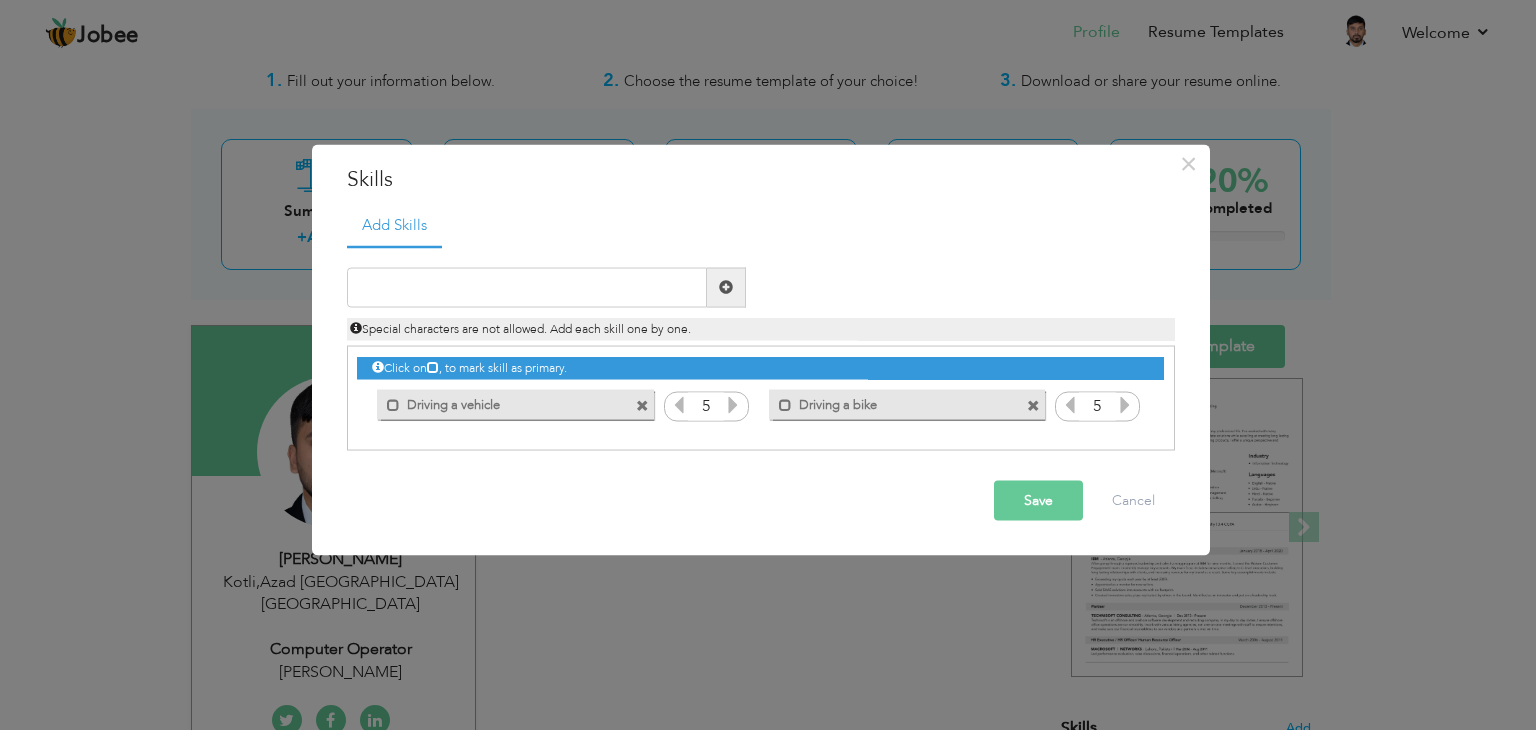 click at bounding box center (1125, 404) 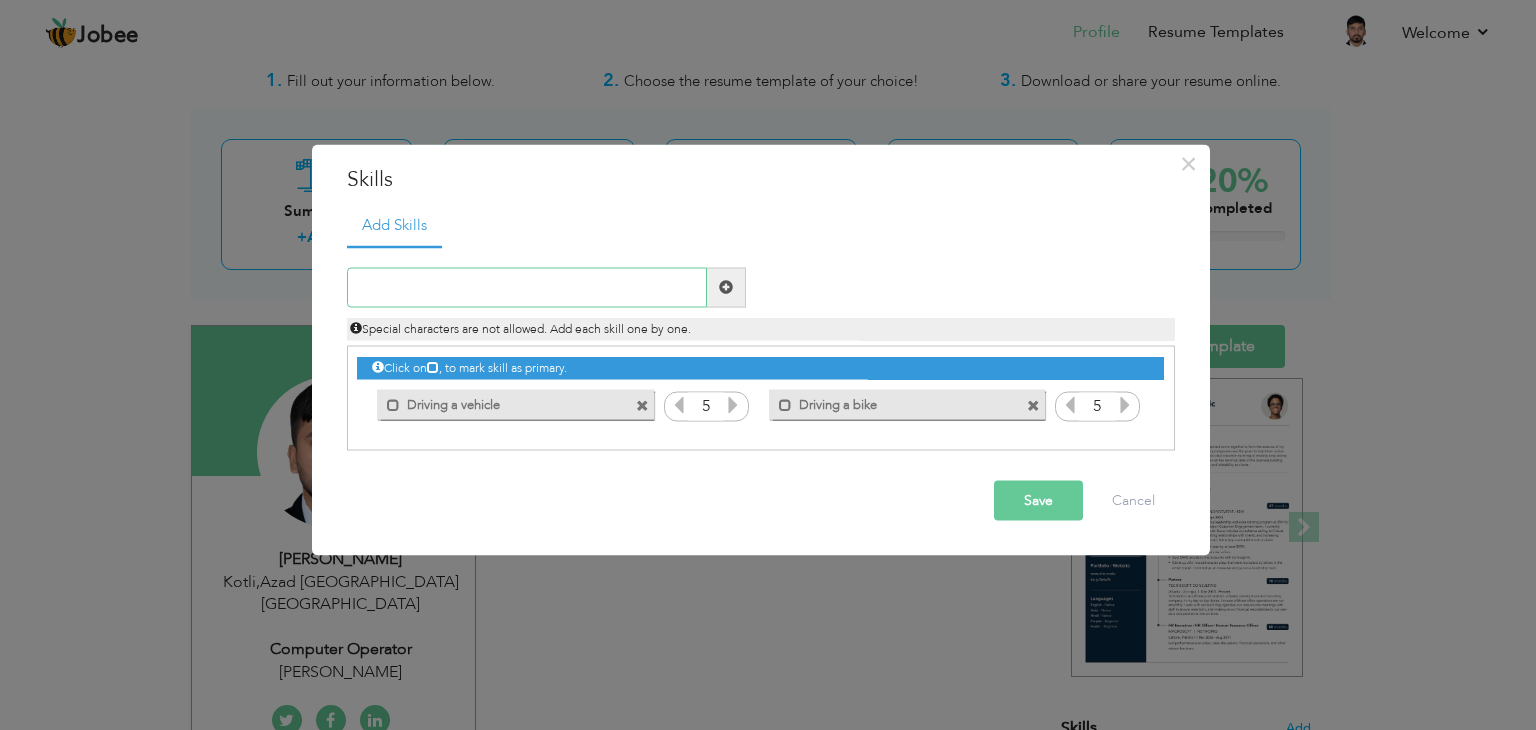 click at bounding box center [527, 287] 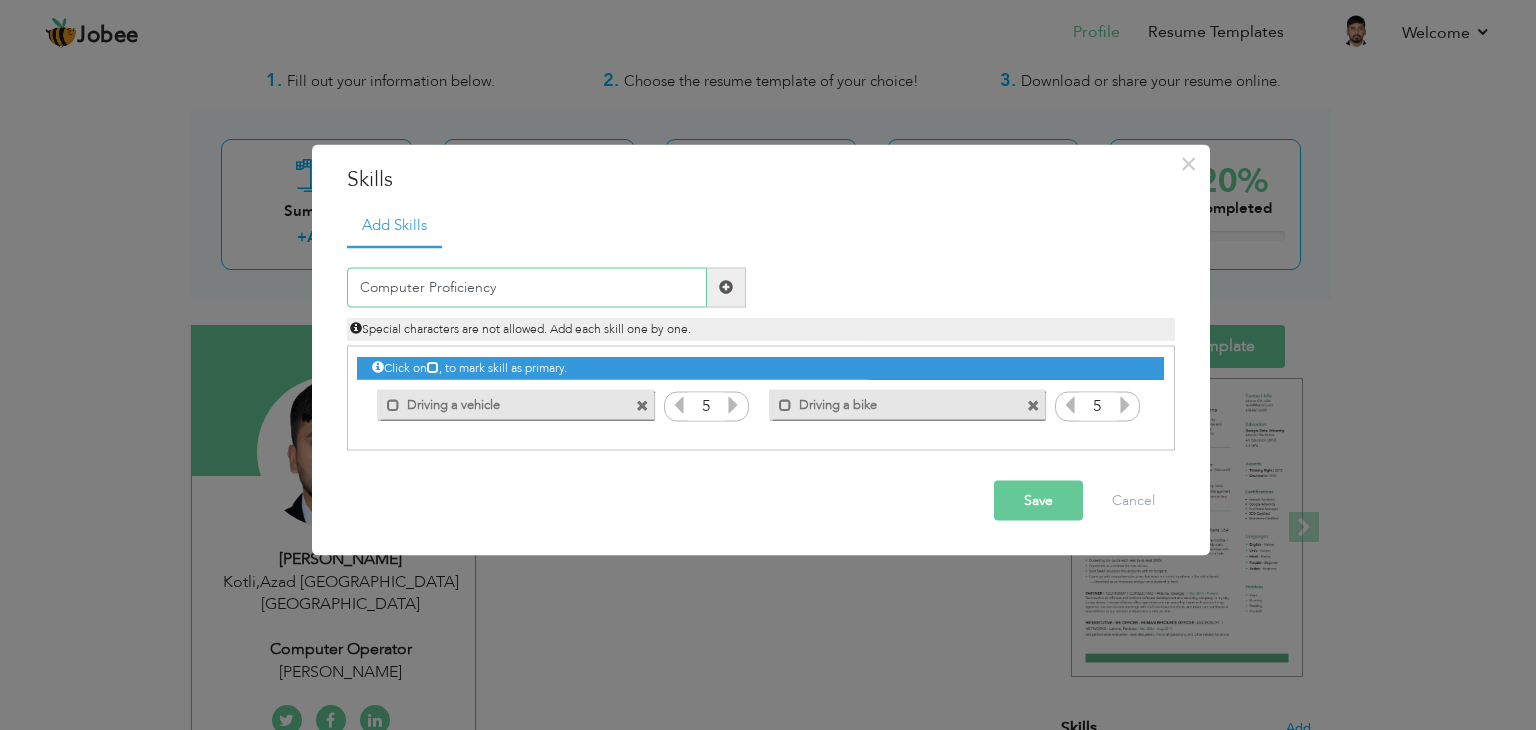 type on "Computer Proficiency" 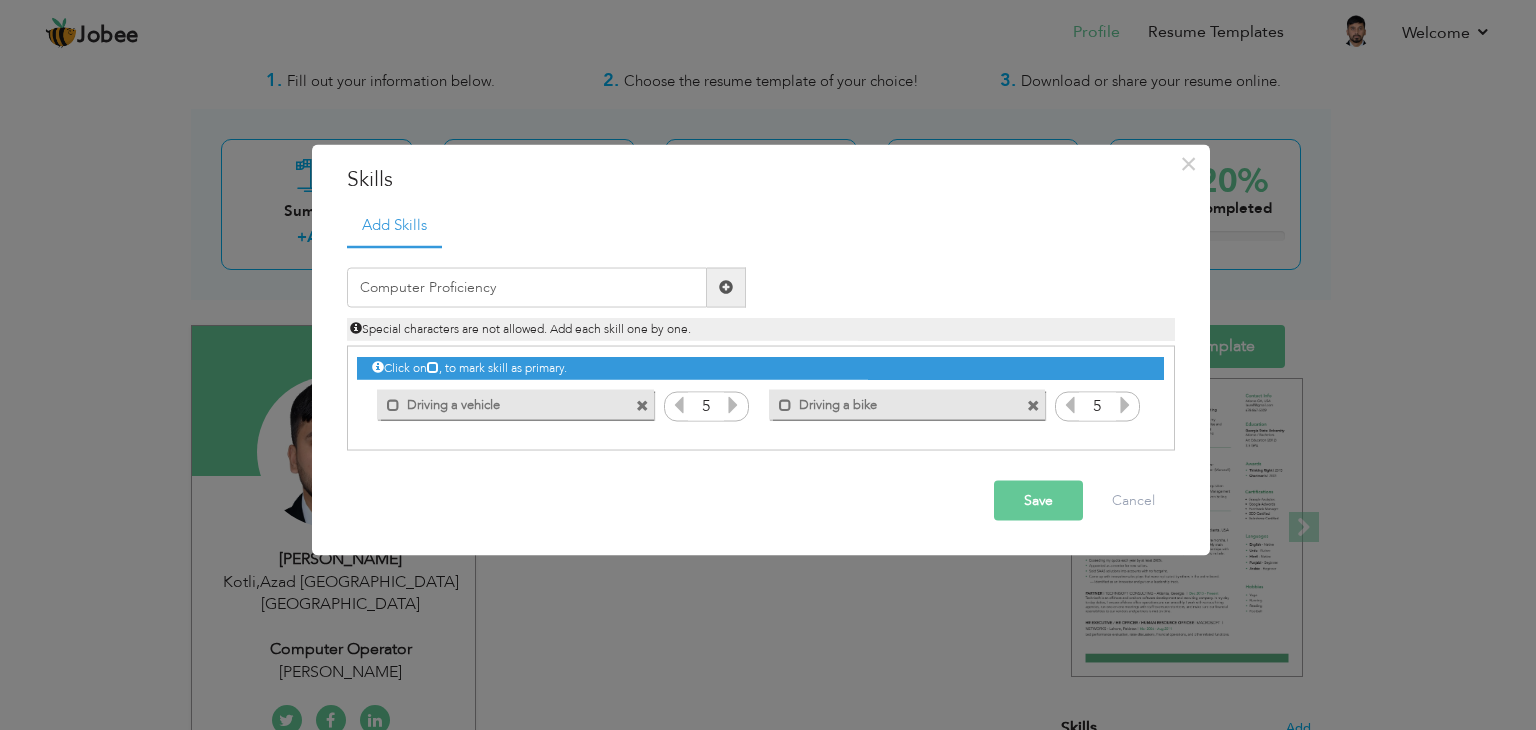 click at bounding box center [726, 287] 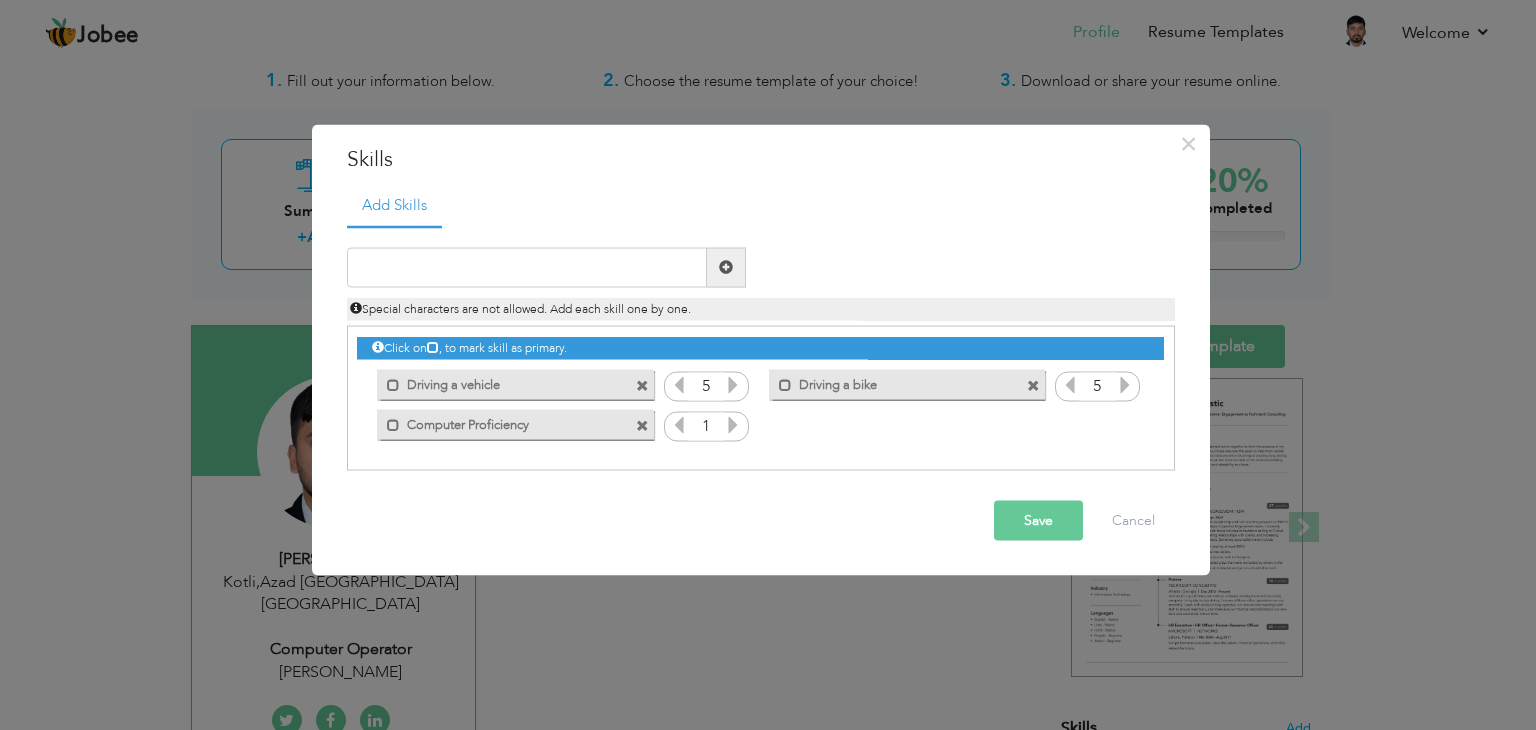 click at bounding box center [733, 424] 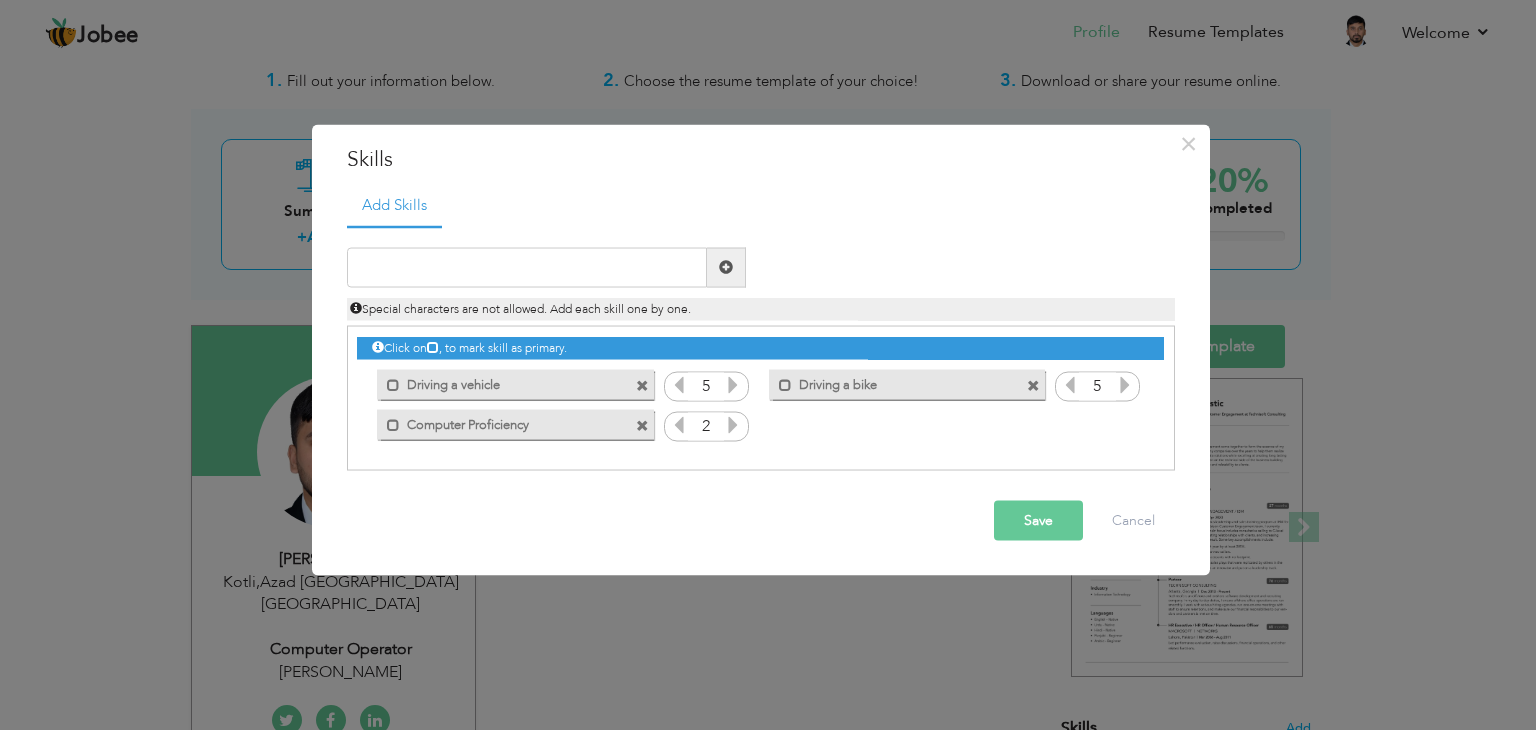 click at bounding box center (733, 424) 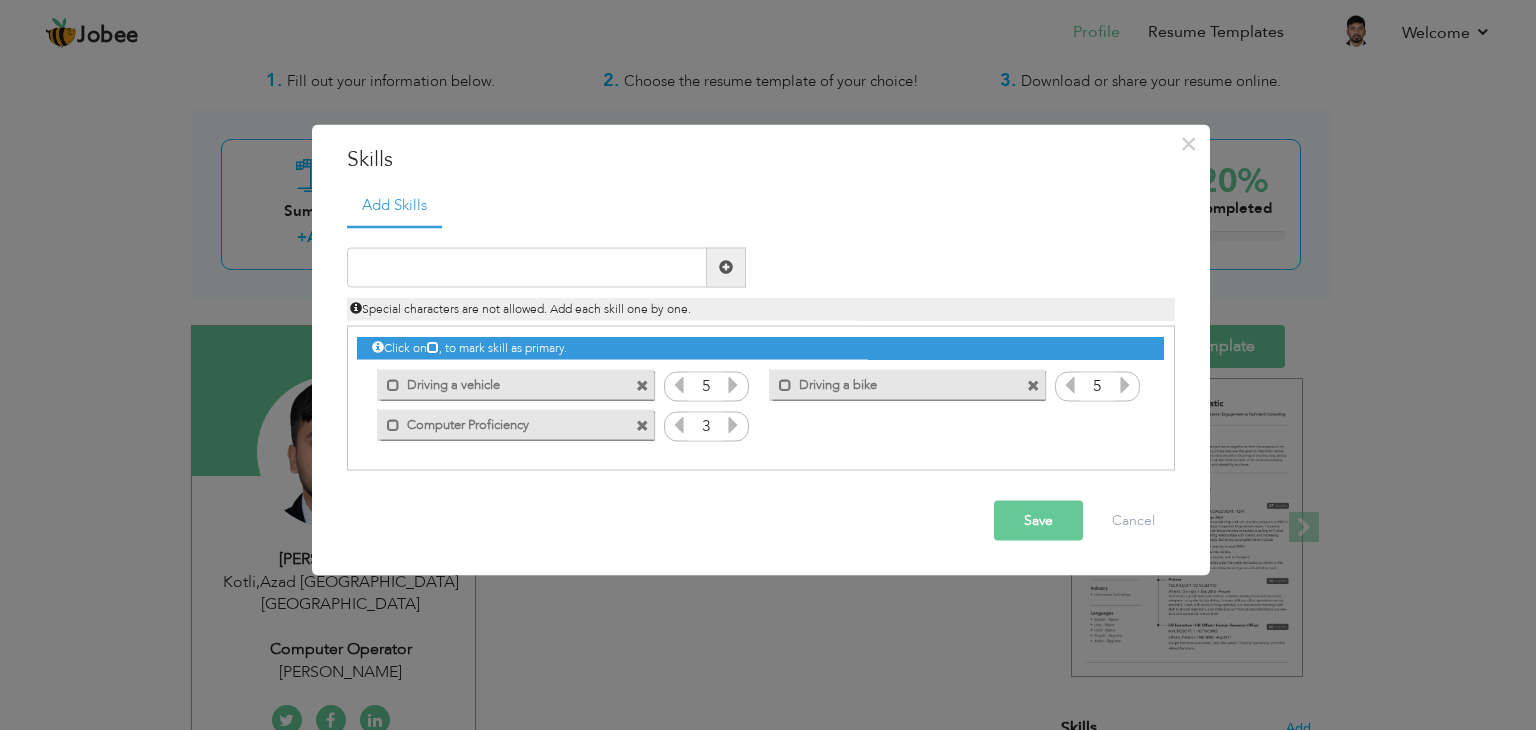 click at bounding box center (733, 424) 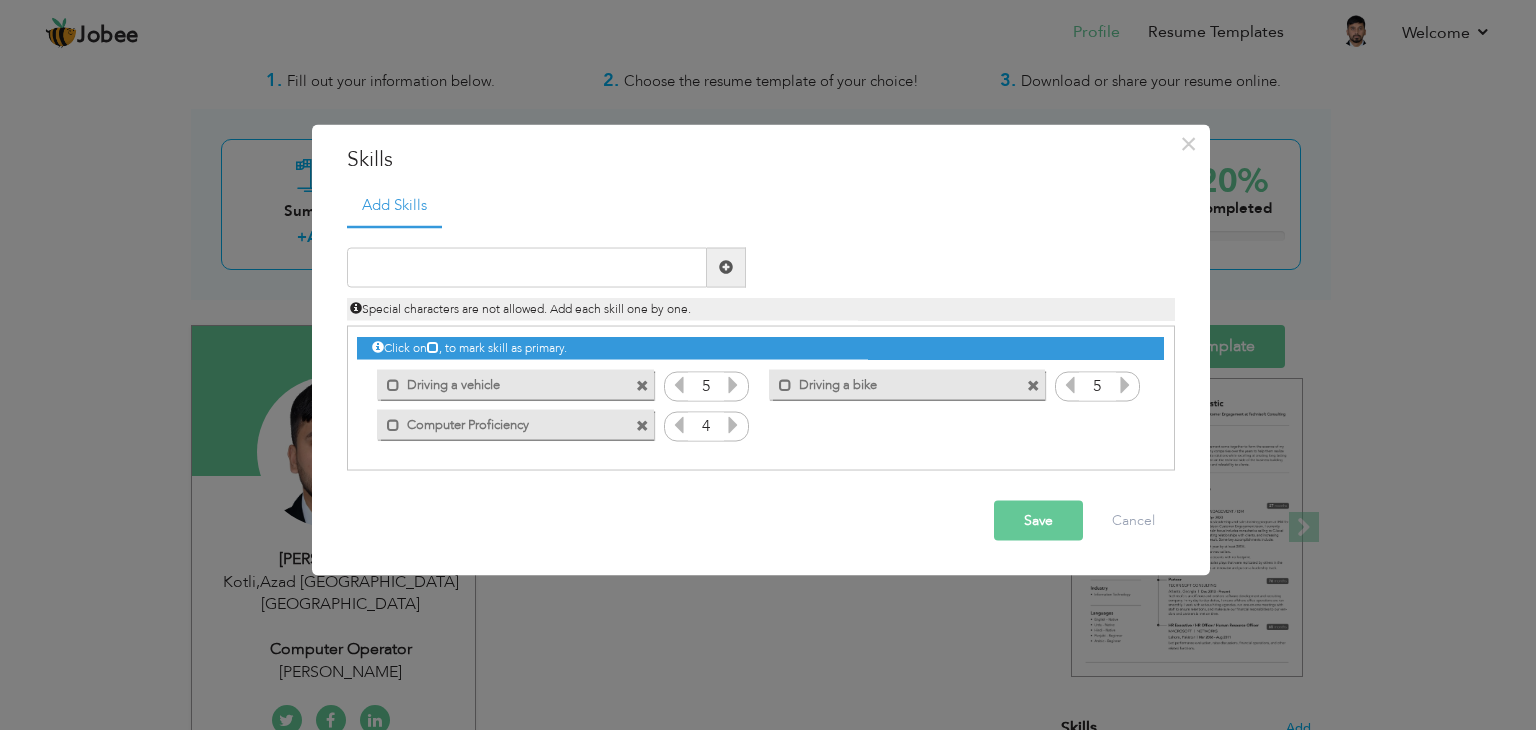 click at bounding box center (733, 424) 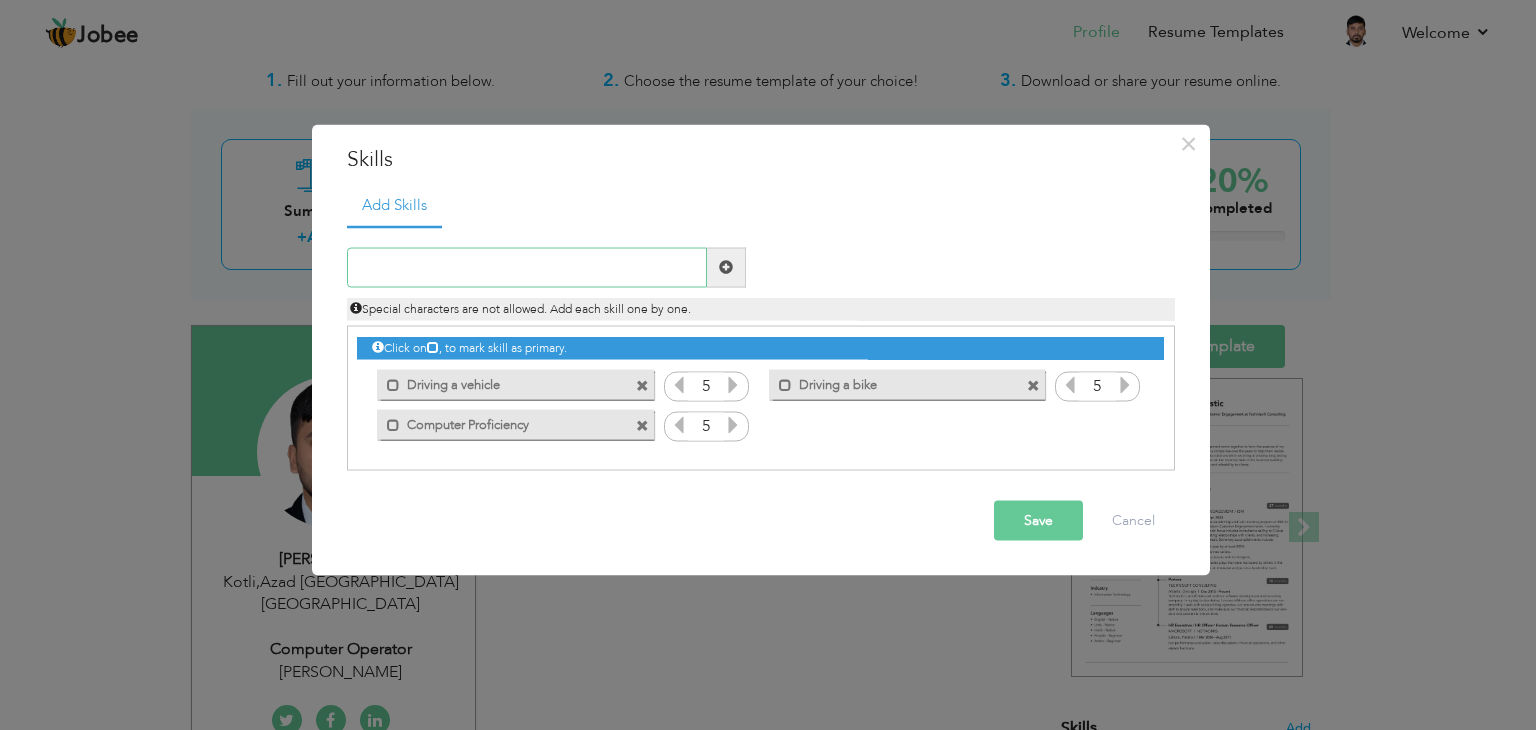 click at bounding box center (527, 267) 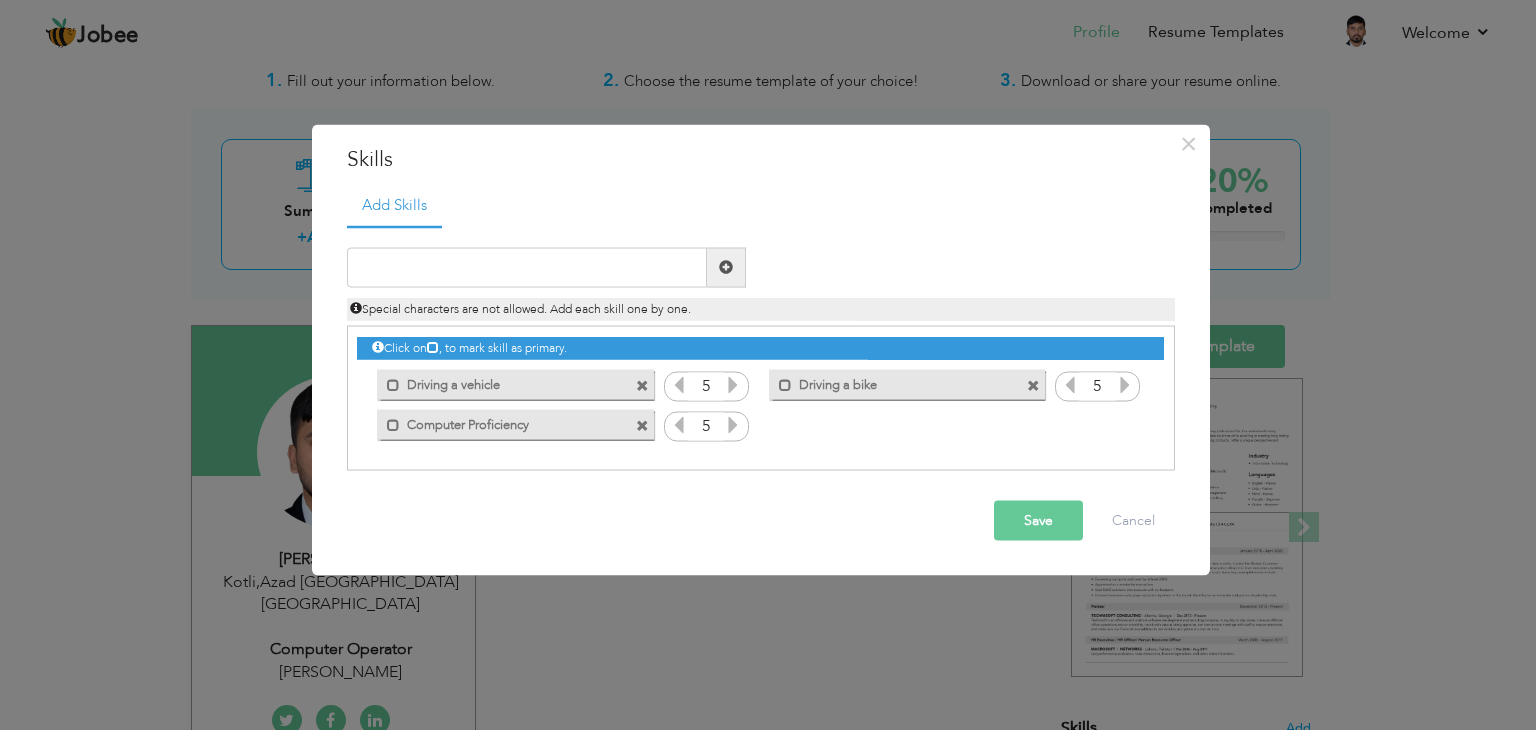 click at bounding box center [679, 384] 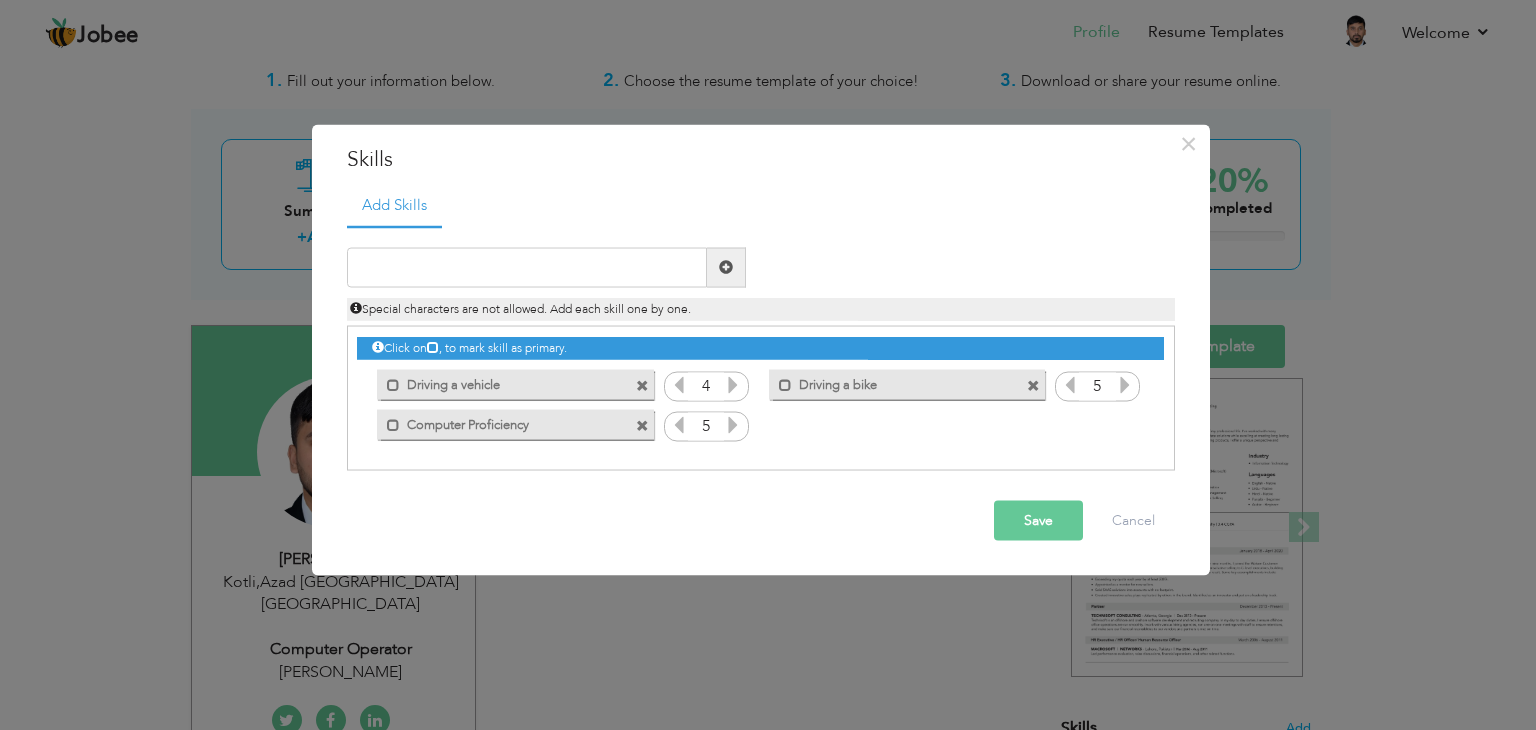 click at bounding box center [1070, 384] 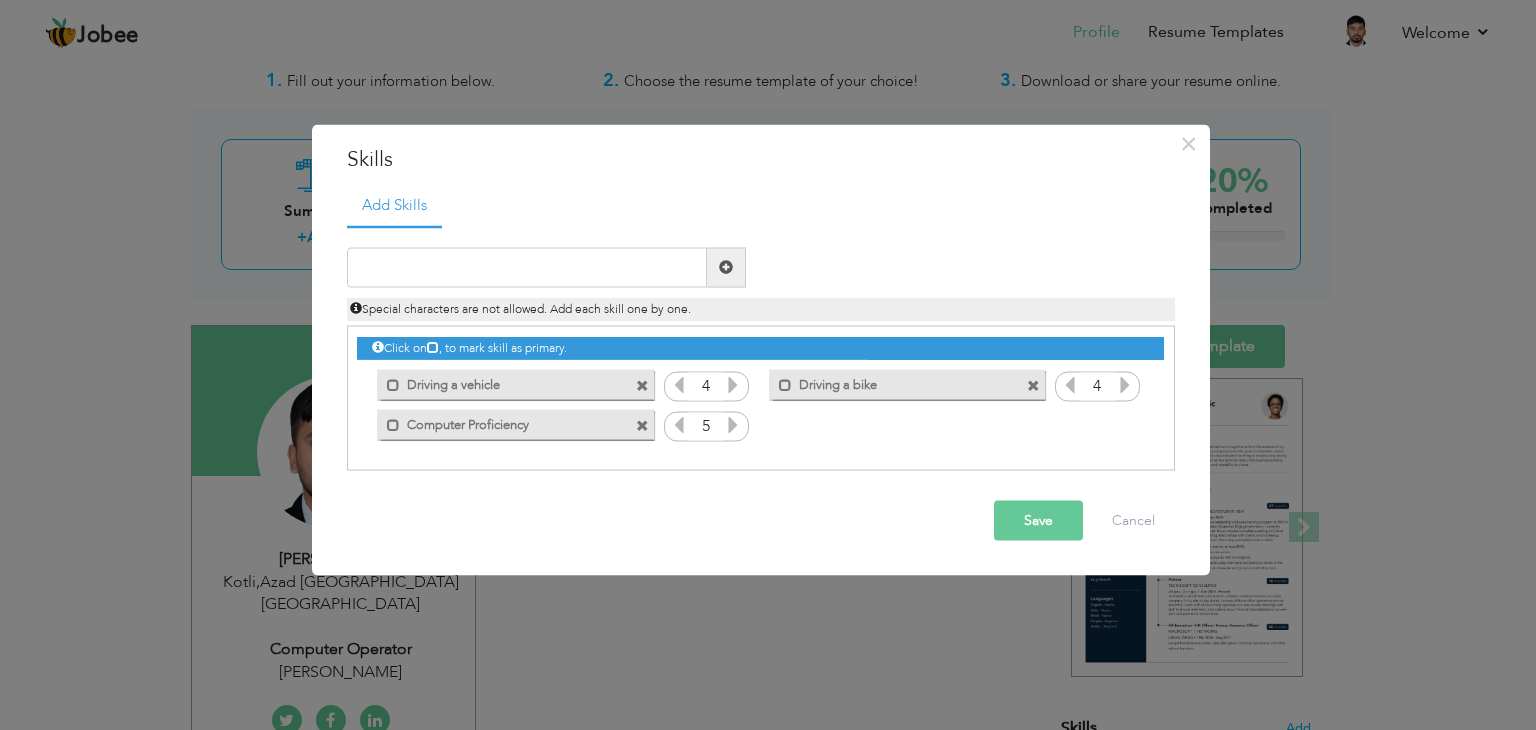 click at bounding box center (679, 424) 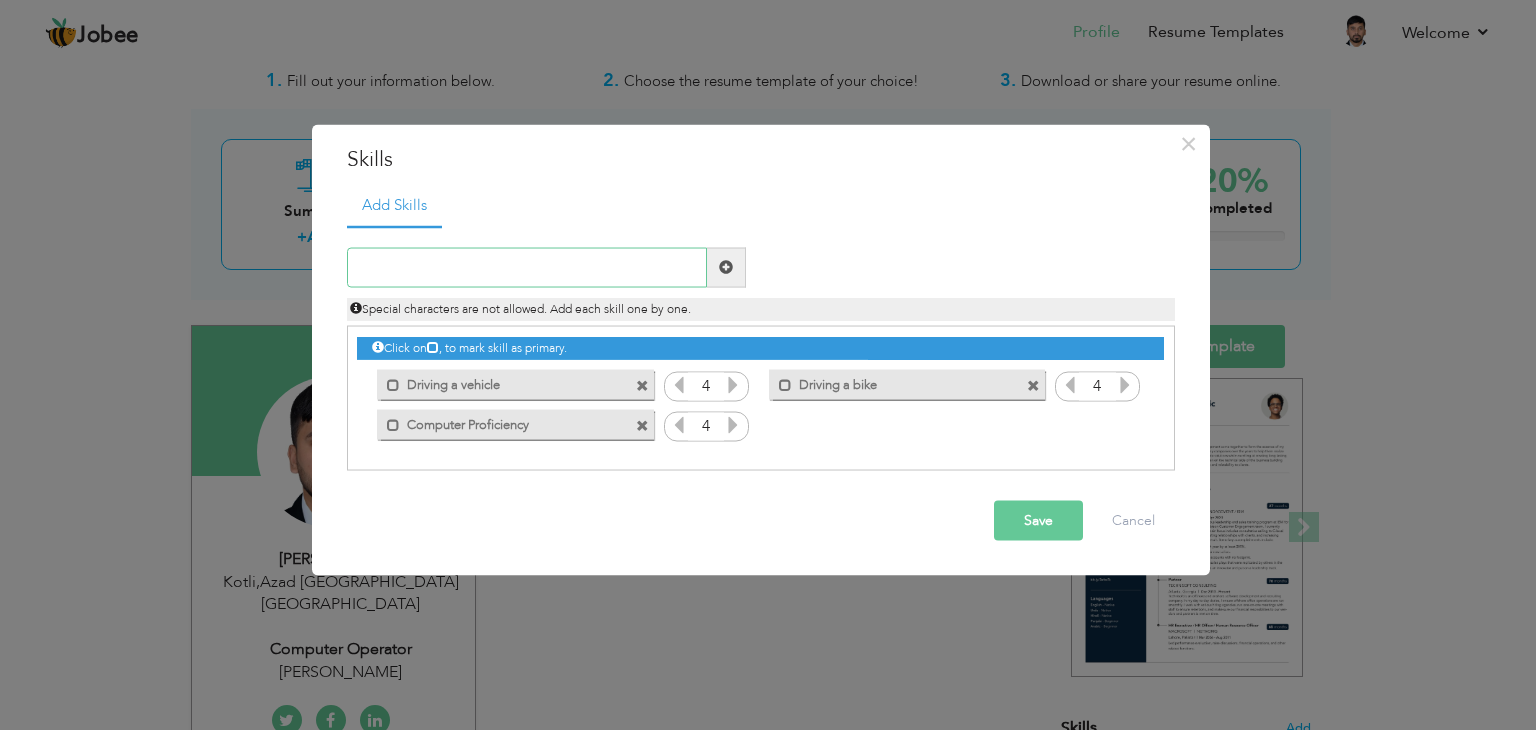 click at bounding box center (527, 267) 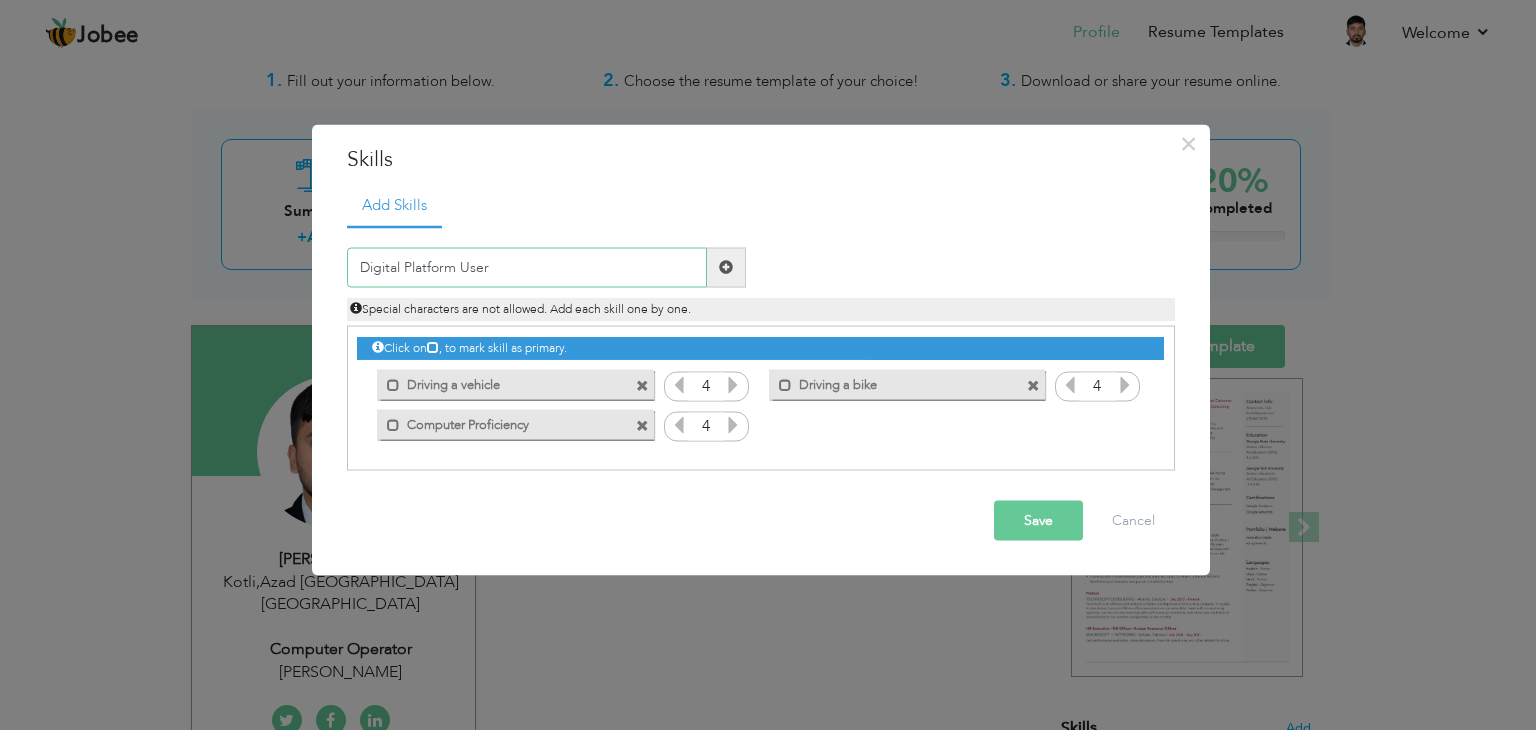 type on "Digital Platform User" 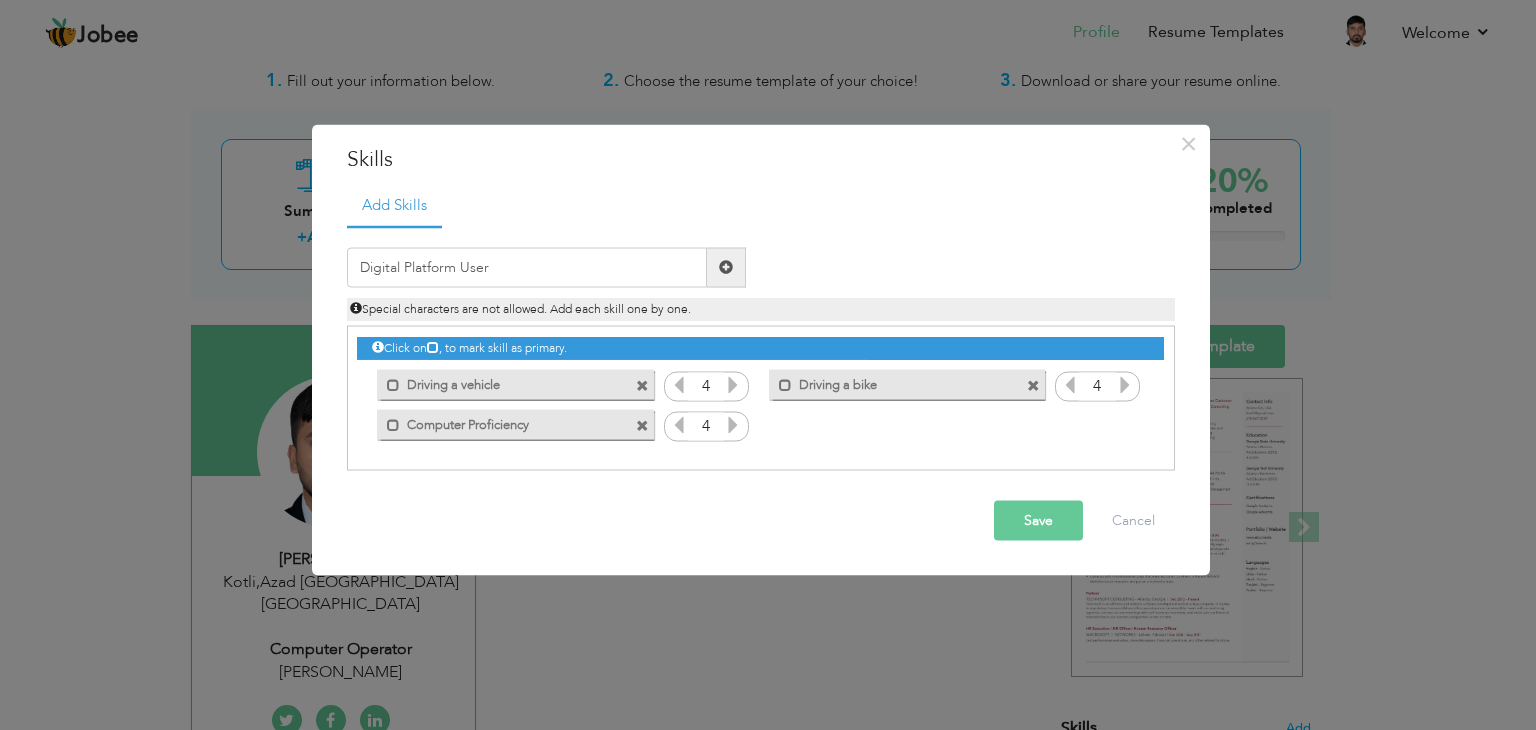 click at bounding box center [726, 267] 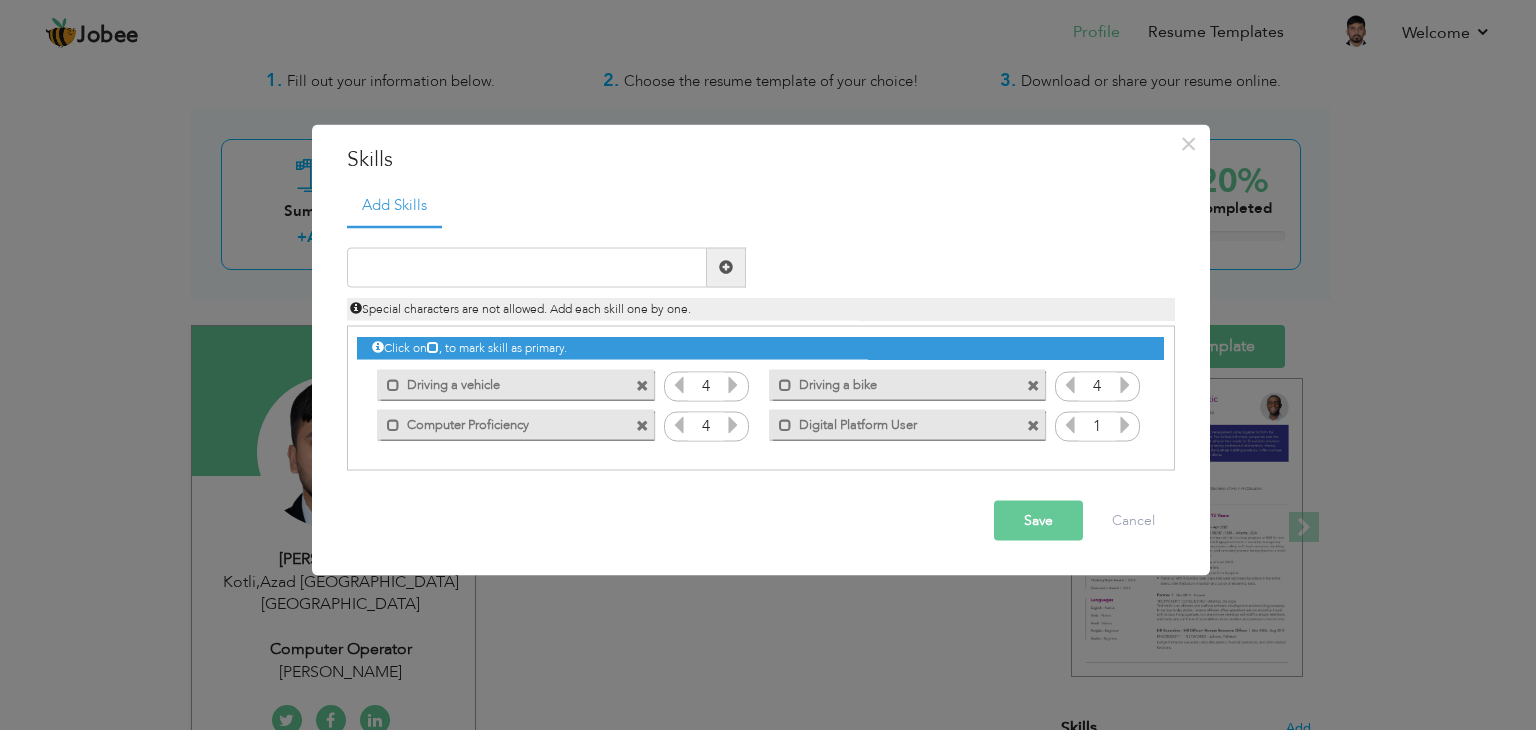 click at bounding box center [1125, 424] 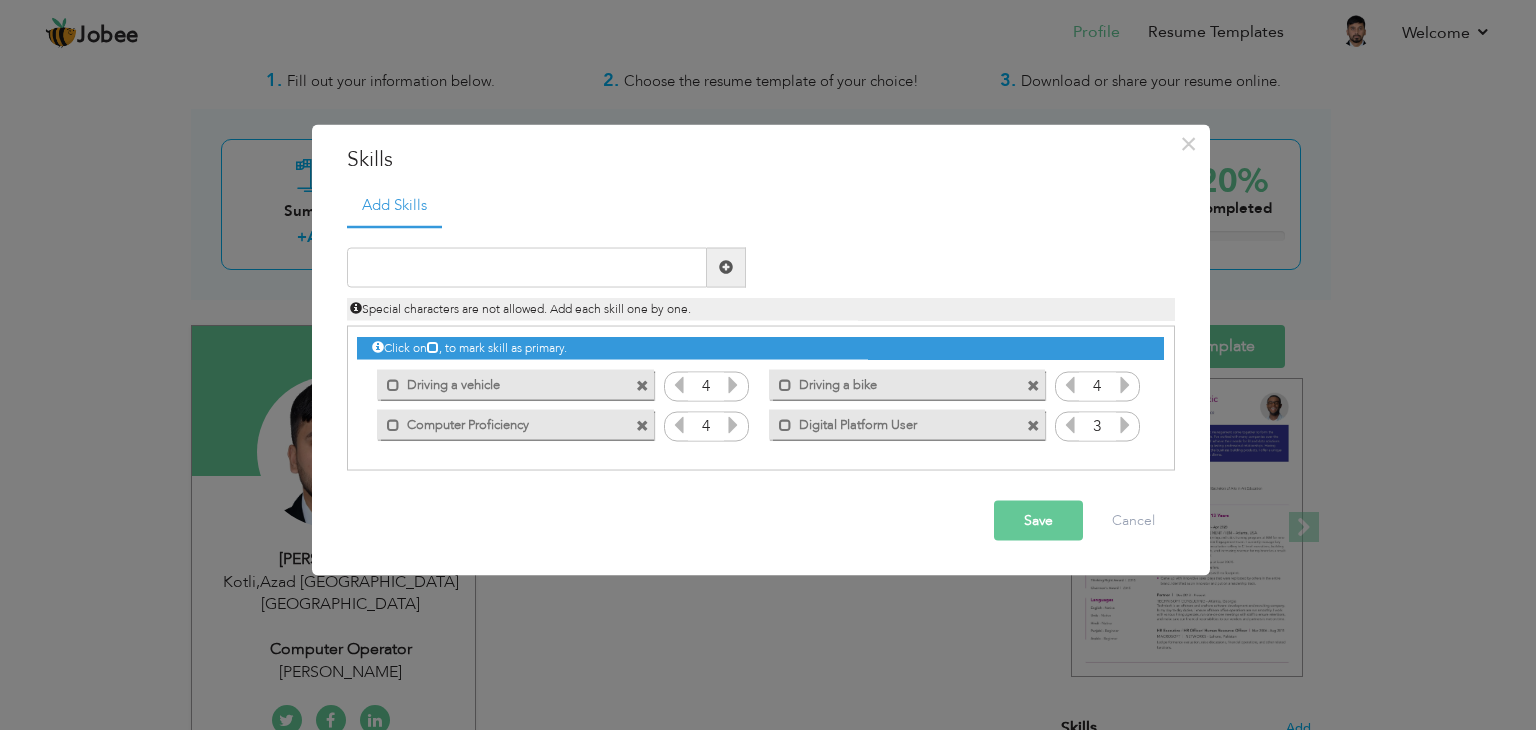 click at bounding box center (1125, 424) 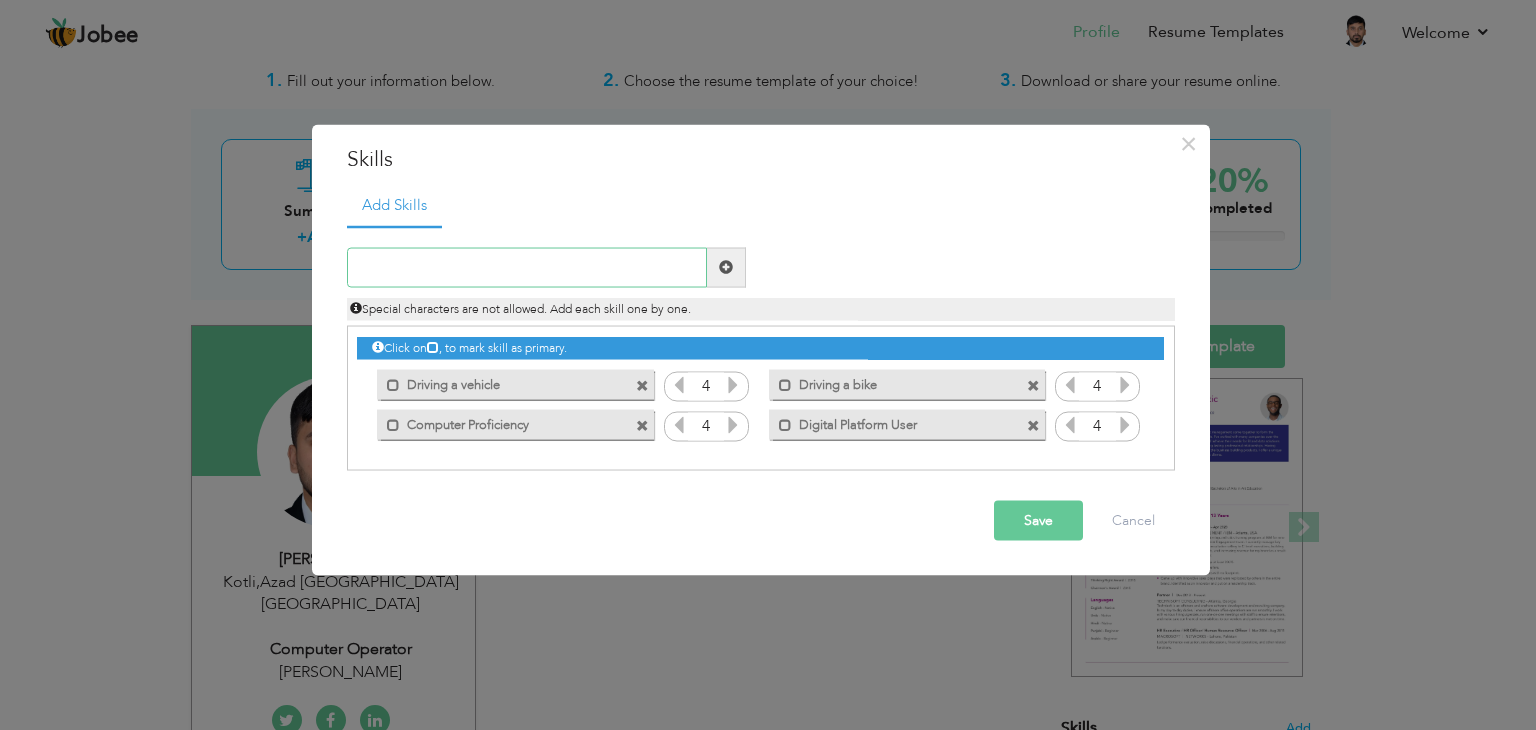 click at bounding box center [527, 267] 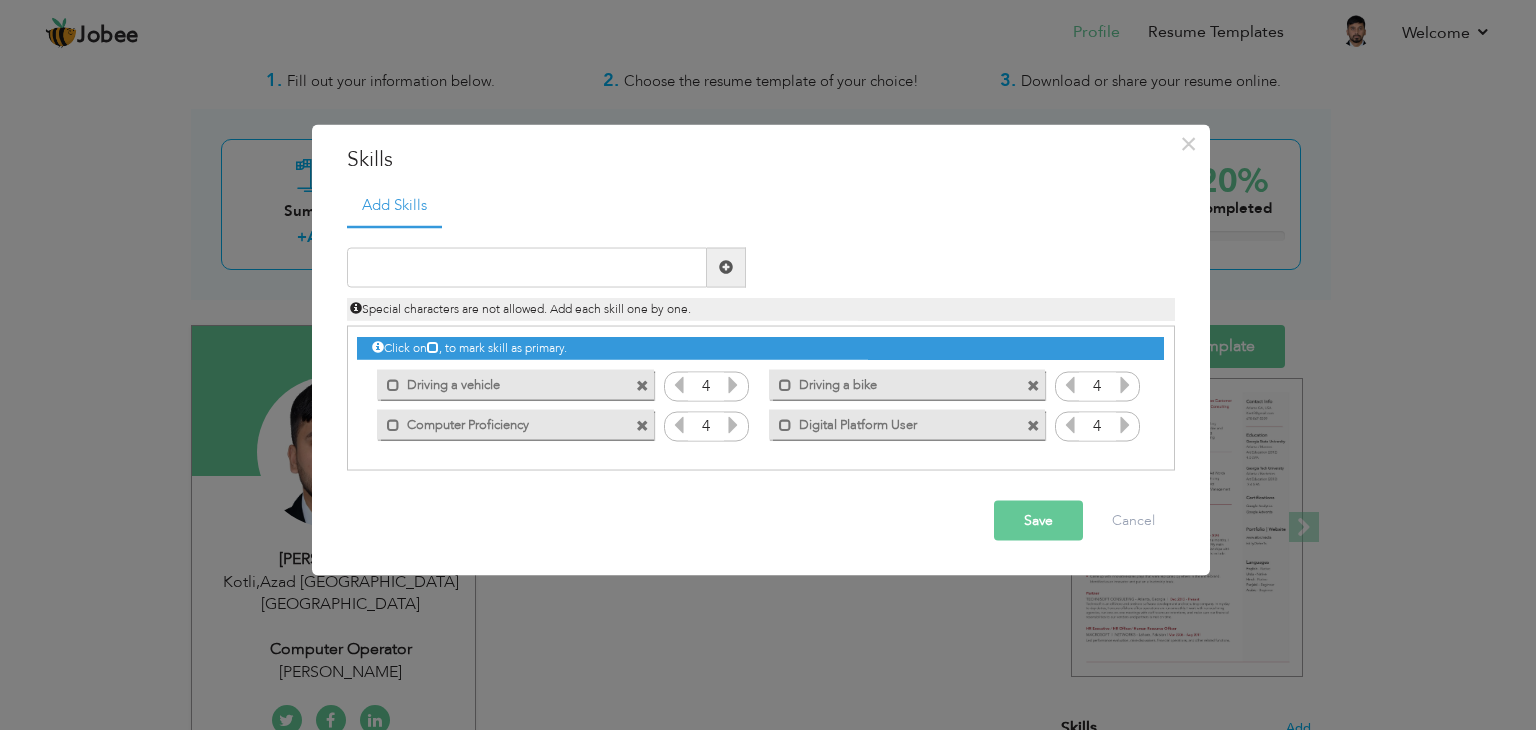 click on "Save" at bounding box center (1038, 520) 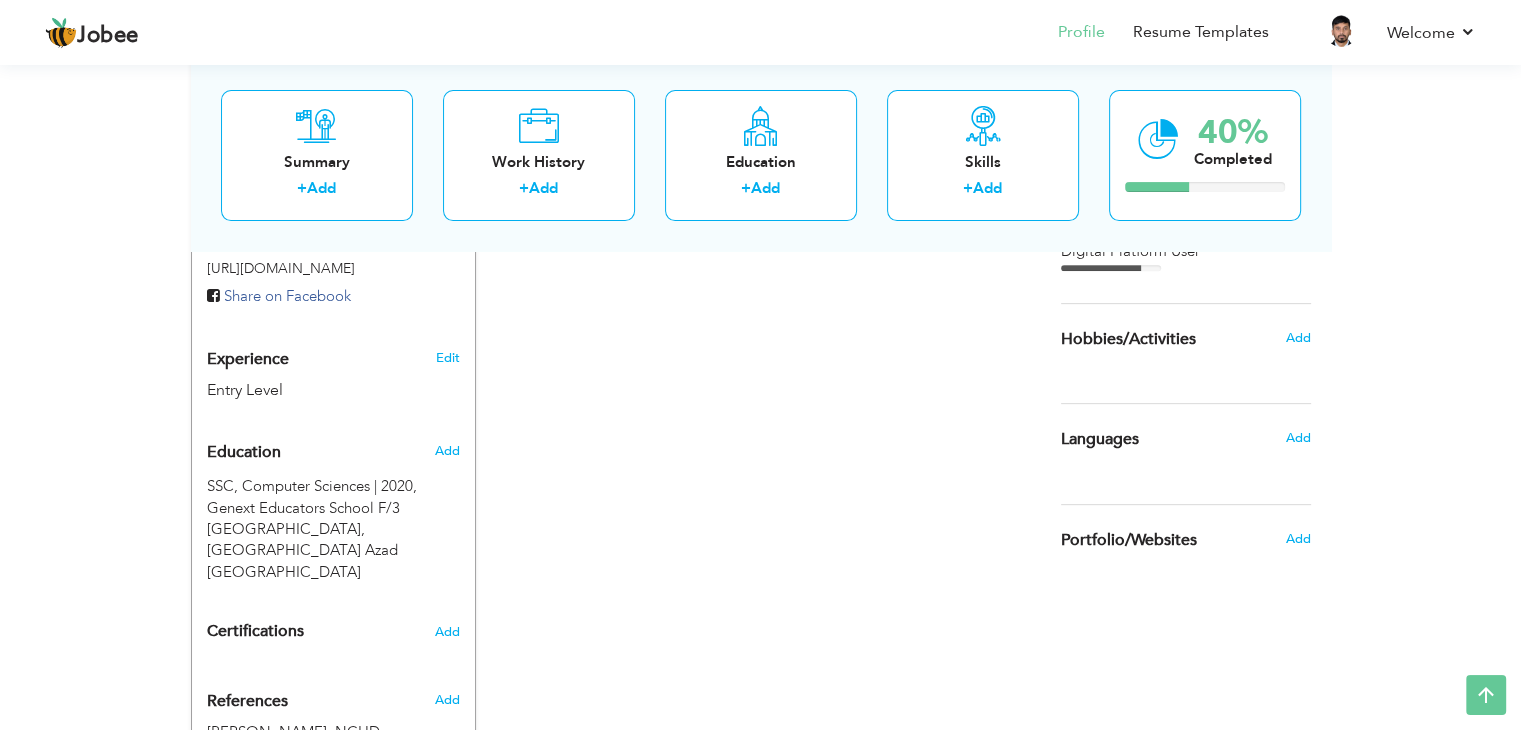 scroll, scrollTop: 688, scrollLeft: 0, axis: vertical 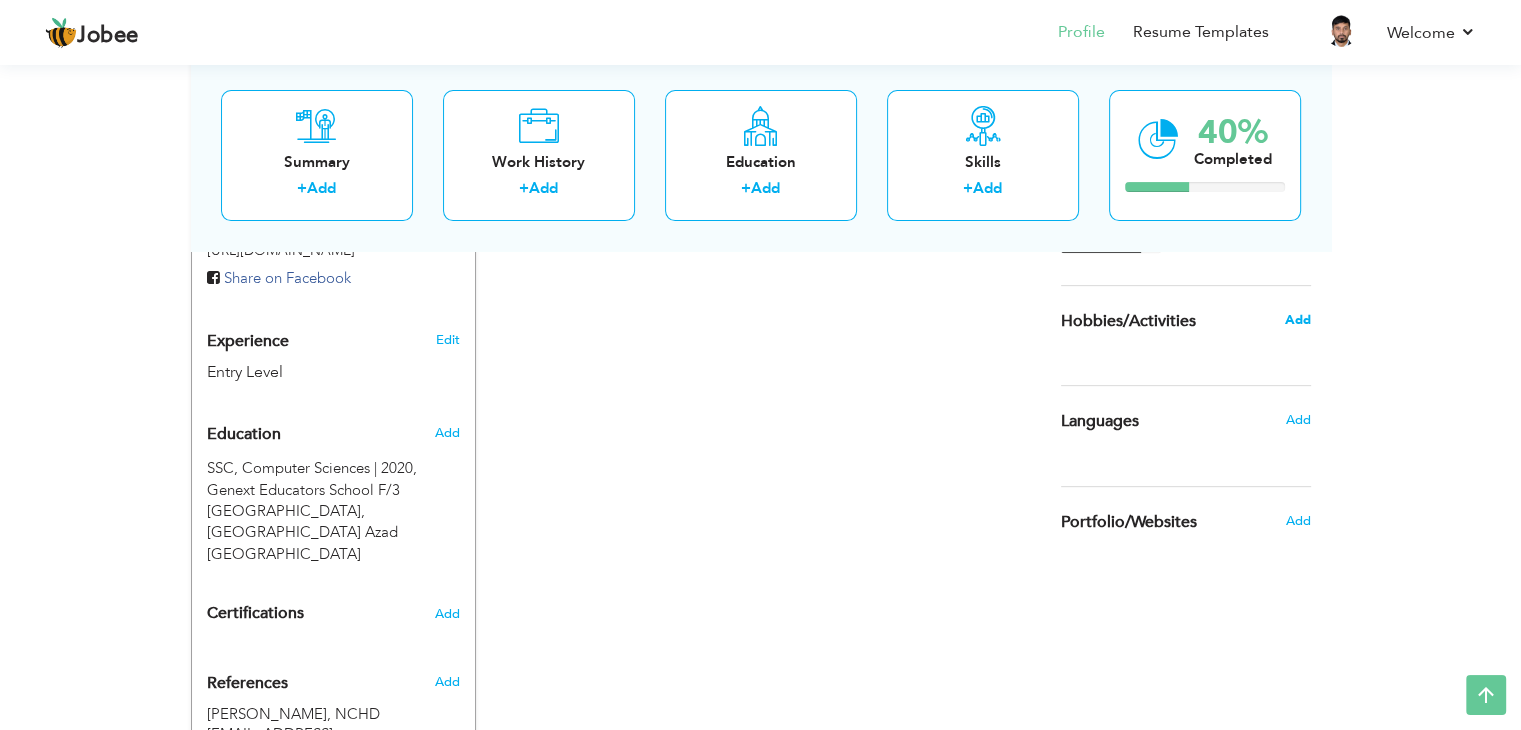 click on "Add" at bounding box center [1297, 320] 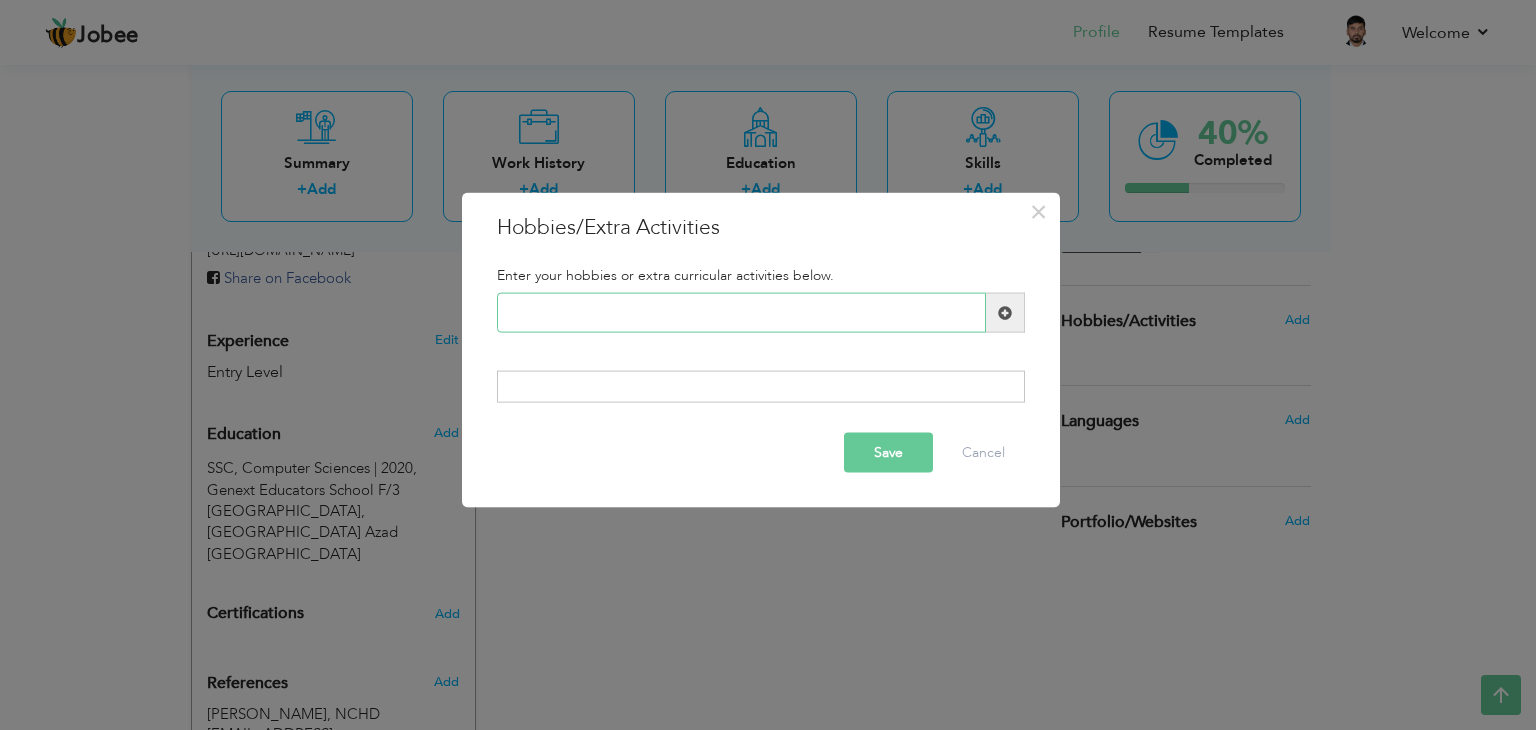 click at bounding box center (741, 313) 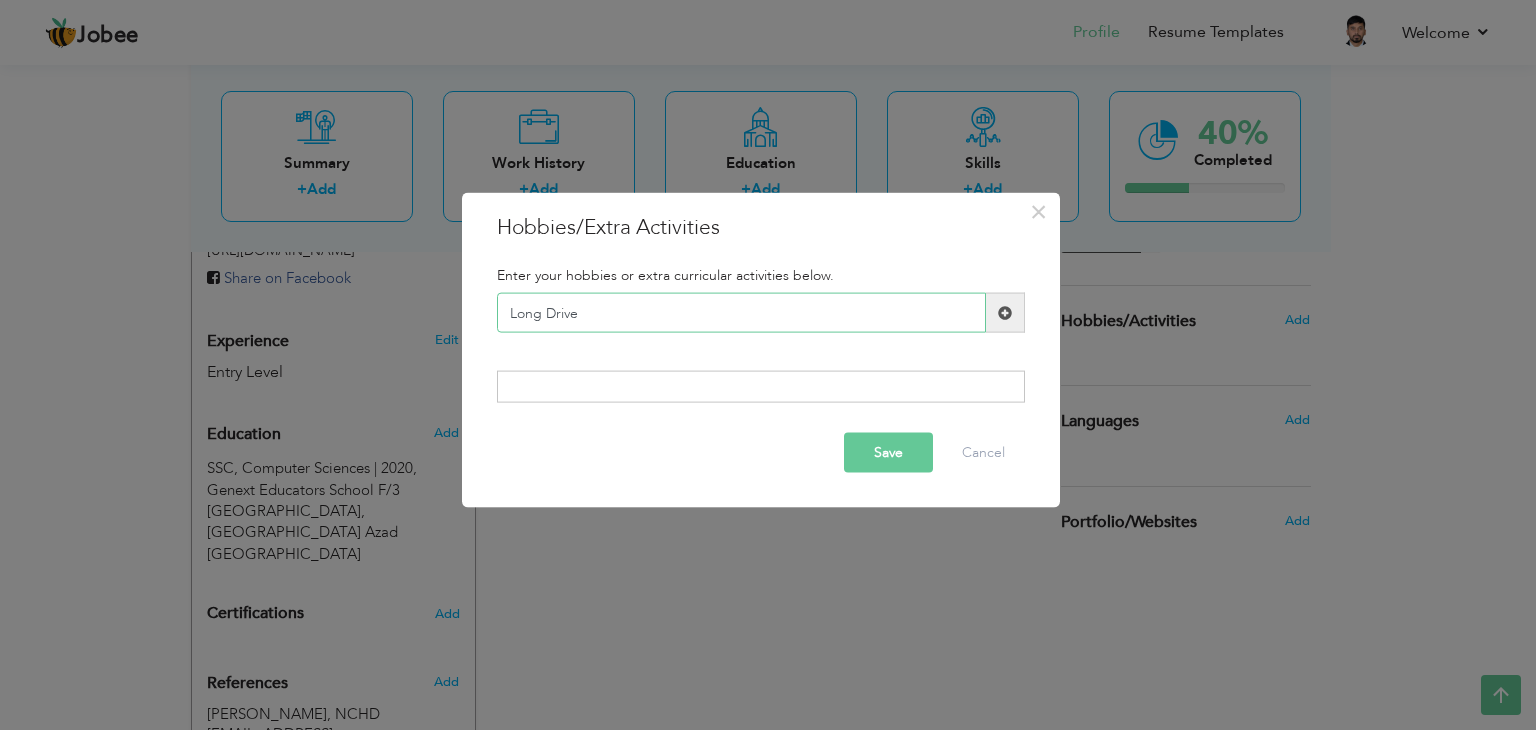 type on "Long Drive" 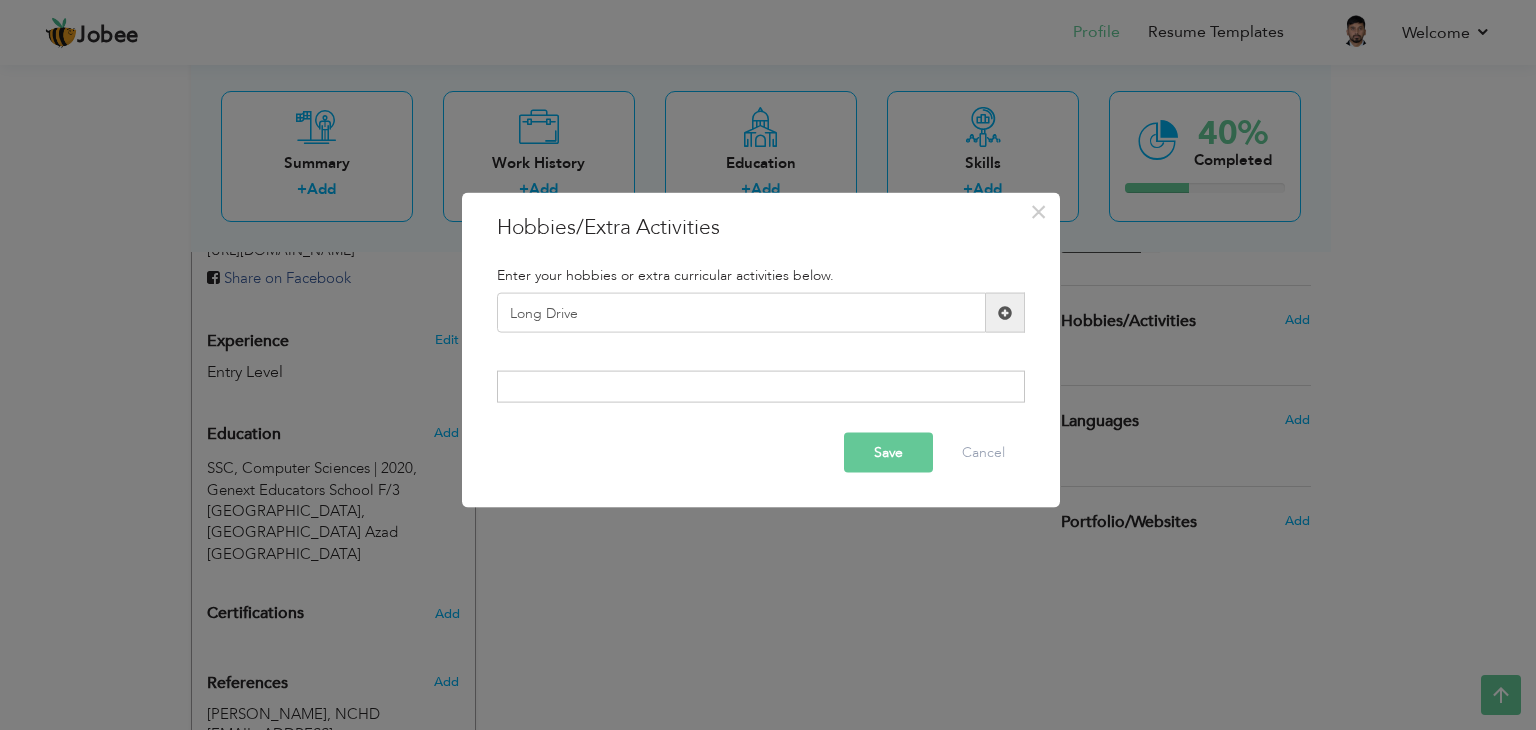 click at bounding box center (1005, 312) 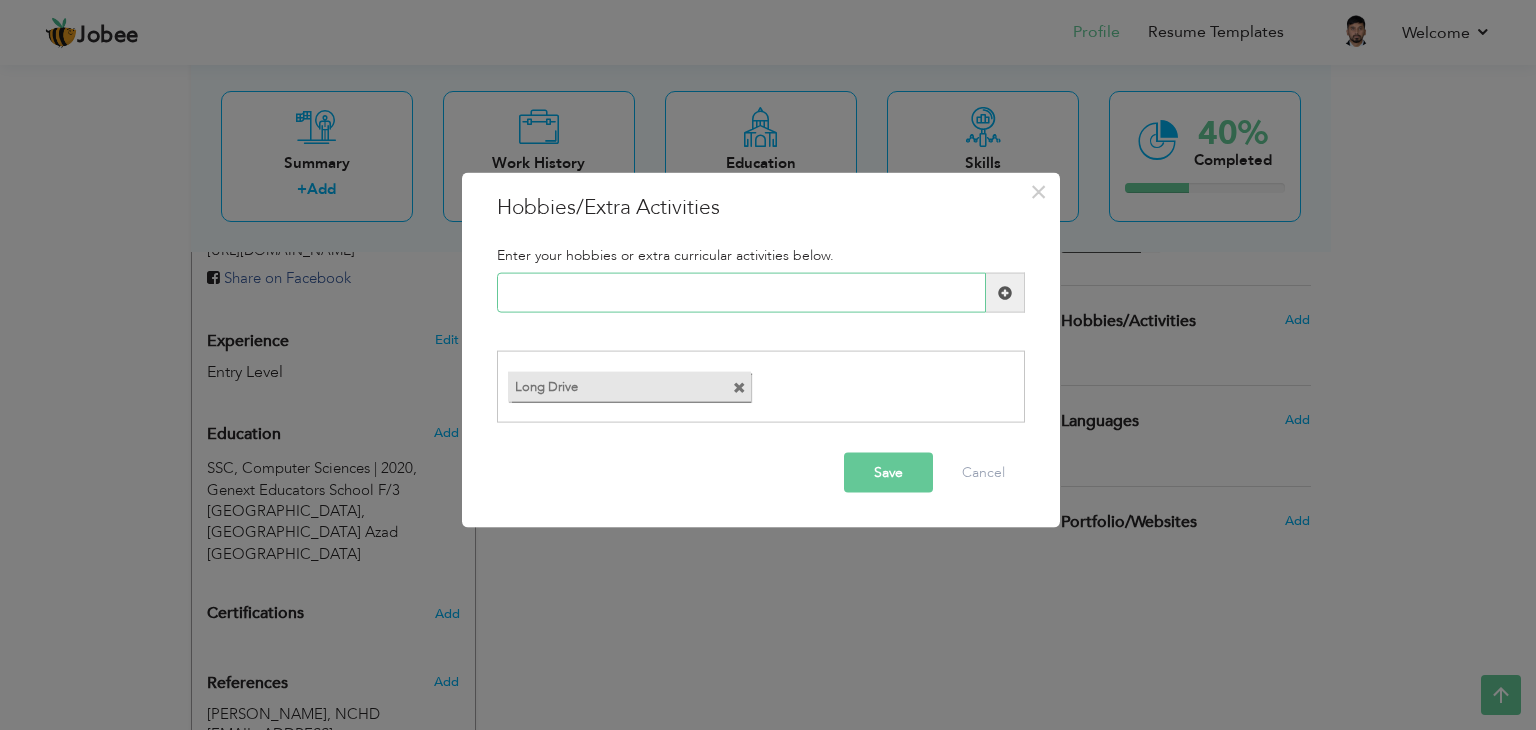click at bounding box center [741, 293] 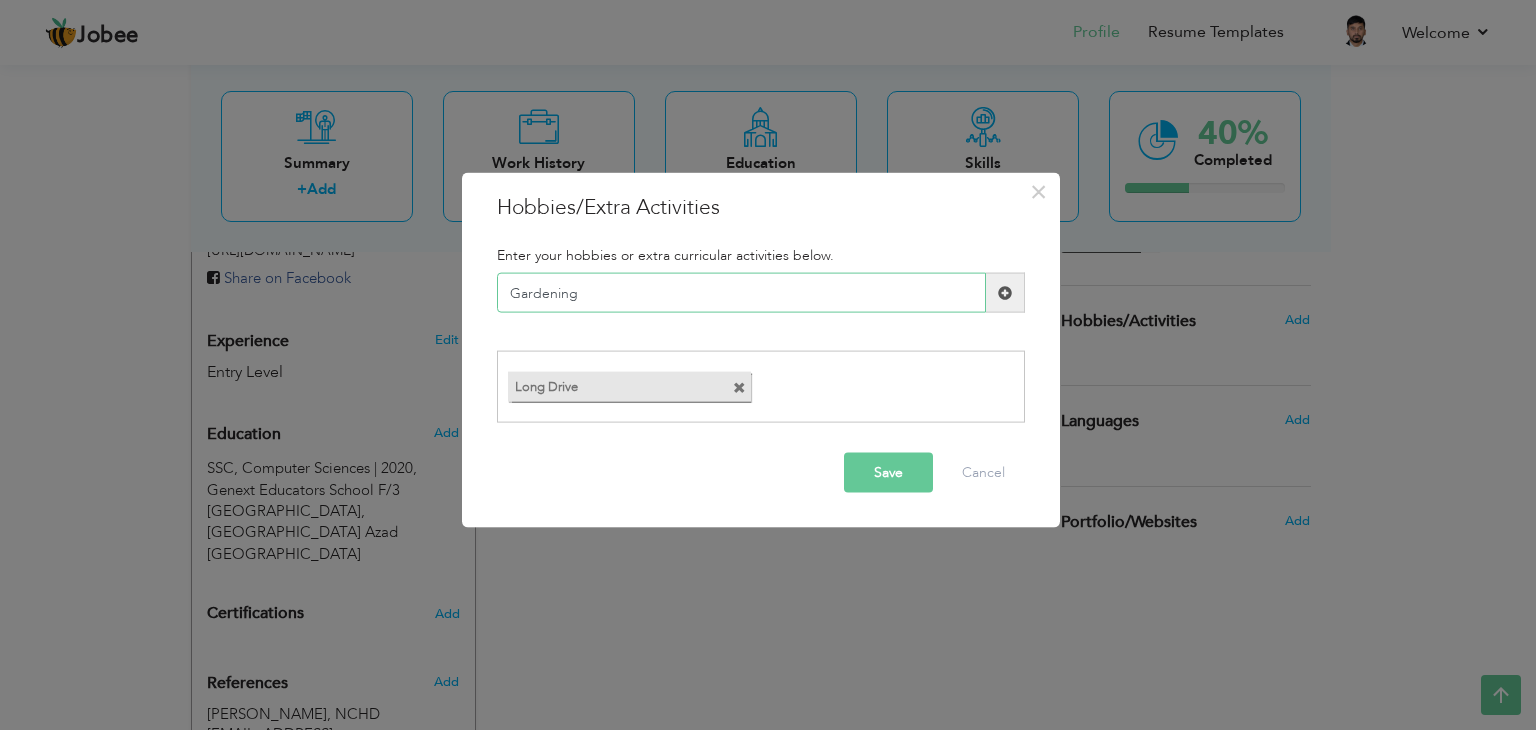type on "Gardening" 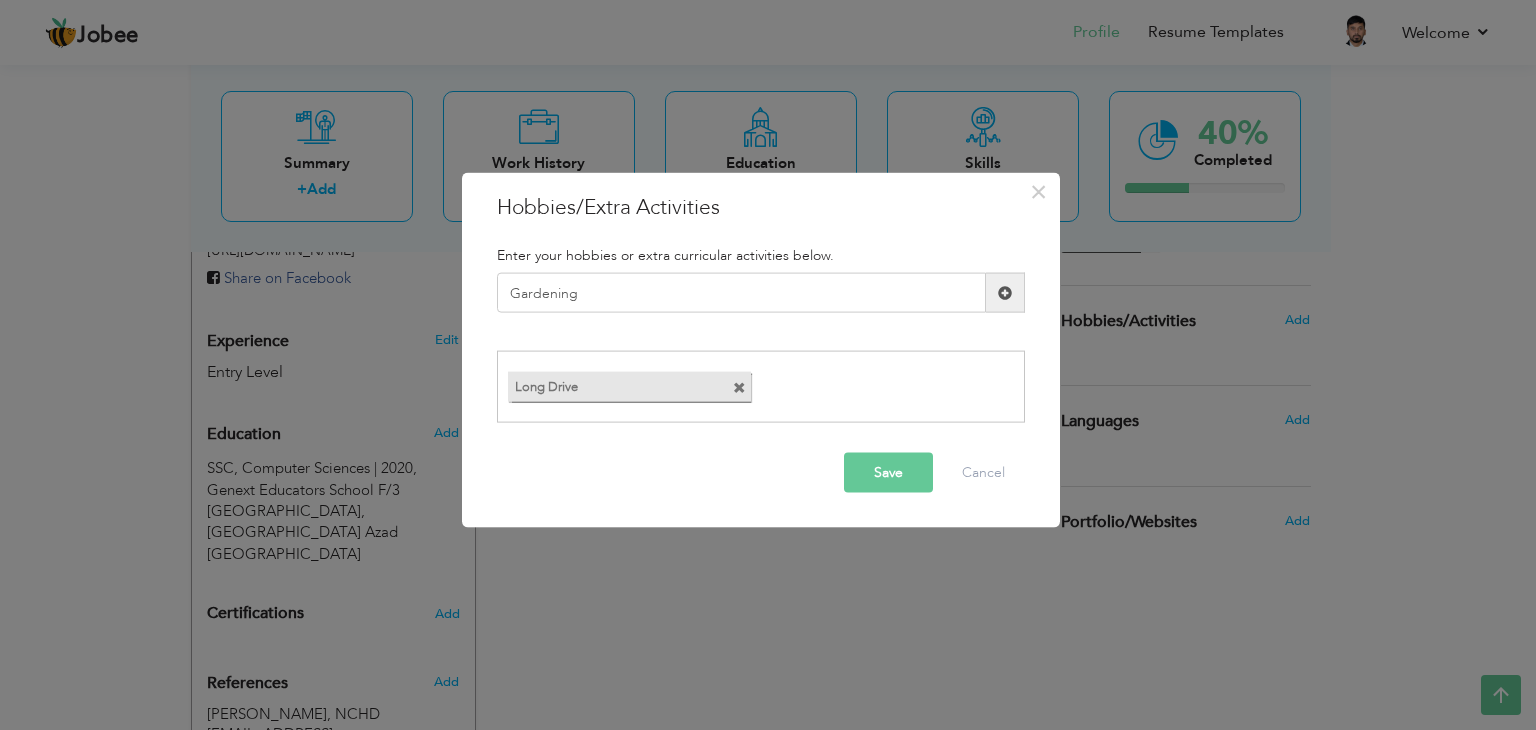 click at bounding box center (1005, 292) 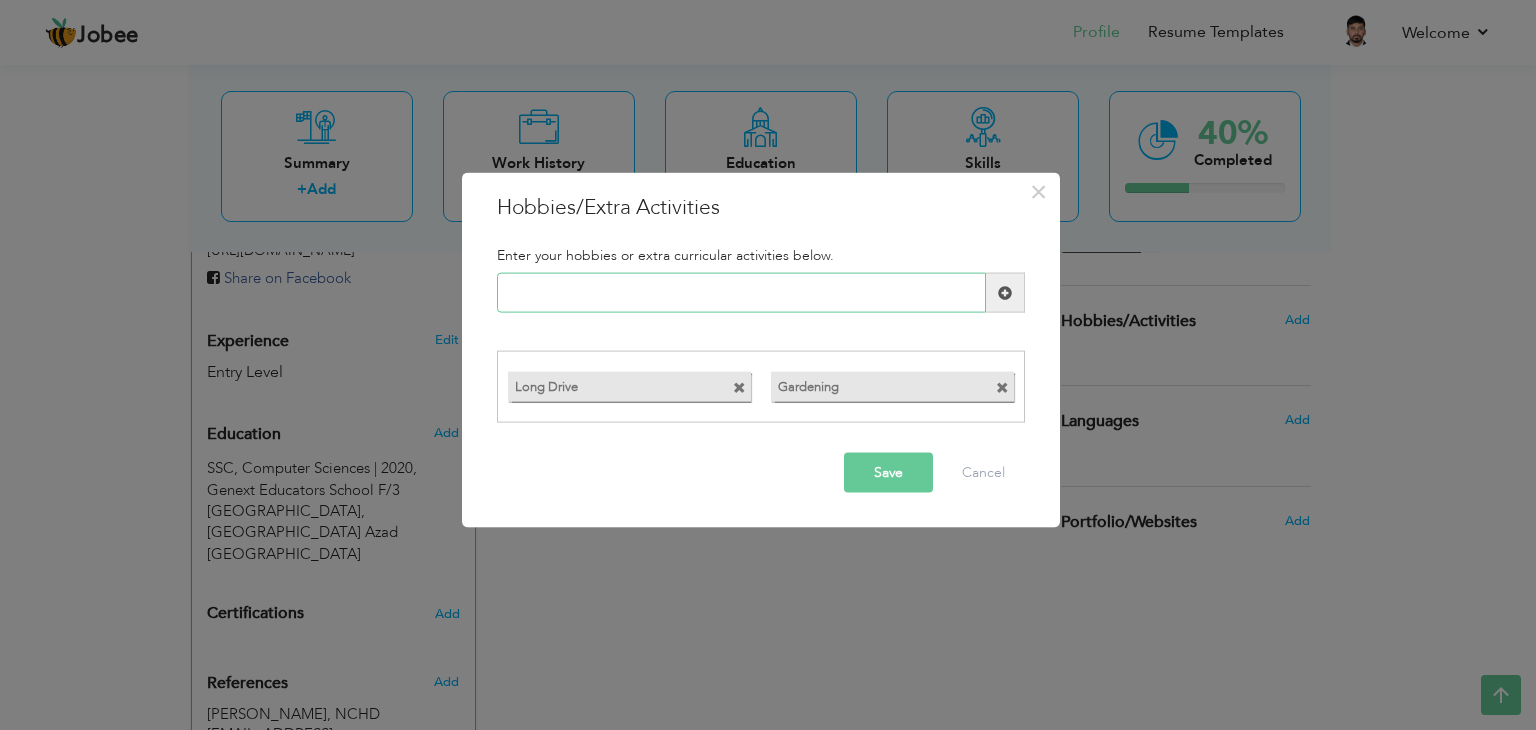 click at bounding box center [741, 293] 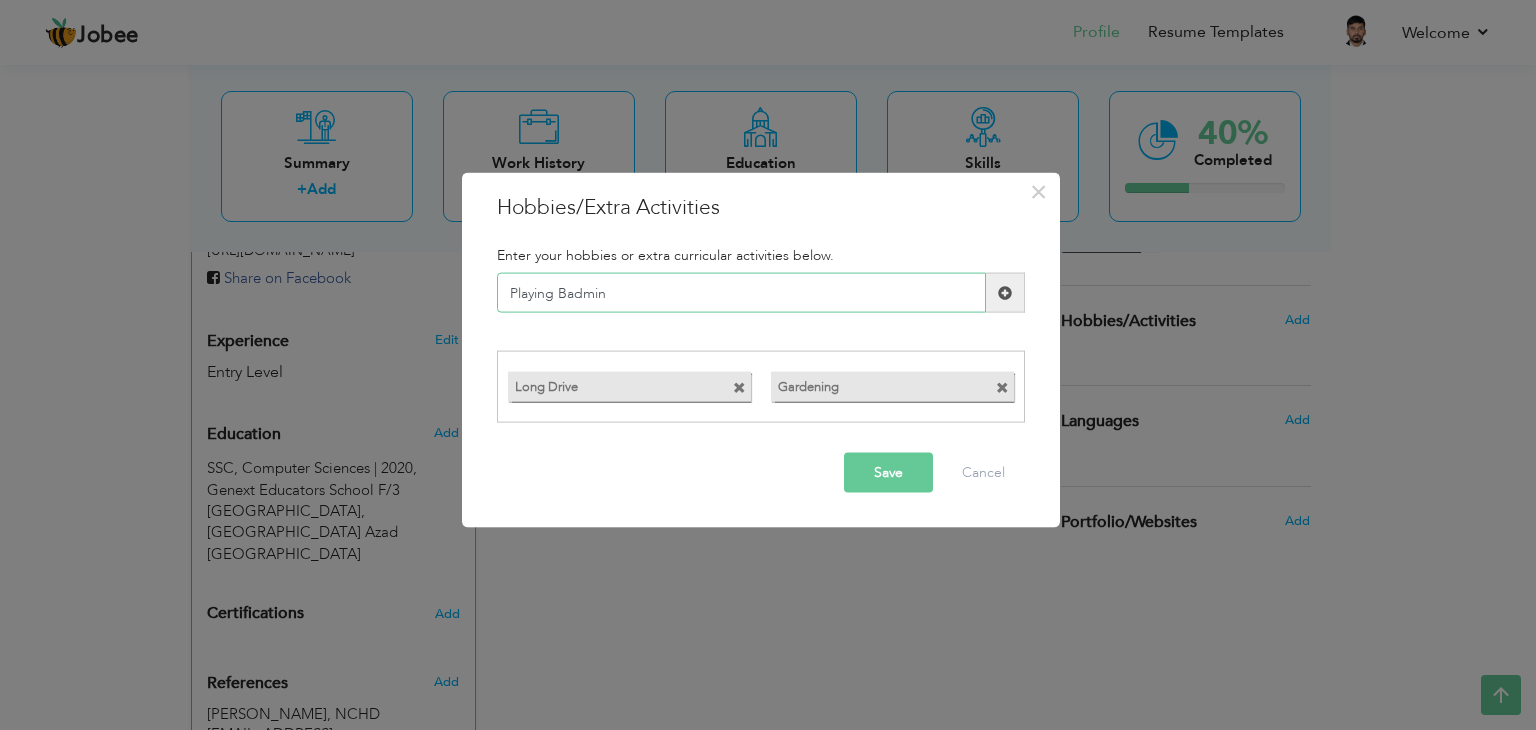 click on "Playing Badmin" at bounding box center (741, 293) 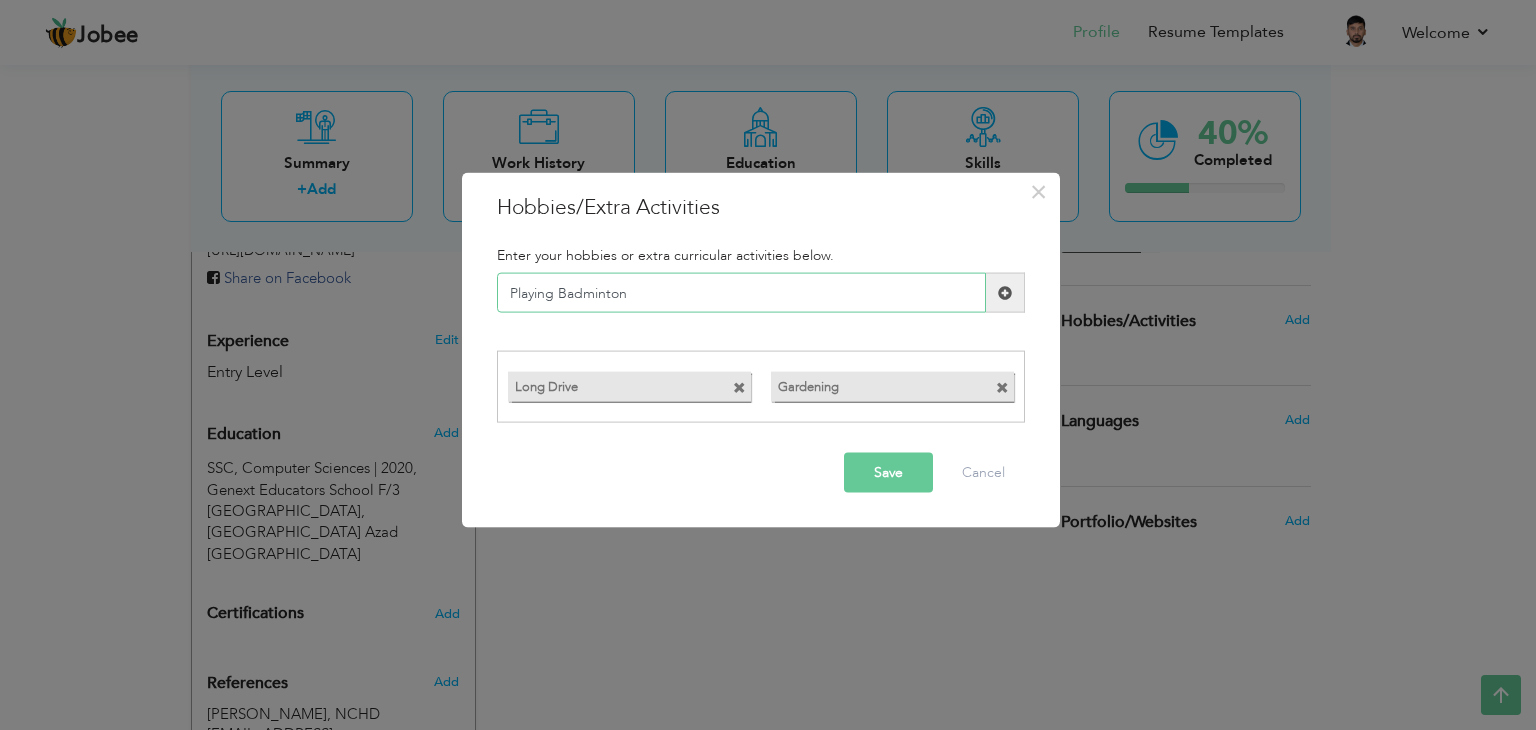 type on "Playing Badminton" 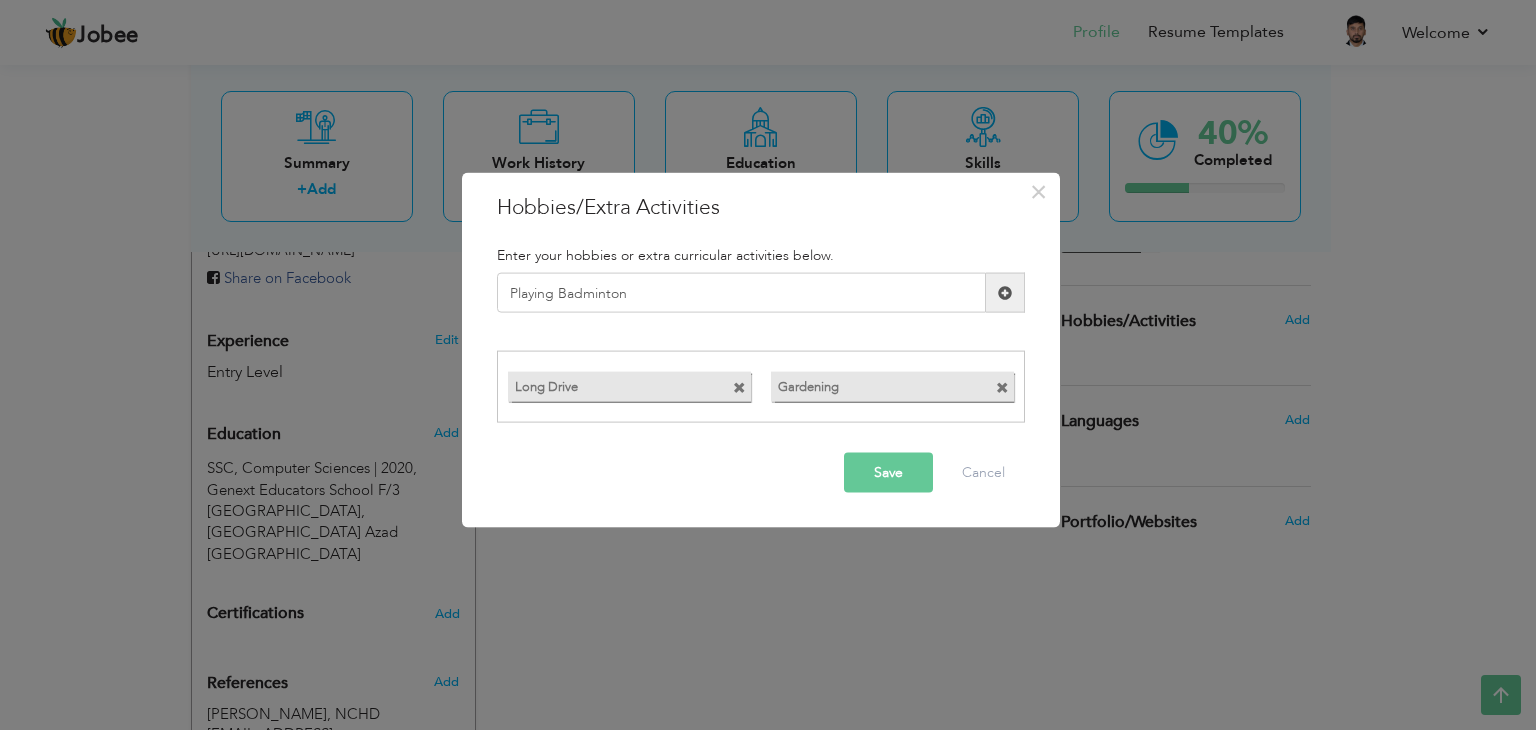 click at bounding box center [1005, 292] 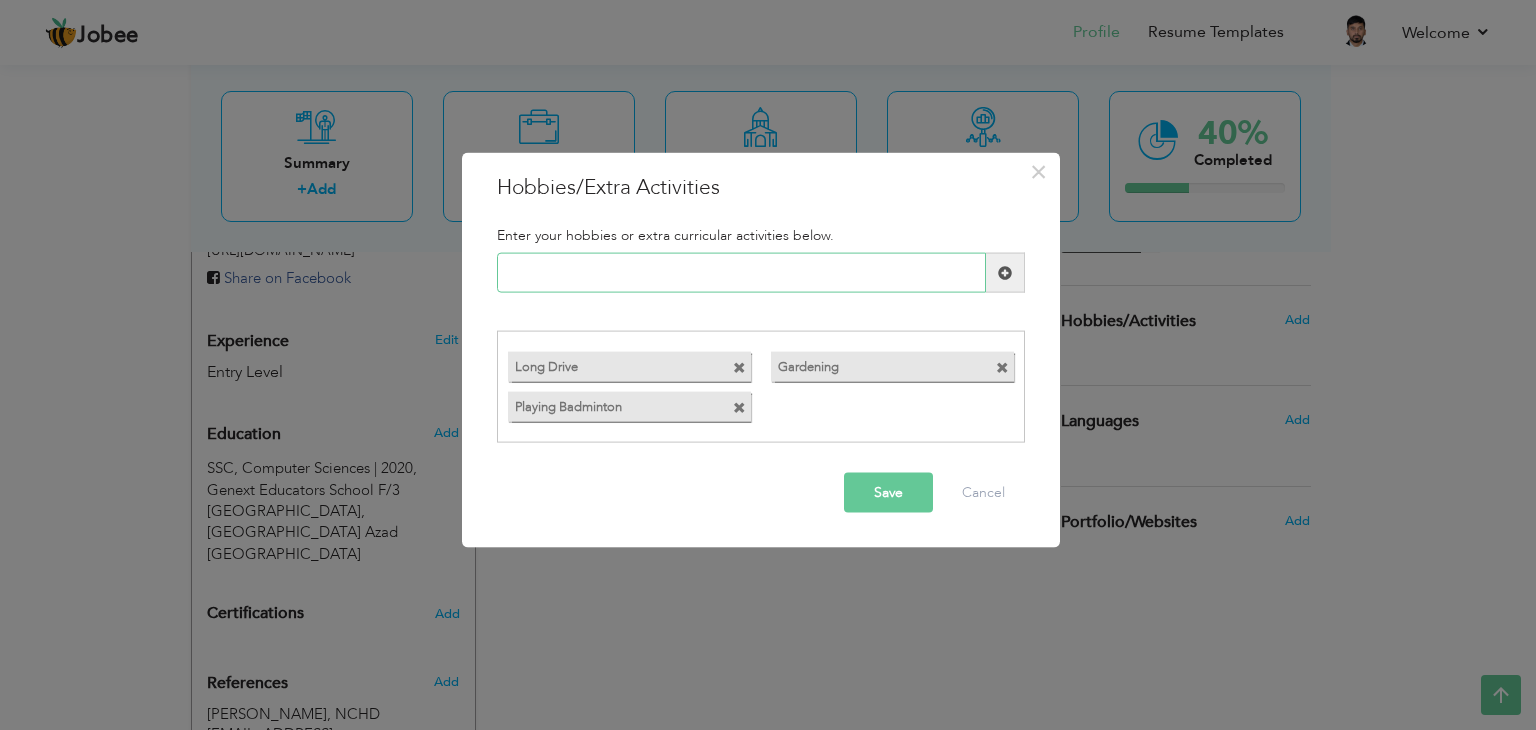 click at bounding box center [741, 273] 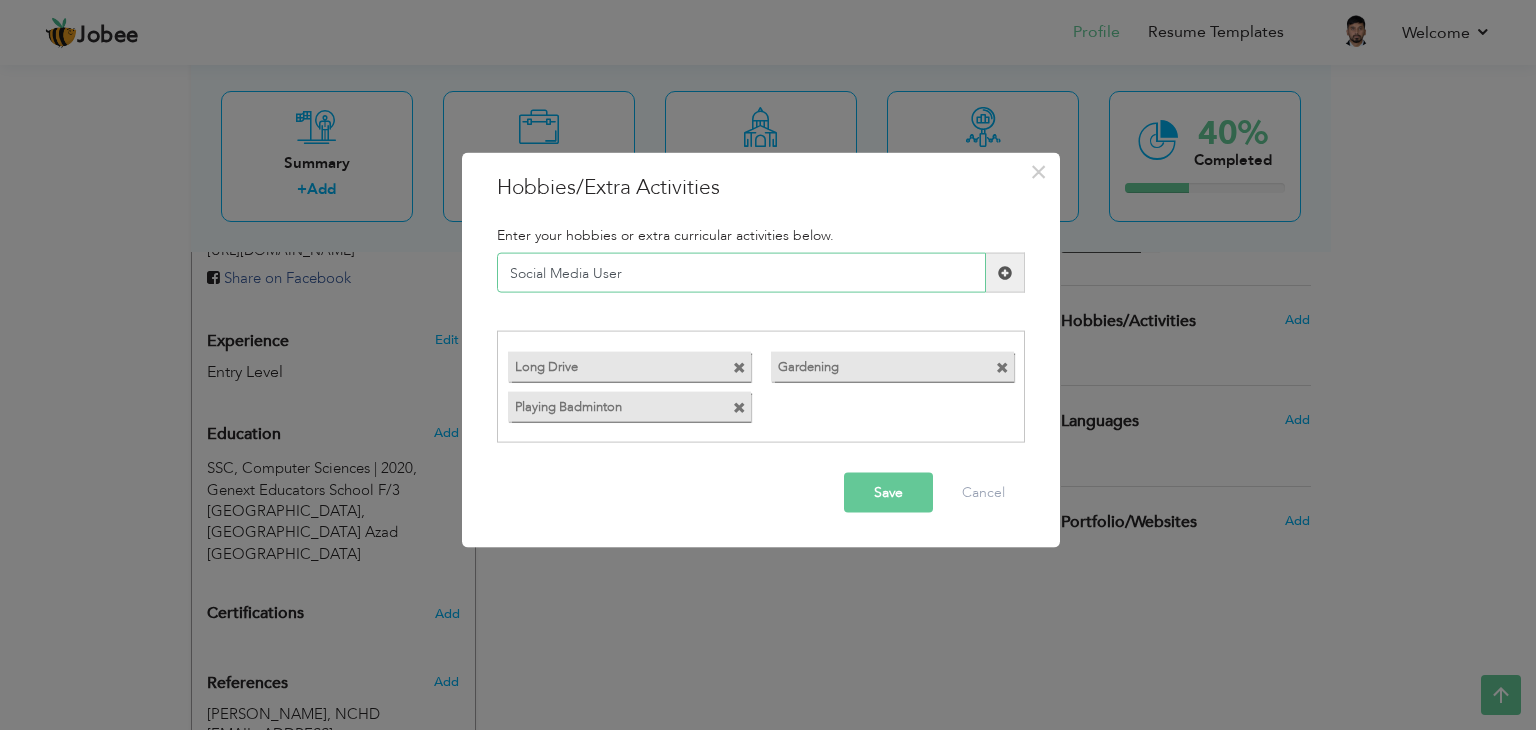 type on "Social Media User" 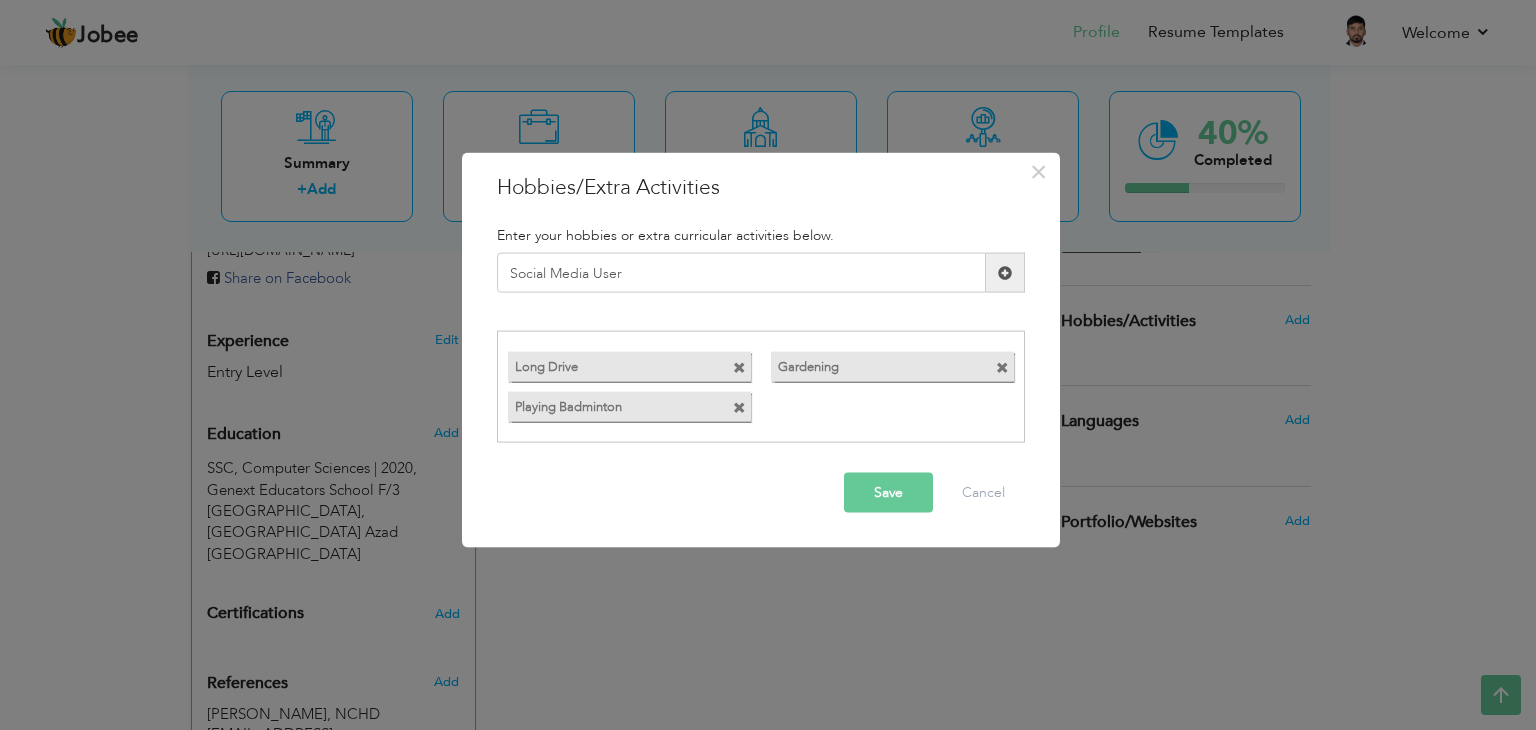 click at bounding box center [1005, 273] 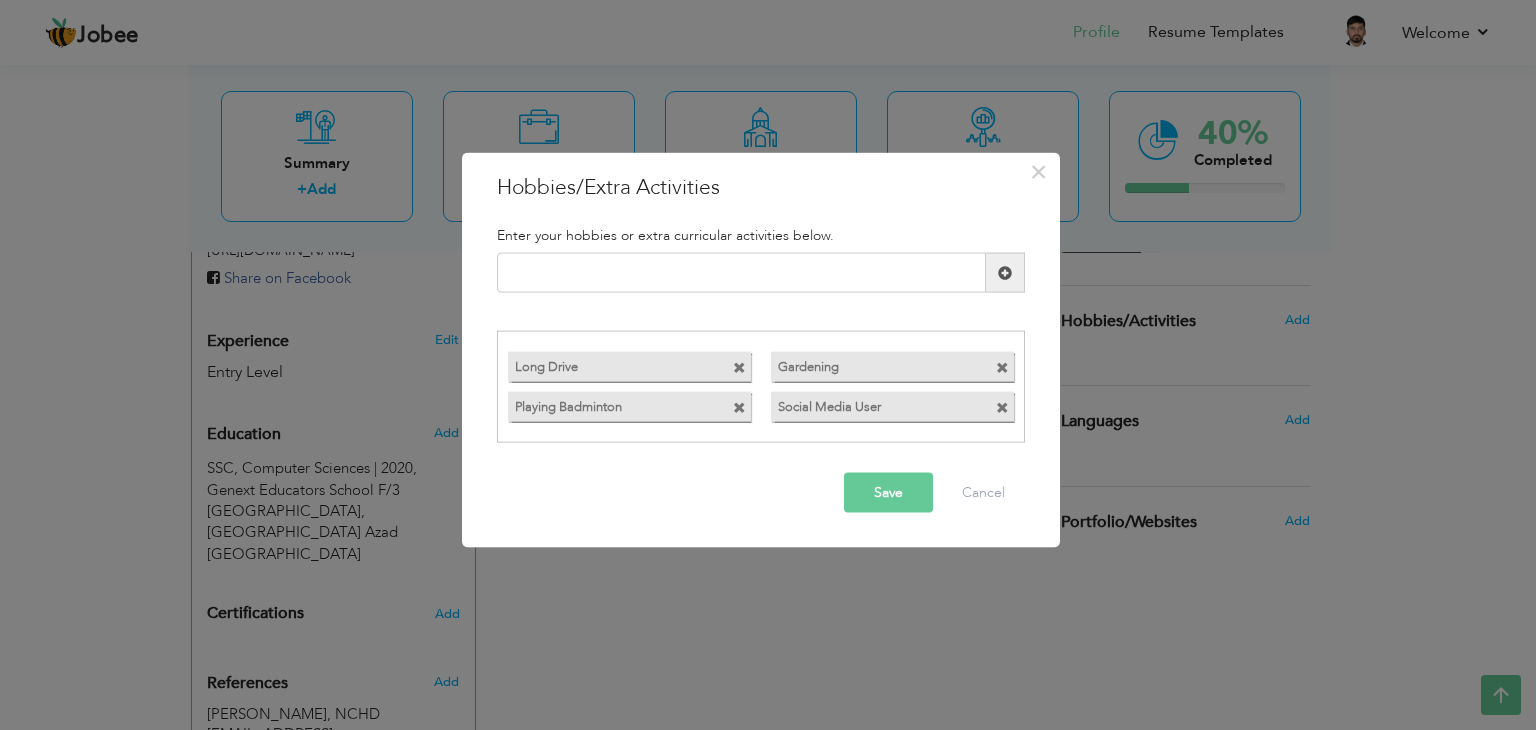 click at bounding box center (1005, 273) 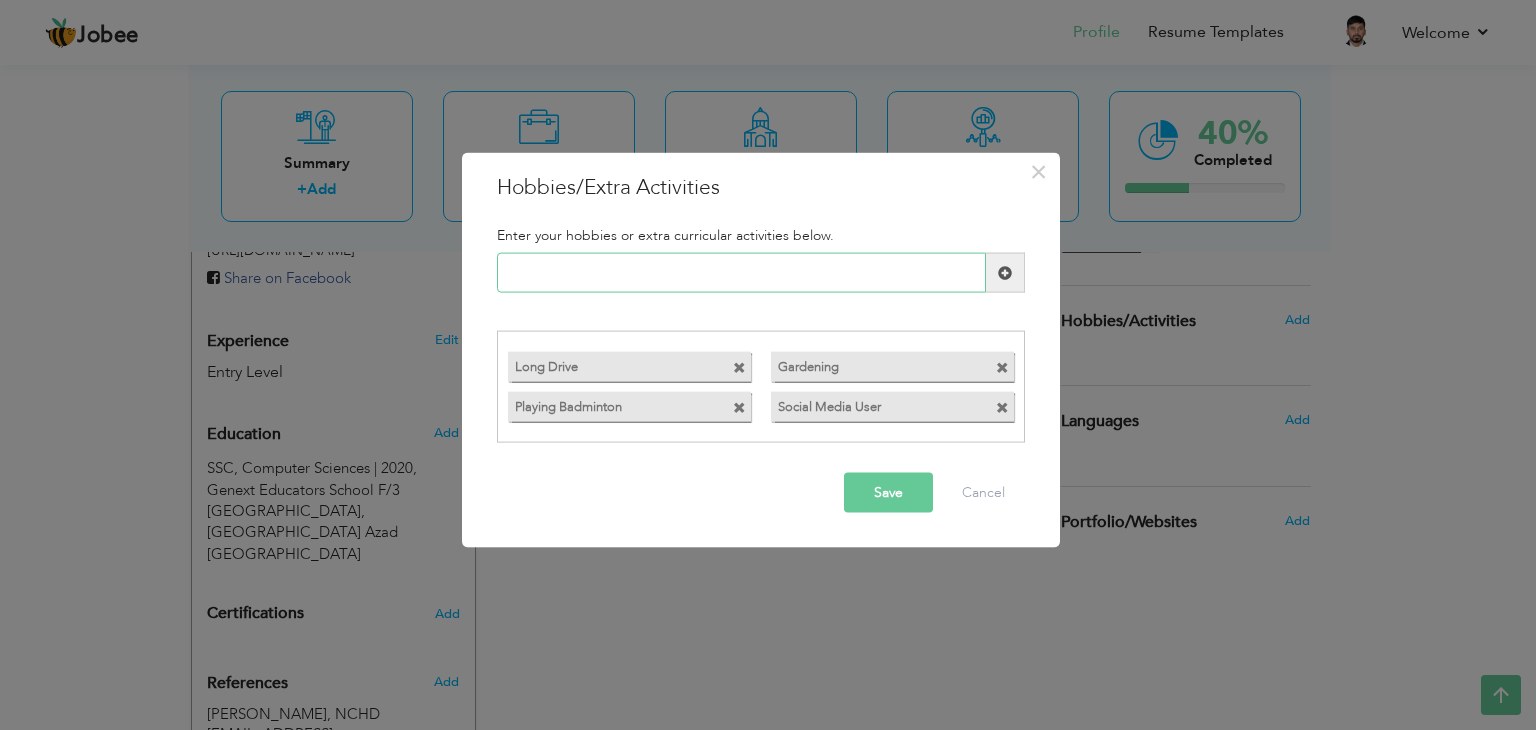 click at bounding box center (741, 273) 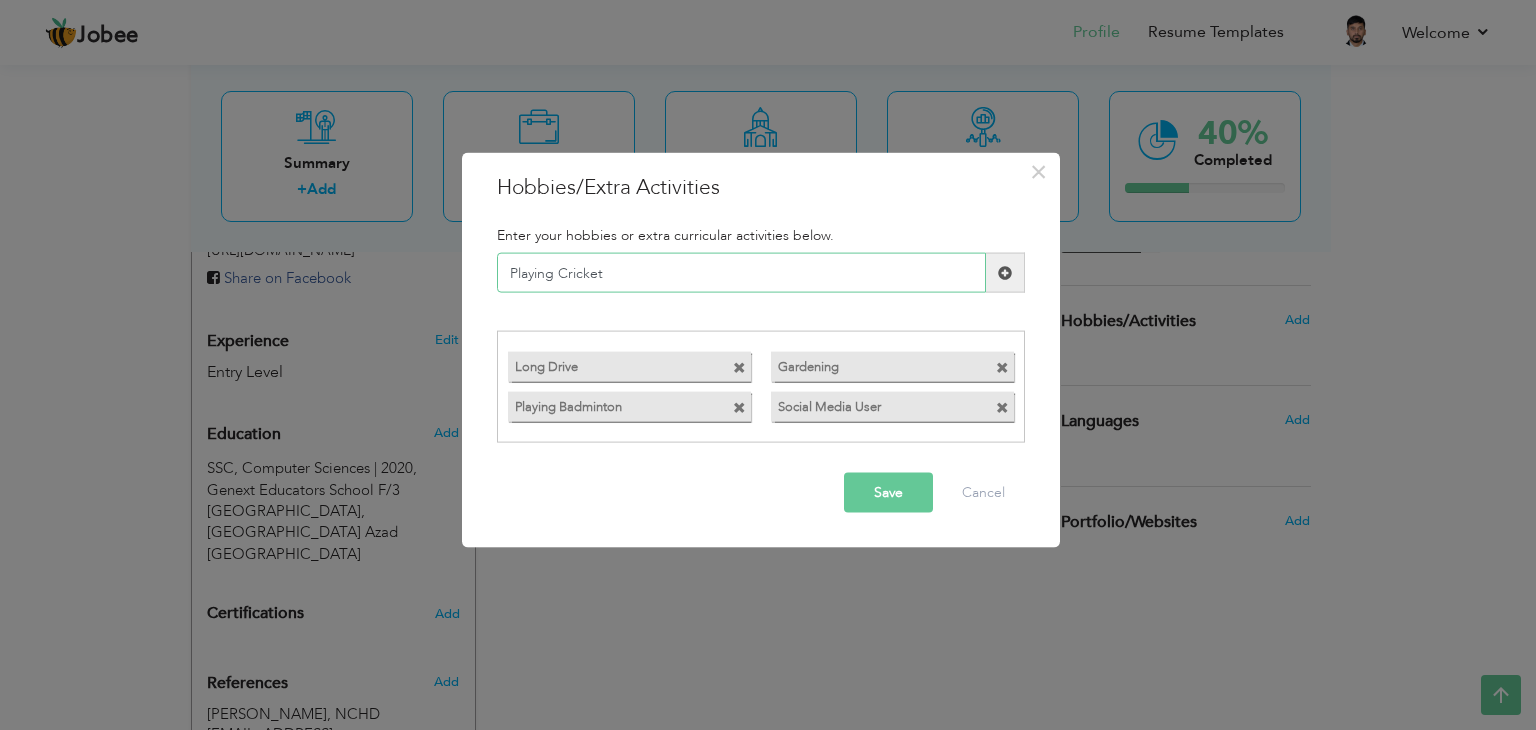 type on "Playing Cricket" 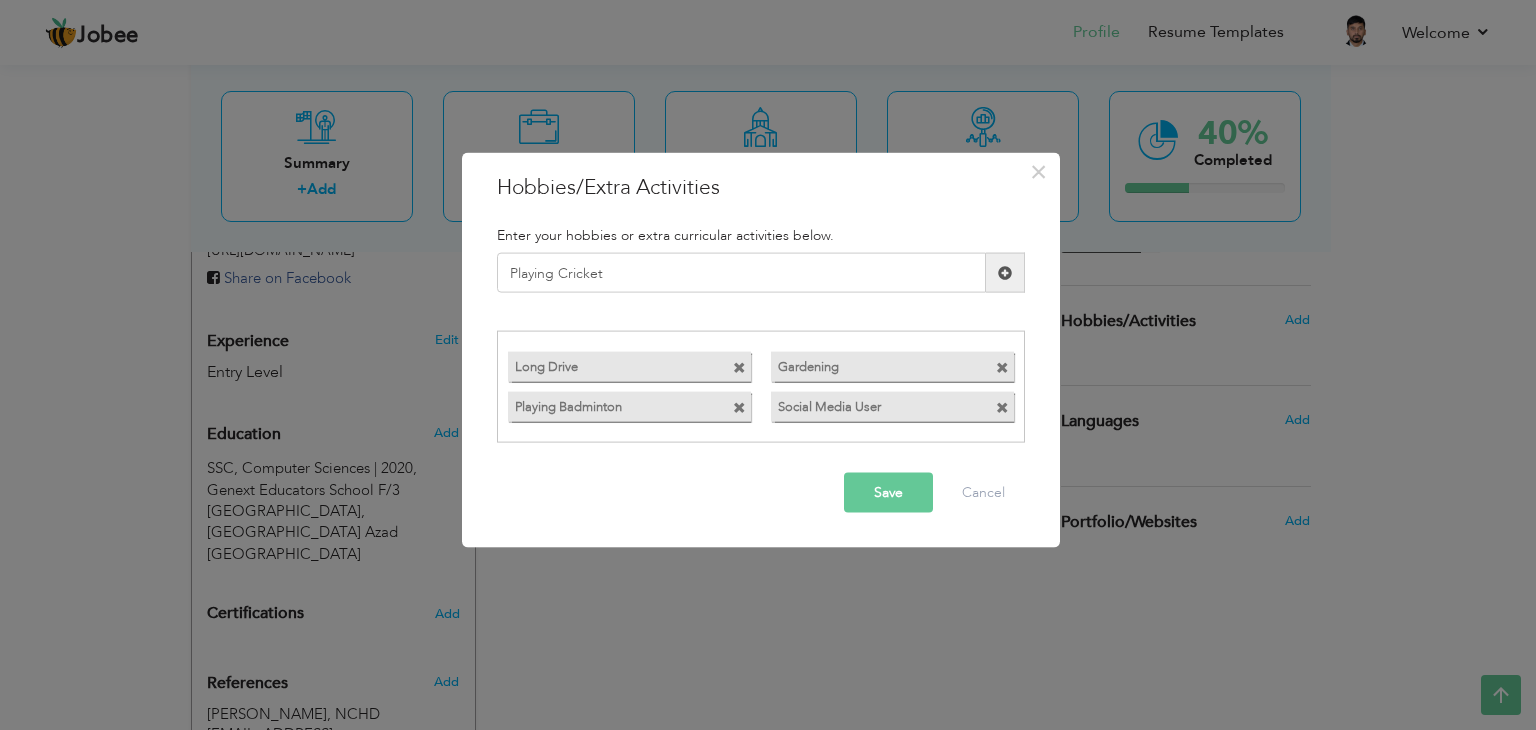 click on "Save" at bounding box center [888, 492] 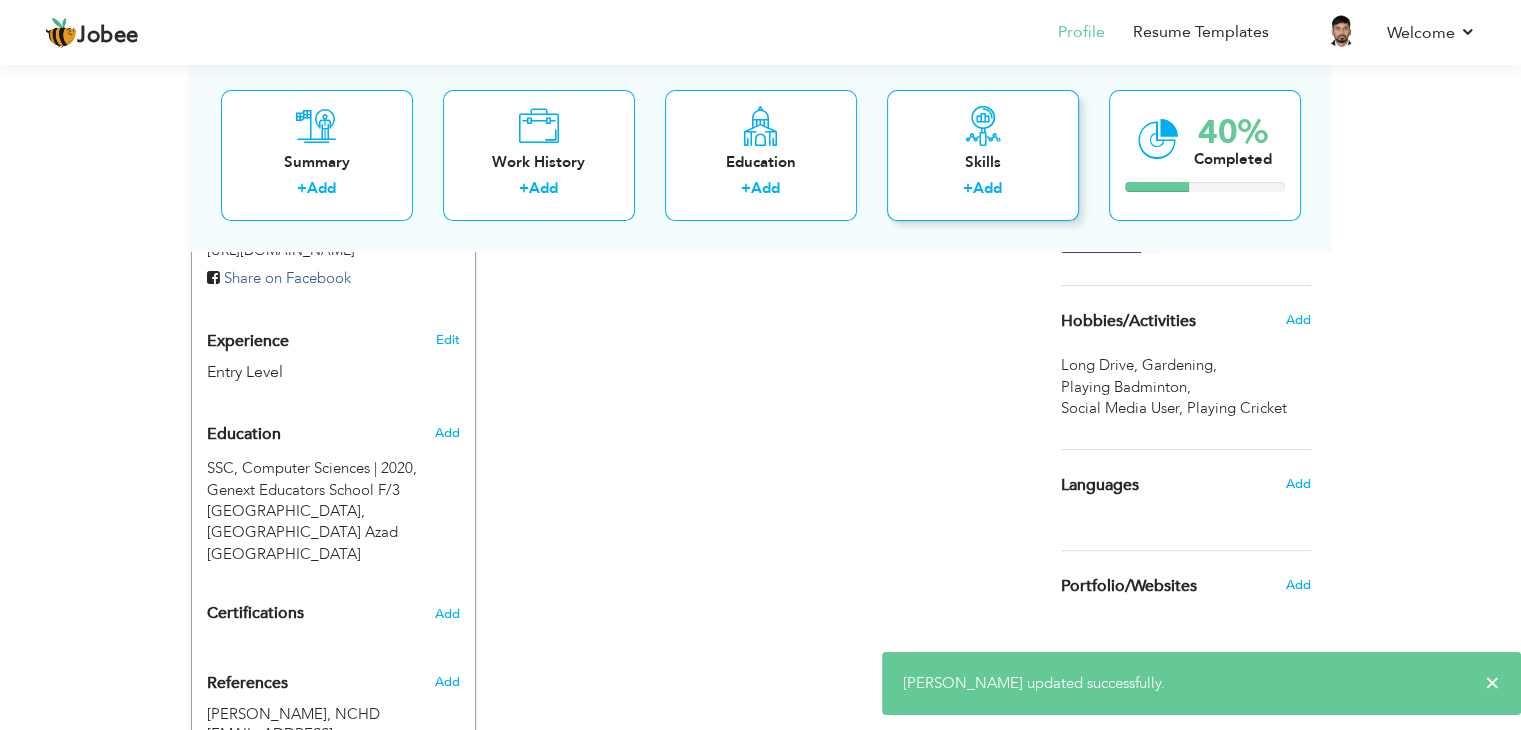 click on "+" at bounding box center (968, 189) 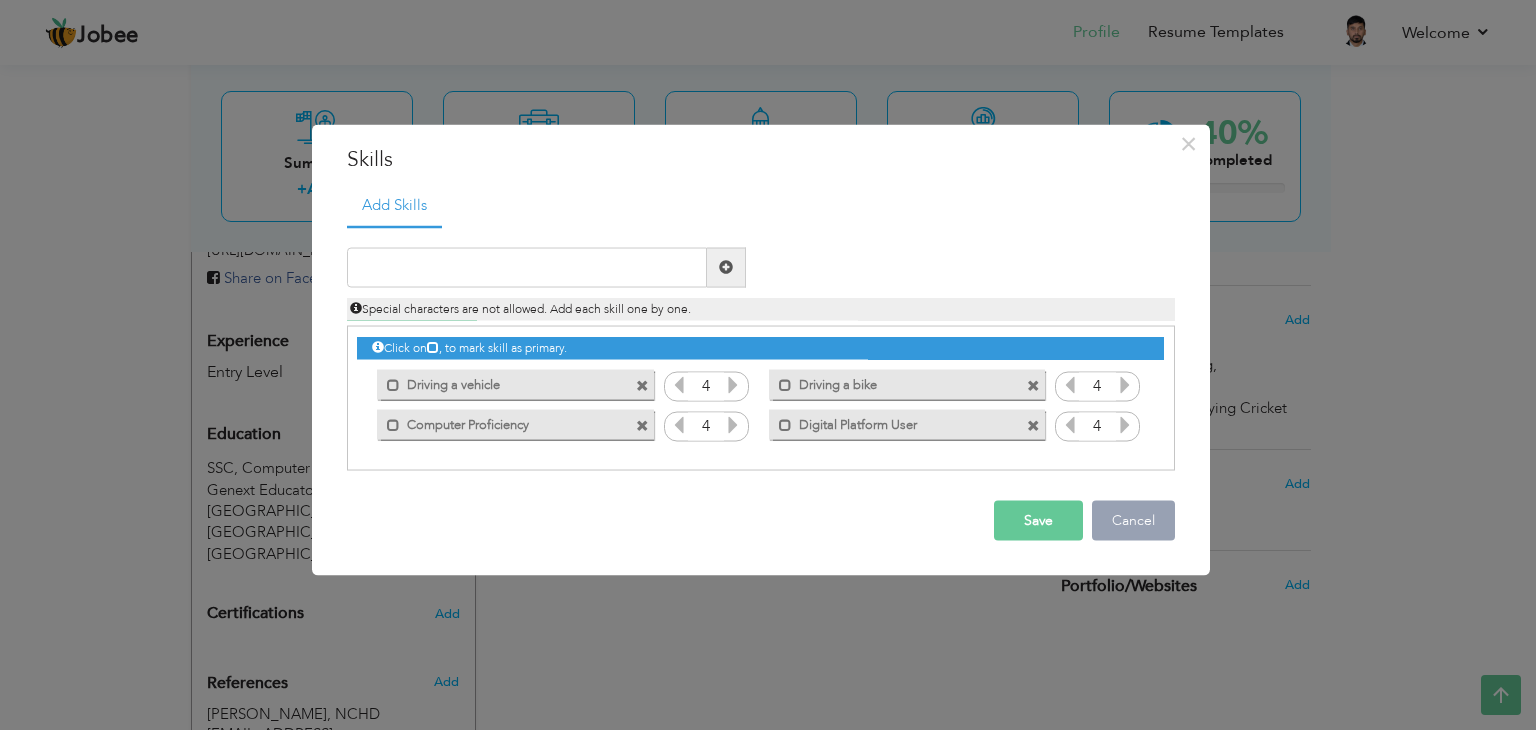 click on "Cancel" at bounding box center (1133, 520) 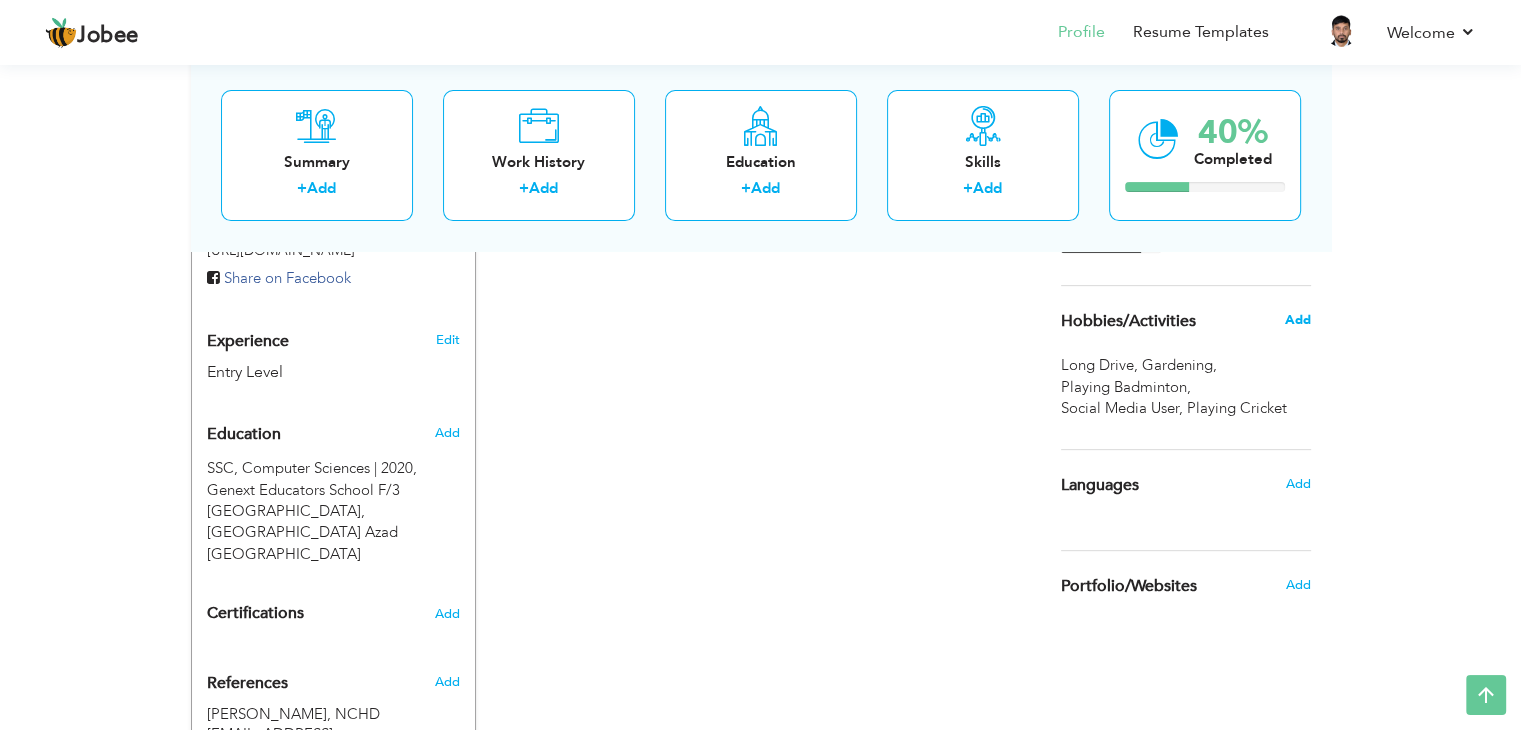 click on "Add" at bounding box center (1297, 320) 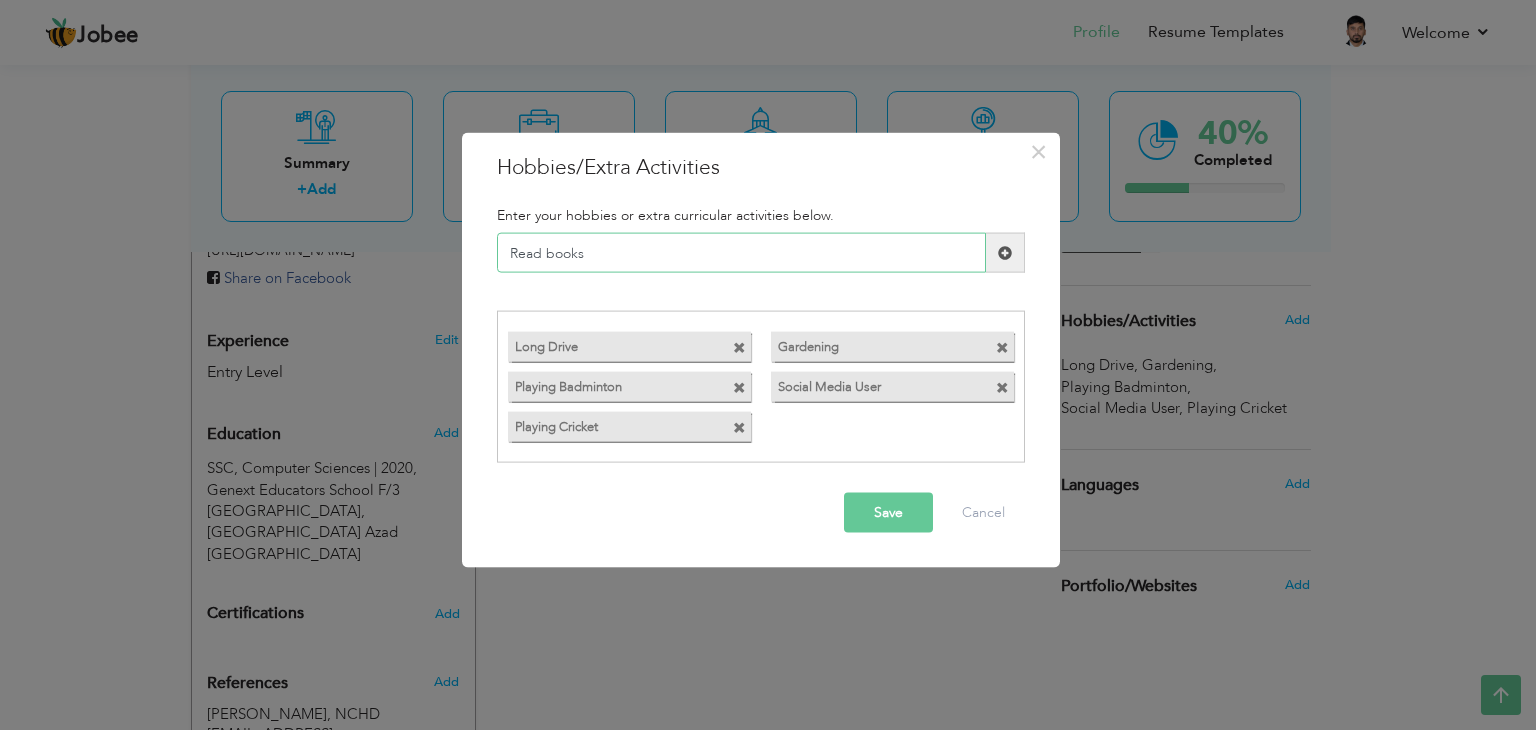 type on "Read books" 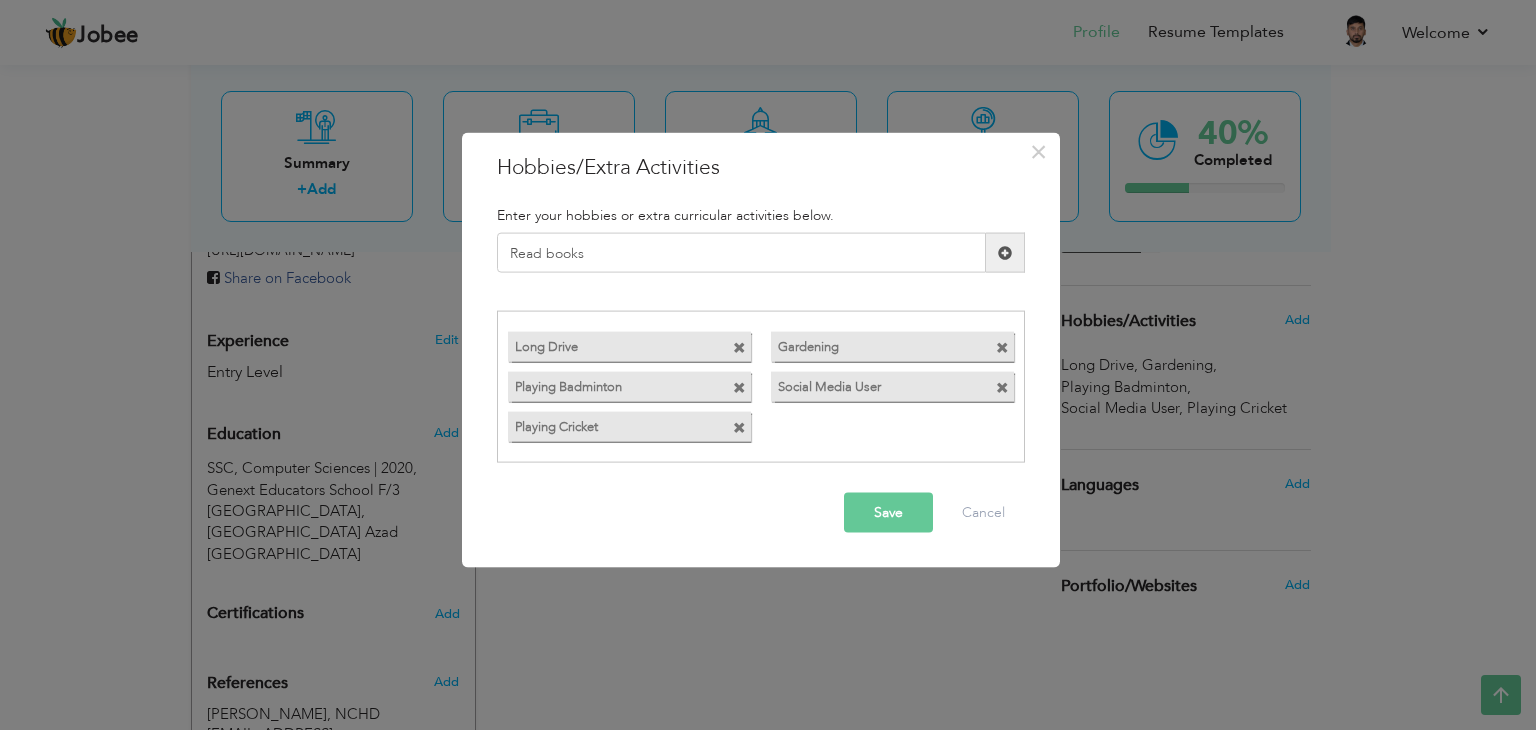 click at bounding box center (1005, 252) 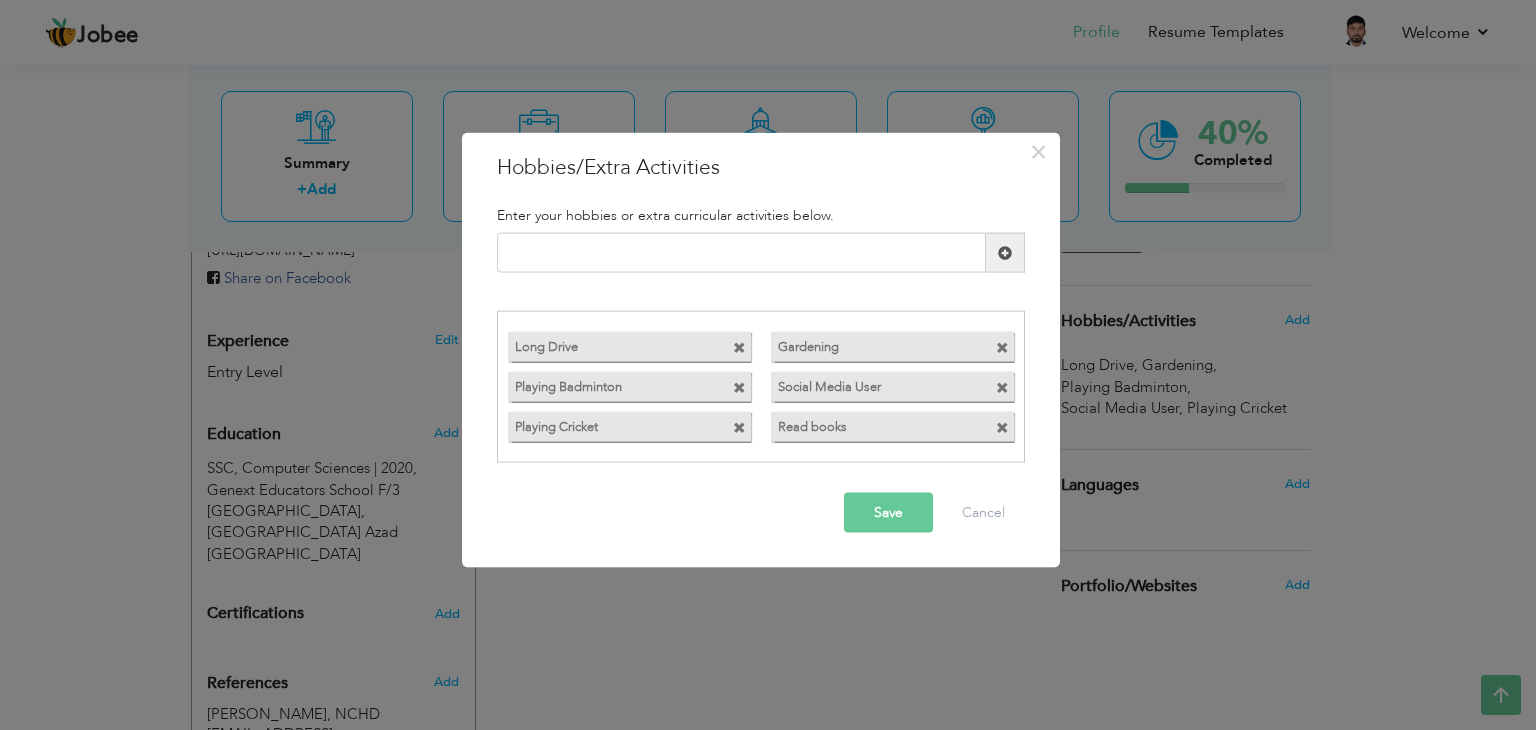 click on "Save" at bounding box center (888, 512) 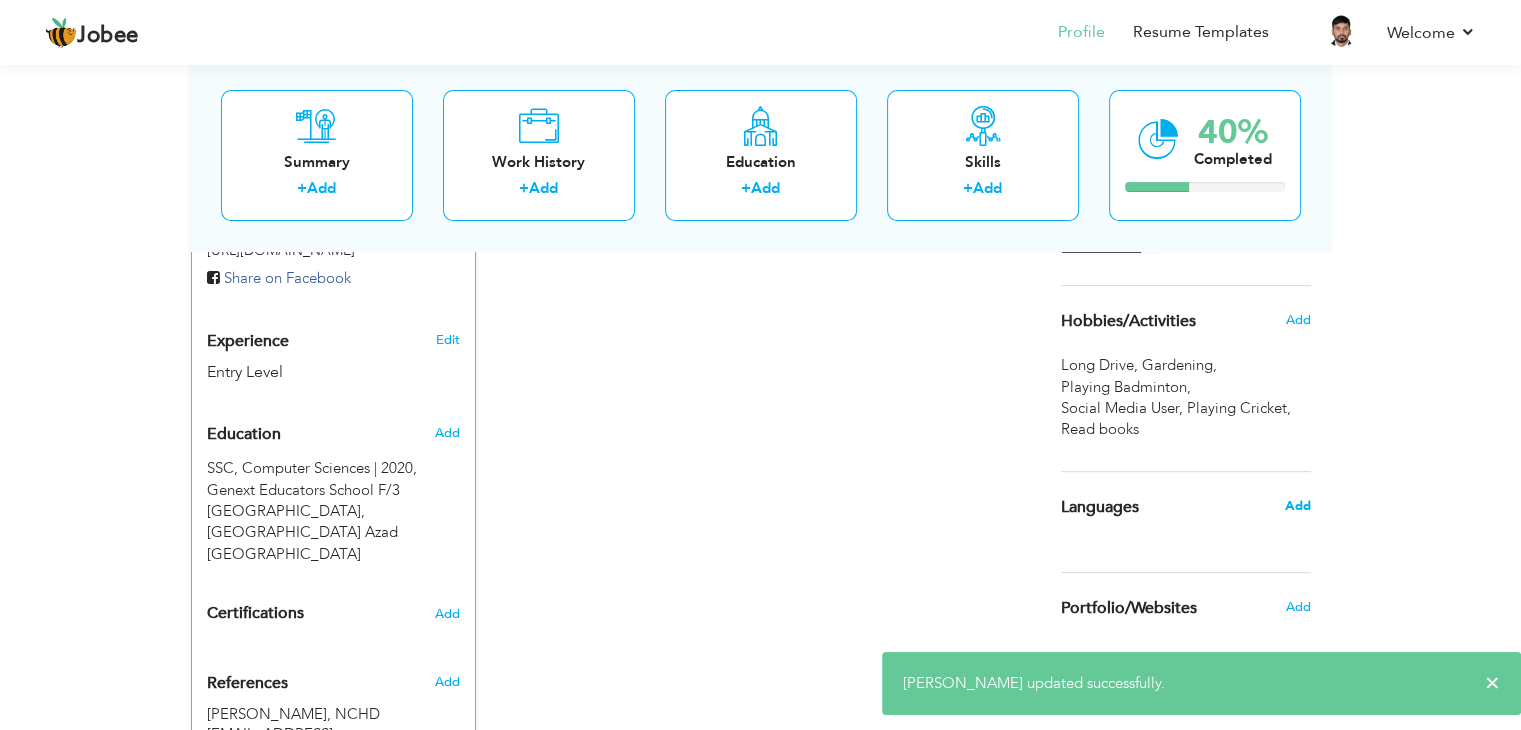 click on "Add" at bounding box center [1297, 506] 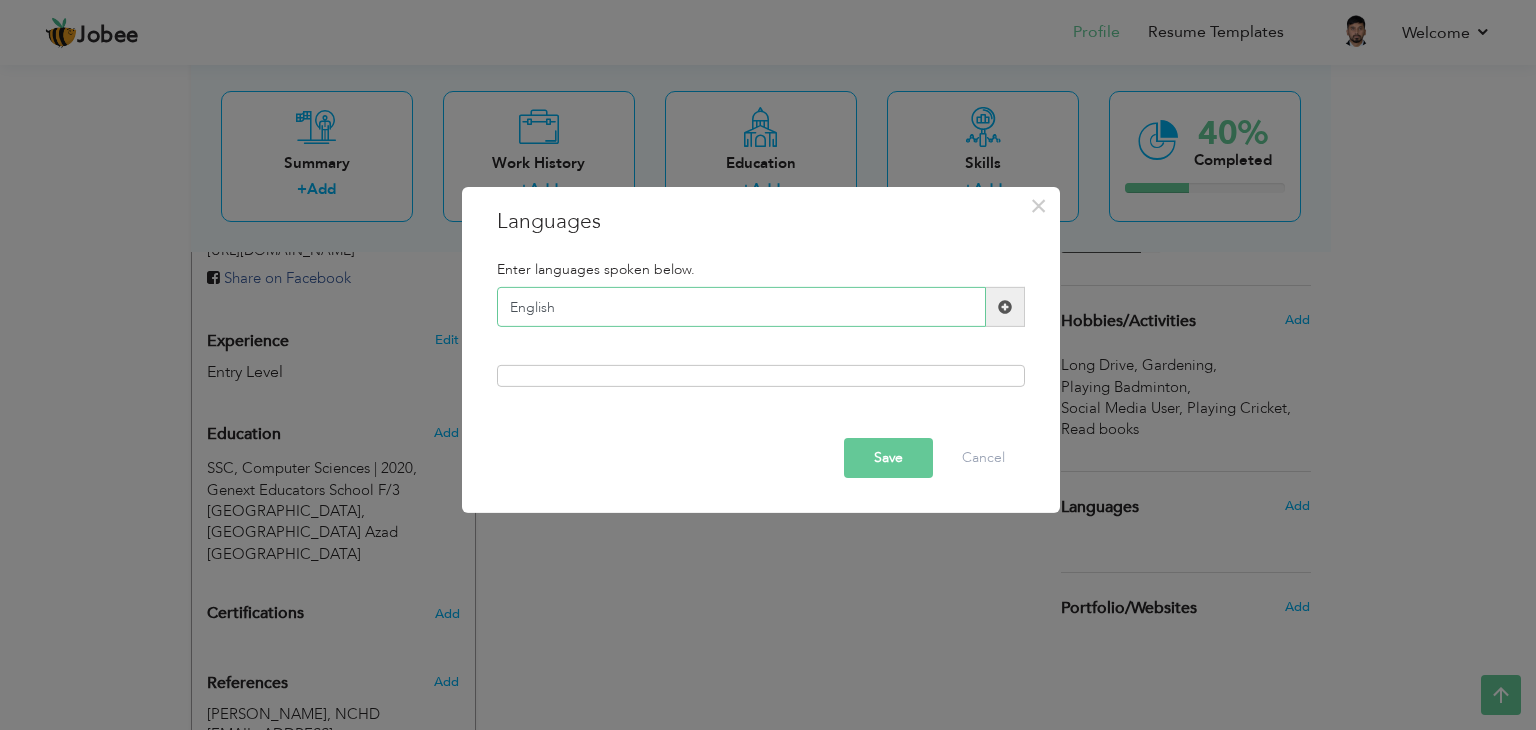 type on "English" 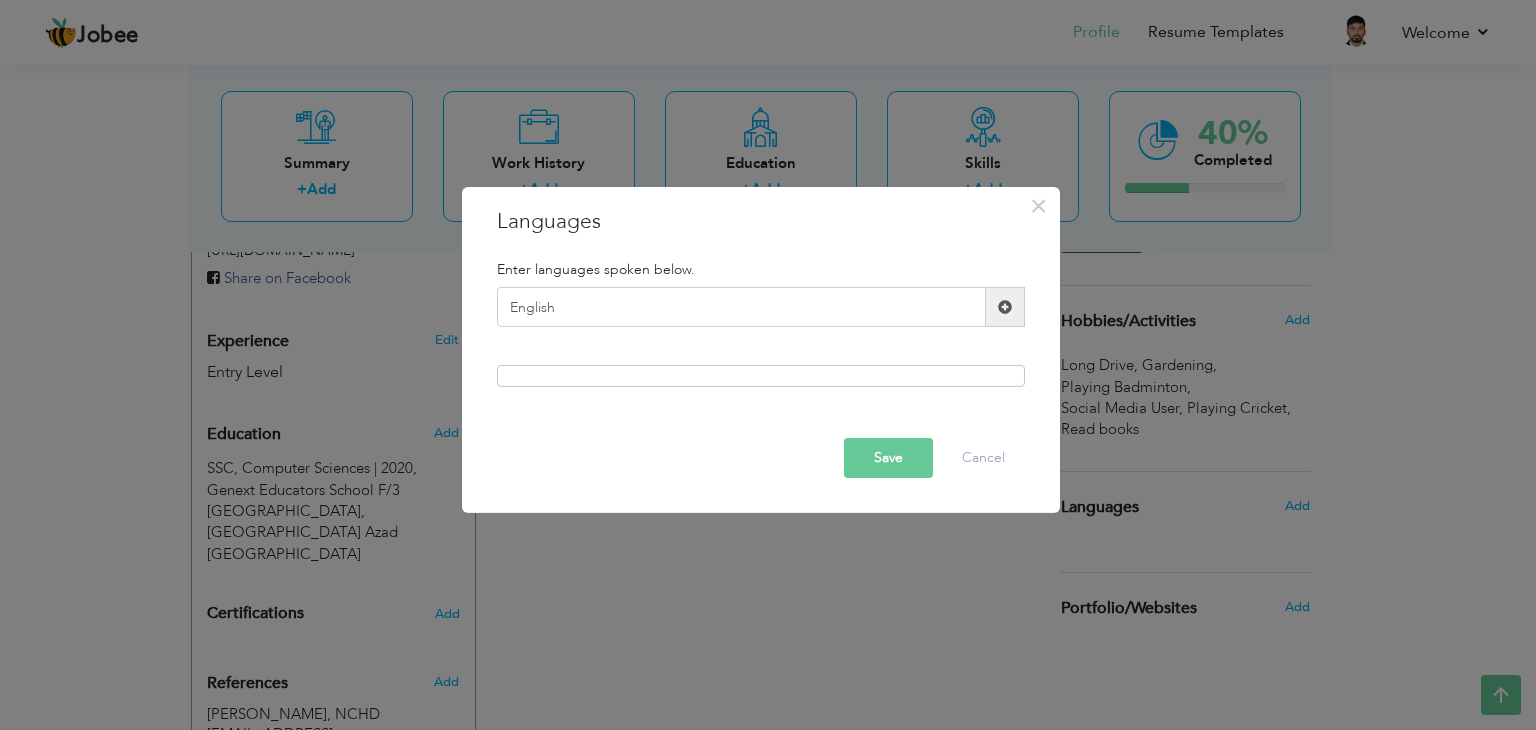 click at bounding box center (1005, 307) 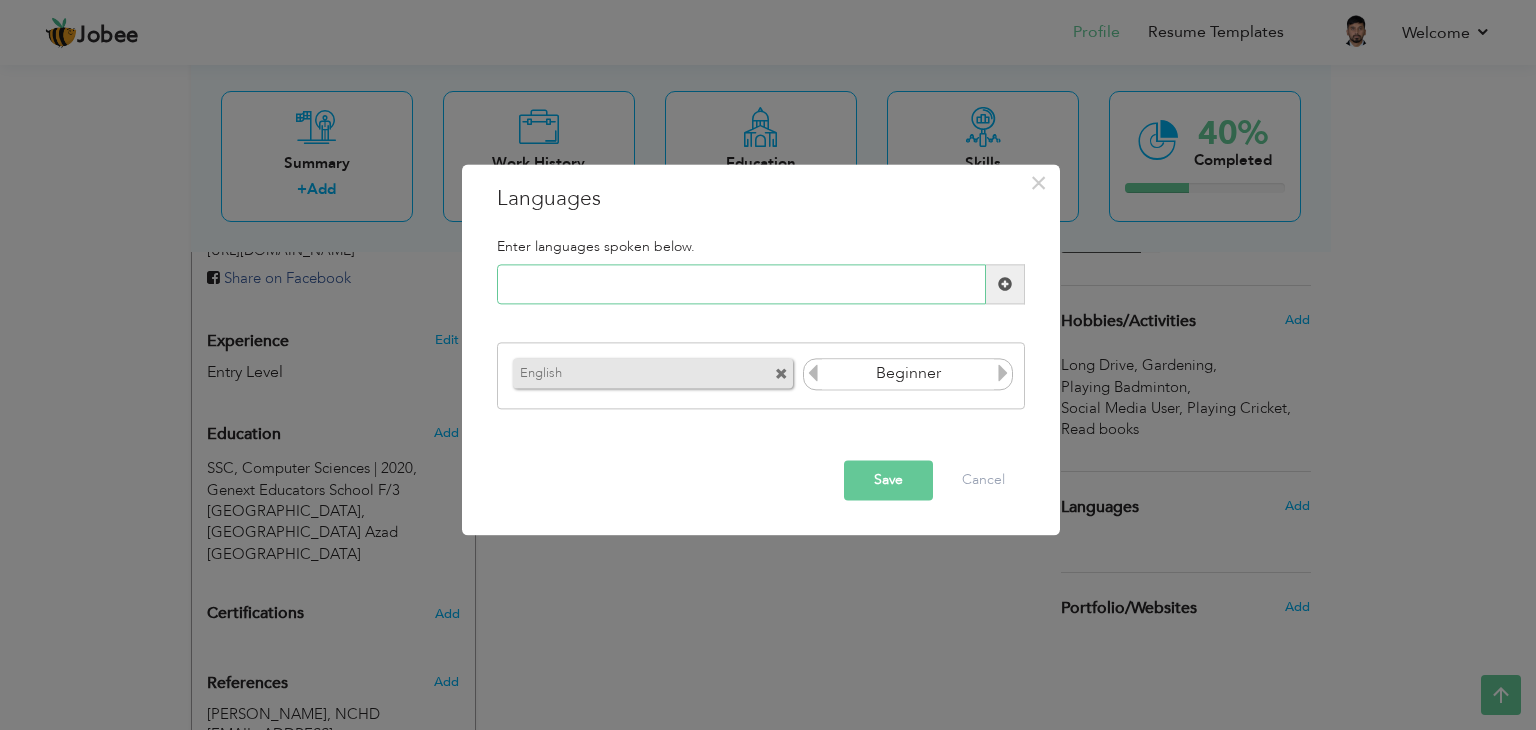 click at bounding box center [741, 285] 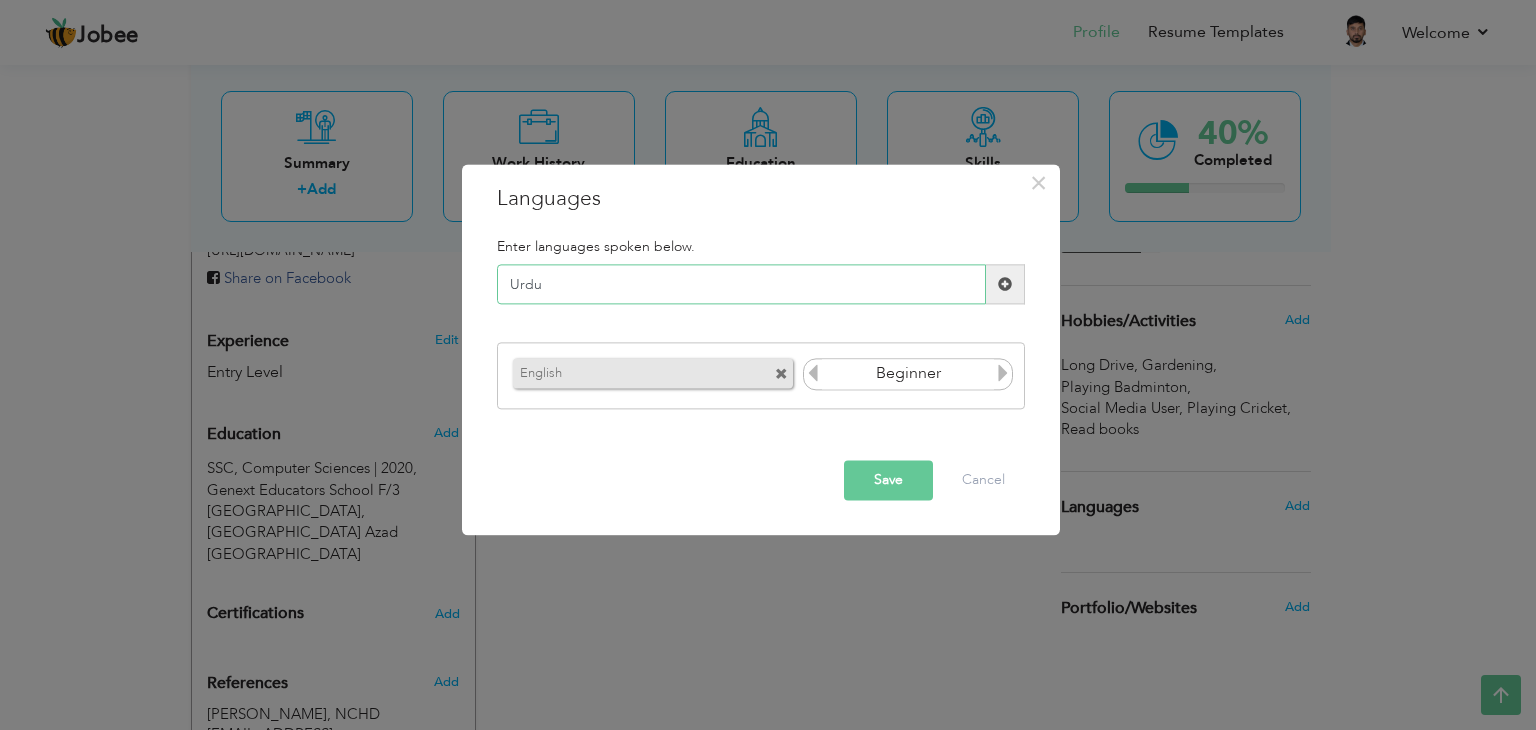 type on "Urdu" 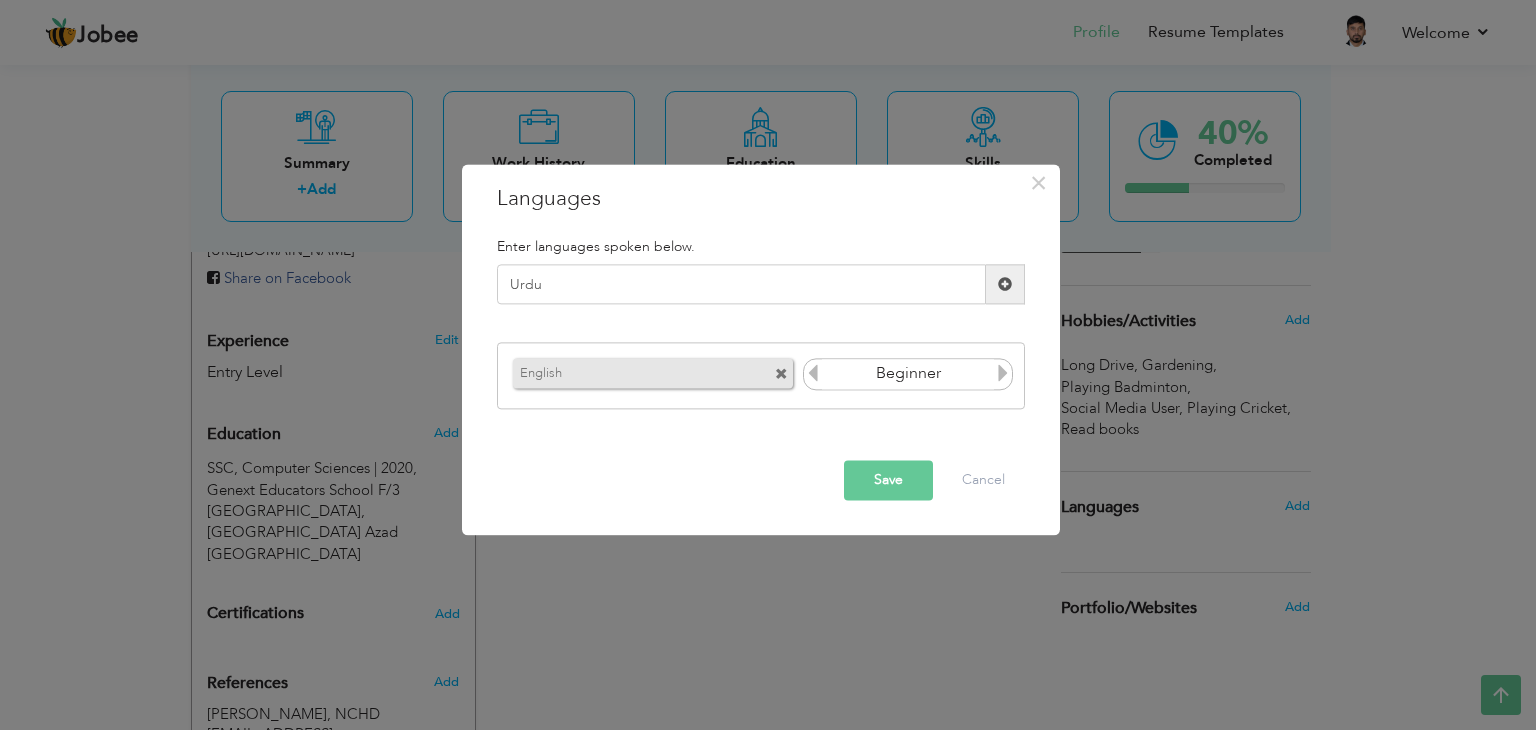 click at bounding box center (1005, 284) 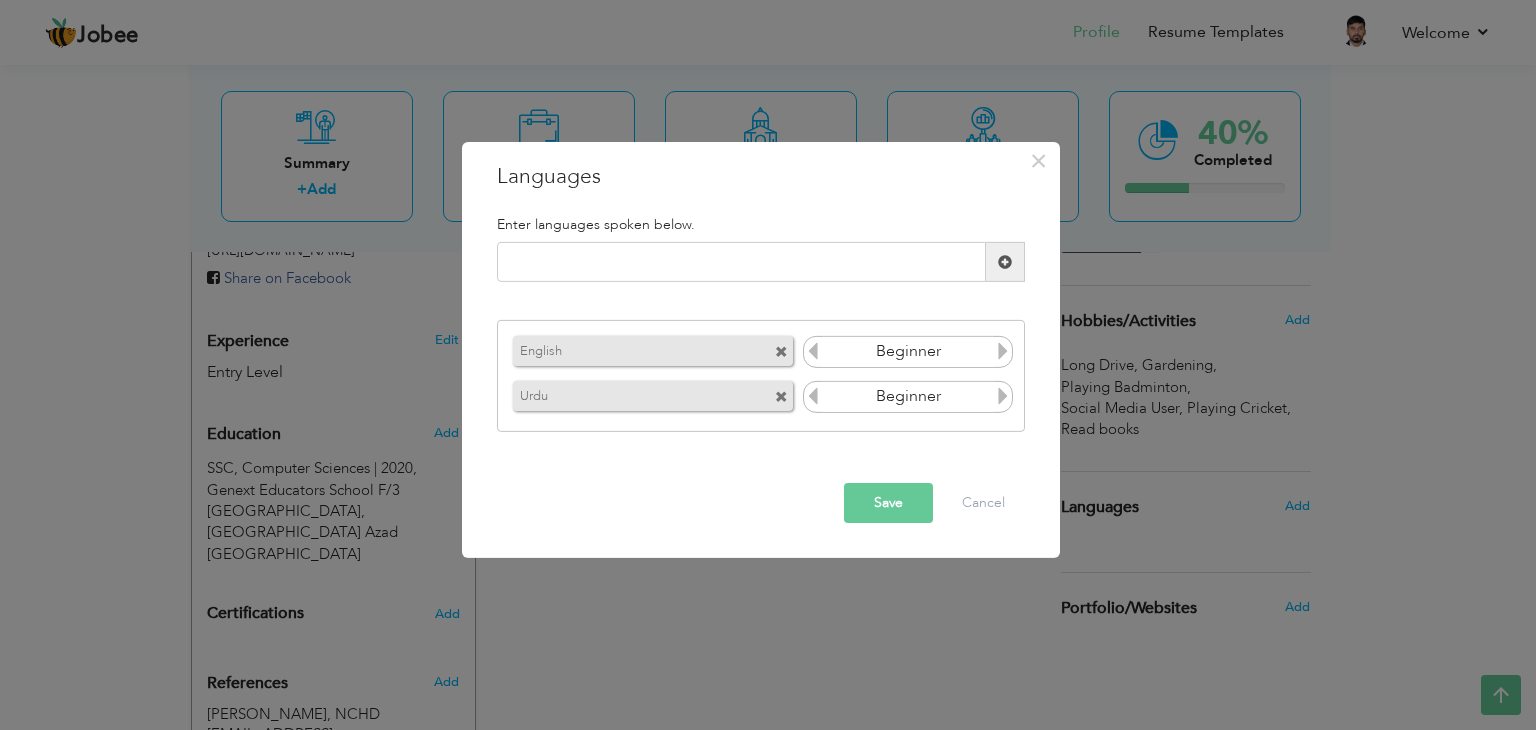 click at bounding box center [1003, 396] 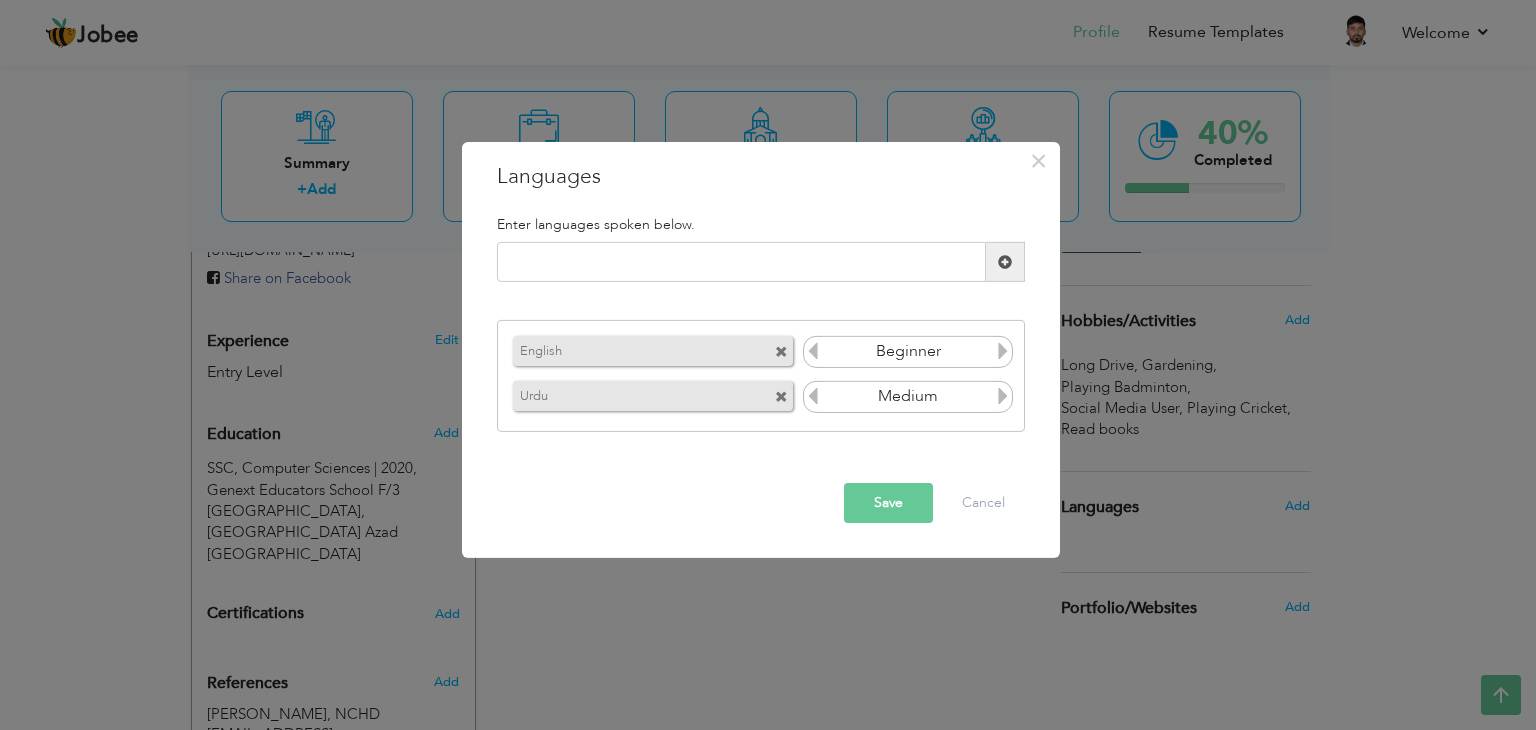 click at bounding box center [1003, 396] 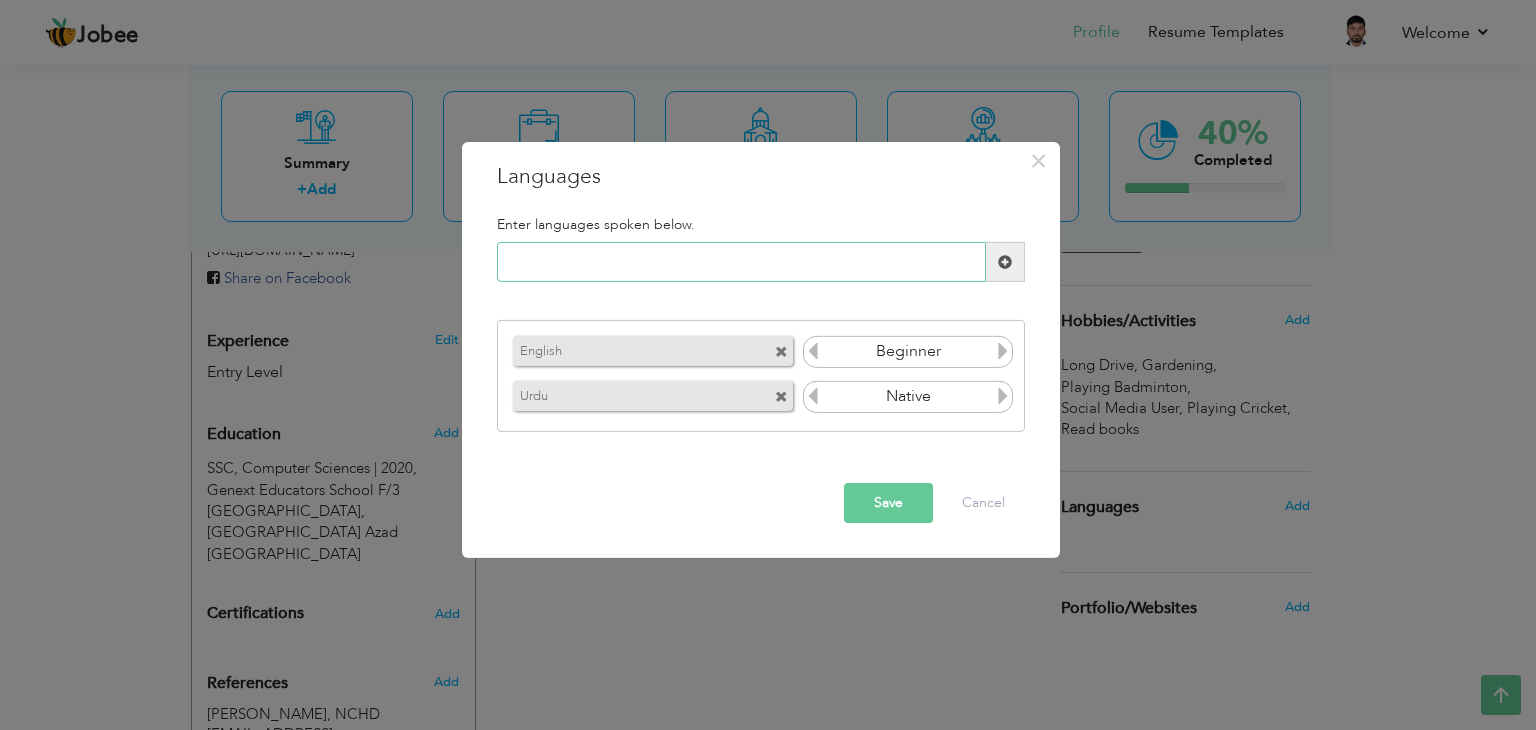 click at bounding box center [741, 262] 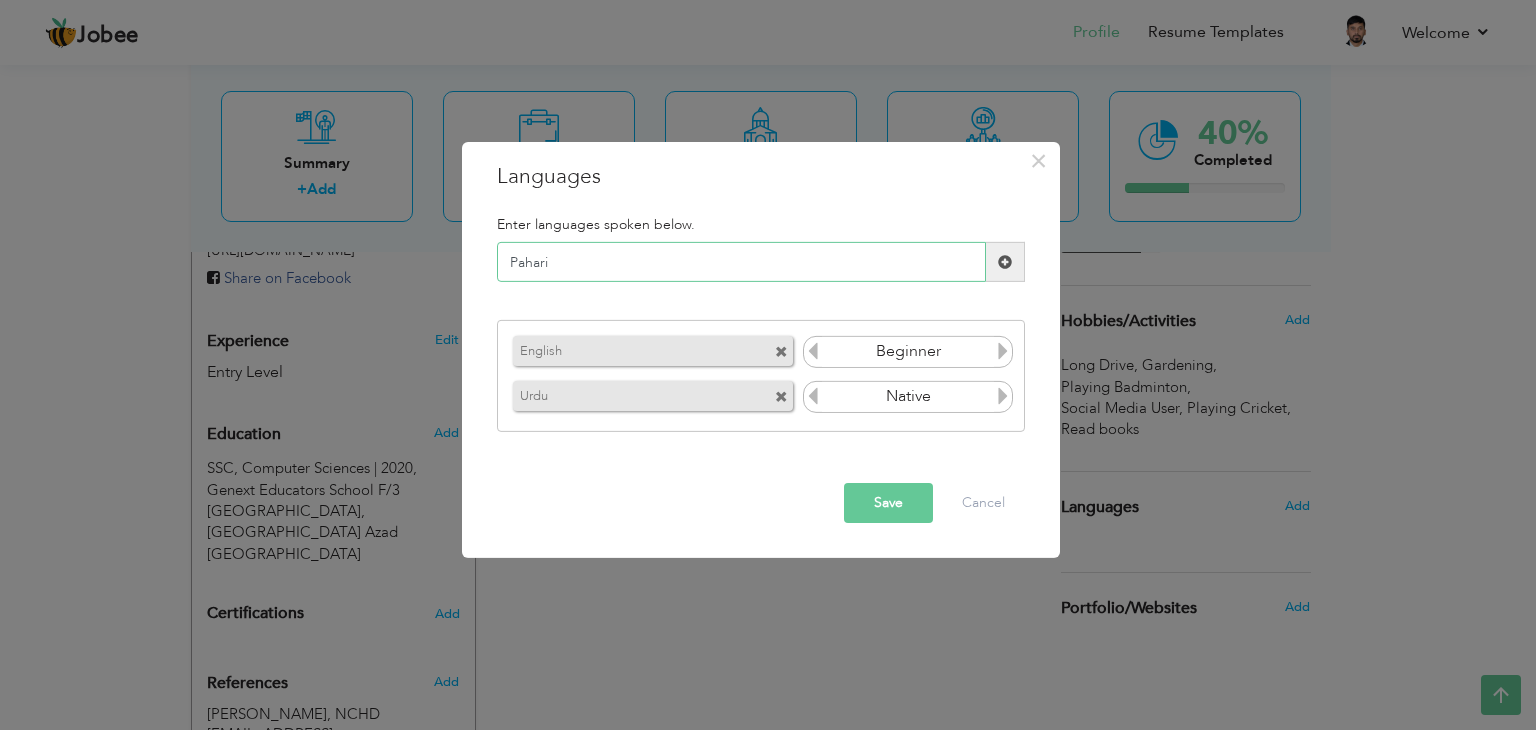 type on "Pahari" 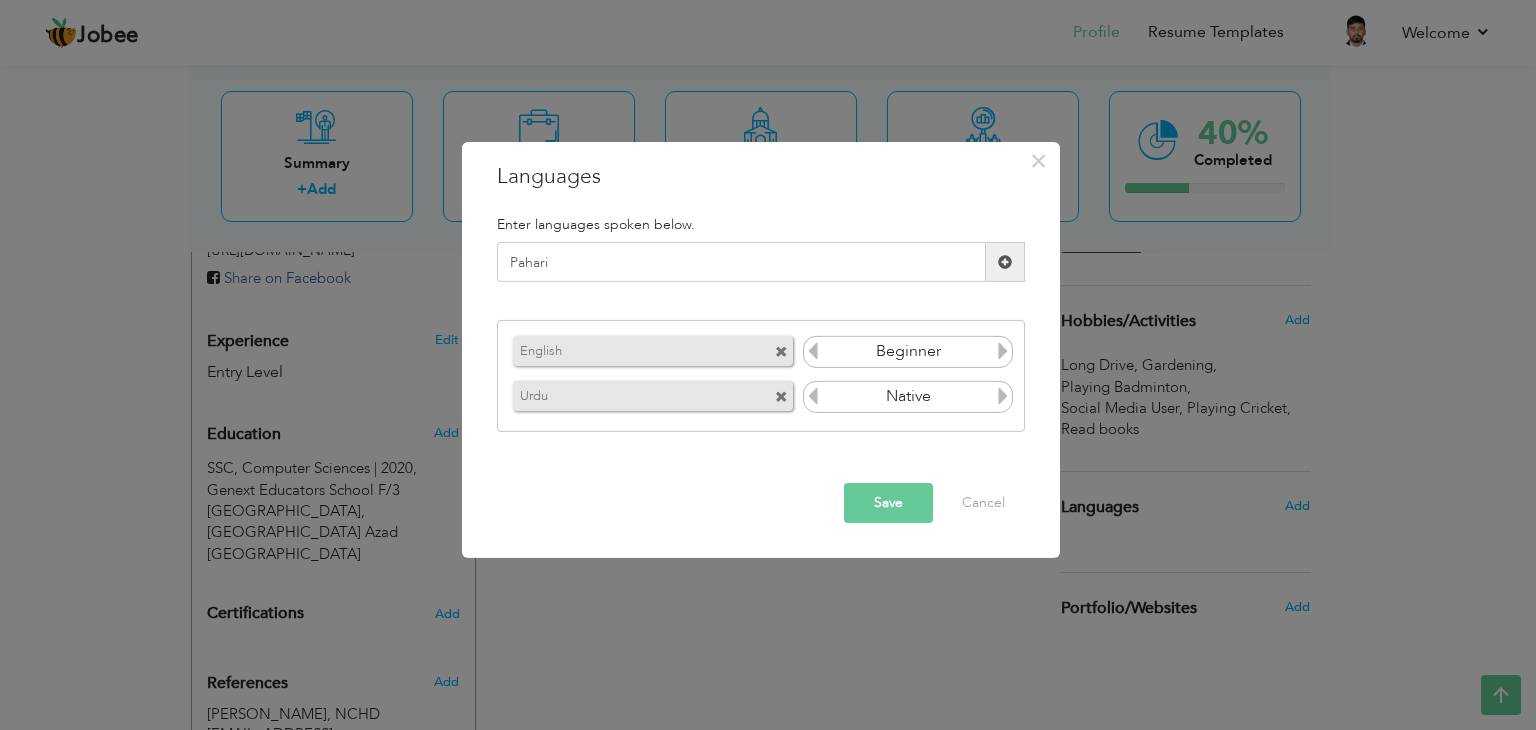 click at bounding box center (1005, 262) 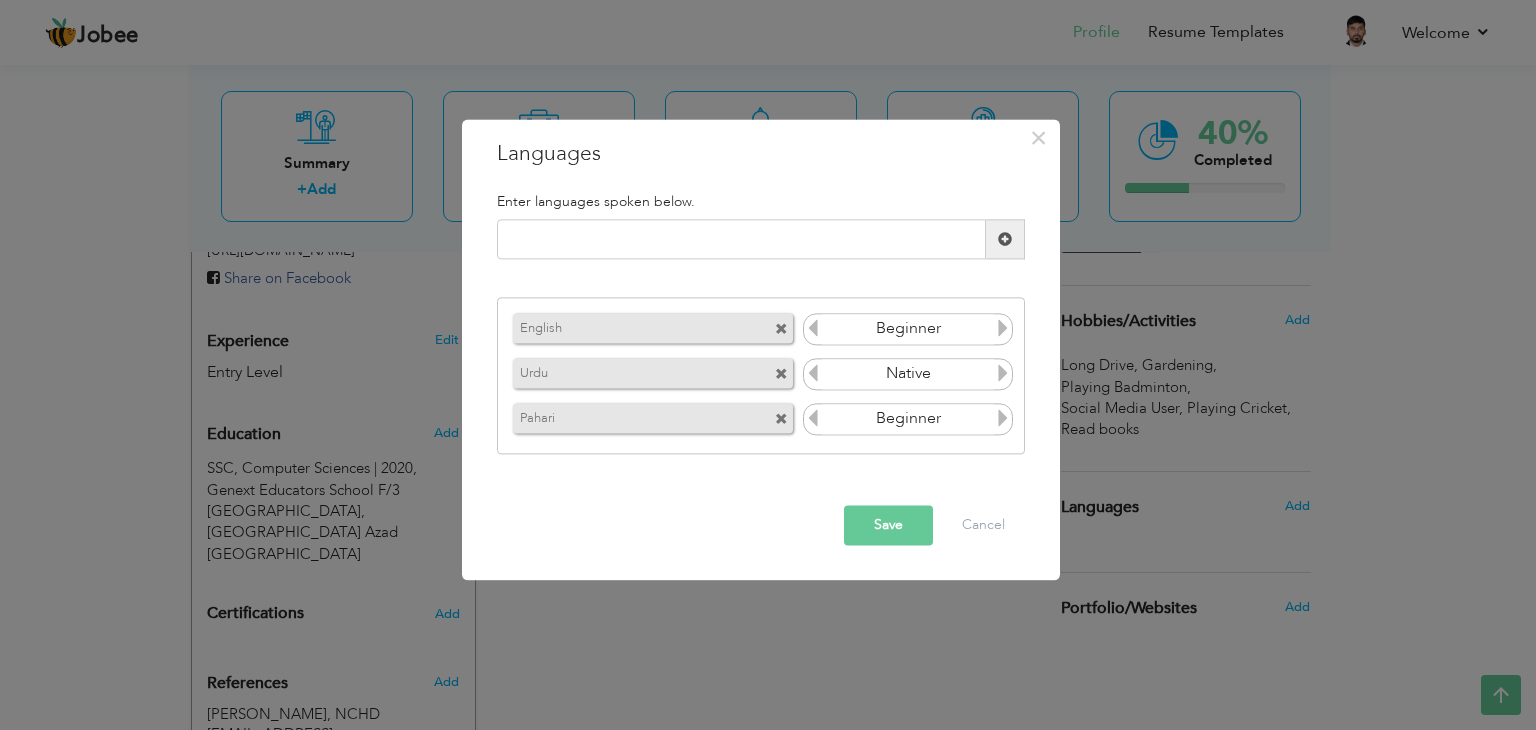 click at bounding box center (1003, 418) 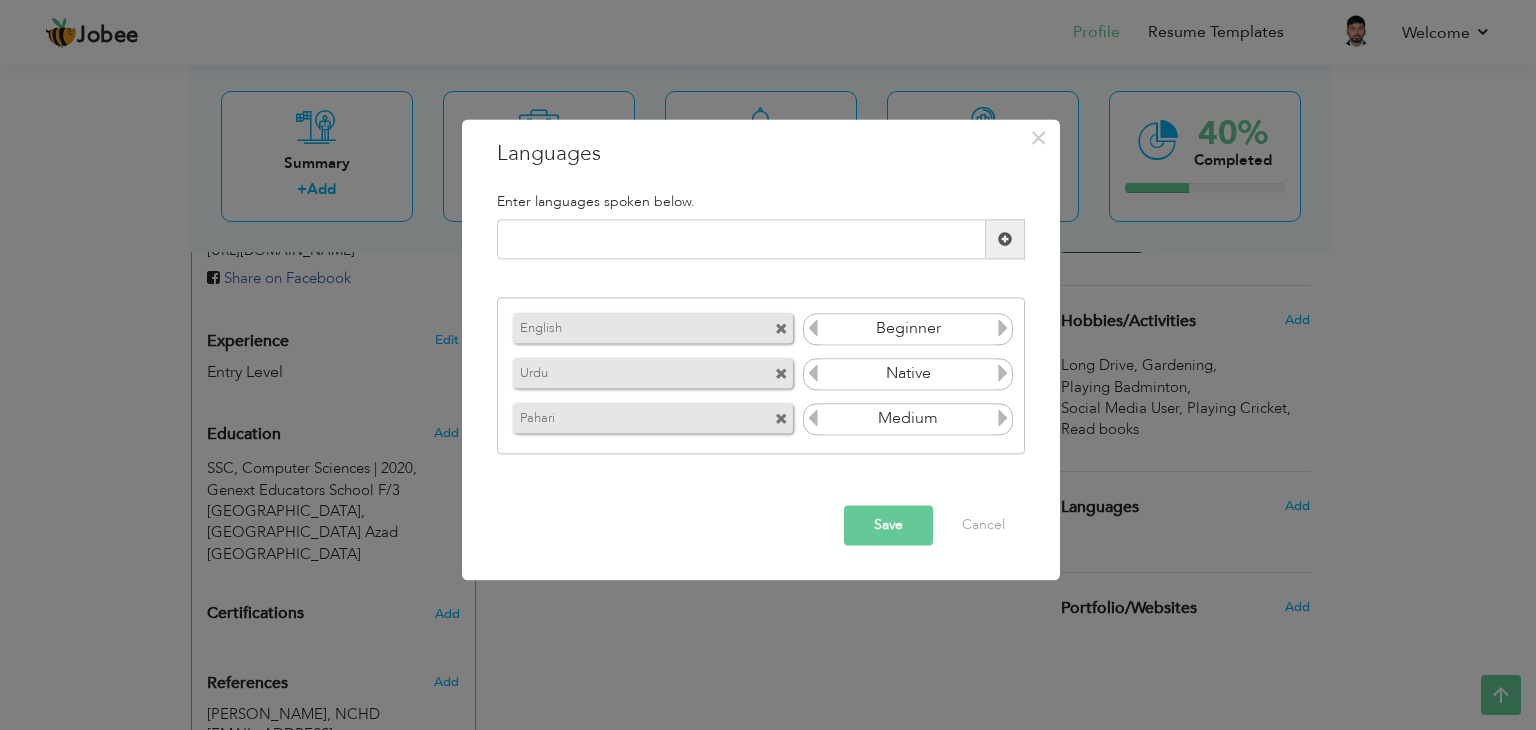 click at bounding box center (1003, 418) 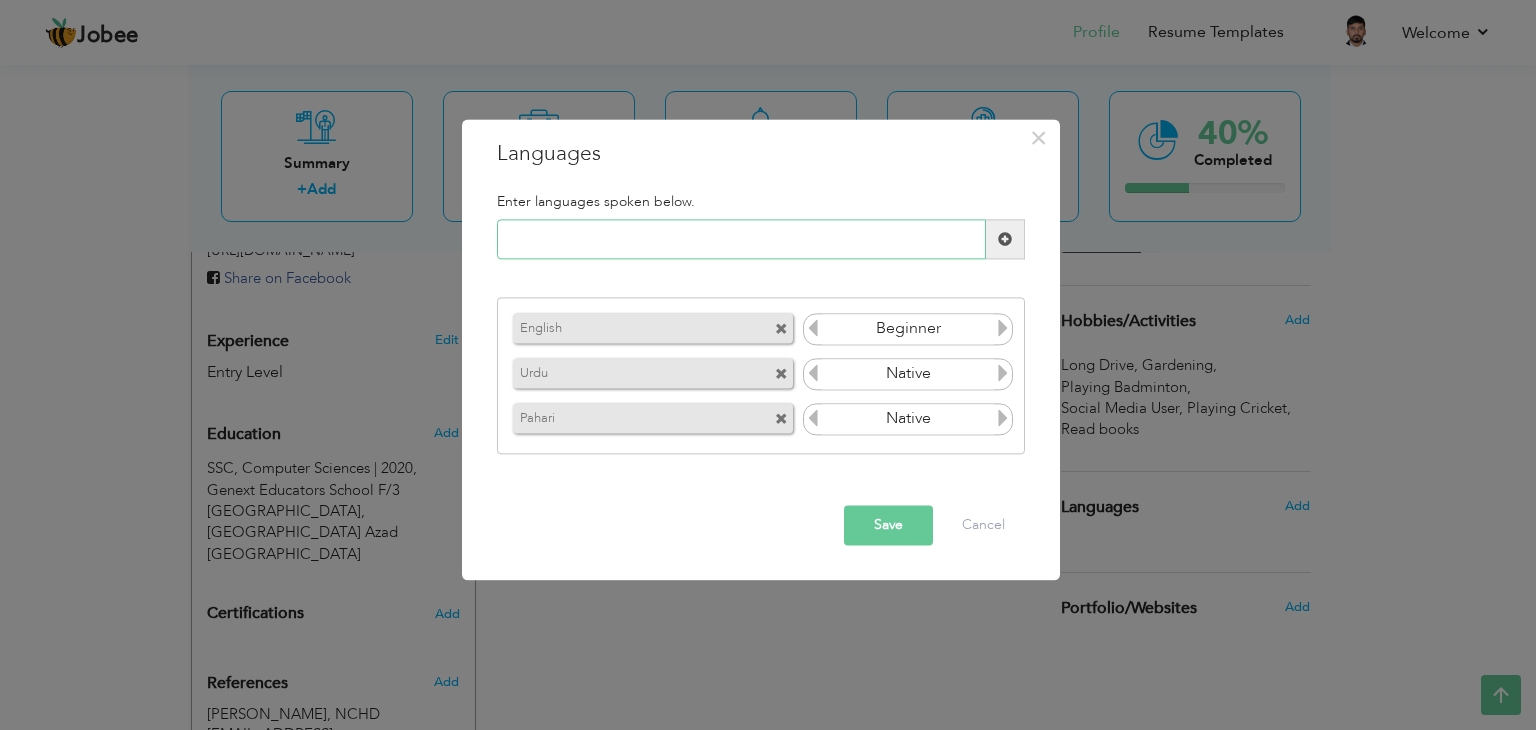 click at bounding box center (741, 240) 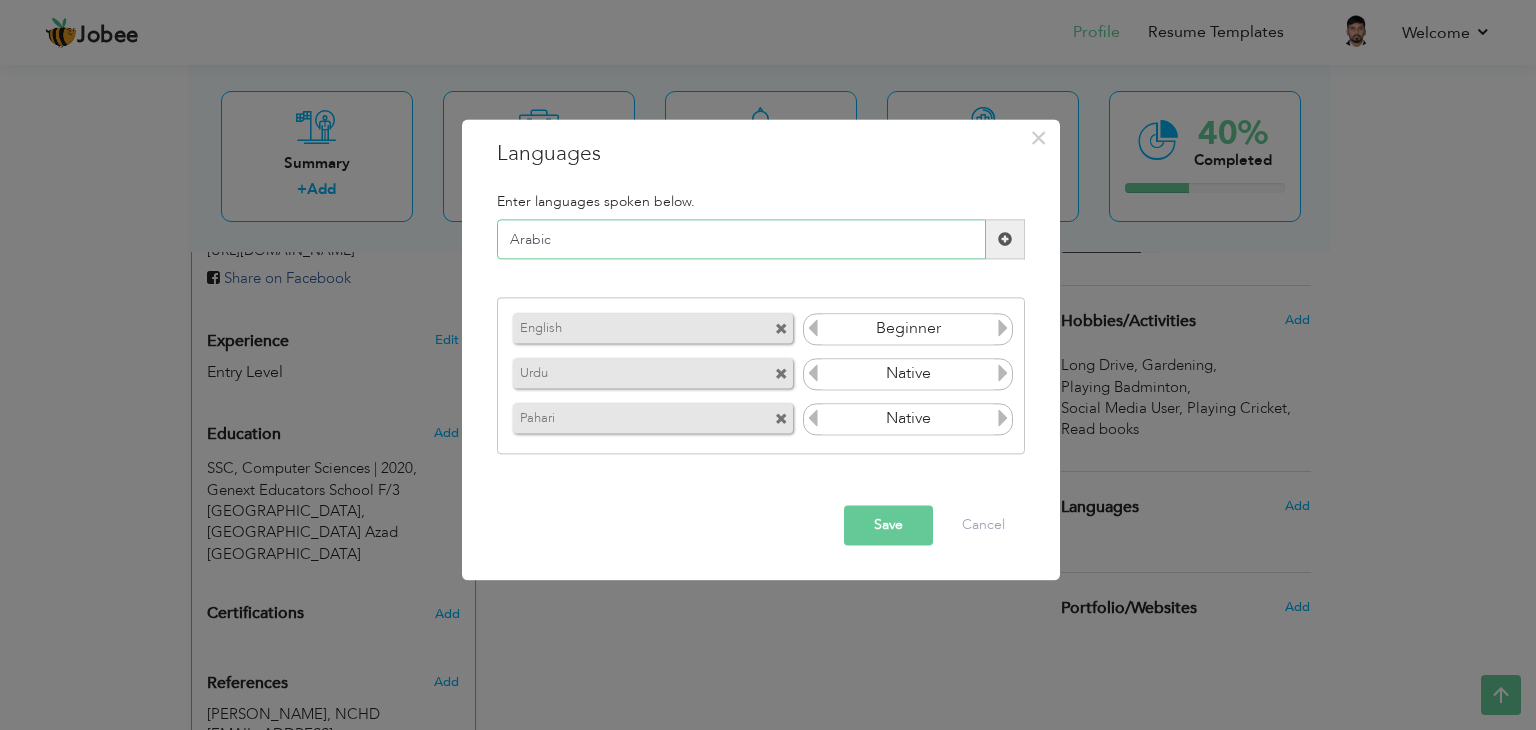type on "Arabic" 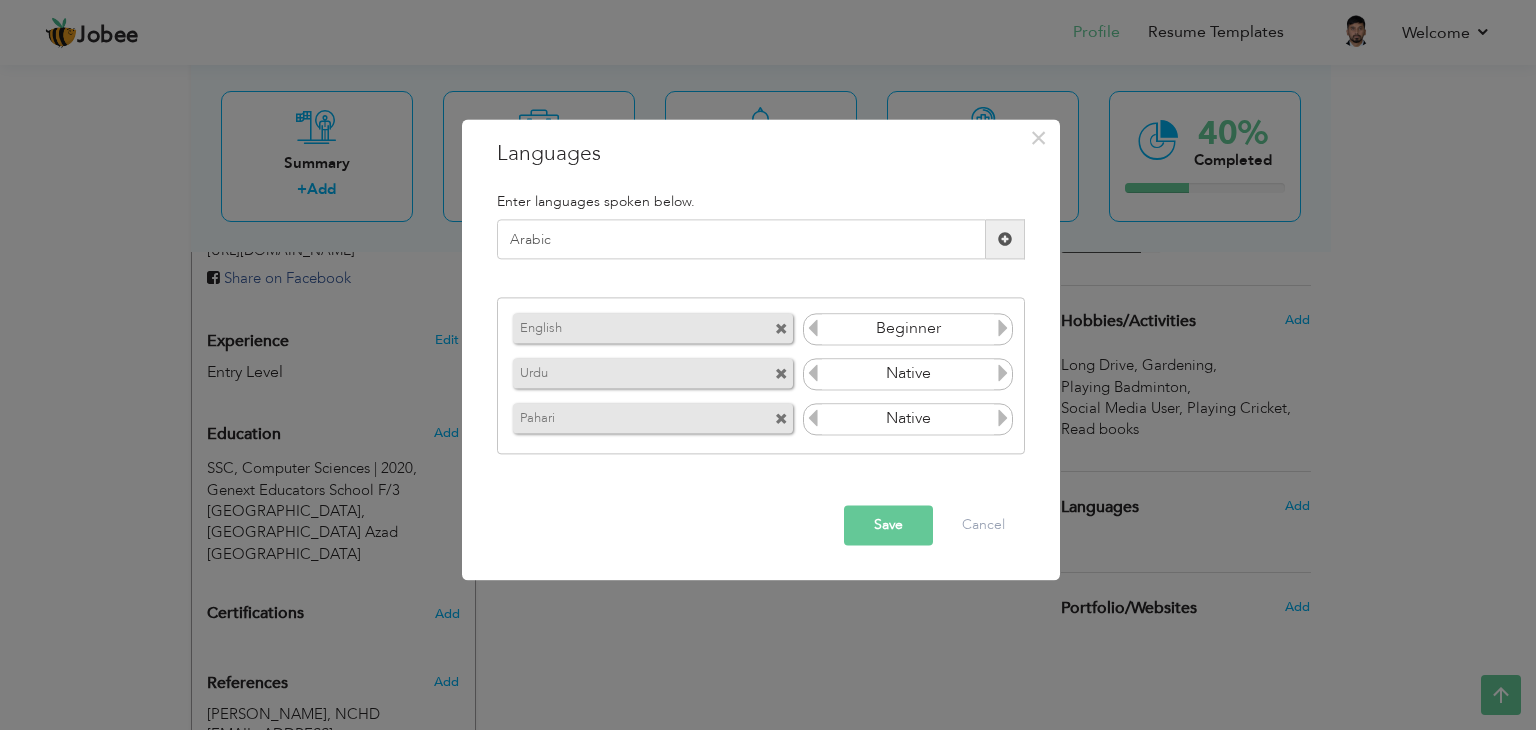 click at bounding box center (1005, 240) 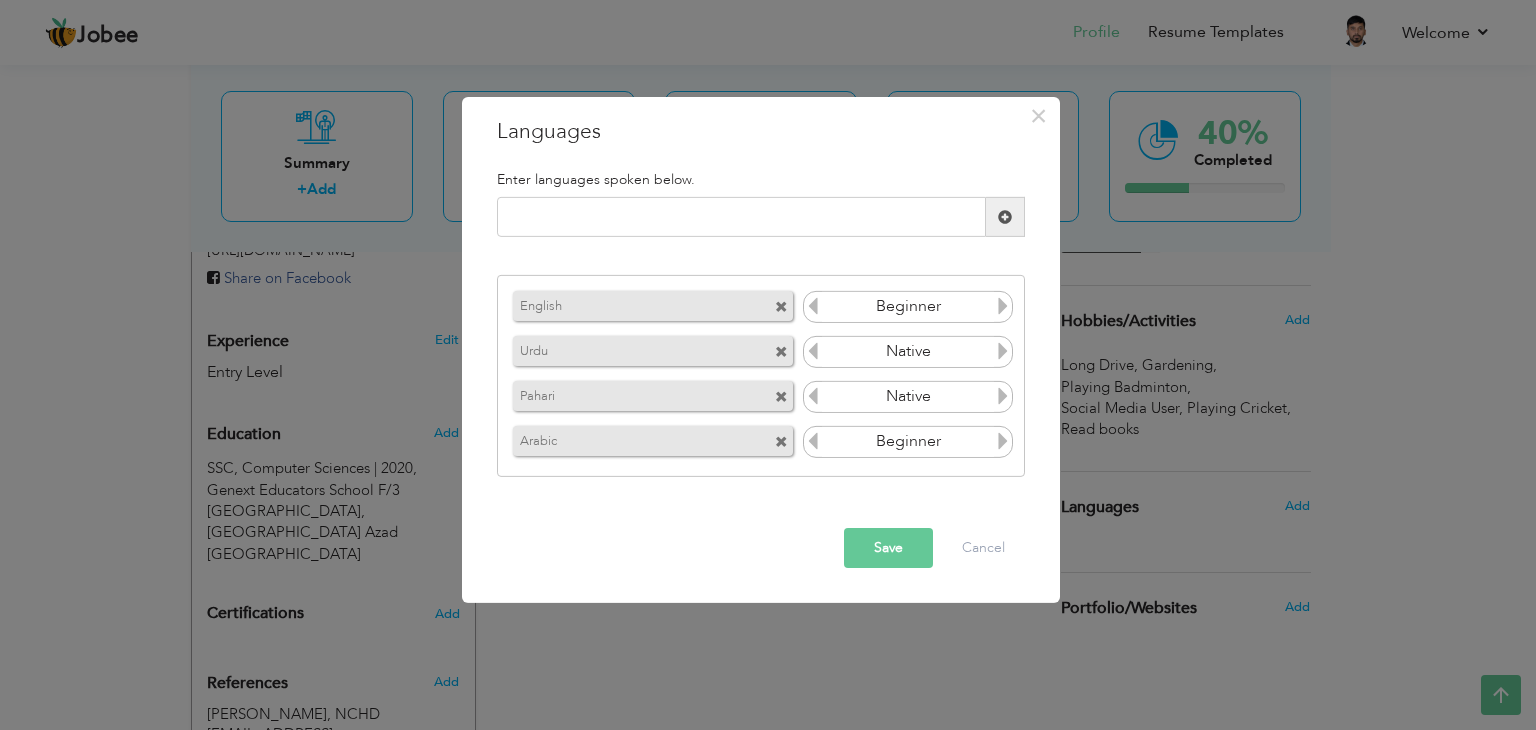 click on "Save" at bounding box center (888, 548) 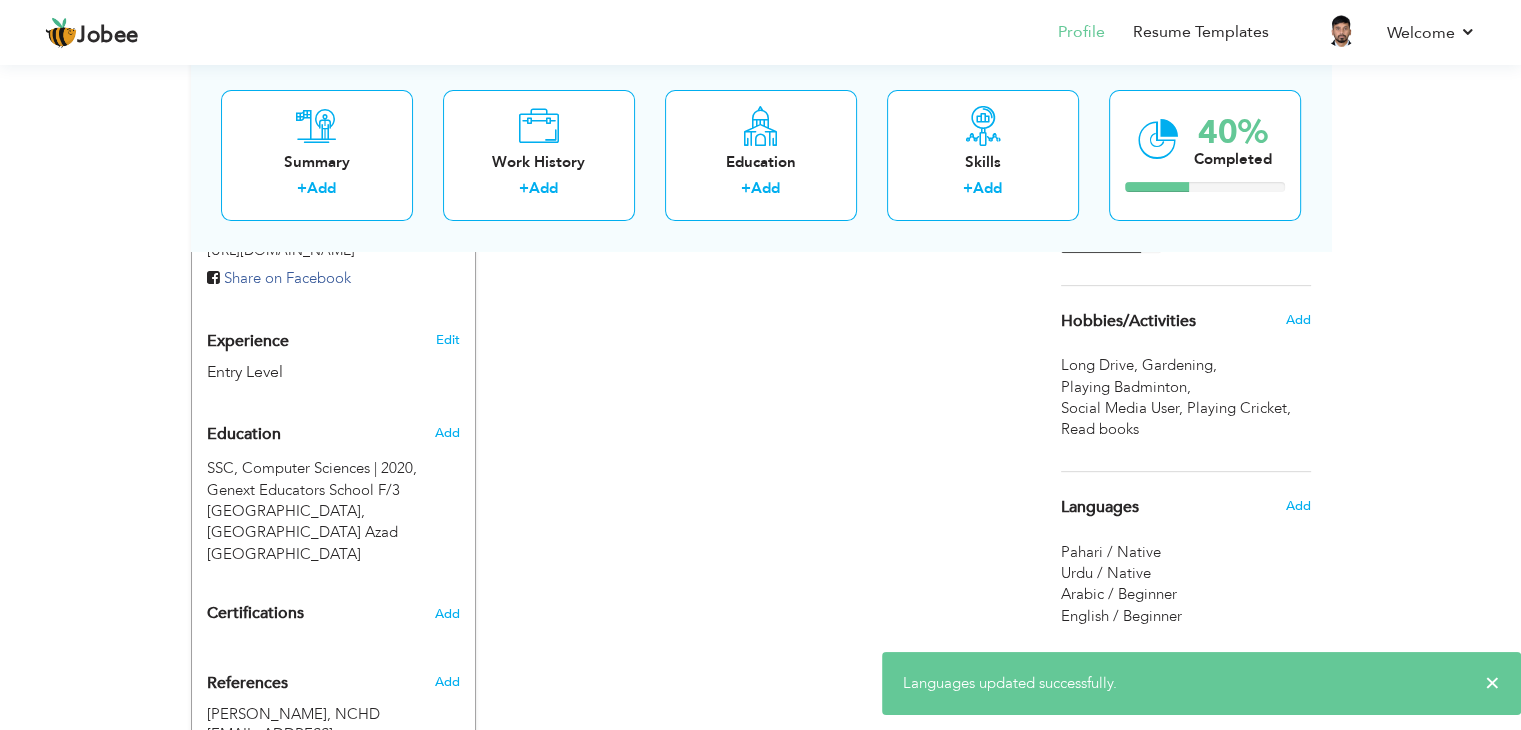 scroll, scrollTop: 980, scrollLeft: 0, axis: vertical 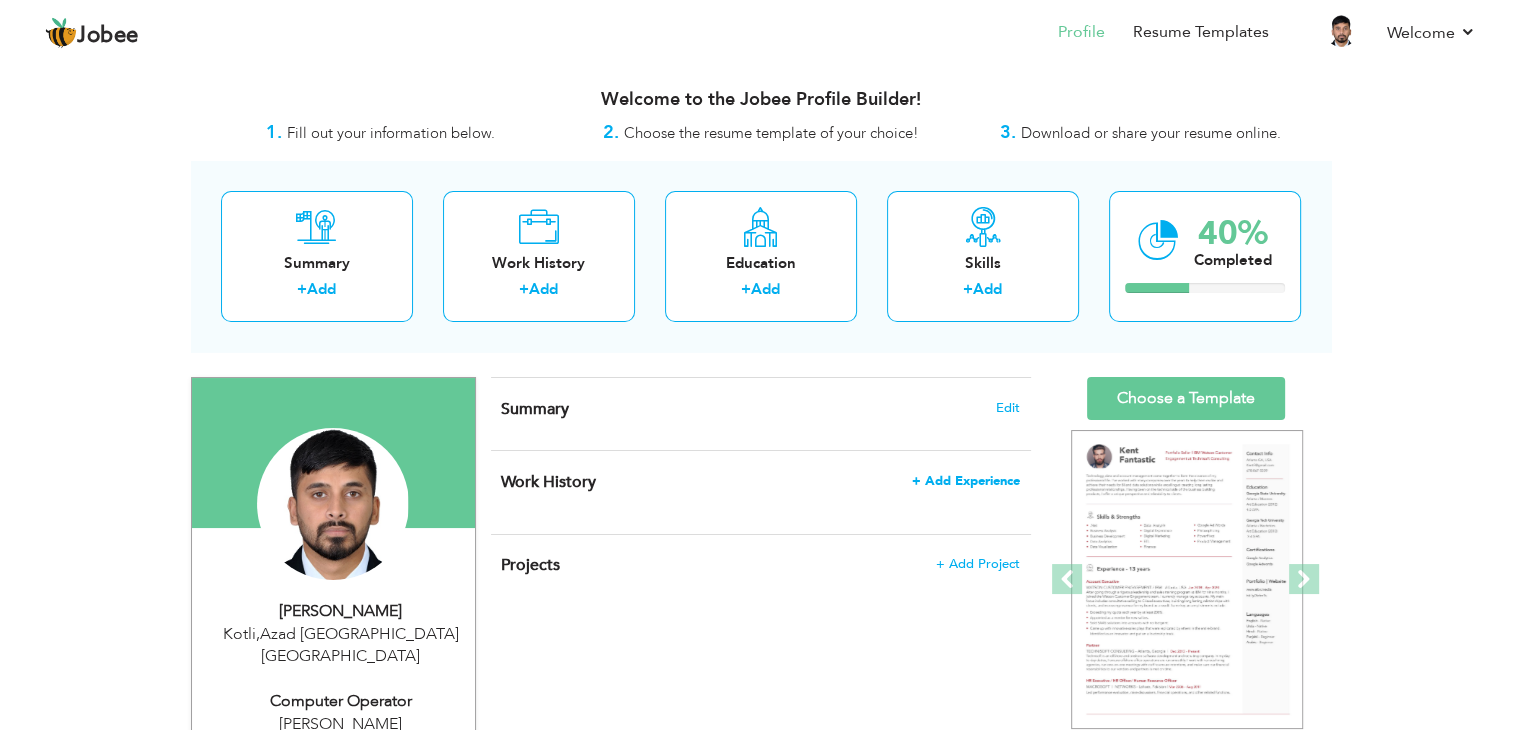click on "+ Add Experience" at bounding box center [966, 481] 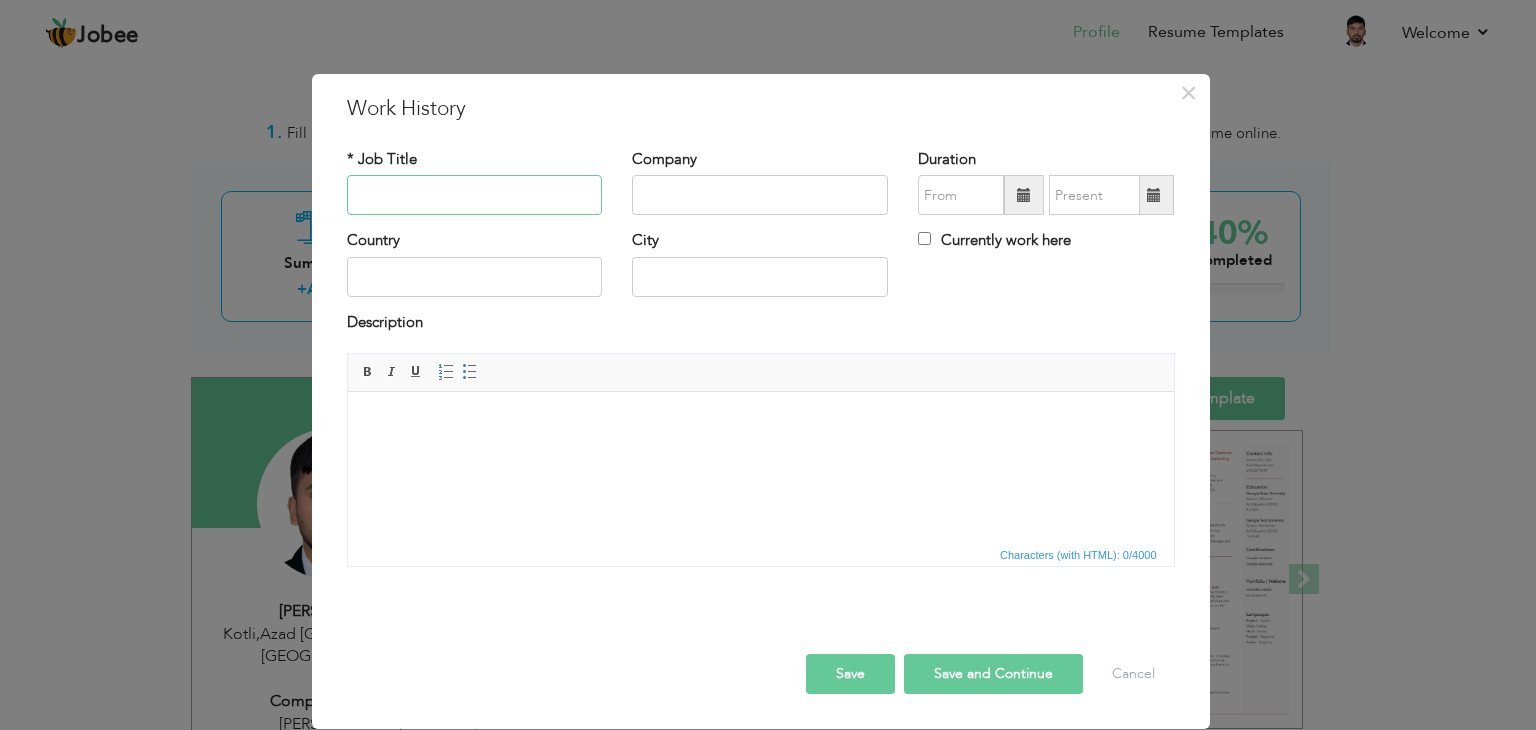 click at bounding box center (475, 195) 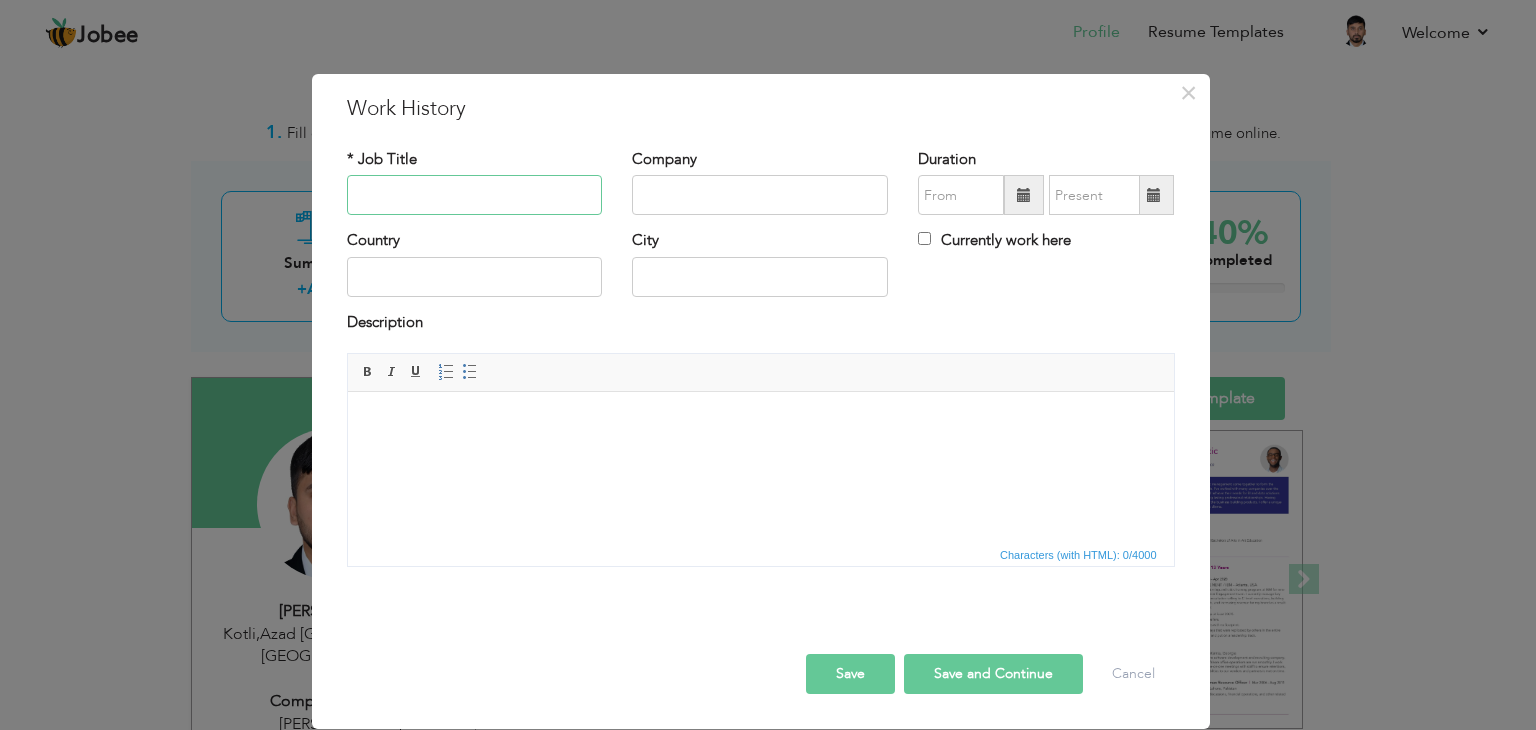 type on "A" 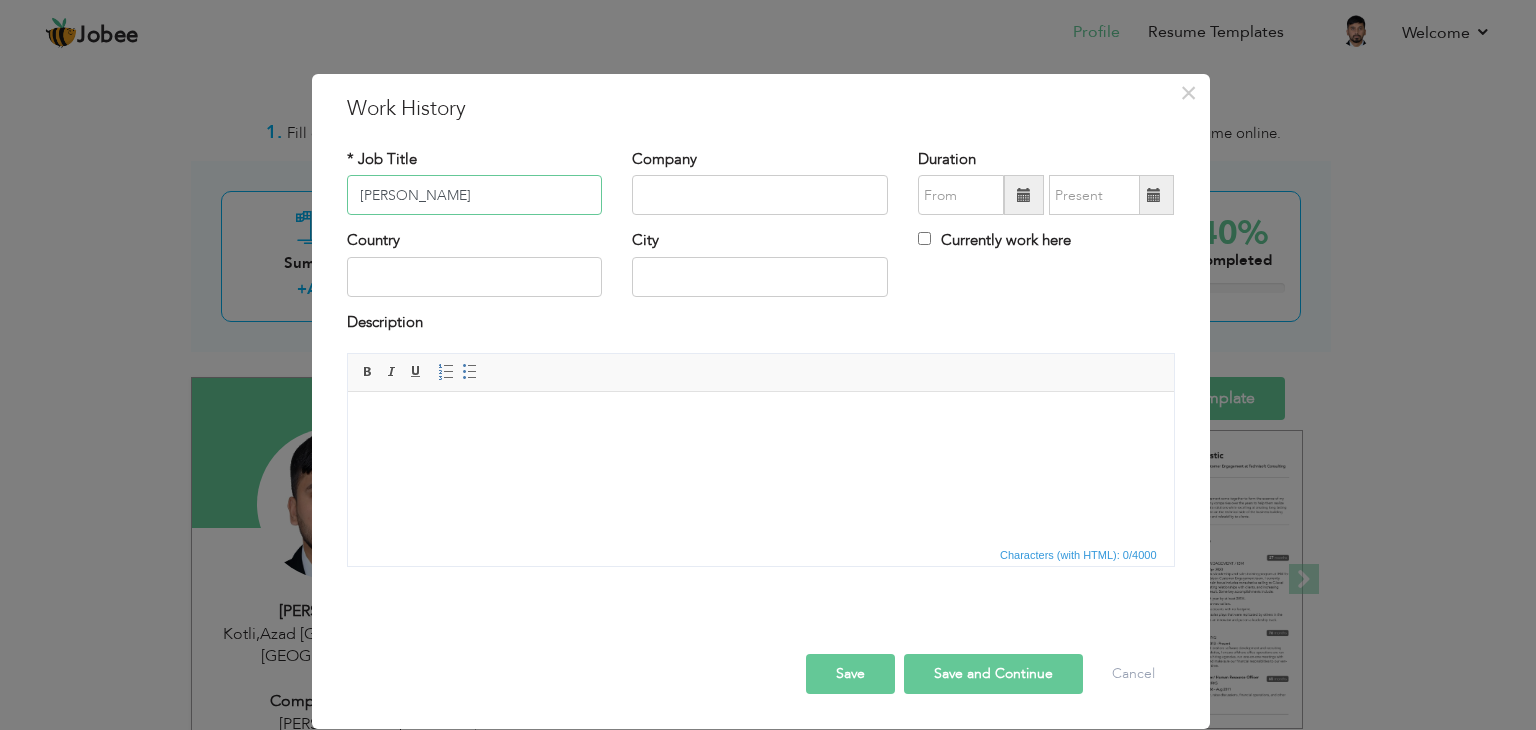 type on "Zaib Jewellerys" 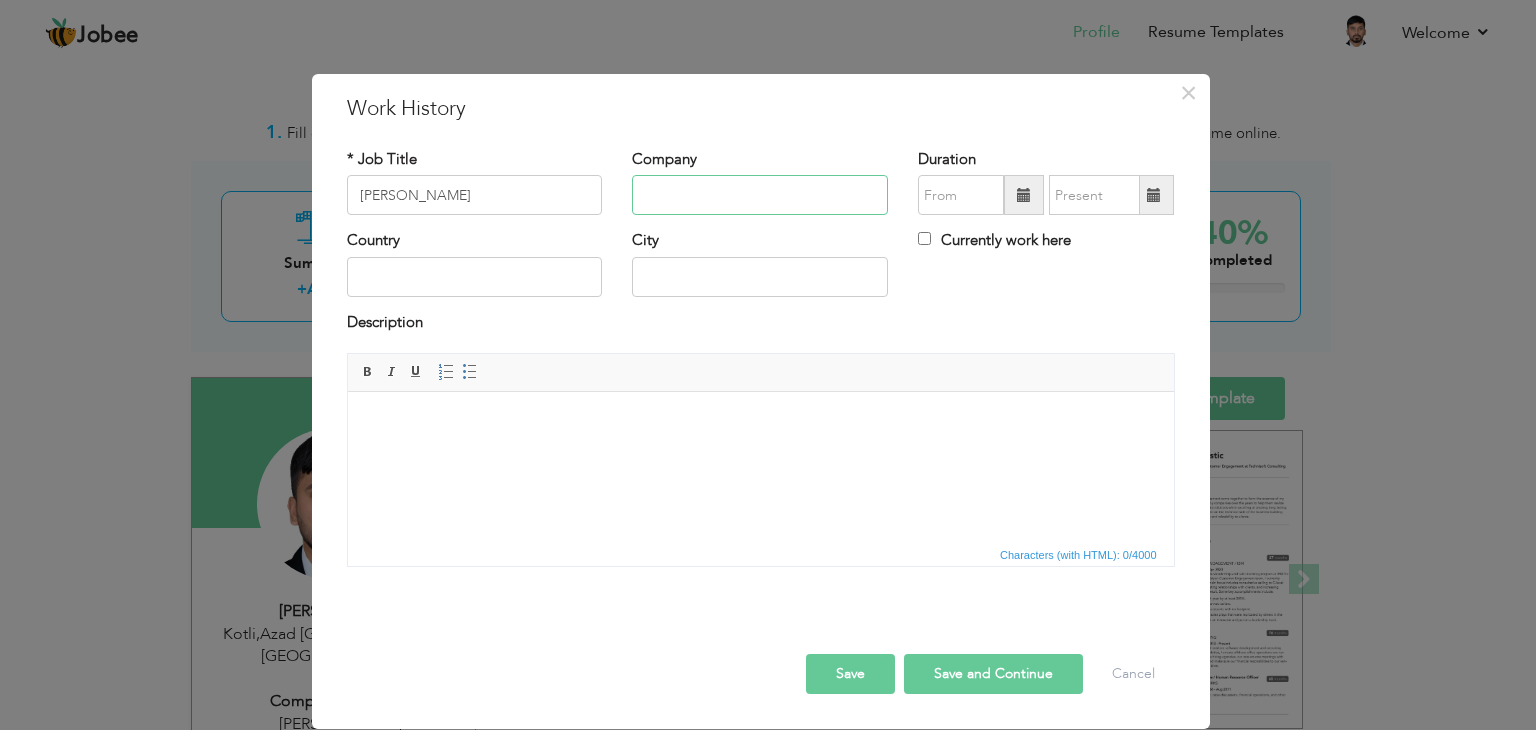click at bounding box center (760, 195) 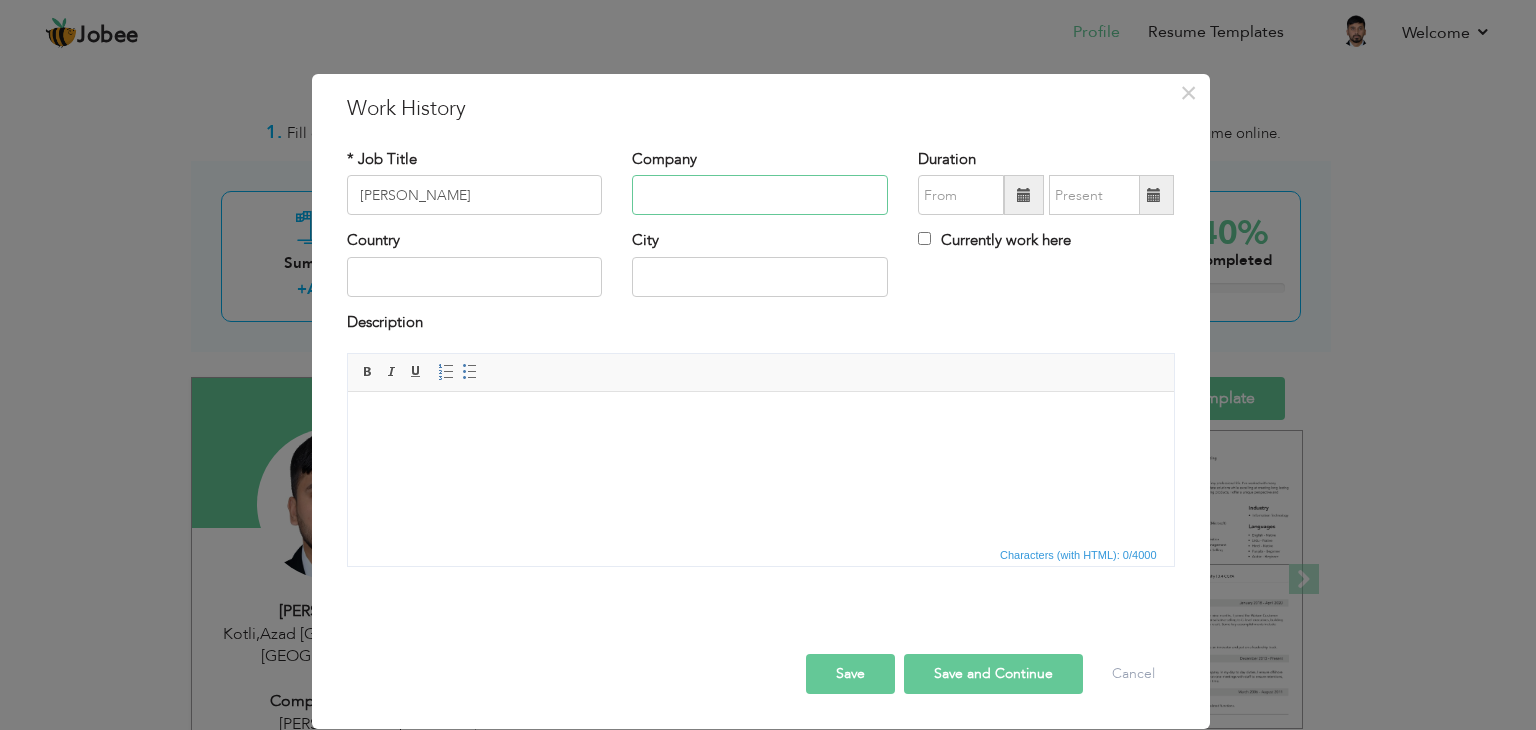 click at bounding box center [760, 195] 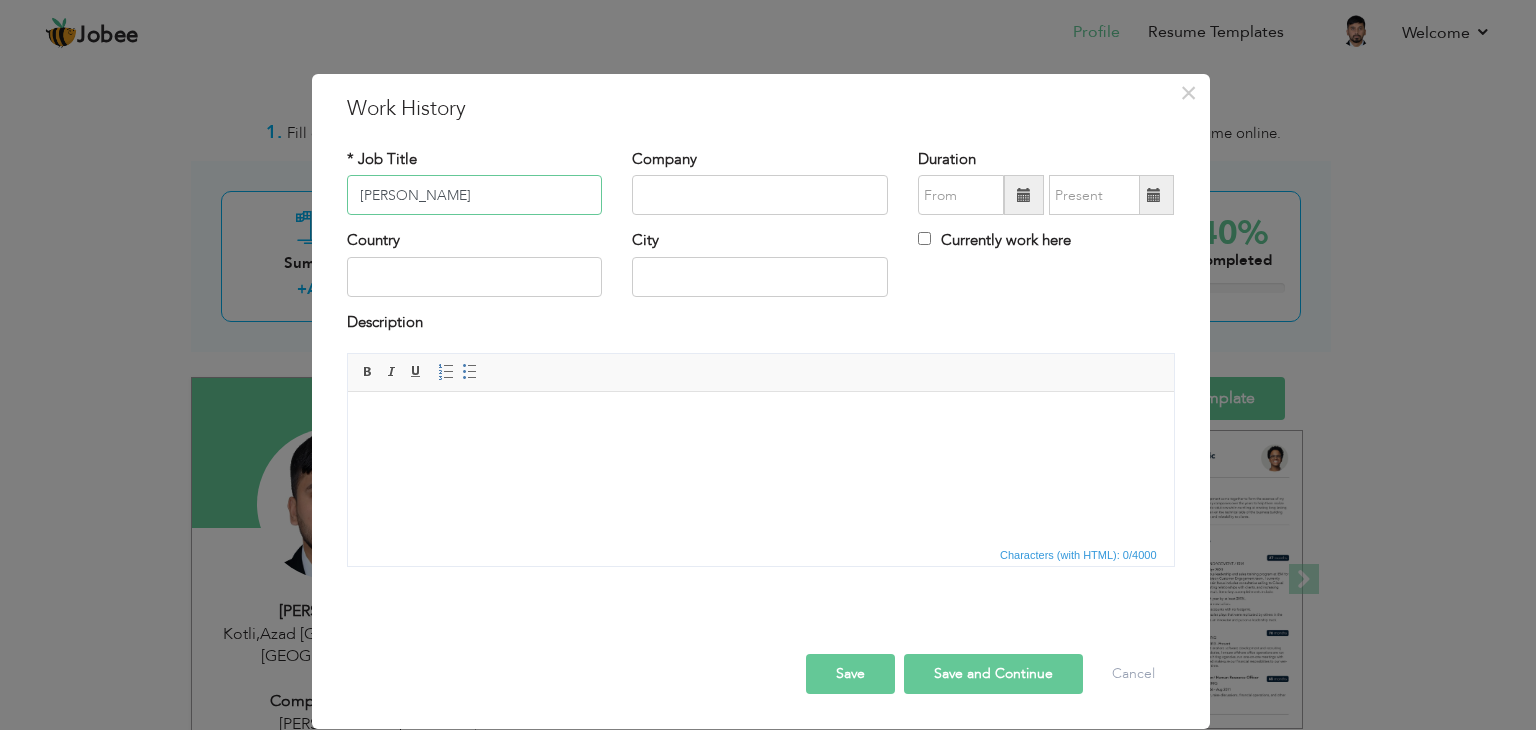 drag, startPoint x: 565, startPoint y: 192, endPoint x: 304, endPoint y: 201, distance: 261.15512 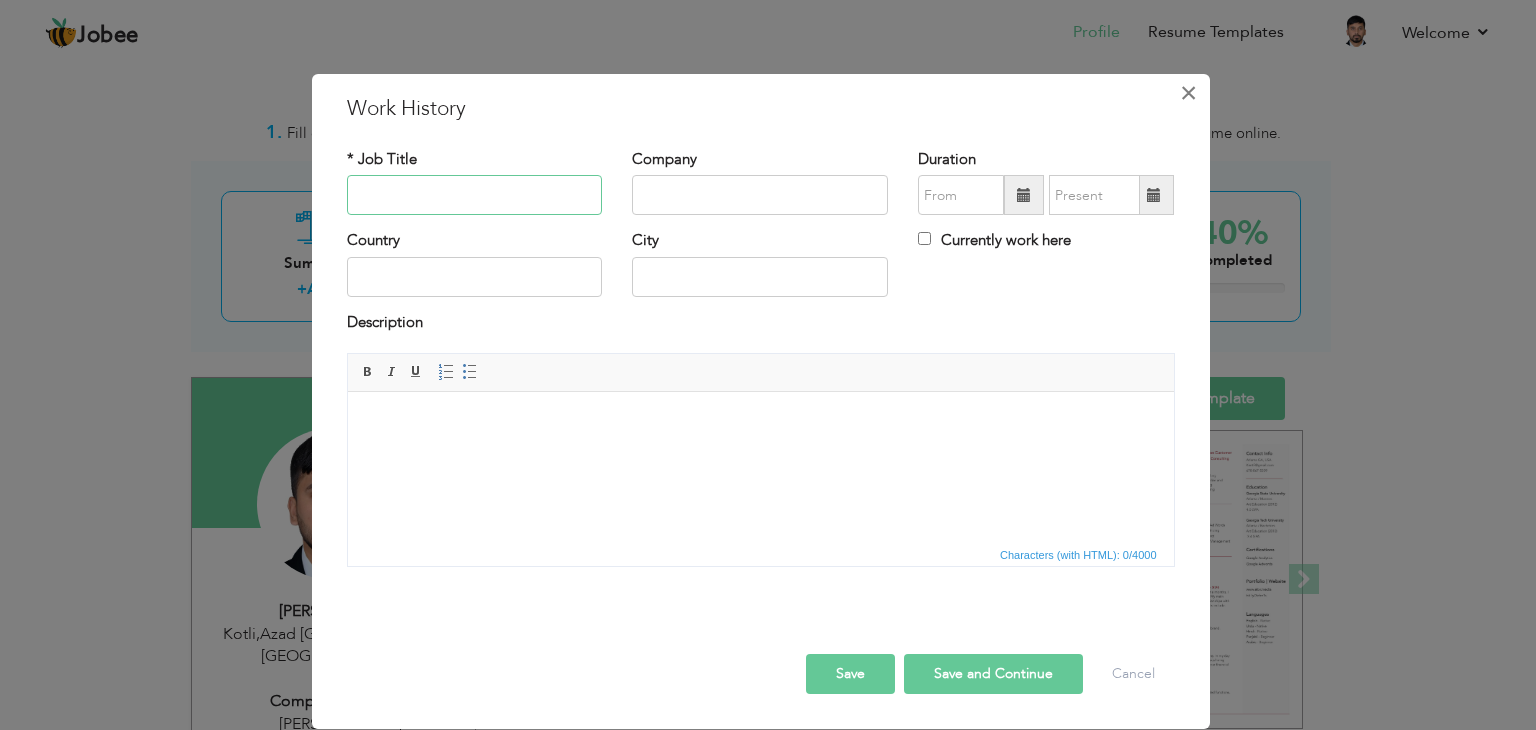 type 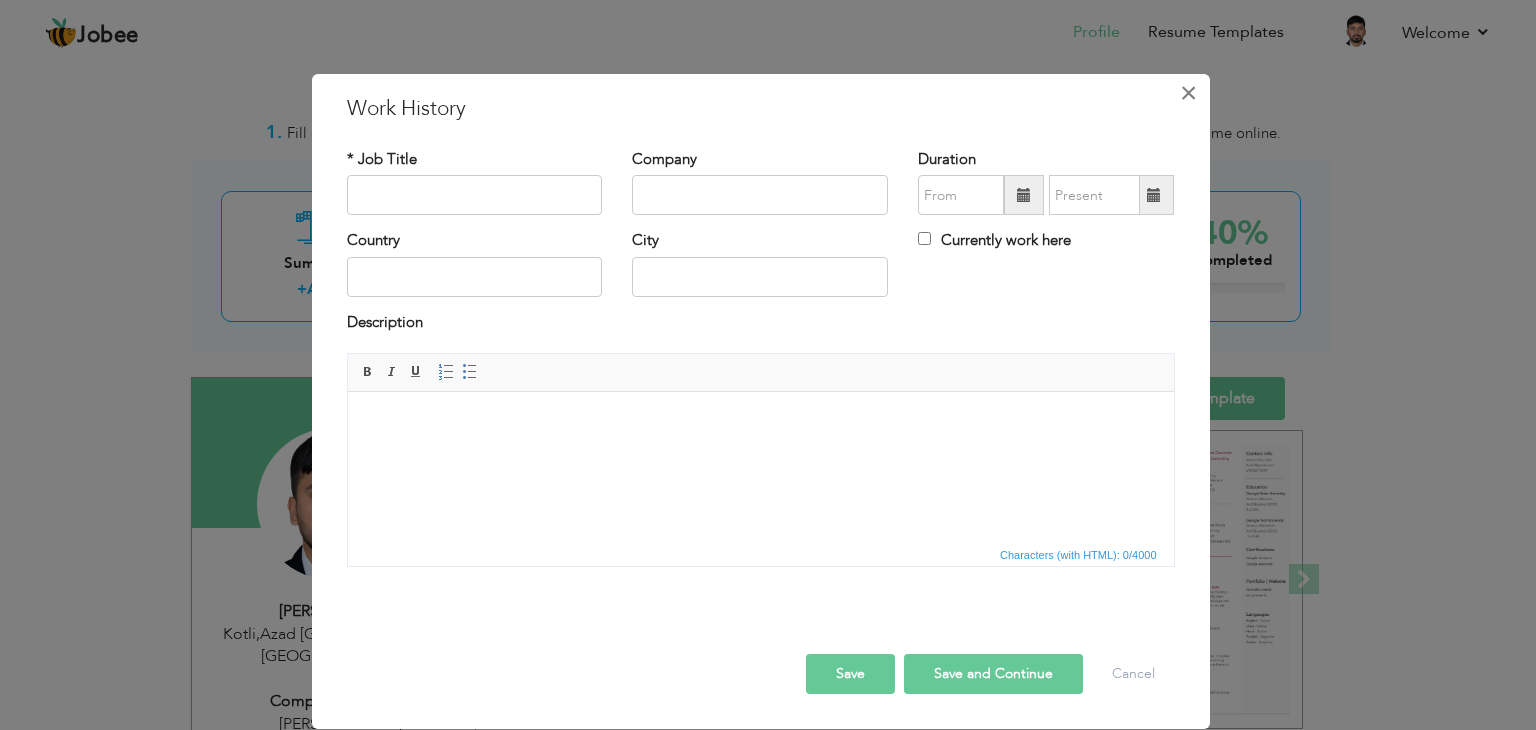 click on "×" at bounding box center (1188, 93) 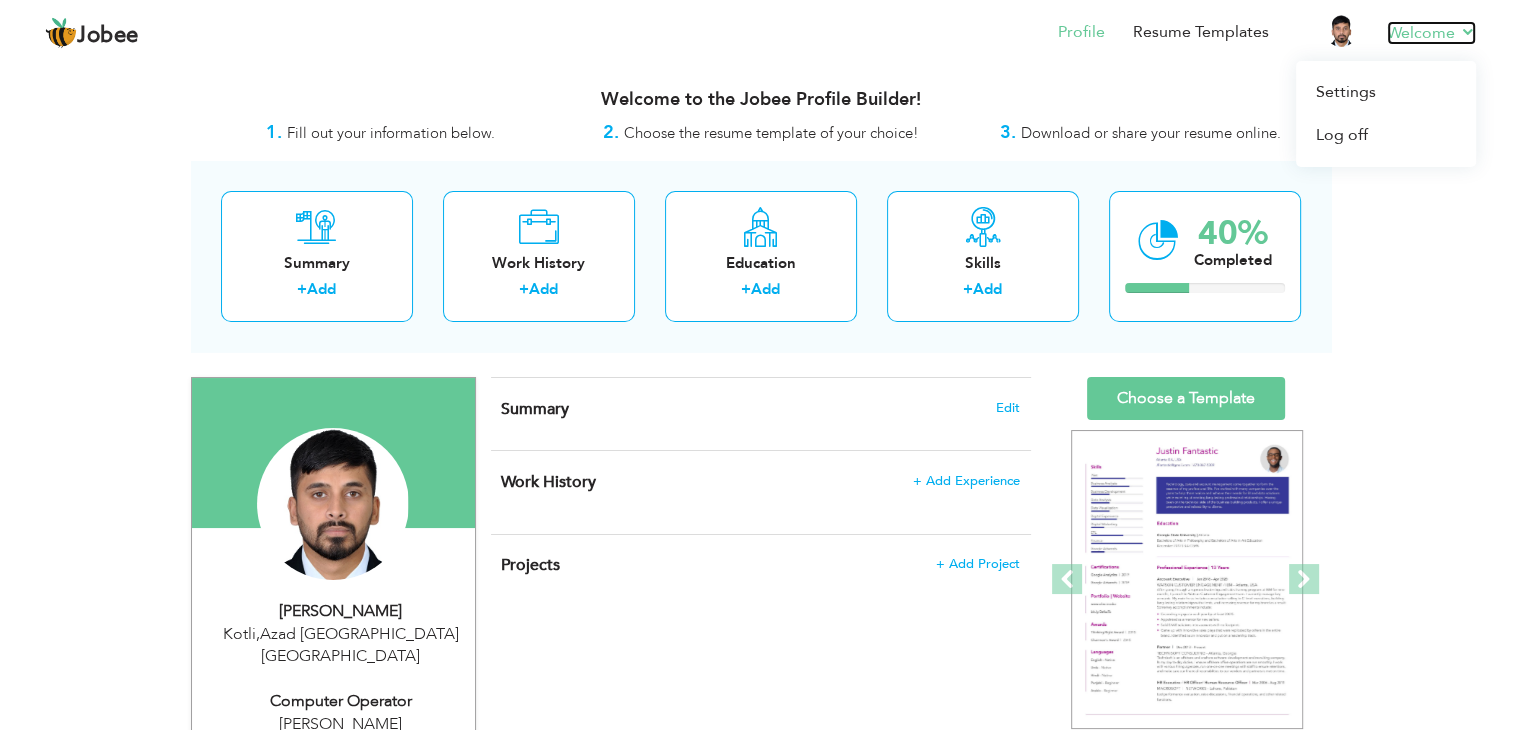 click on "Welcome" at bounding box center [1431, 33] 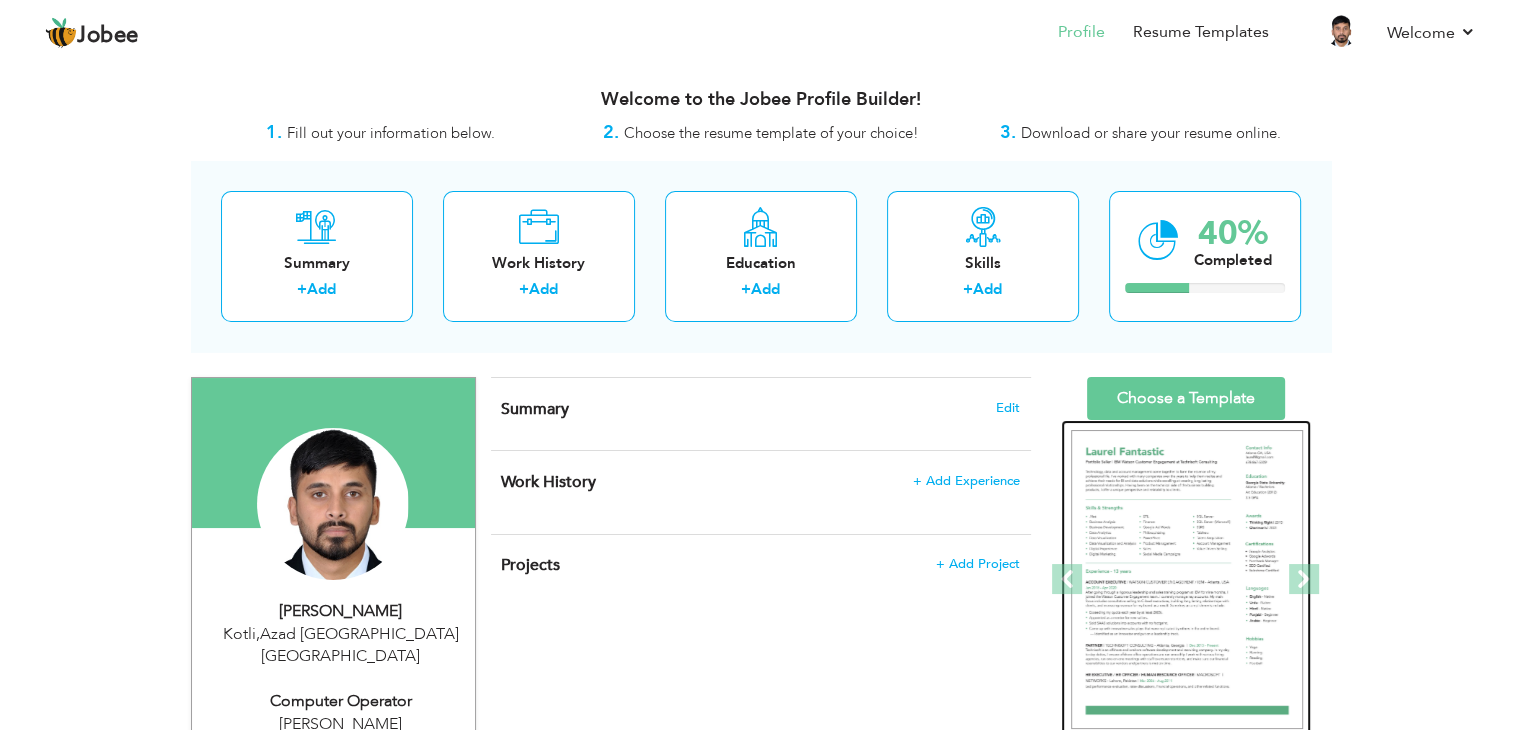 click at bounding box center (1187, 580) 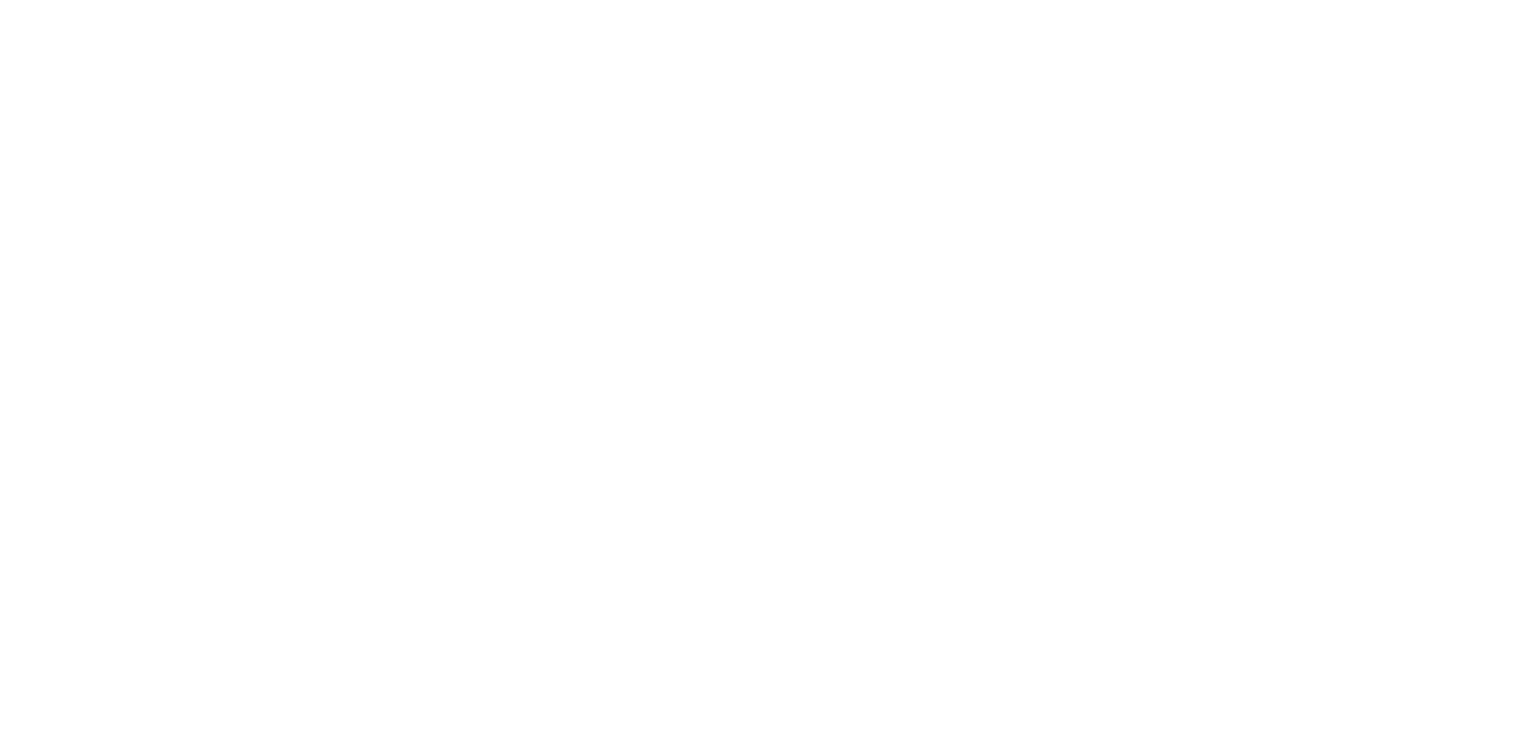 scroll, scrollTop: 0, scrollLeft: 0, axis: both 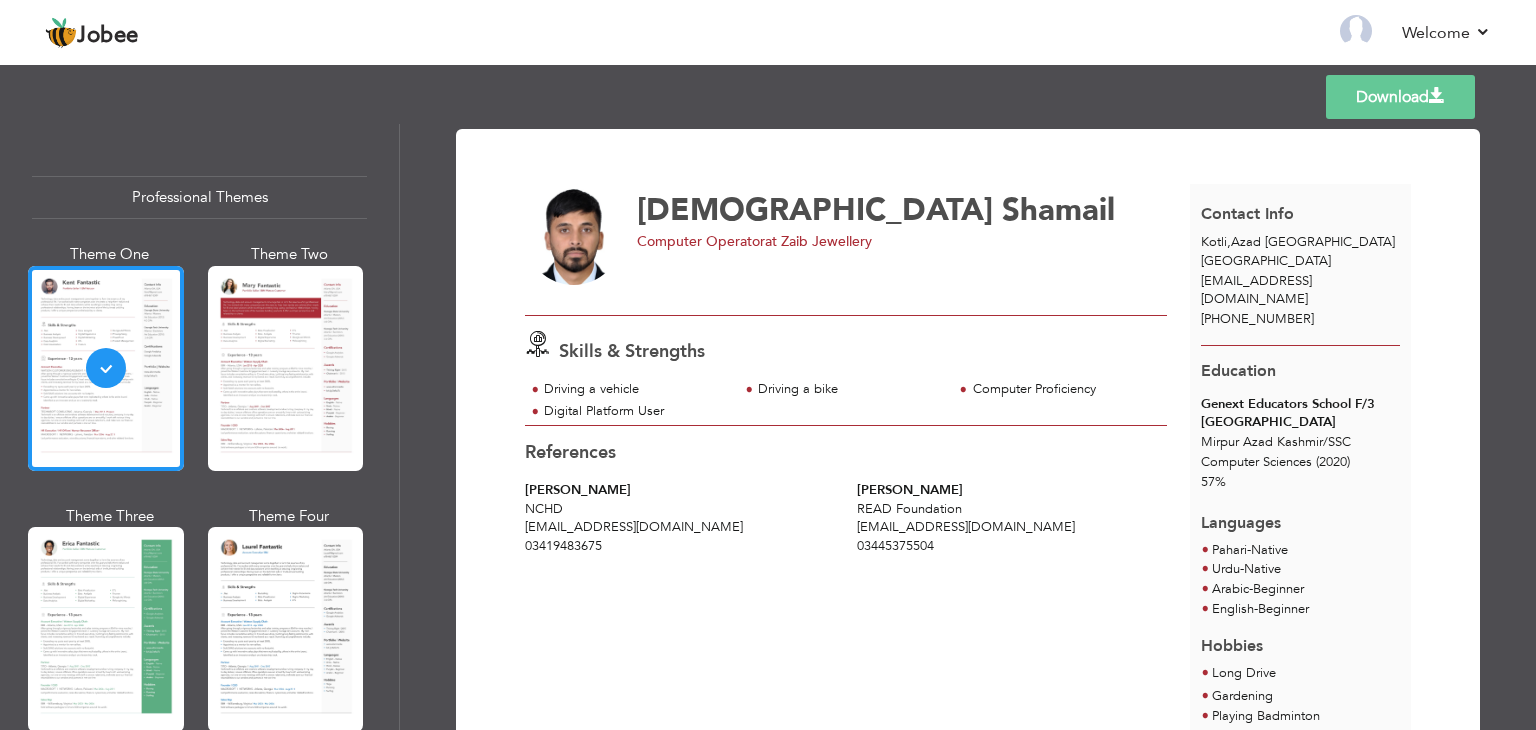 drag, startPoint x: 1528, startPoint y: 270, endPoint x: 1535, endPoint y: 475, distance: 205.11948 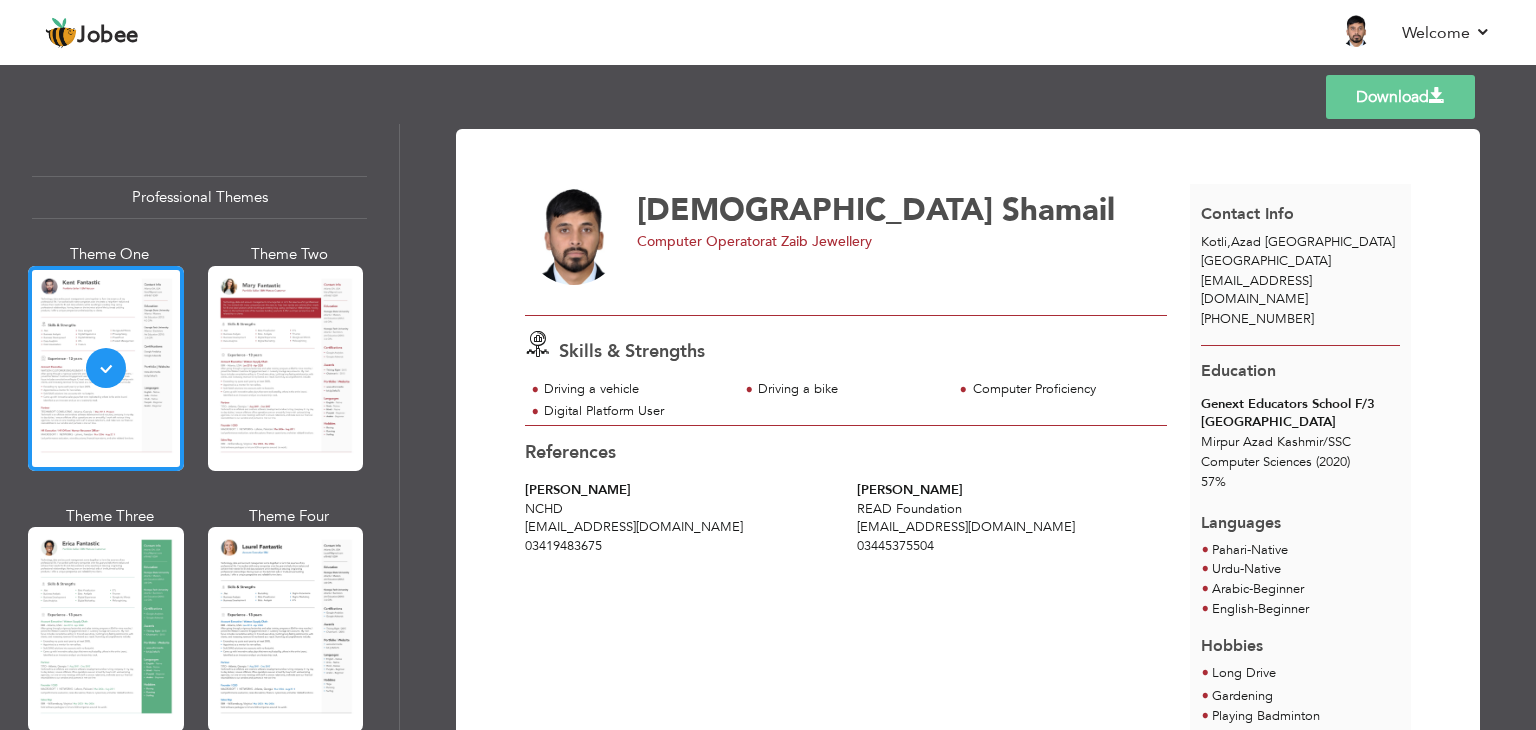 scroll, scrollTop: 135, scrollLeft: 0, axis: vertical 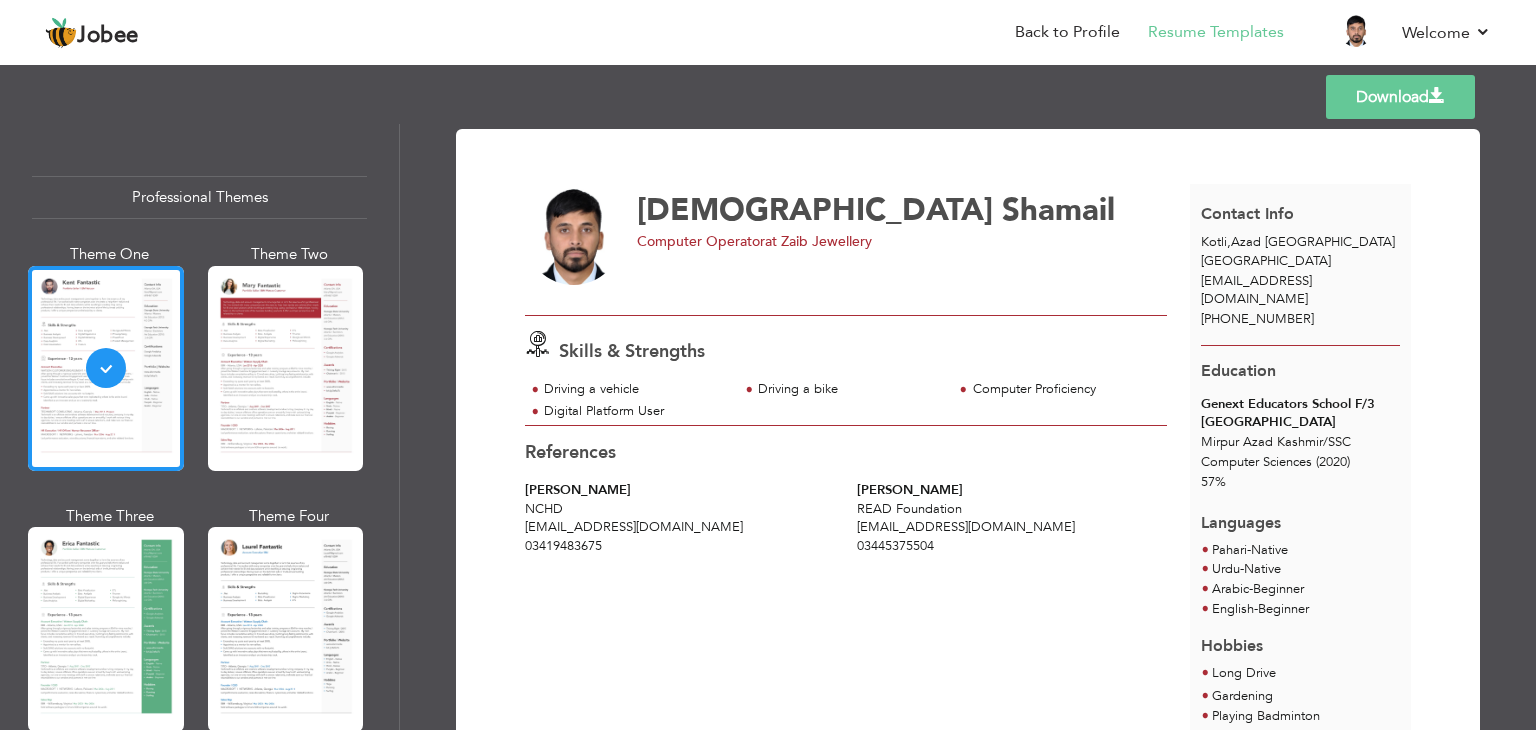 click on "Download" at bounding box center [1400, 97] 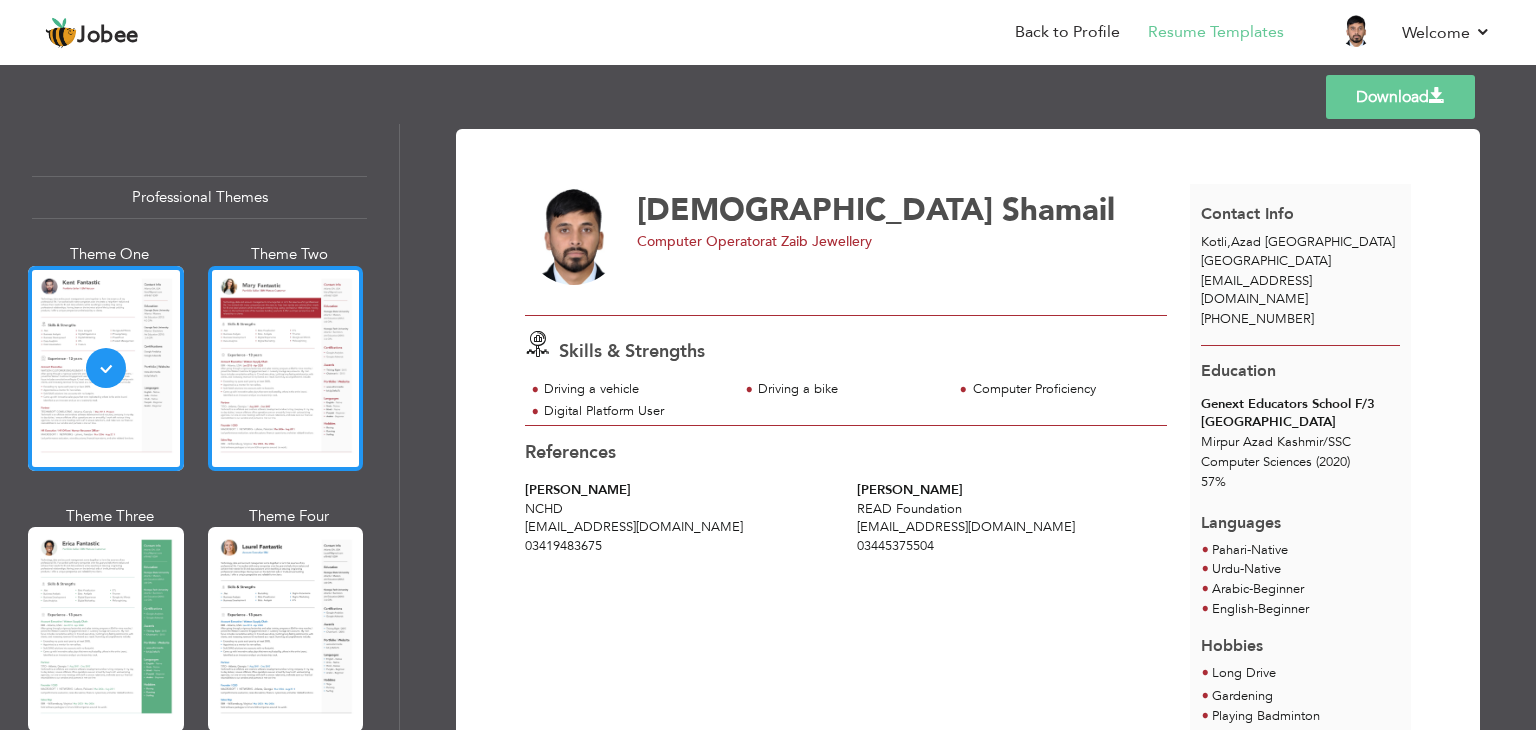 click at bounding box center (286, 368) 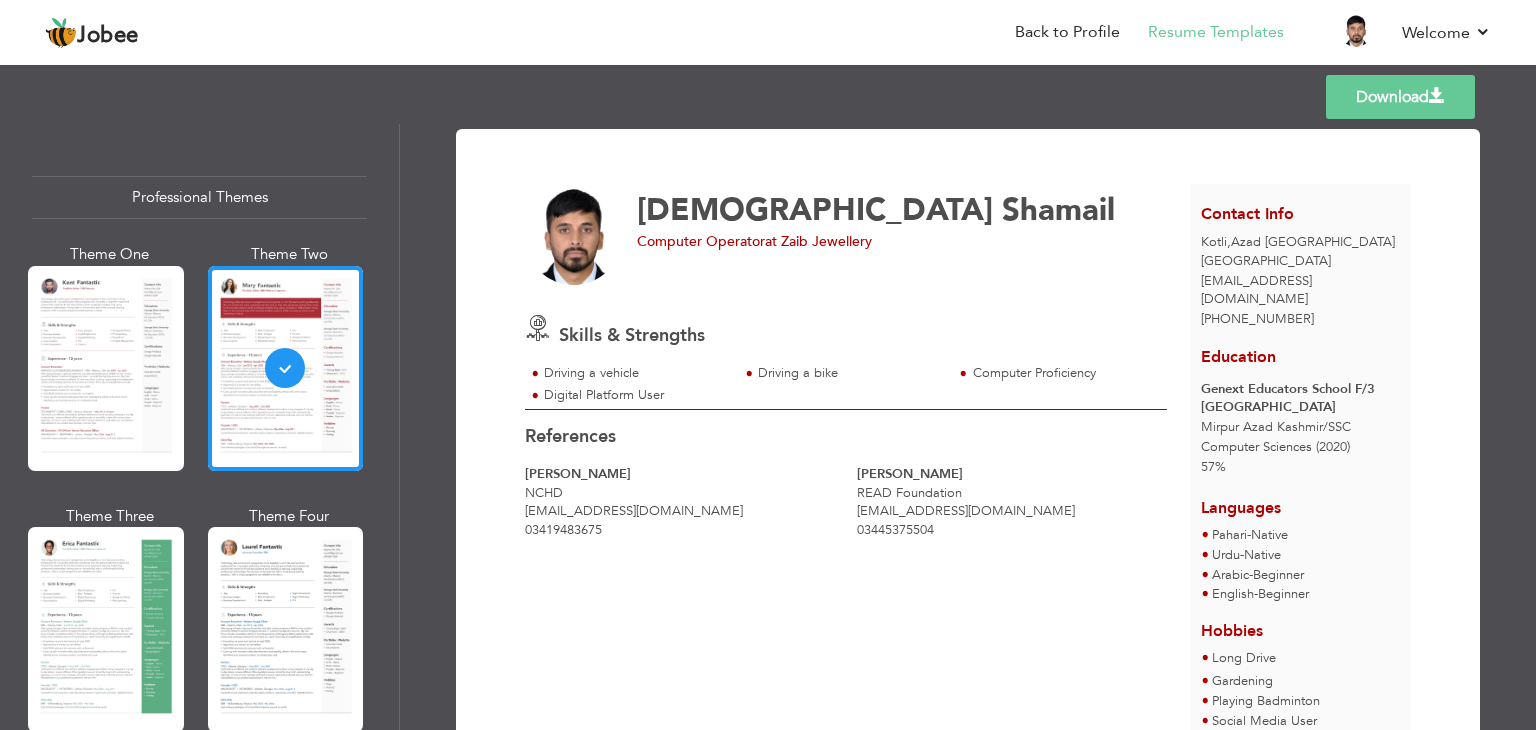 click on "Download" at bounding box center [1400, 97] 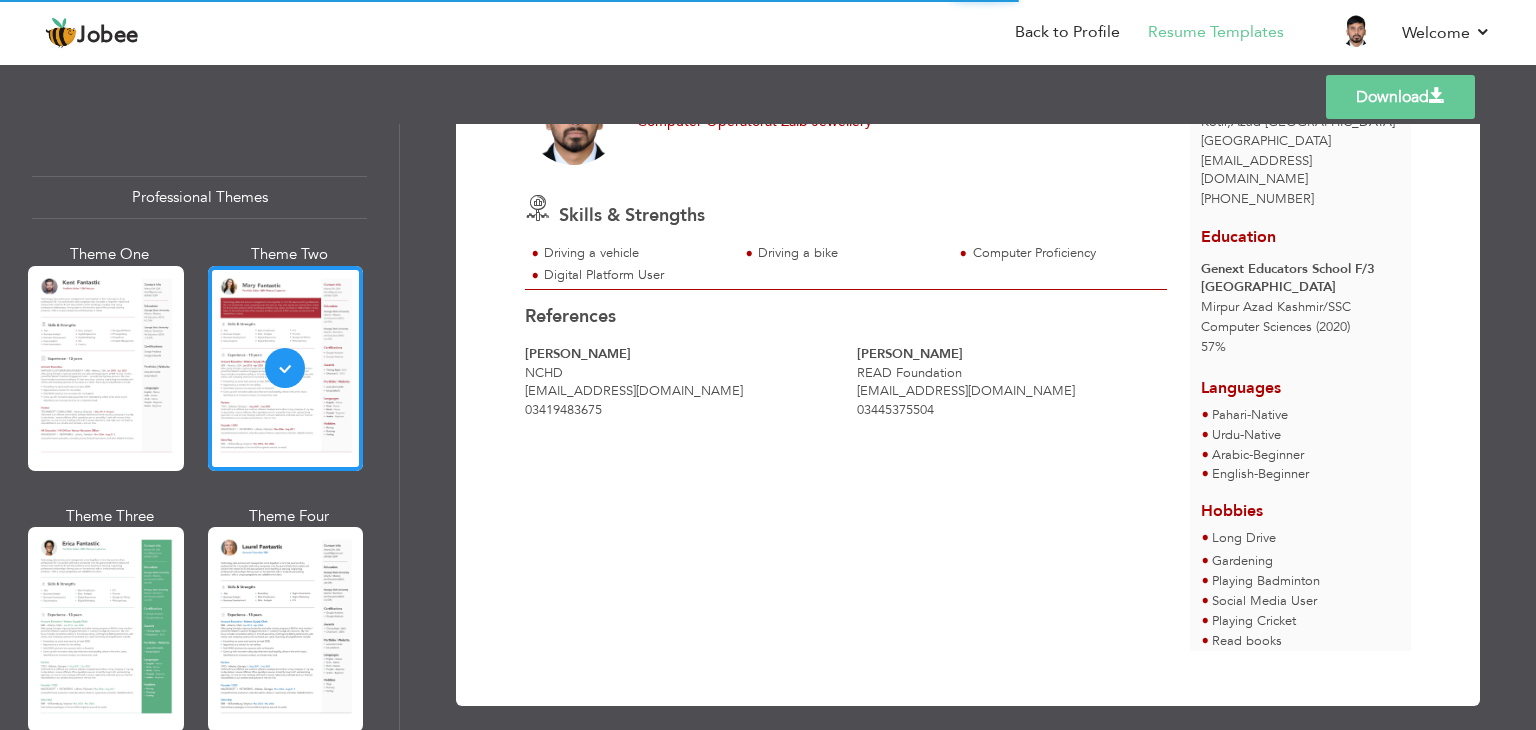 scroll, scrollTop: 0, scrollLeft: 0, axis: both 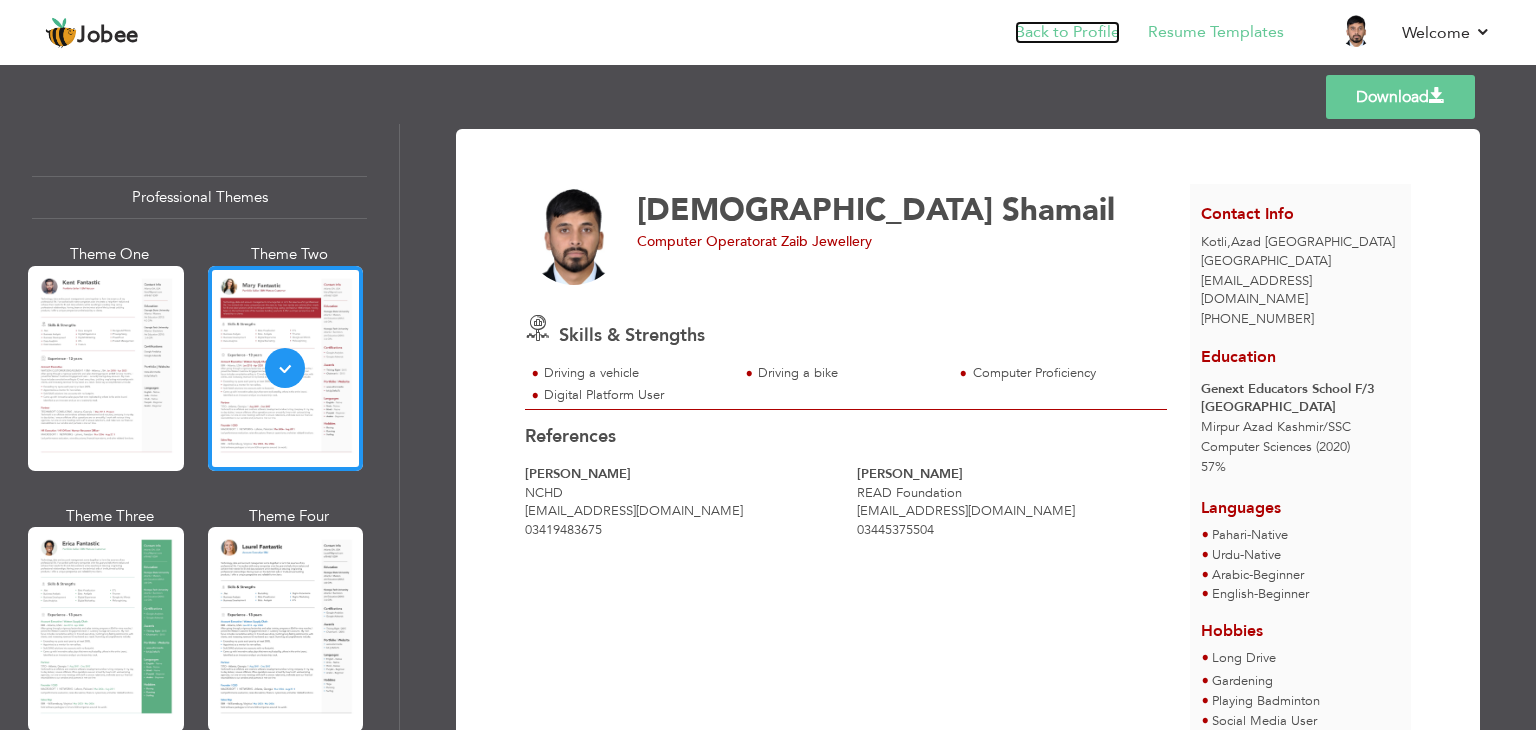 click on "Back to Profile" at bounding box center (1067, 32) 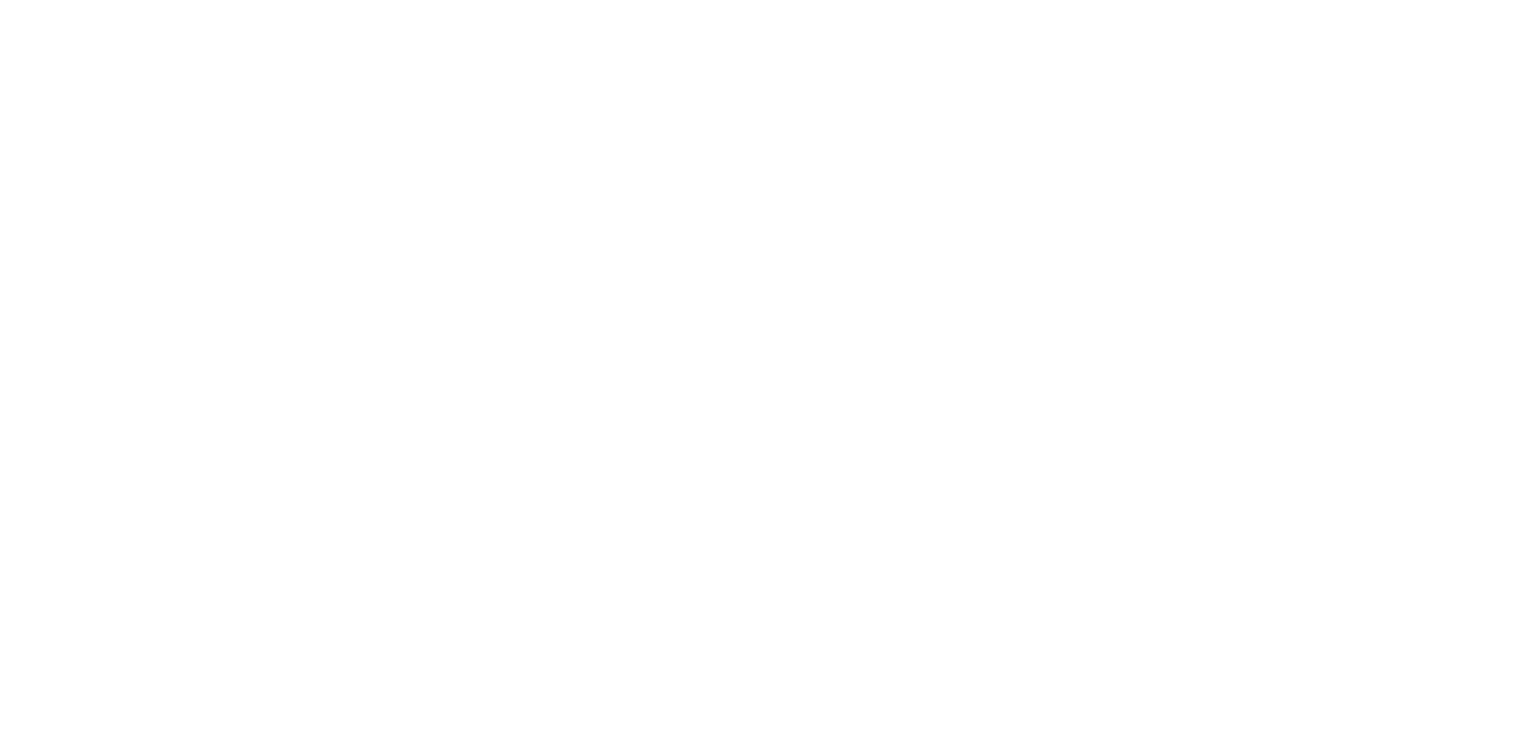 scroll, scrollTop: 0, scrollLeft: 0, axis: both 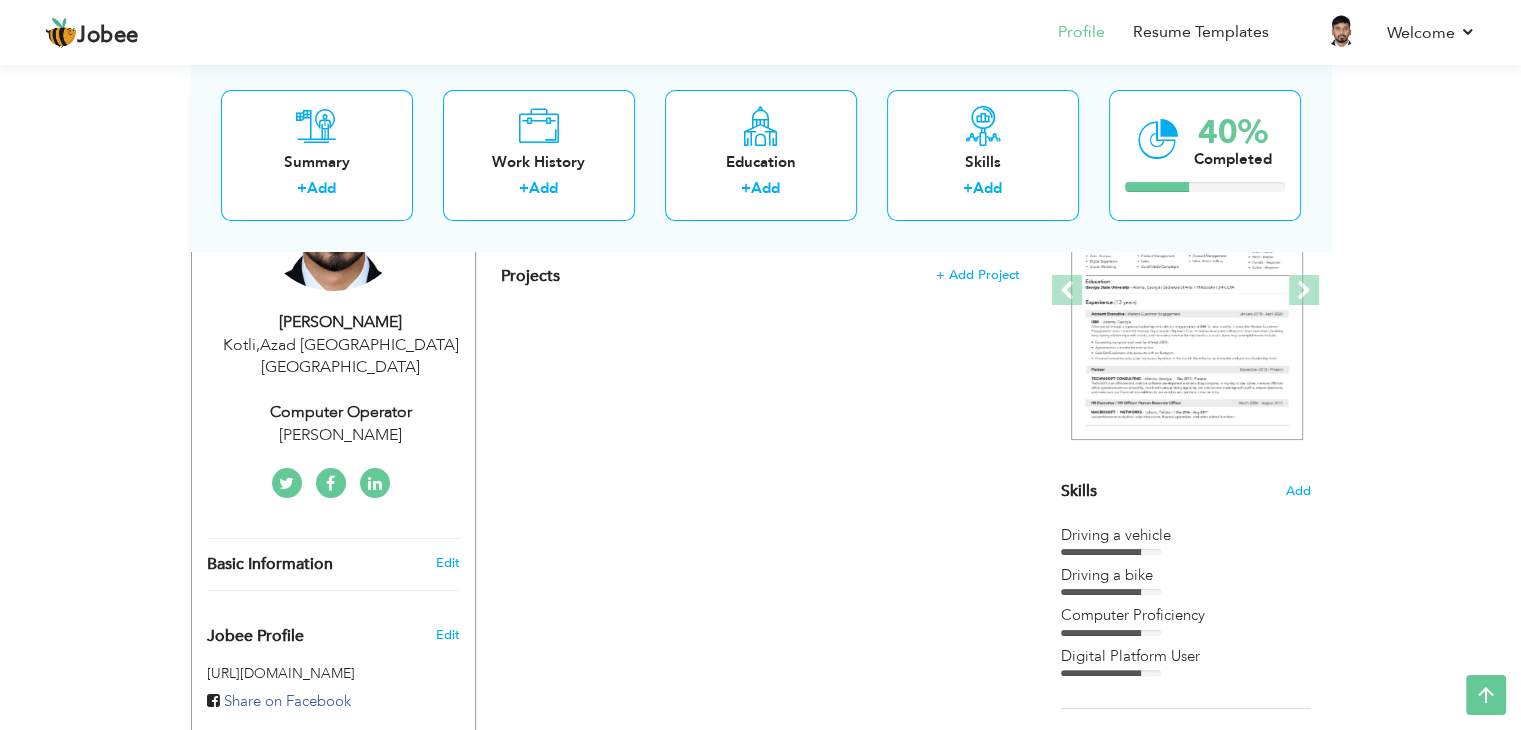 click on "[GEOGRAPHIC_DATA] ,  [GEOGRAPHIC_DATA] [GEOGRAPHIC_DATA] [GEOGRAPHIC_DATA]" at bounding box center (341, 357) 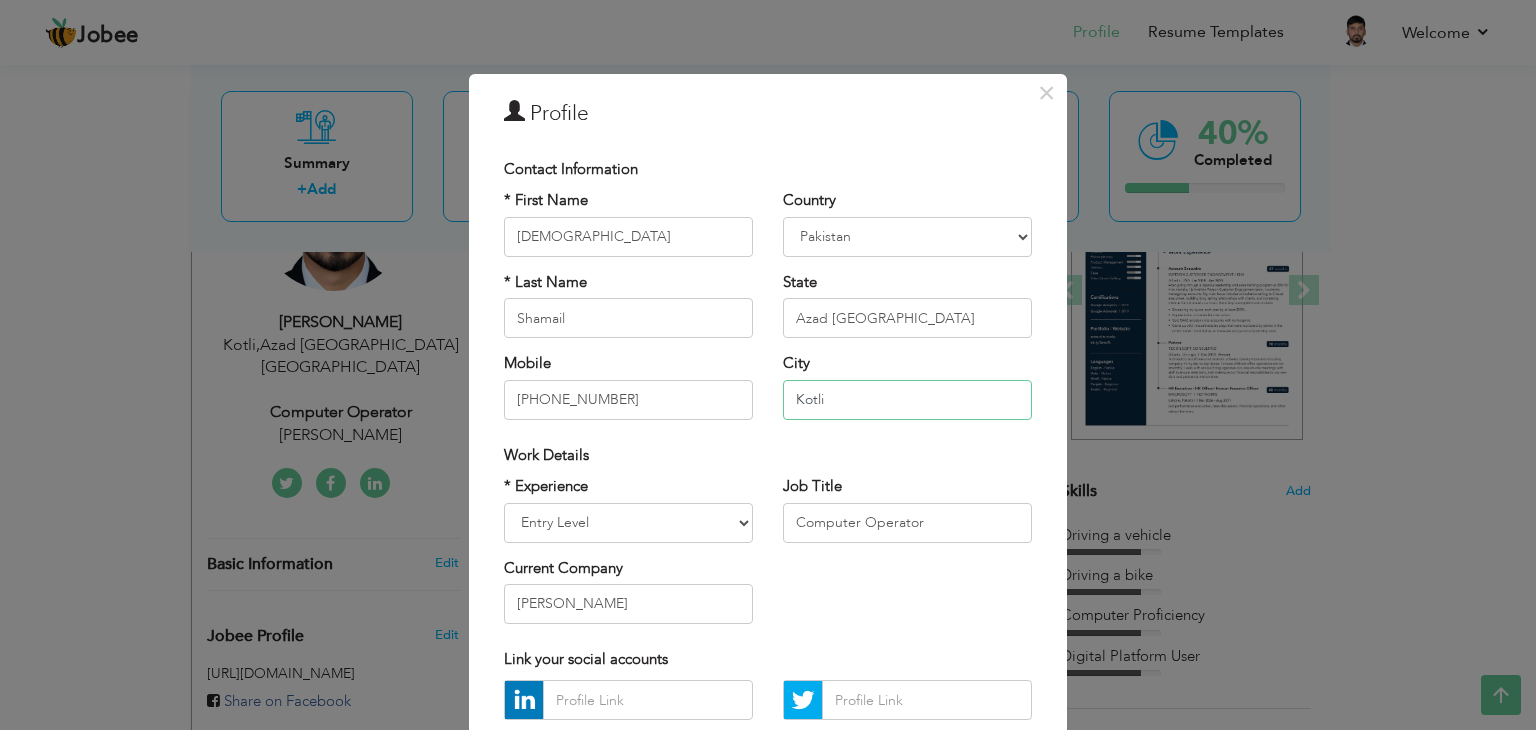 click on "Kotli" at bounding box center [907, 400] 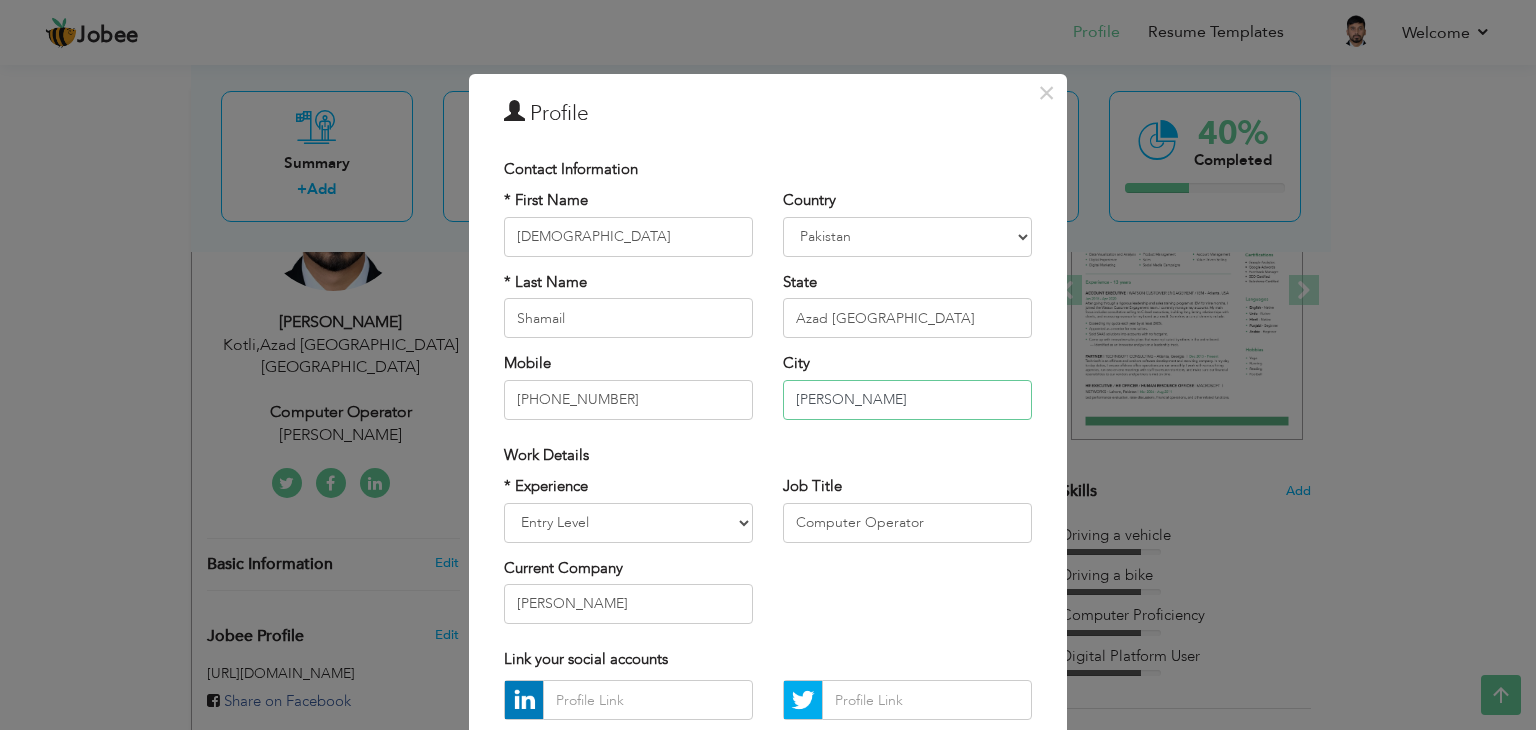 type on "[PERSON_NAME]" 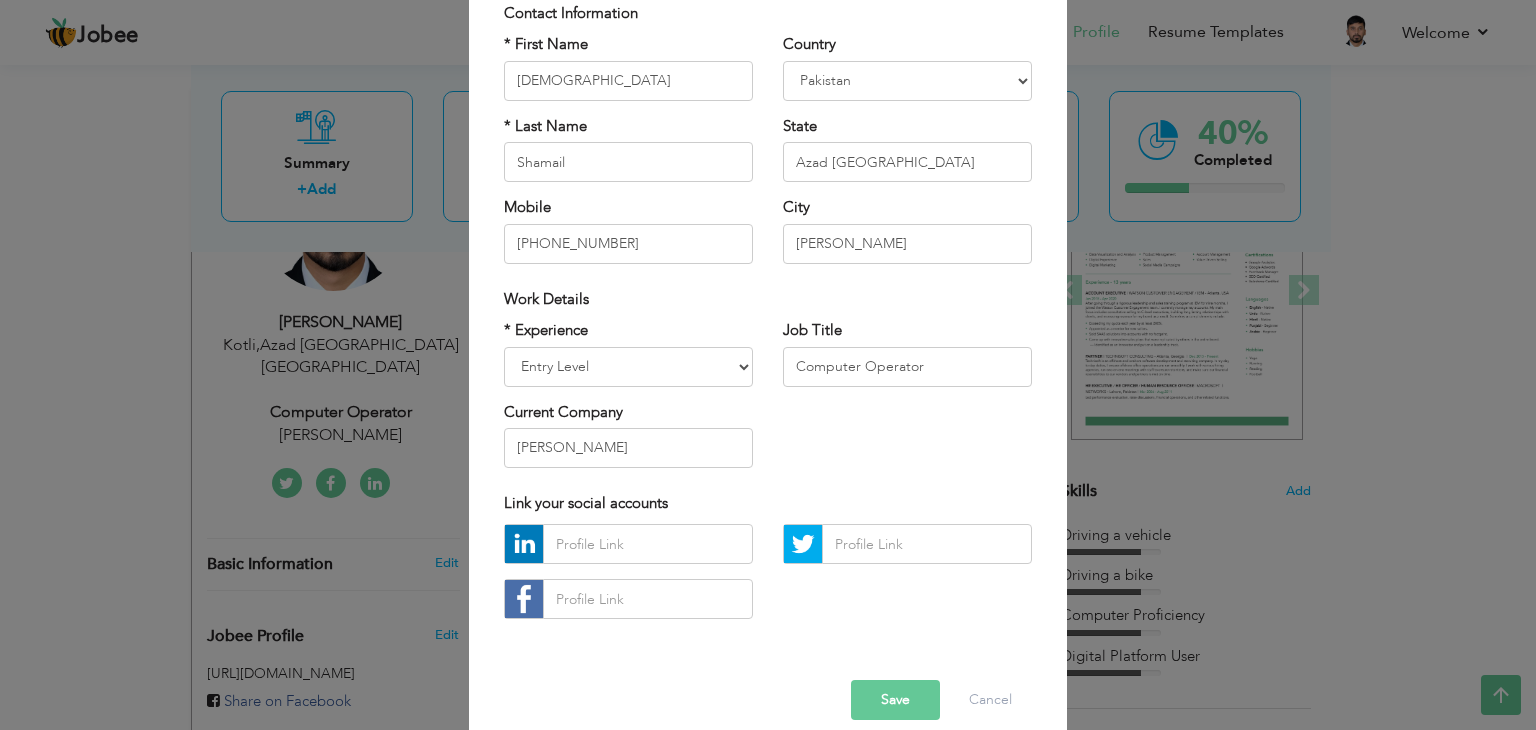 scroll, scrollTop: 181, scrollLeft: 0, axis: vertical 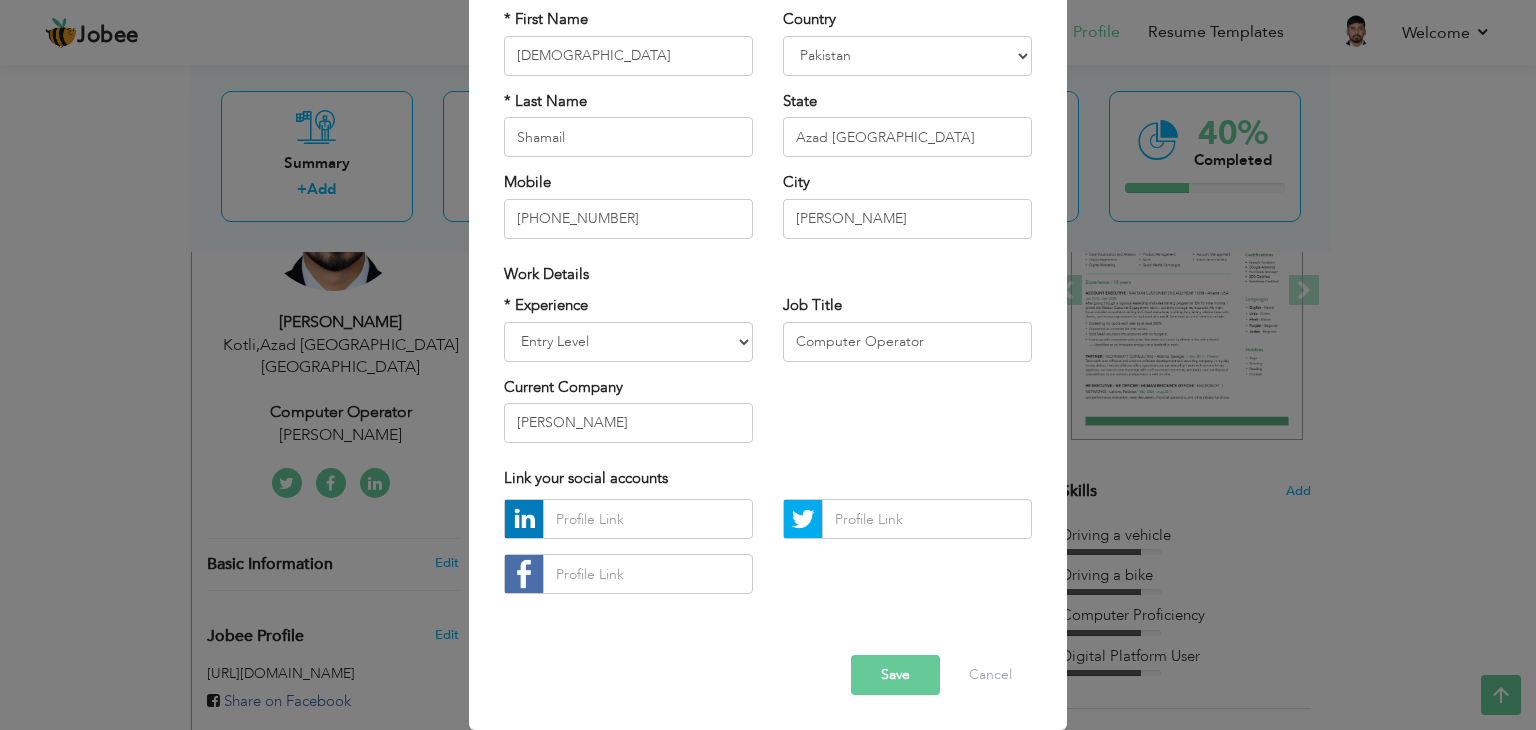 click on "Save" at bounding box center [895, 675] 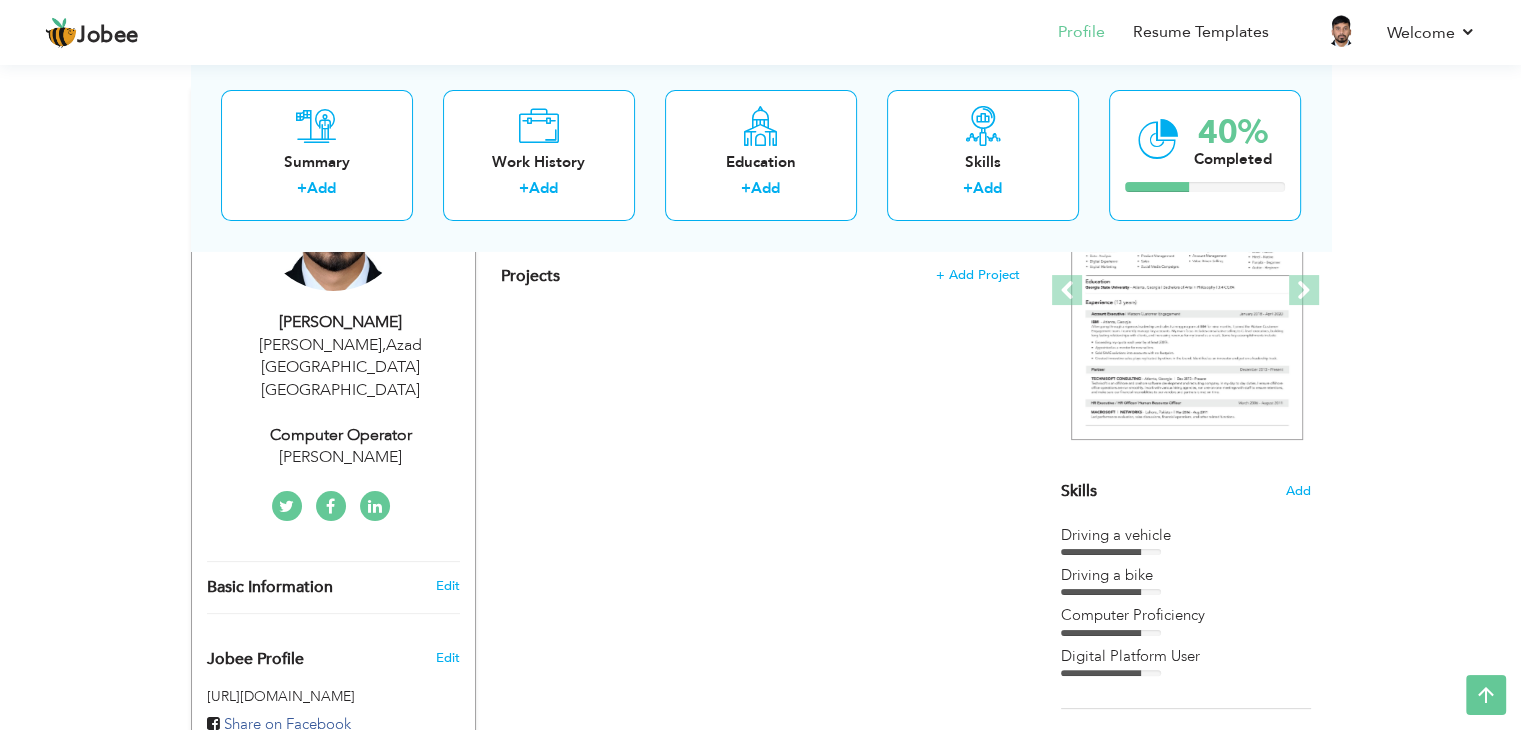 click on "Computer Operator" at bounding box center (341, 435) 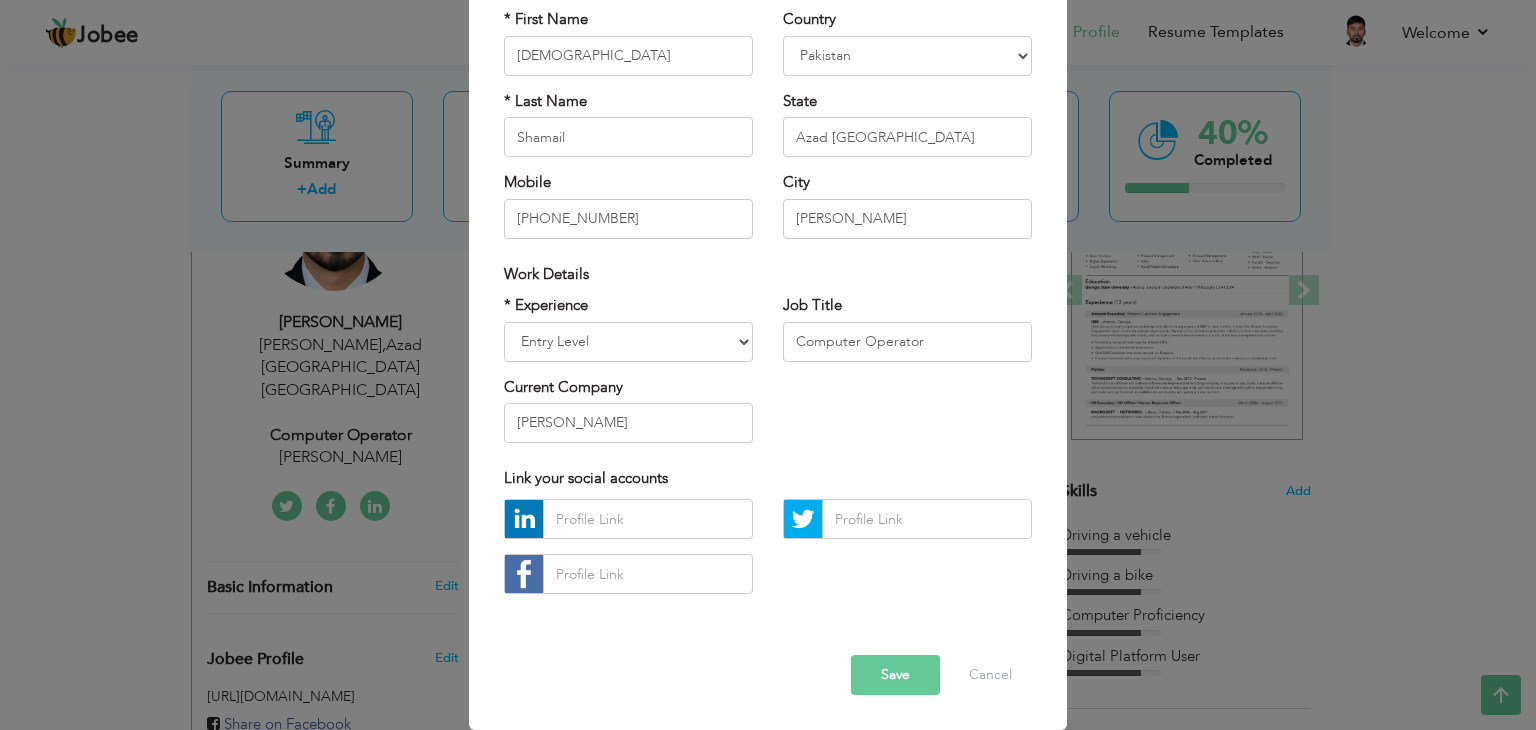 scroll, scrollTop: 0, scrollLeft: 0, axis: both 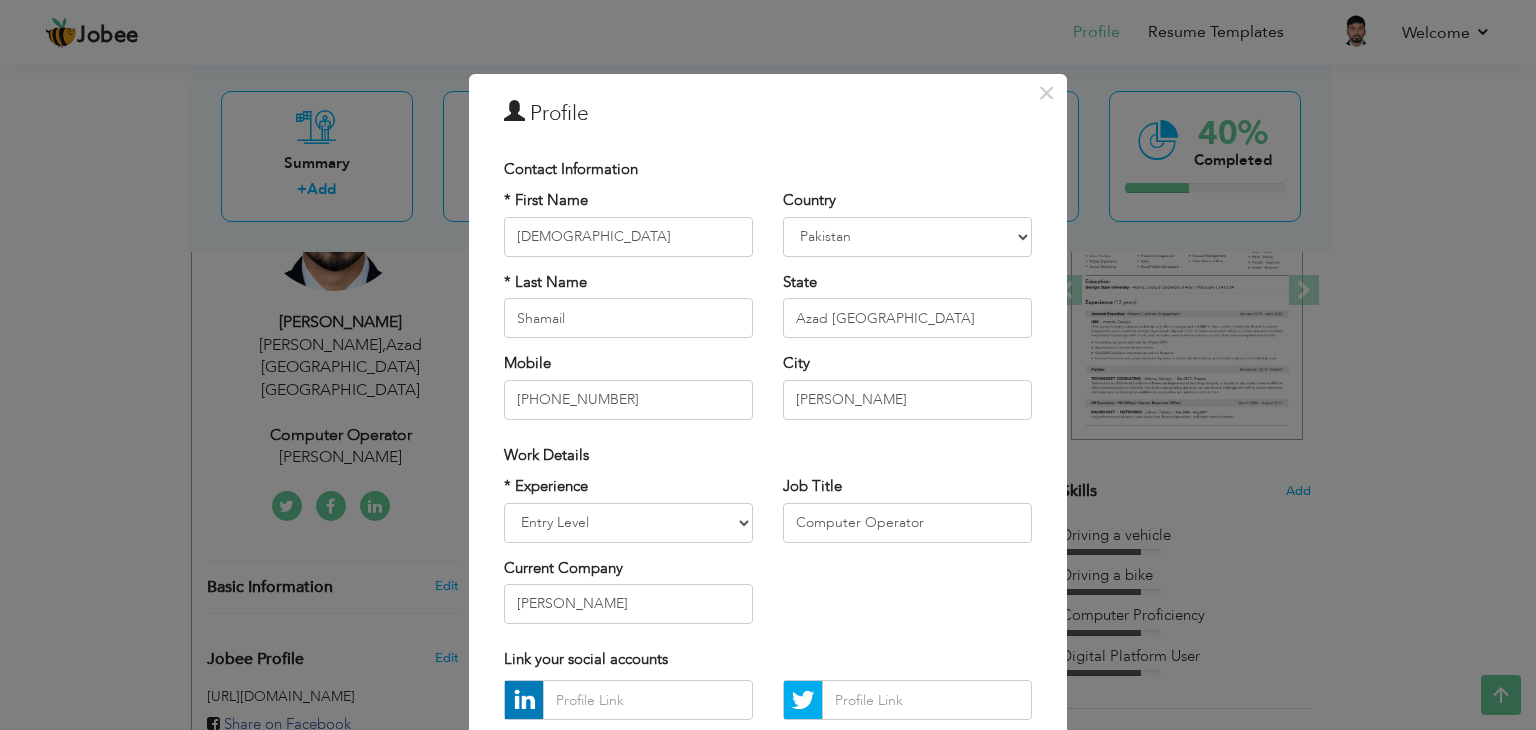 click on "Jobee
Profile
Resume Templates
Resume Templates
Cover Letters
About
My Resume
Welcome
Settings
Log off
Muhammad" at bounding box center (768, 602) 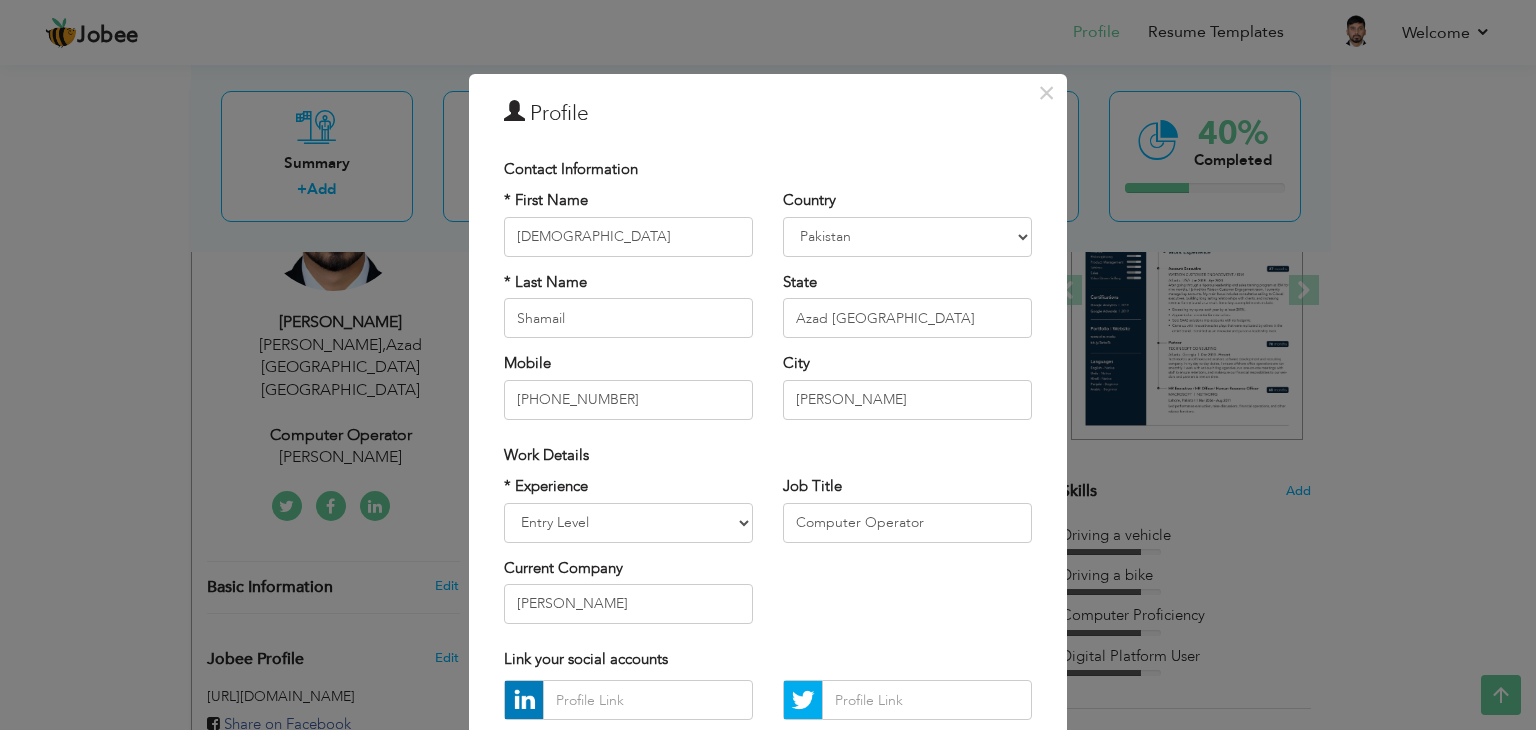 click on "×
Profile
Contact Information
* First Name
Muhammad
* Last Name
Aruba" at bounding box center [768, 365] 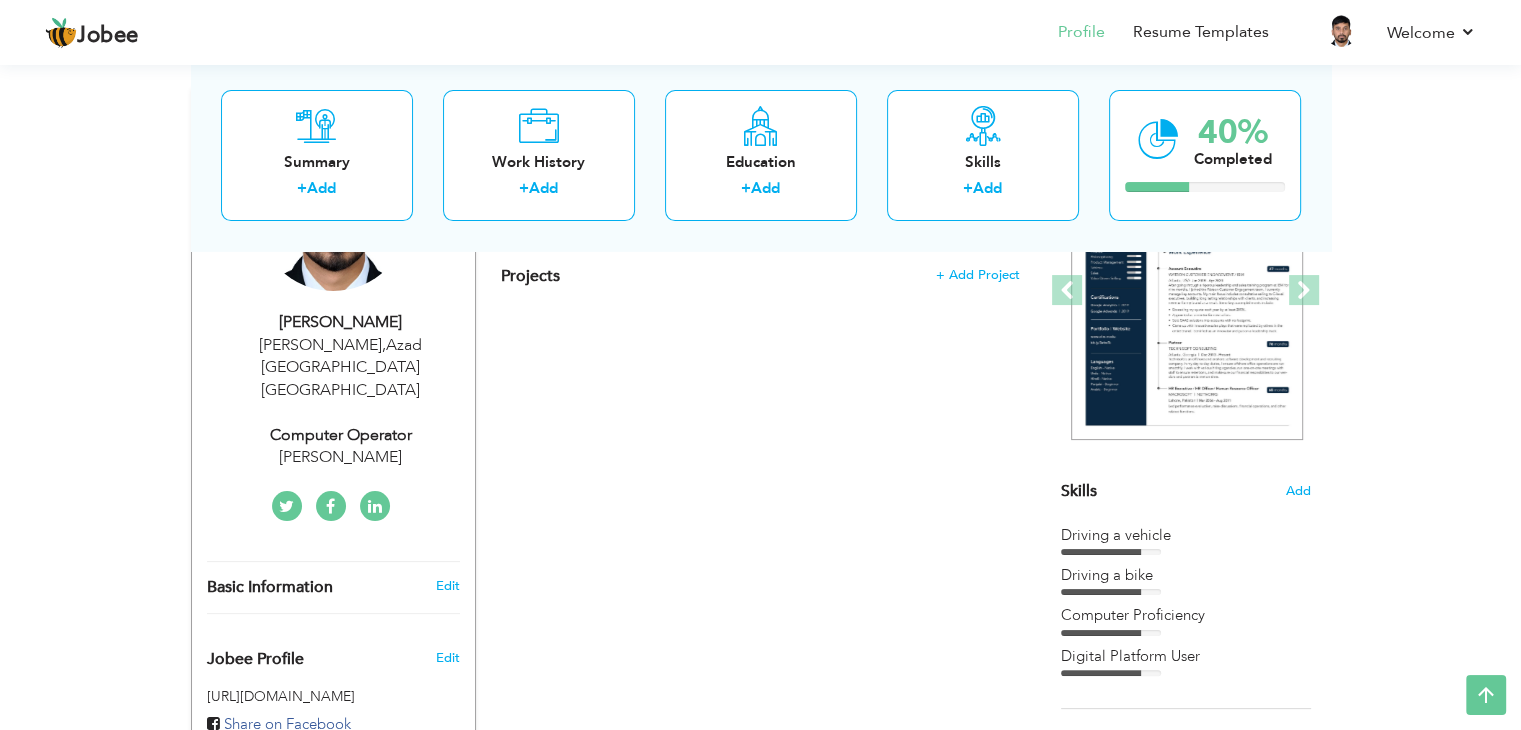 click on "Computer Operator" at bounding box center [341, 435] 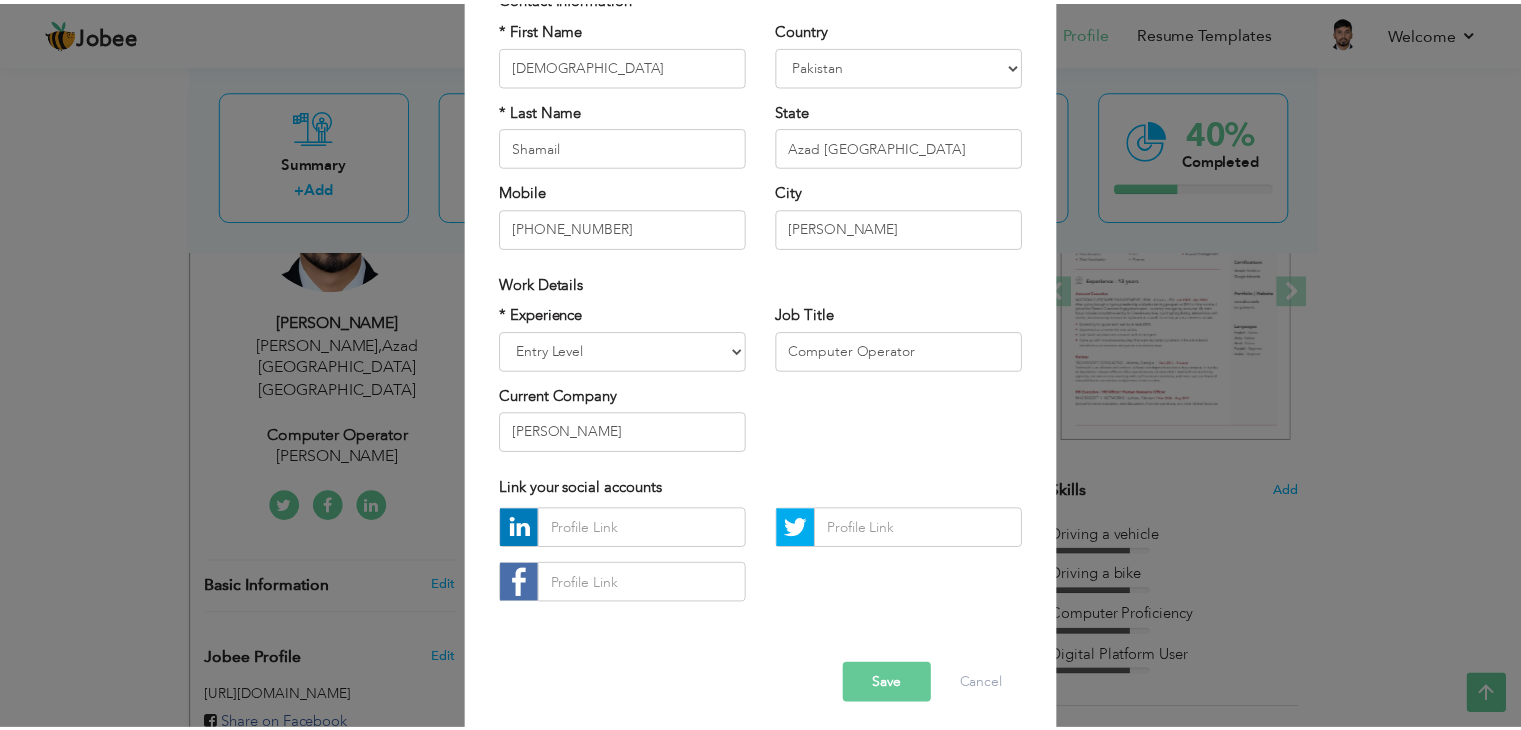 scroll, scrollTop: 181, scrollLeft: 0, axis: vertical 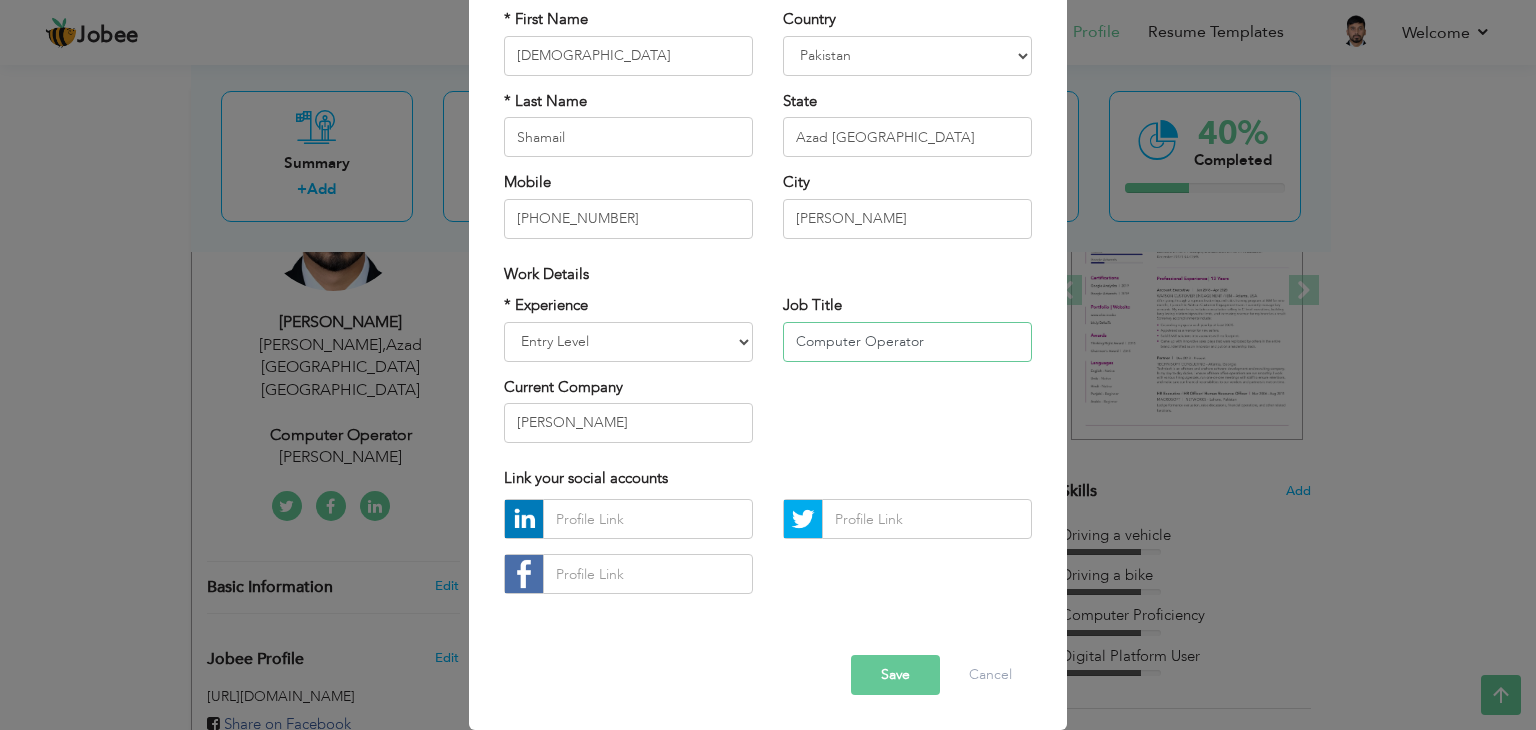 click on "Computer Operator" at bounding box center [907, 342] 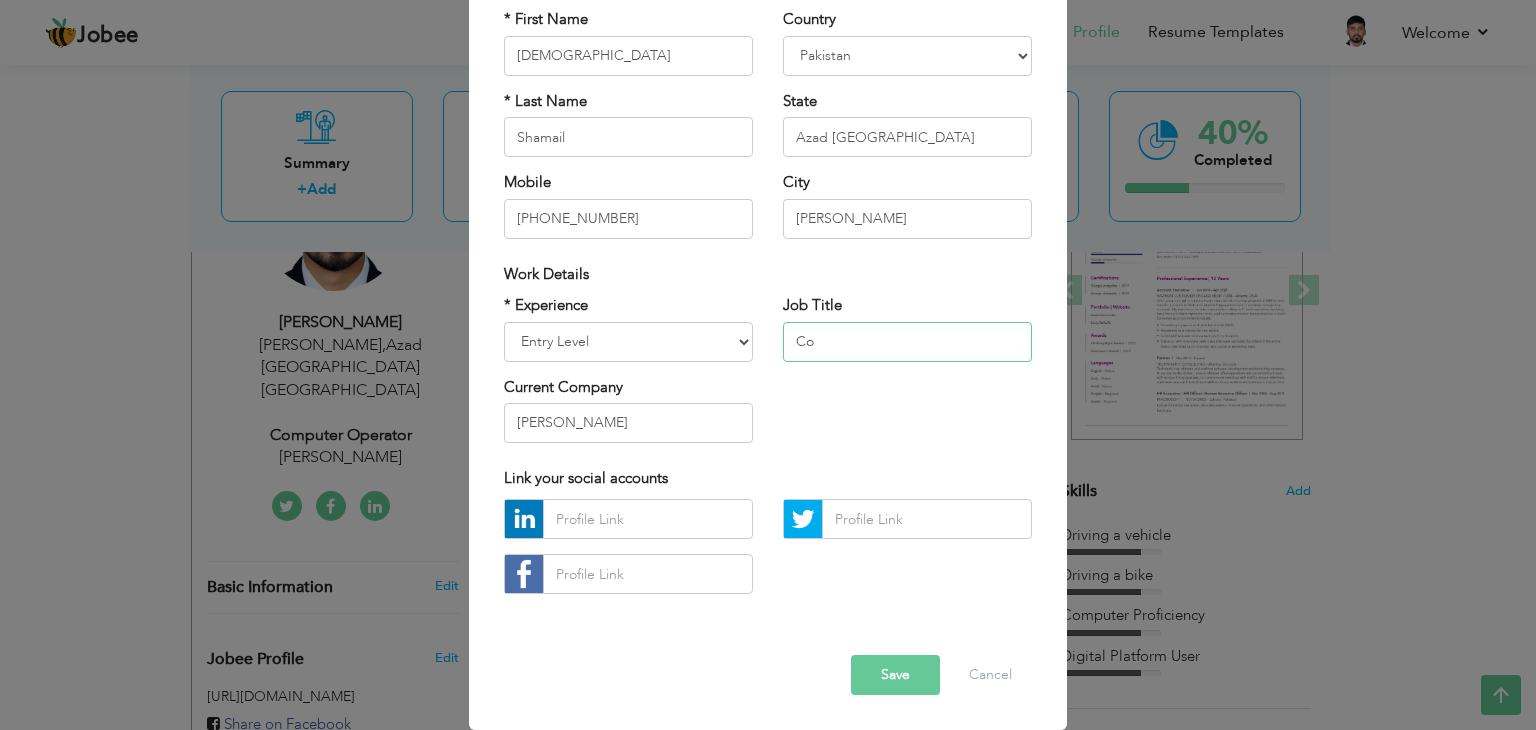 type on "C" 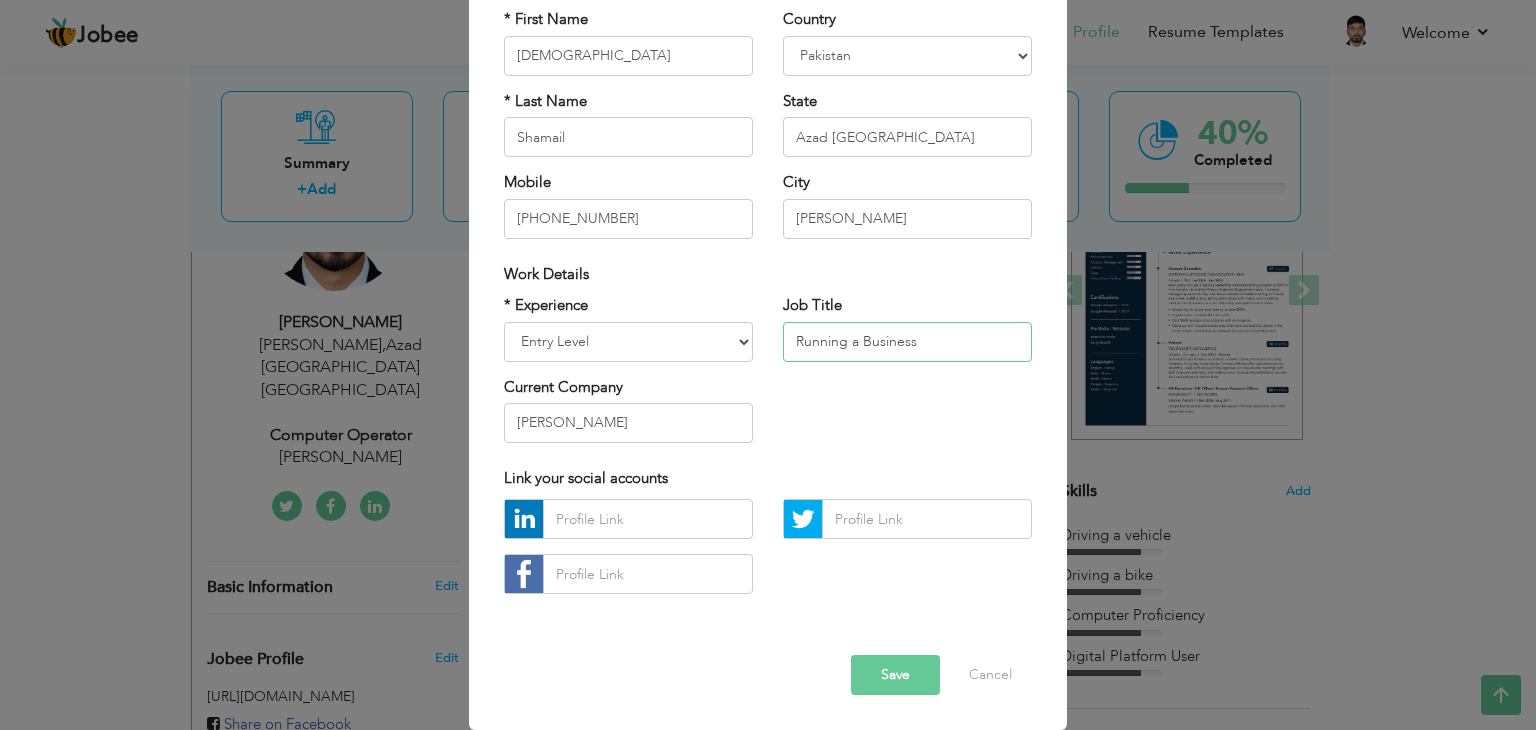 type on "Running a Business" 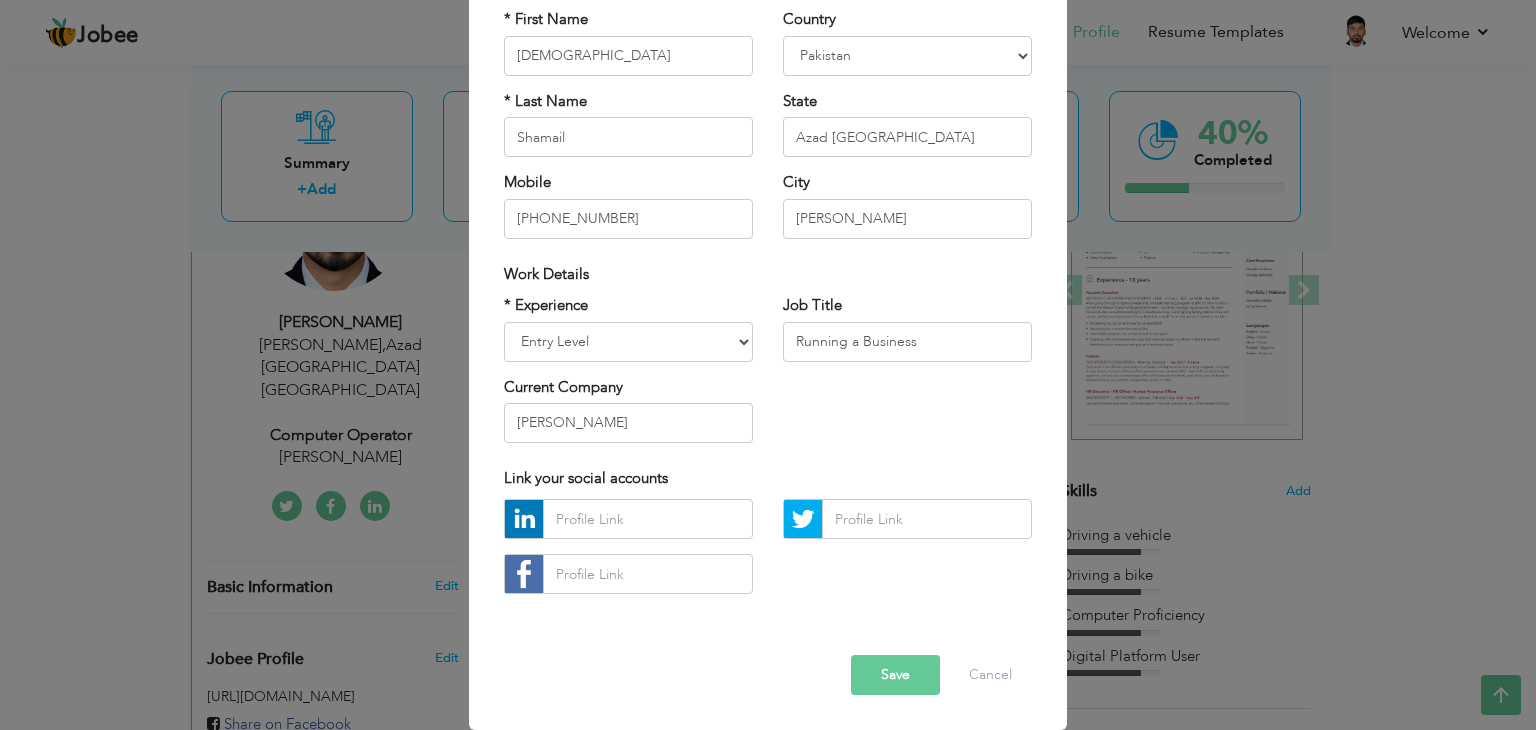 click on "Save" at bounding box center (895, 675) 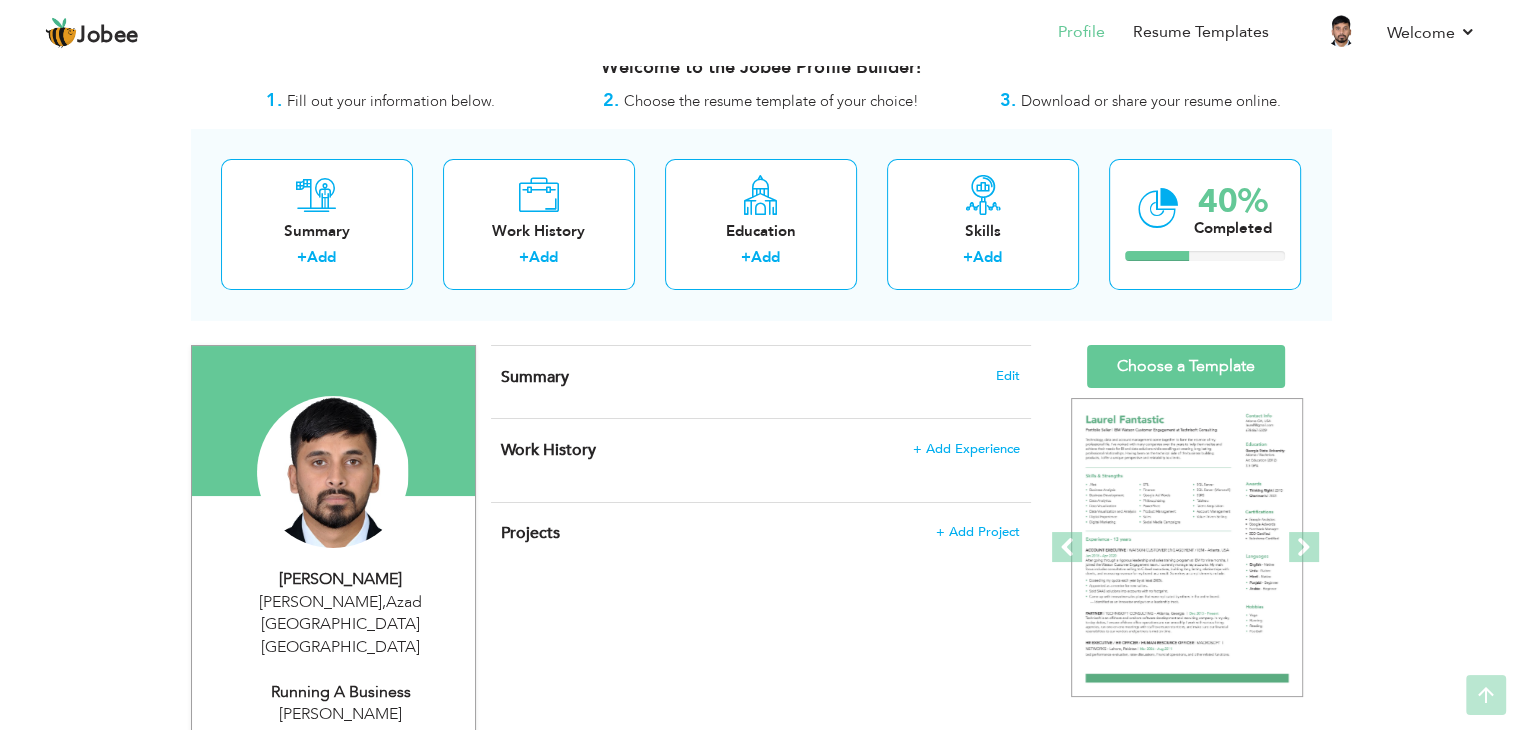 scroll, scrollTop: 16, scrollLeft: 0, axis: vertical 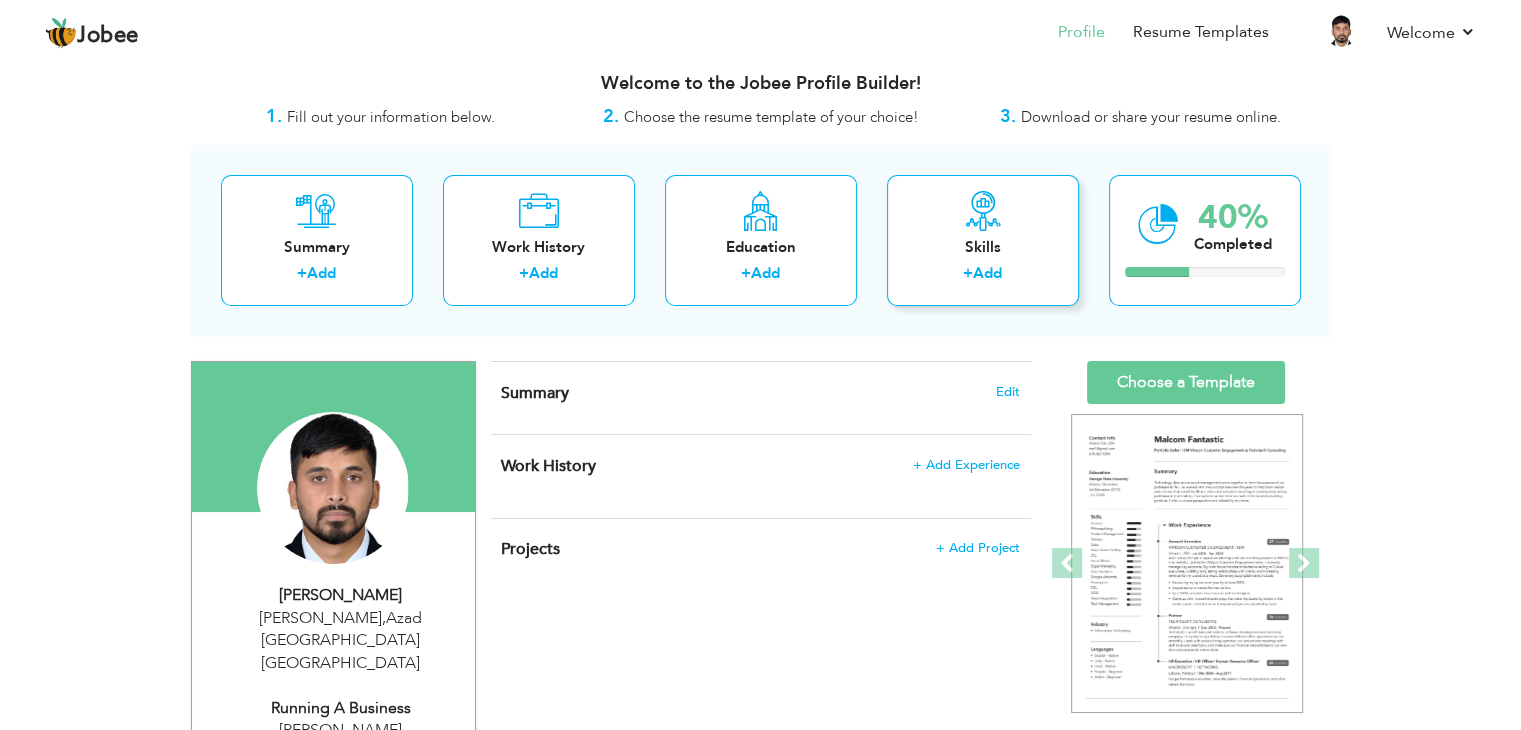 click on "Skills" at bounding box center [983, 247] 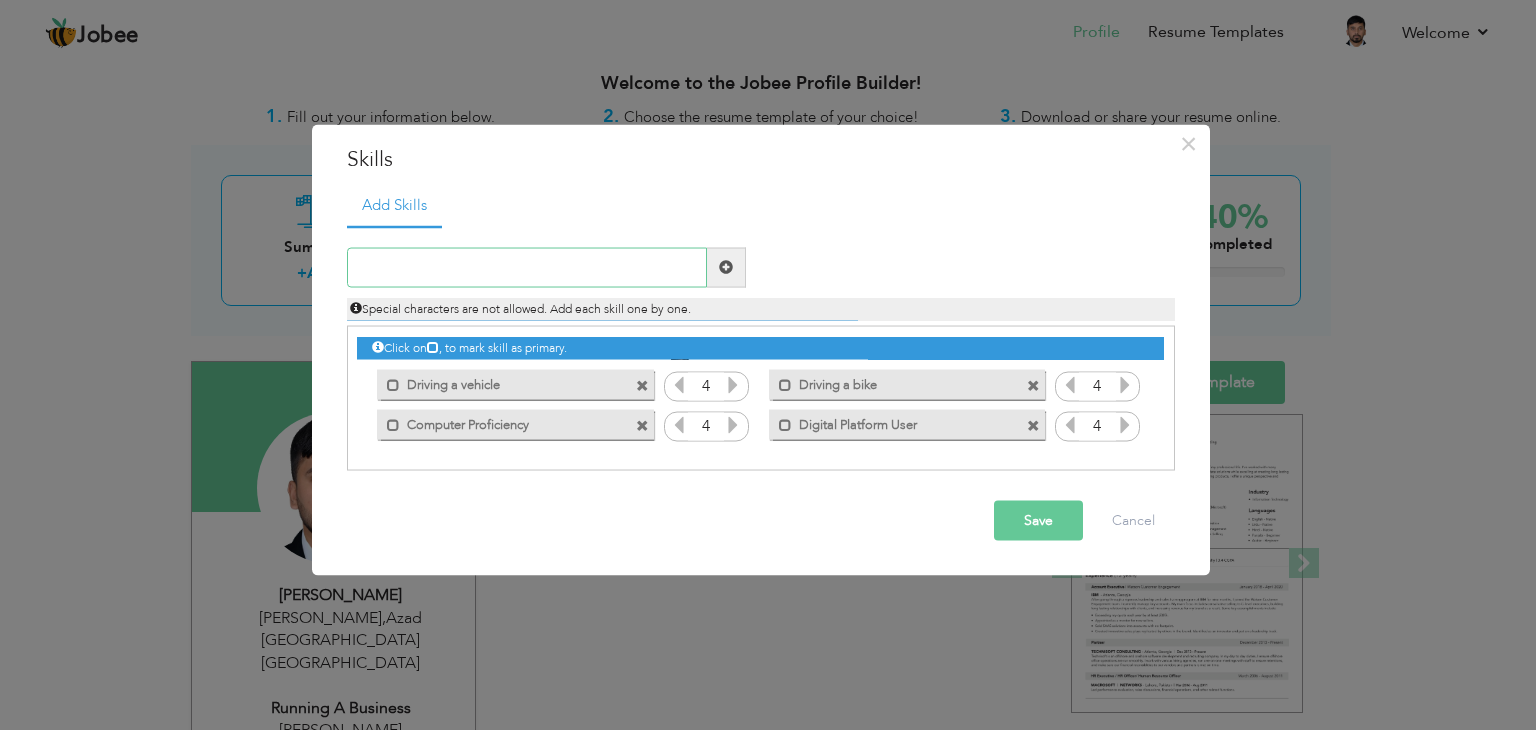 click at bounding box center [527, 267] 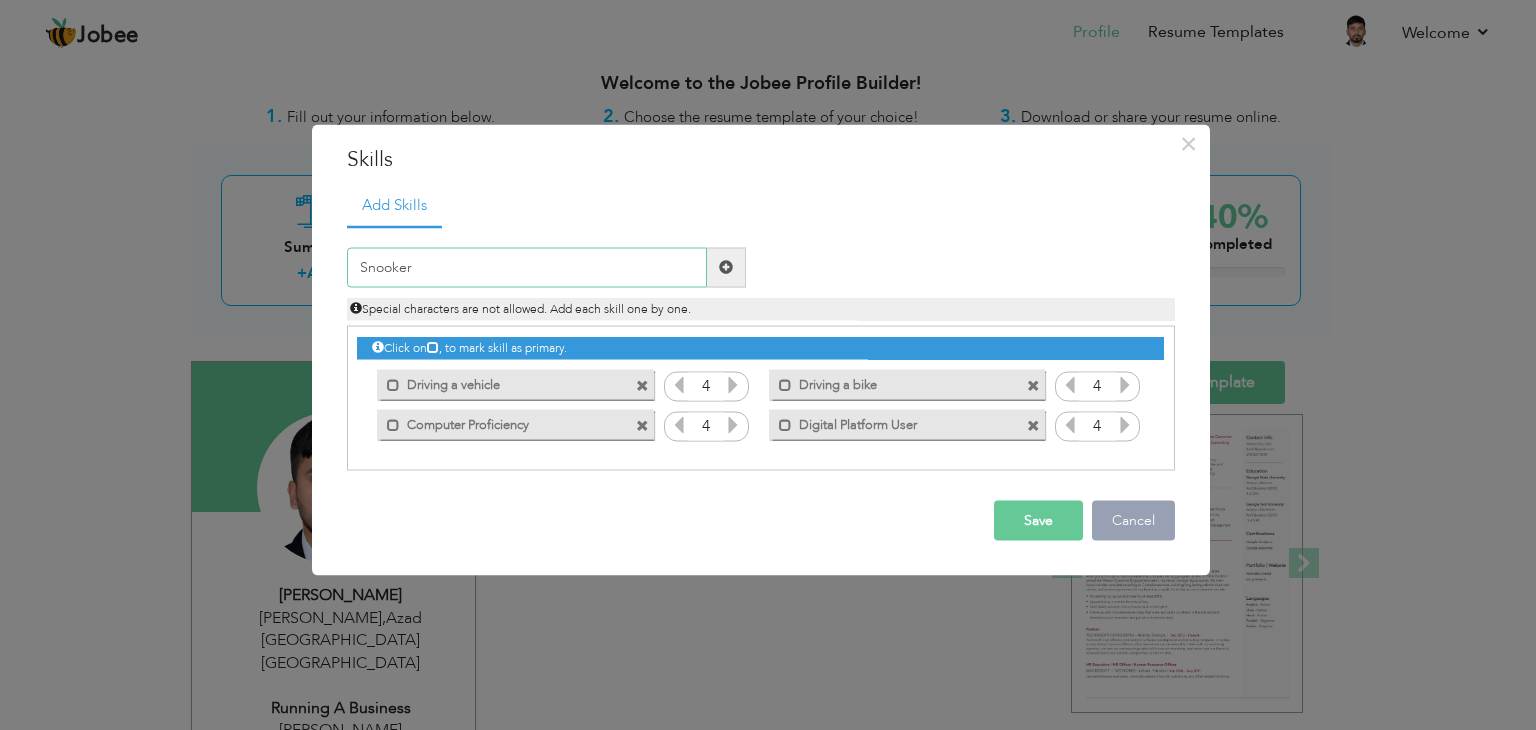 type on "Snooker" 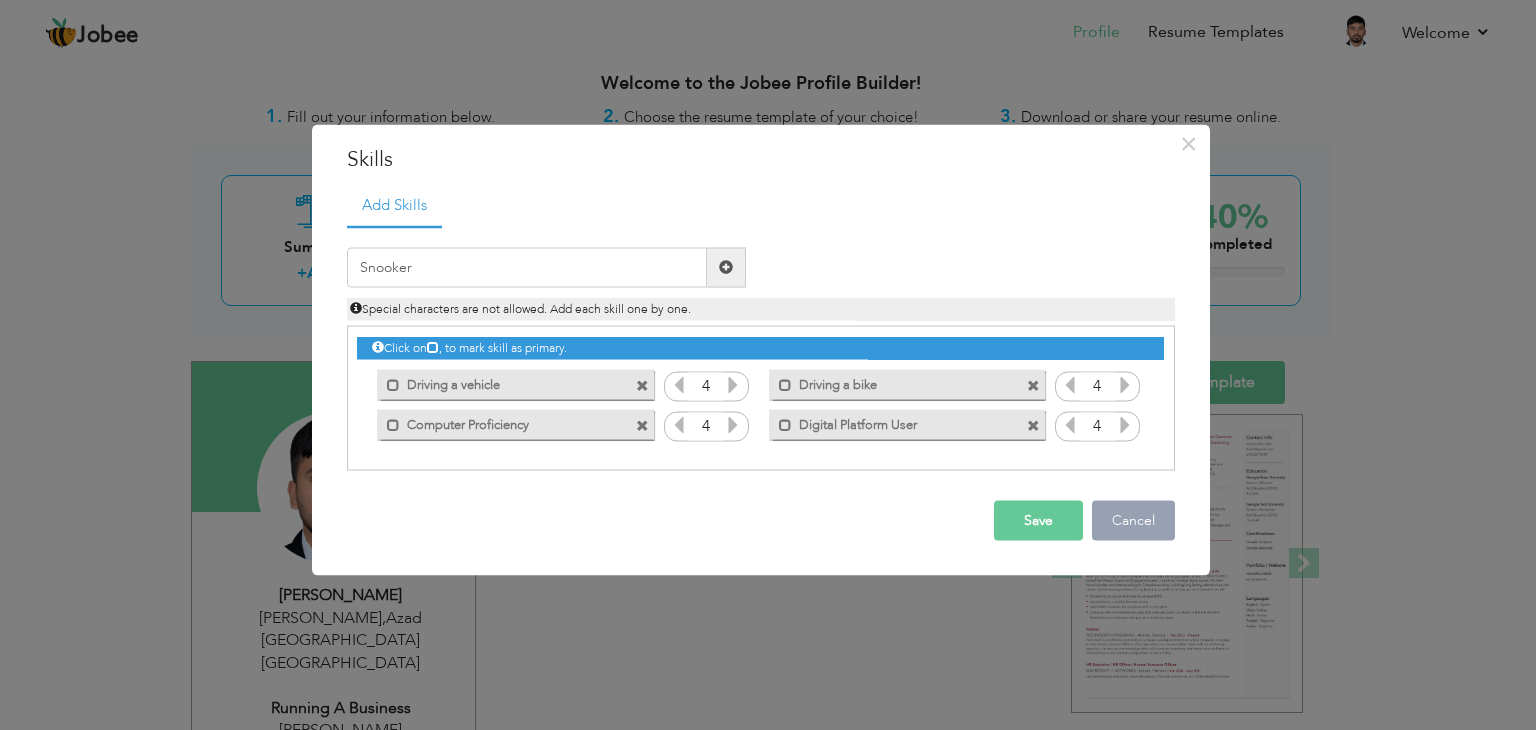 click on "Cancel" at bounding box center (1133, 520) 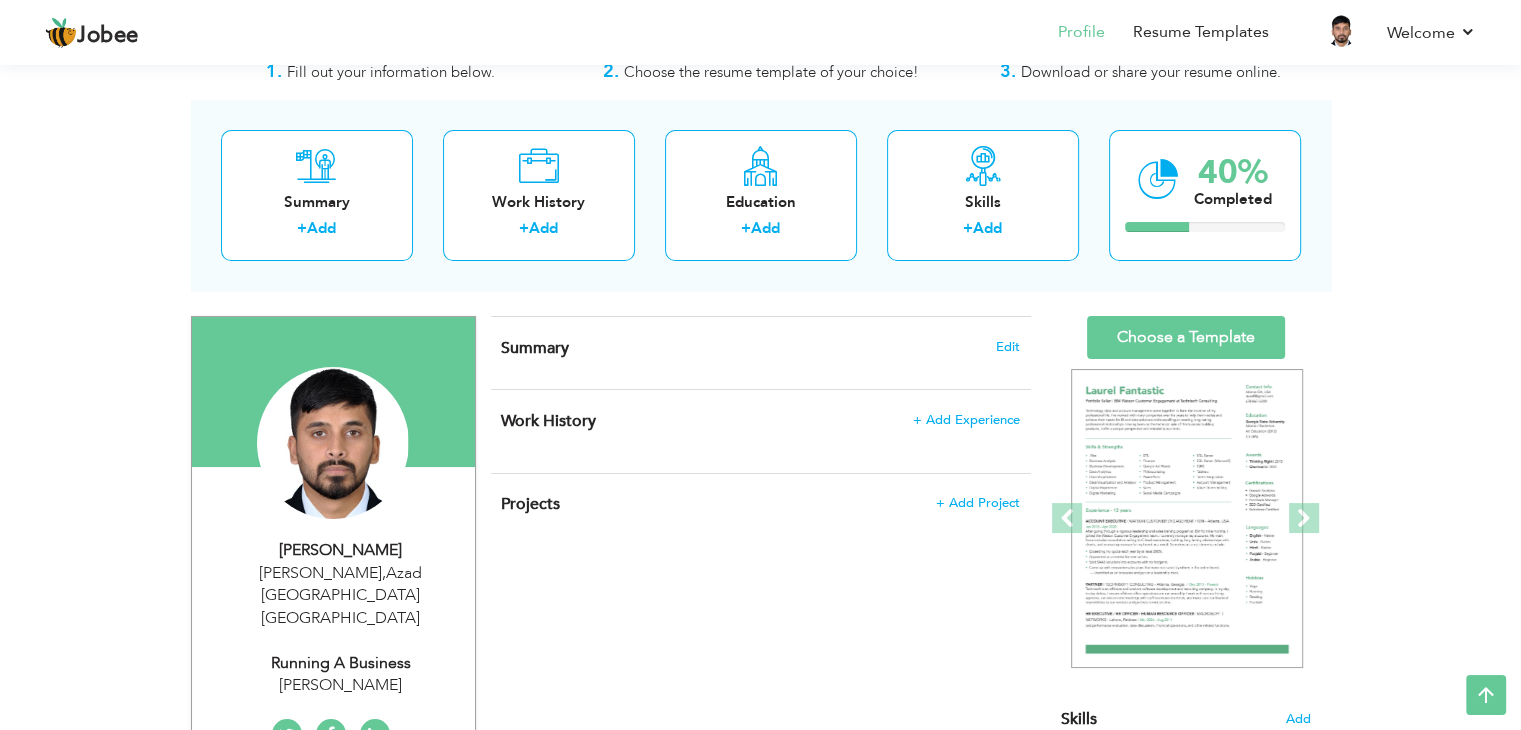 scroll, scrollTop: 44, scrollLeft: 0, axis: vertical 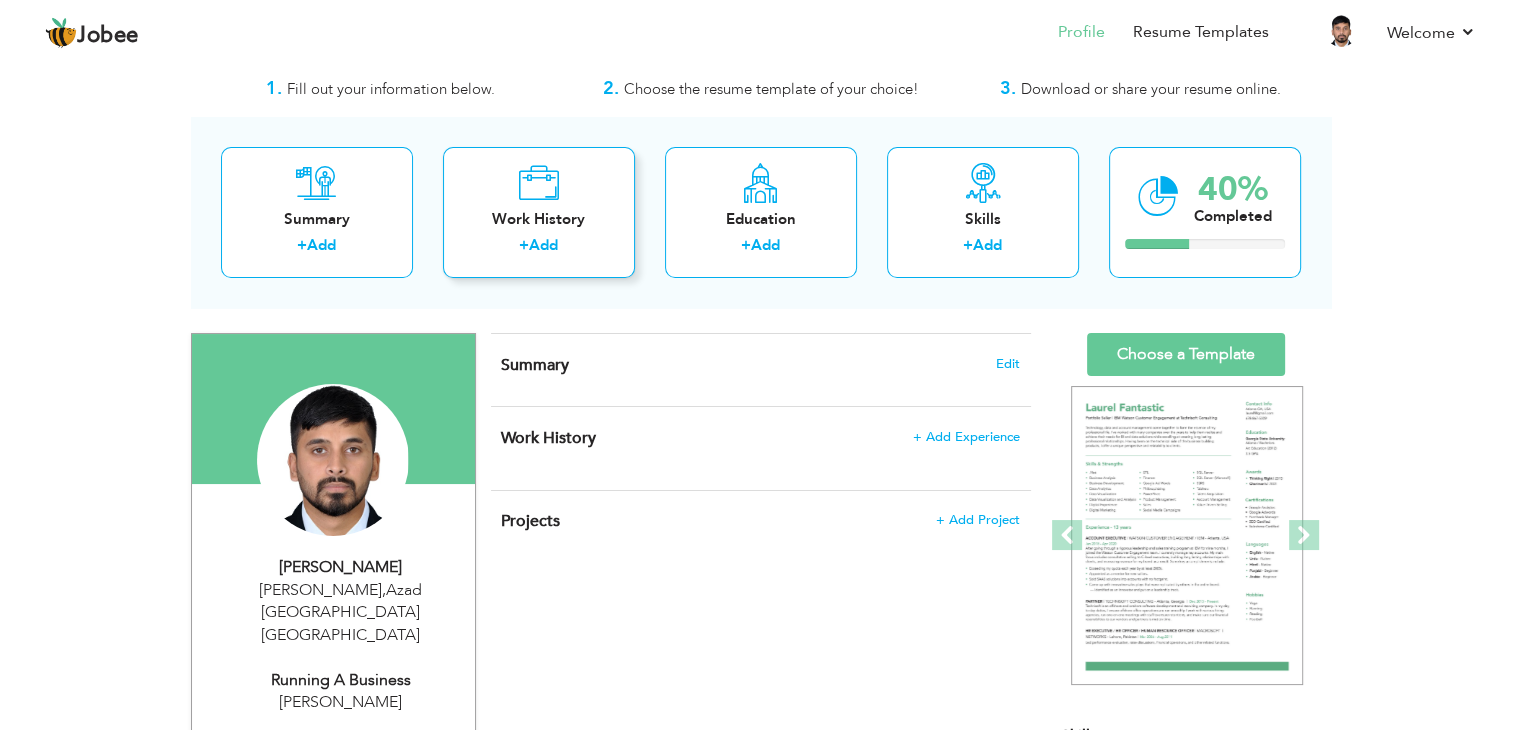 click on "+  Add" at bounding box center [539, 248] 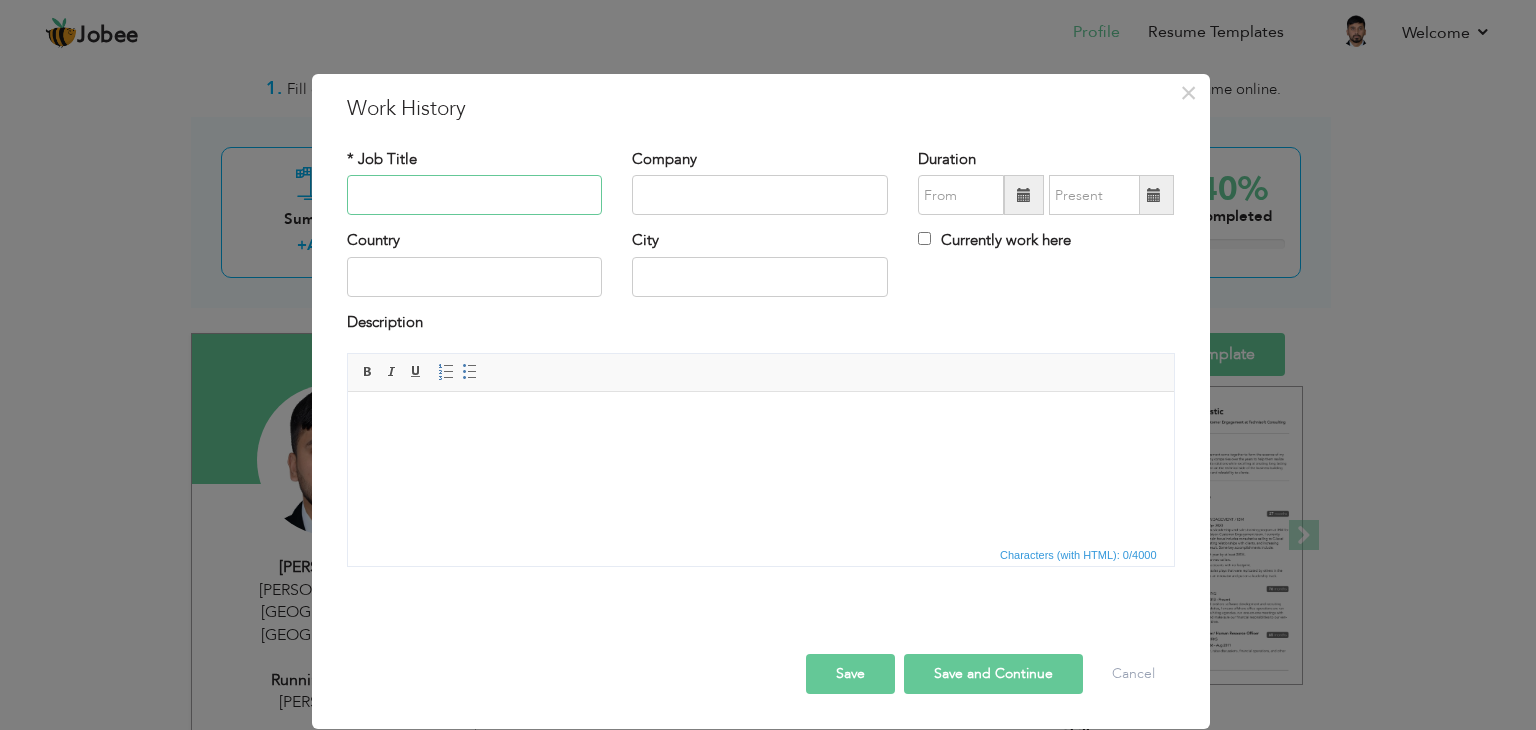 click at bounding box center [475, 195] 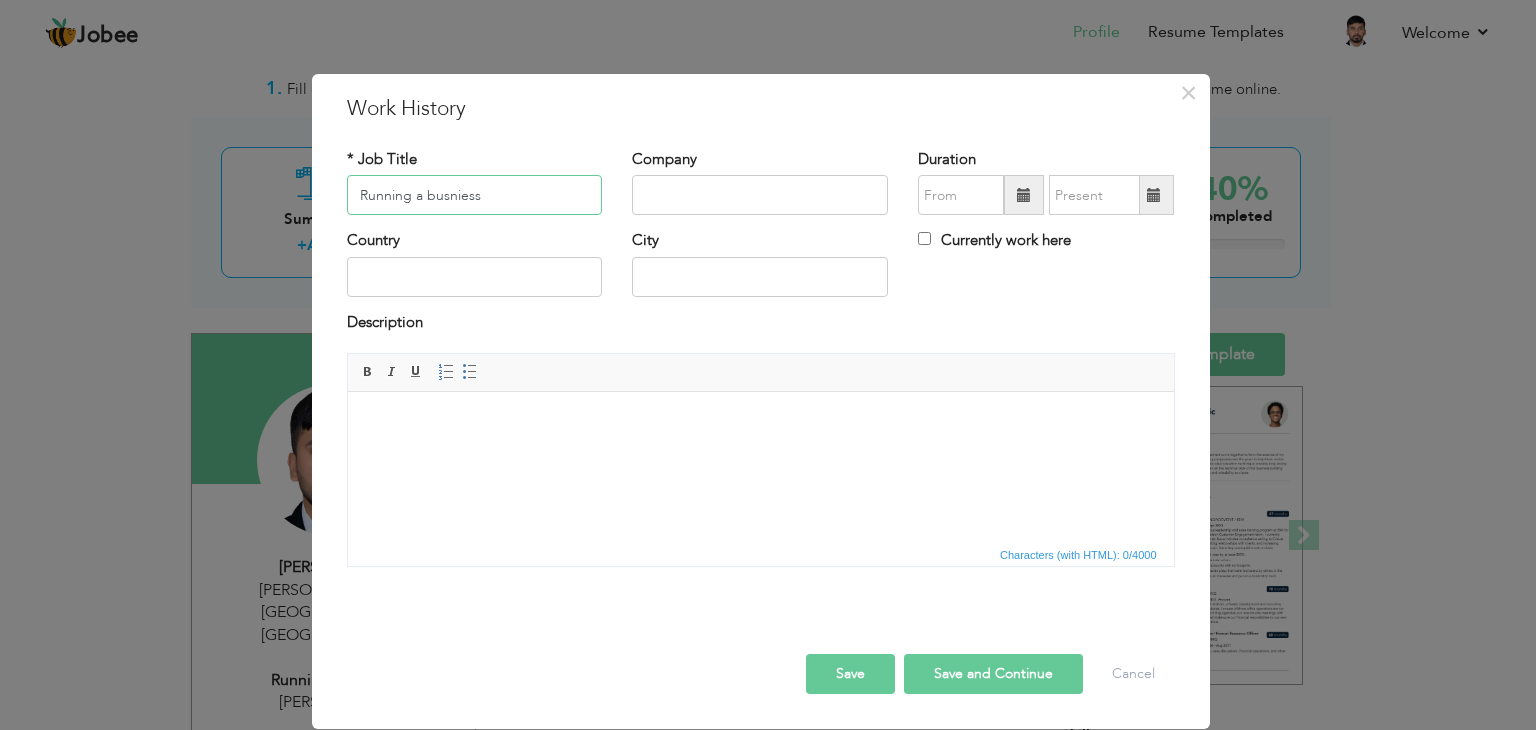type on "Running a busniess" 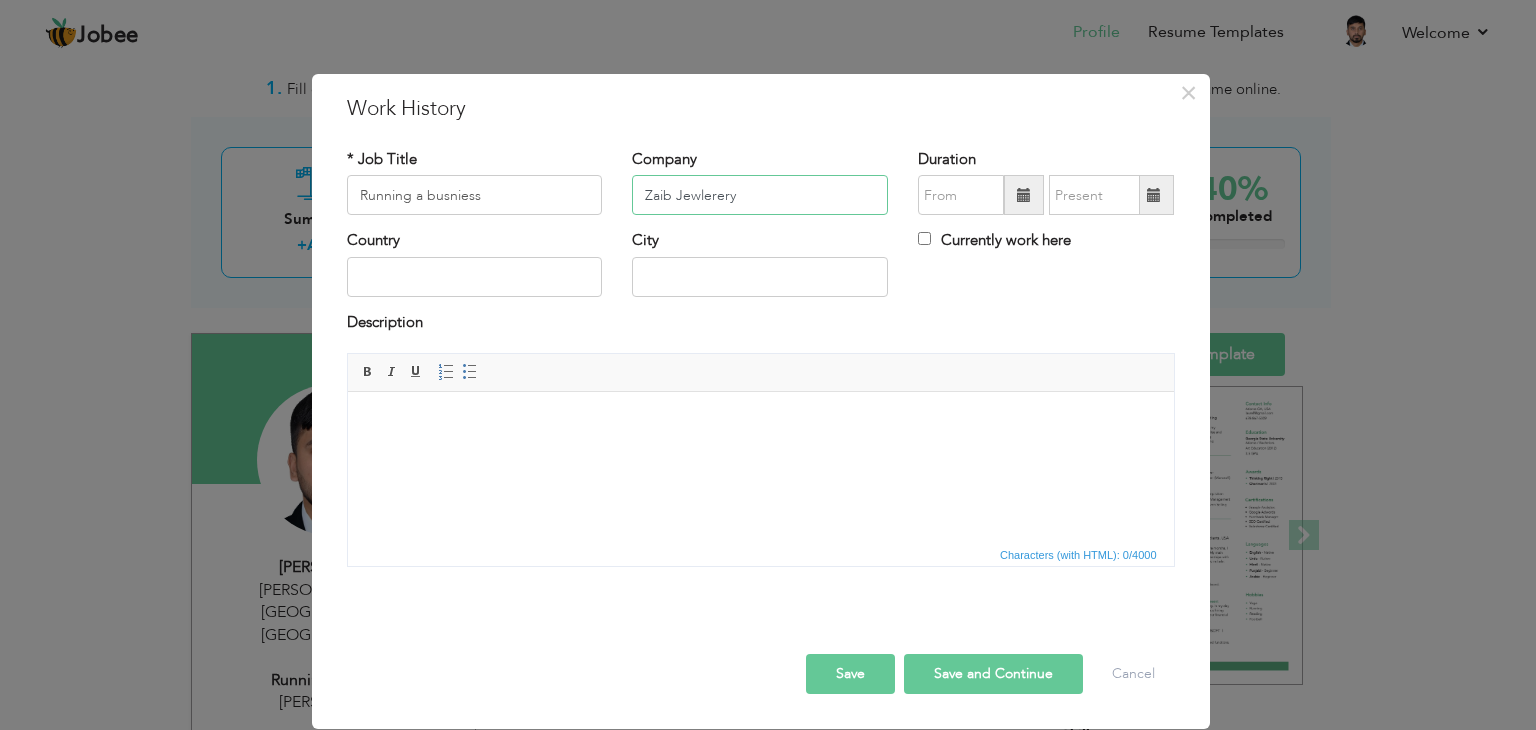 click on "Zaib Jewlerery" at bounding box center (760, 195) 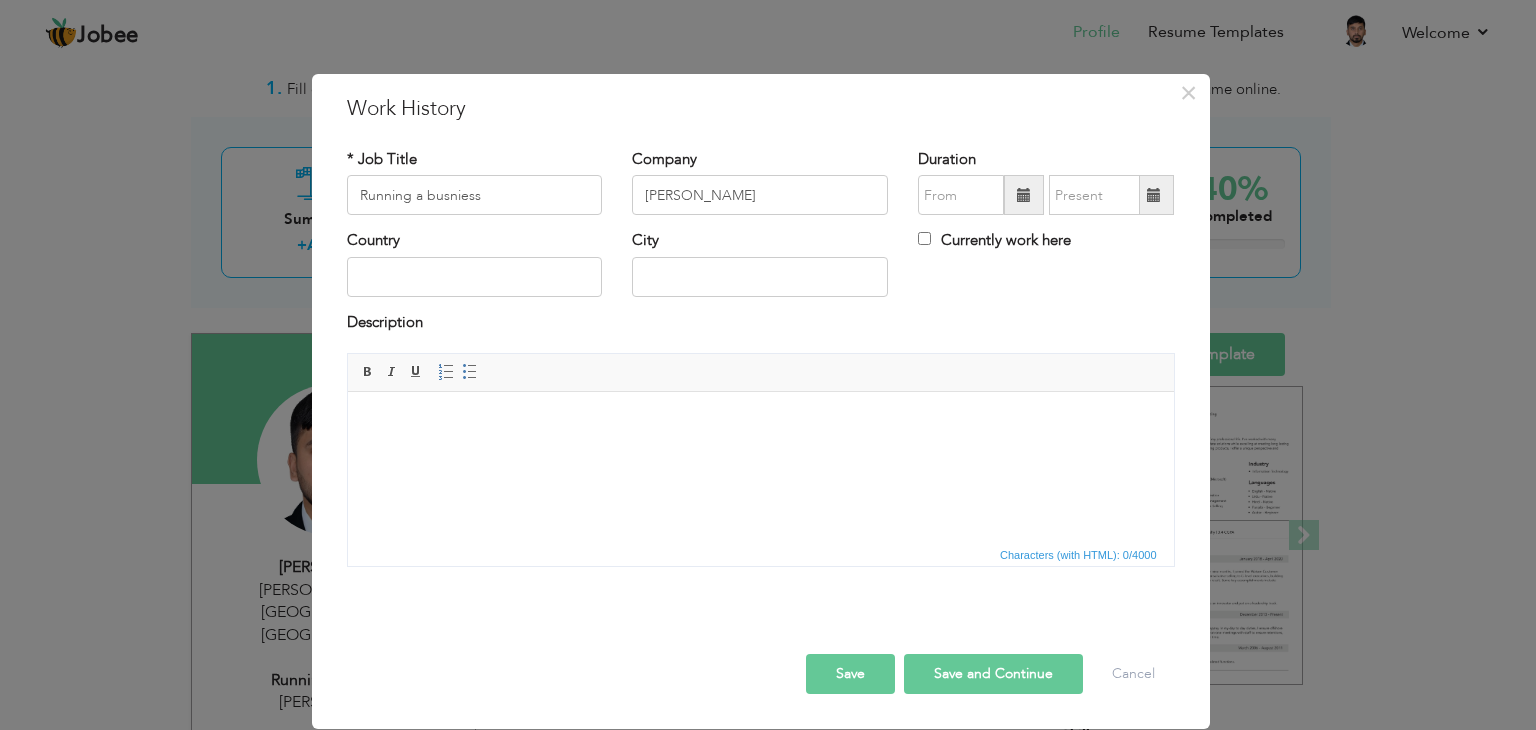 drag, startPoint x: 635, startPoint y: 109, endPoint x: 896, endPoint y: 121, distance: 261.27573 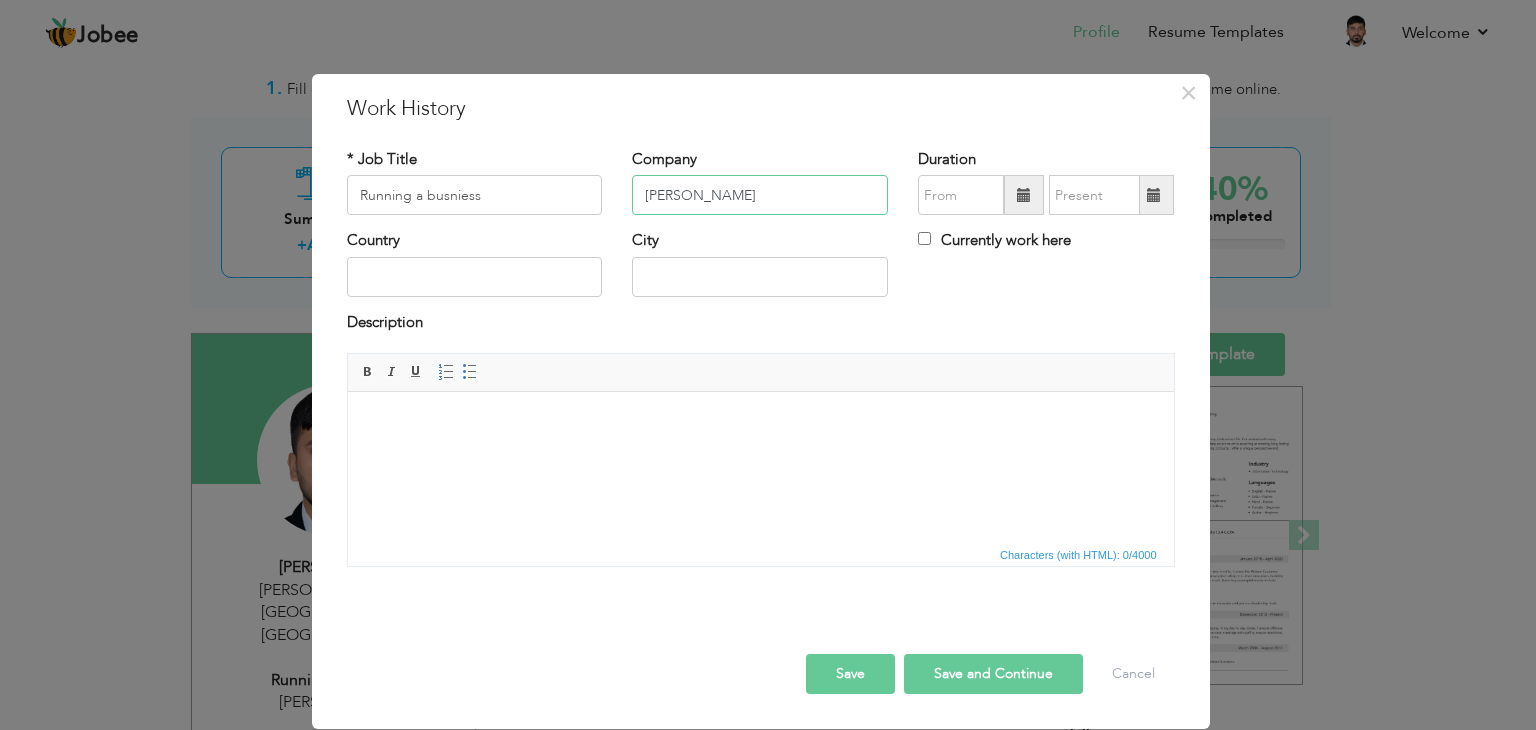 click on "Zaib Jewelers" at bounding box center [760, 195] 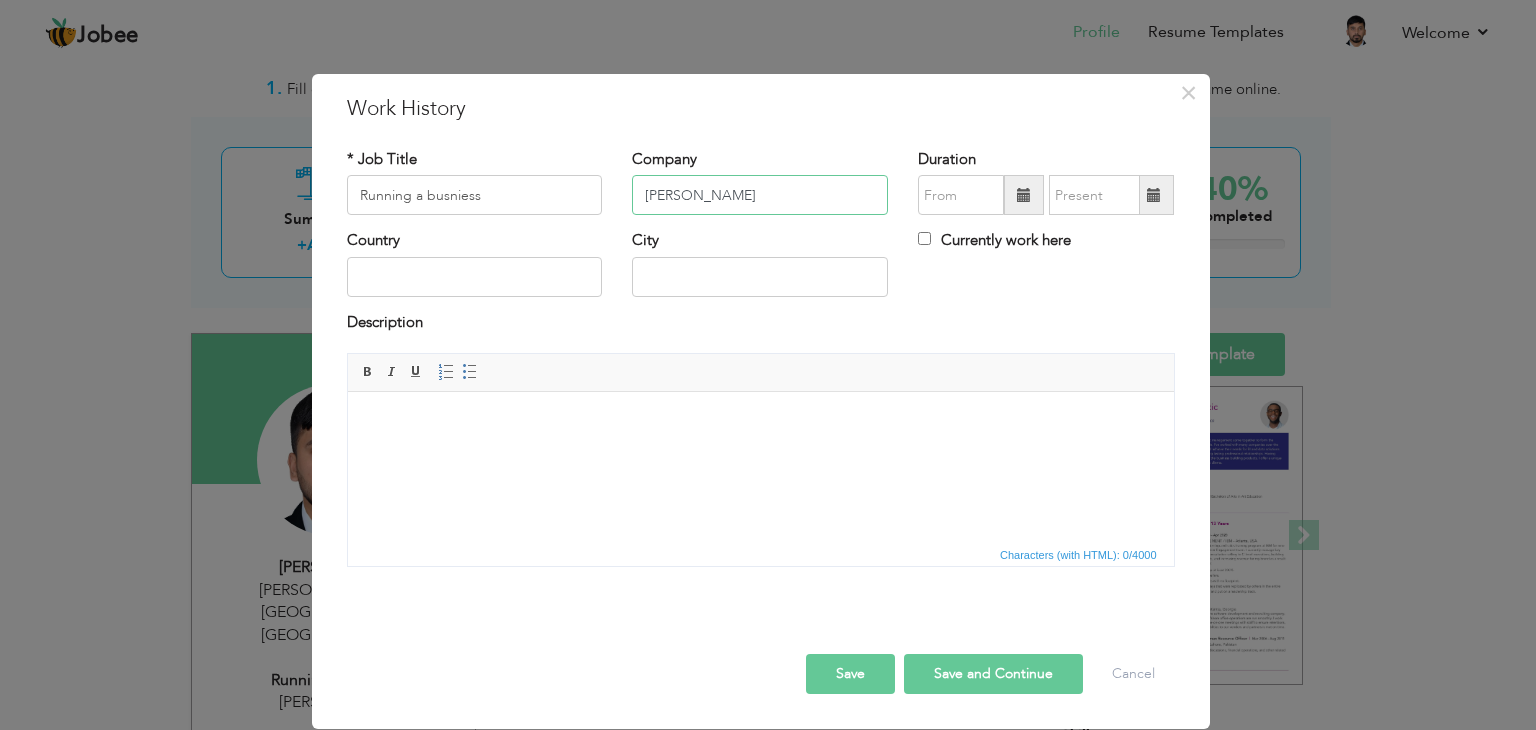 type on "Zaib Jewelers" 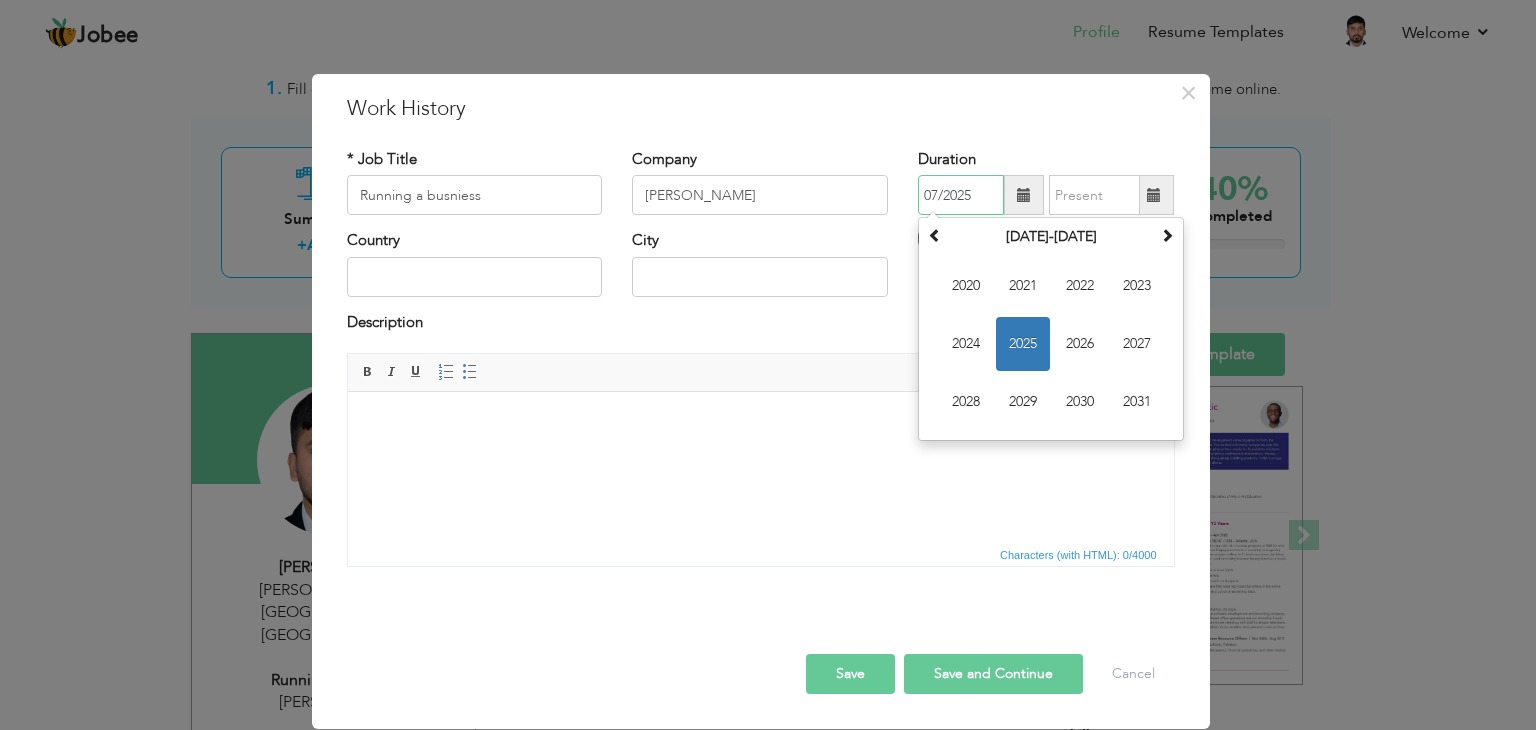 click on "07/2025" at bounding box center (961, 195) 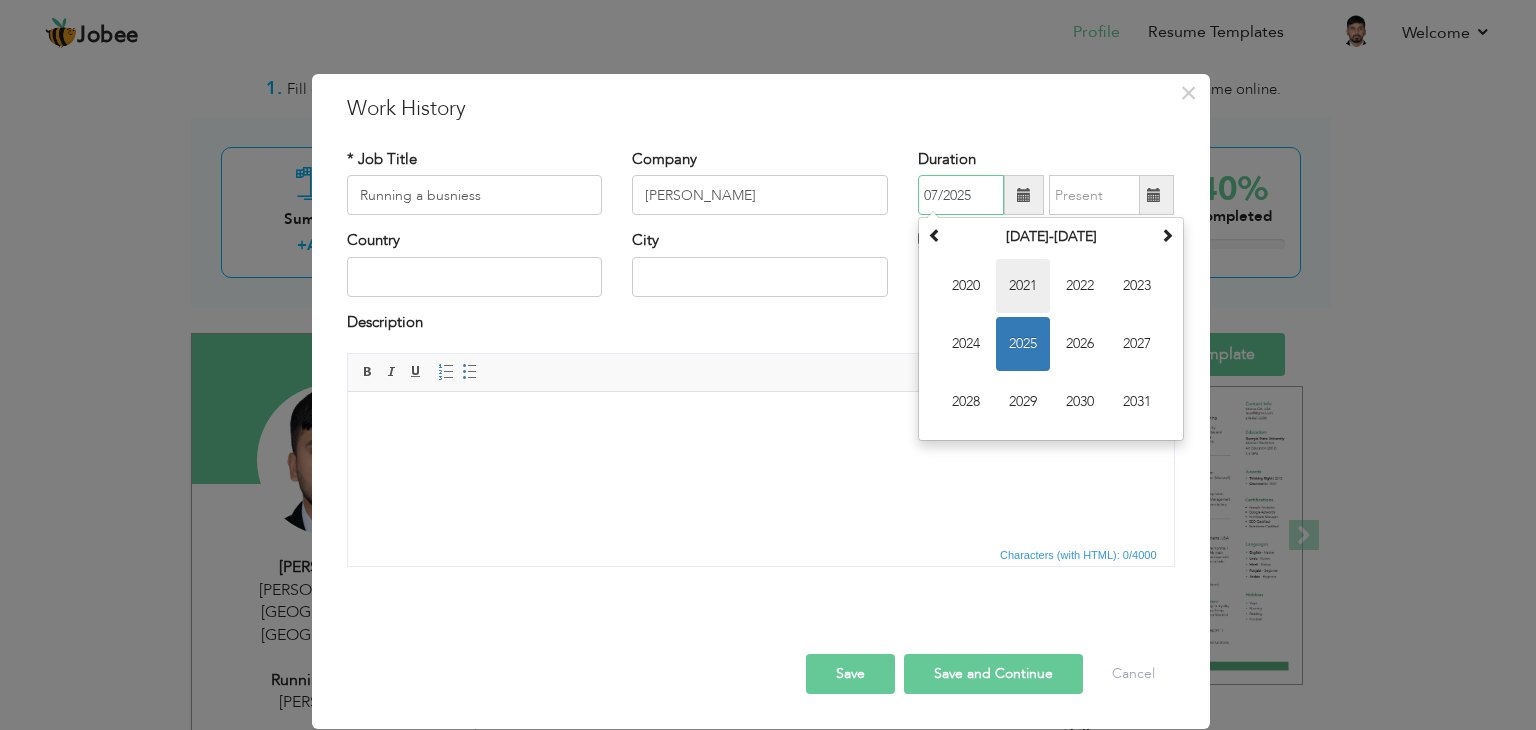 click on "2021" at bounding box center (1023, 286) 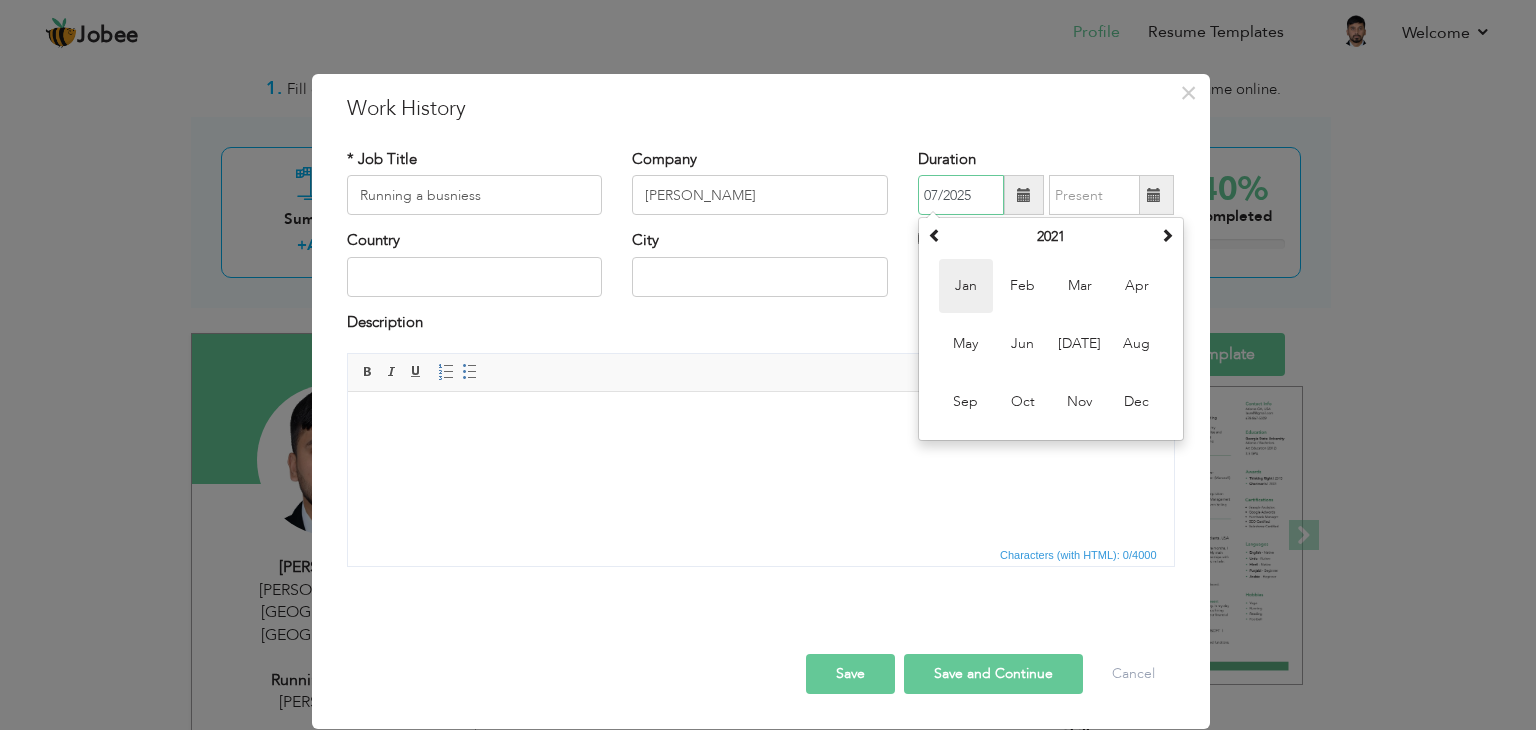 click on "Jan" at bounding box center [966, 286] 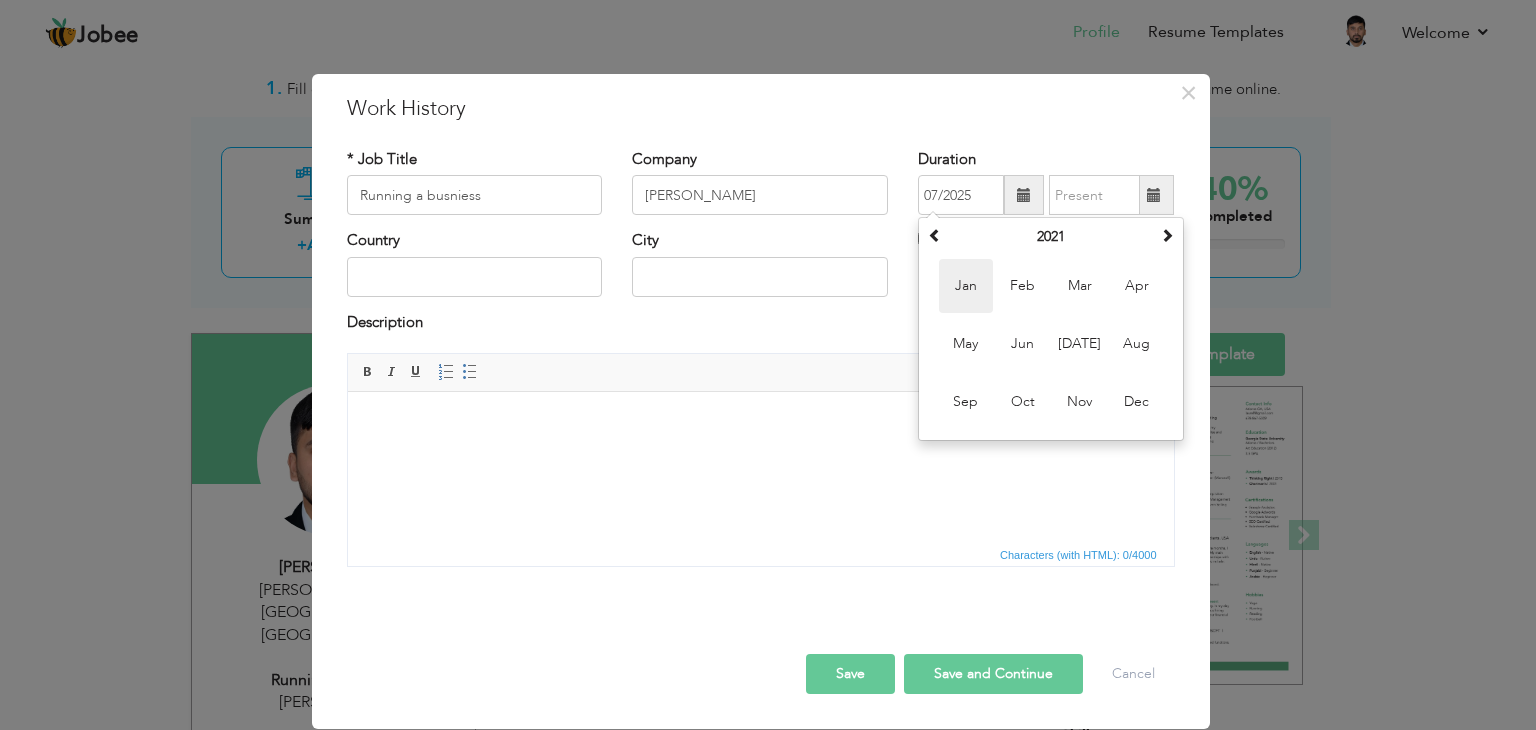 type on "01/2021" 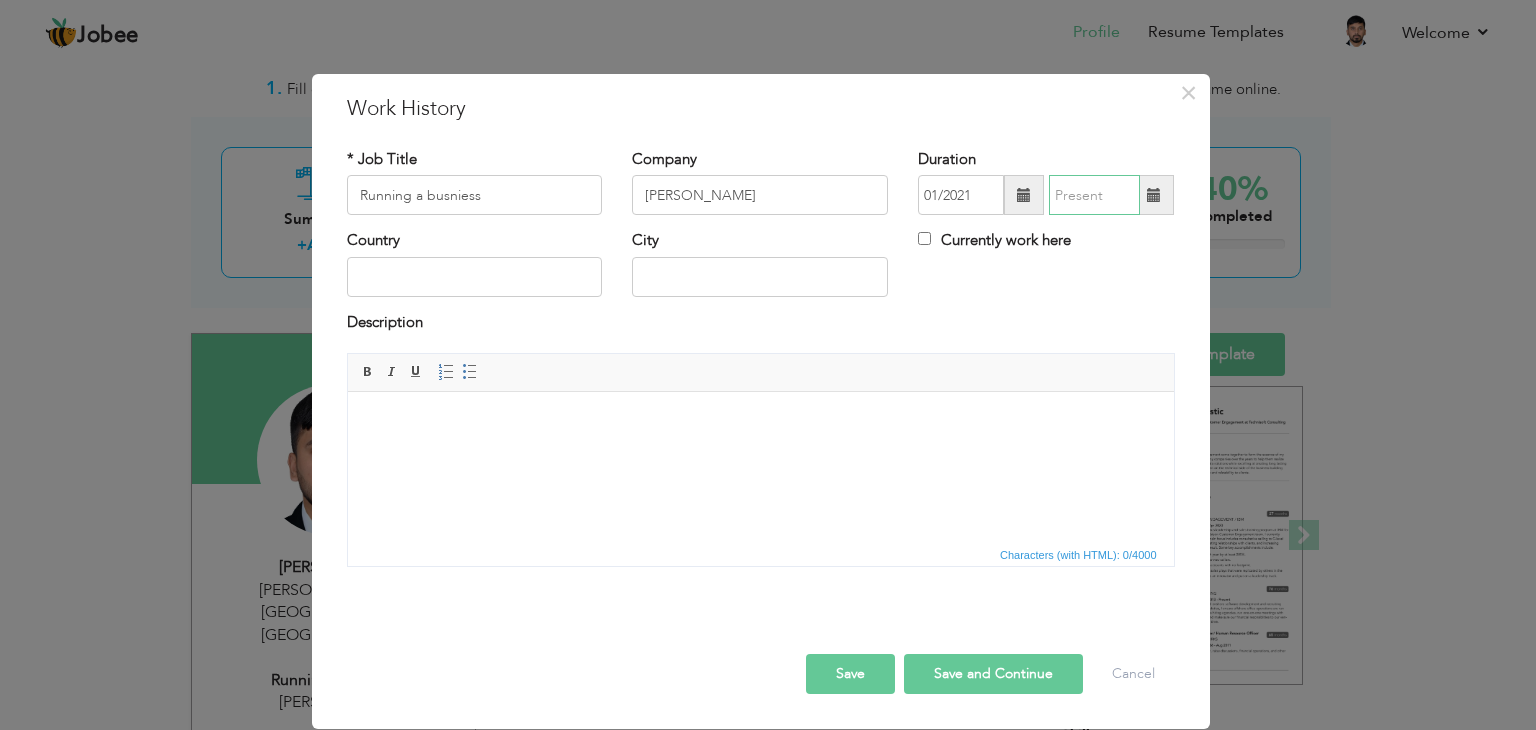 type on "07/2025" 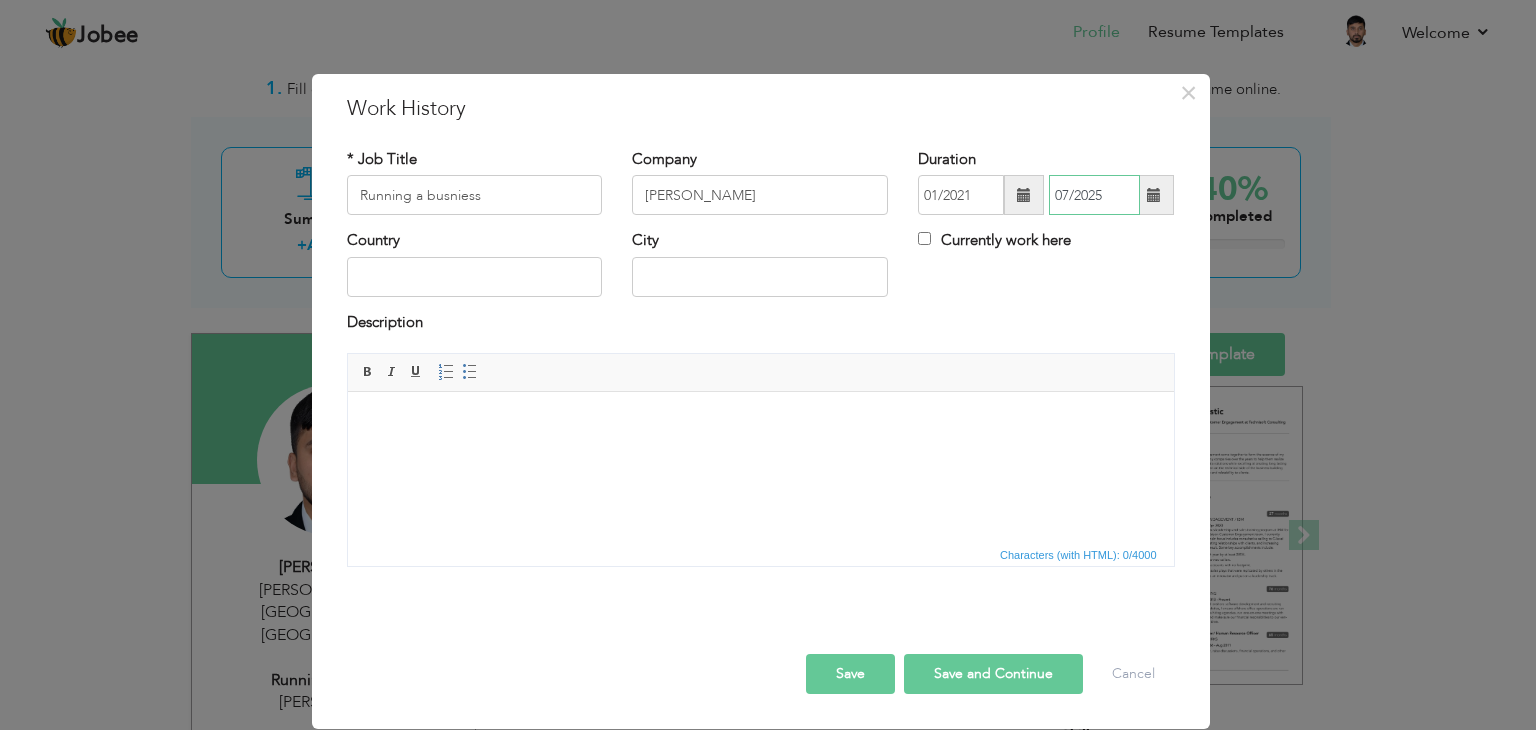 click on "07/2025" at bounding box center [1094, 195] 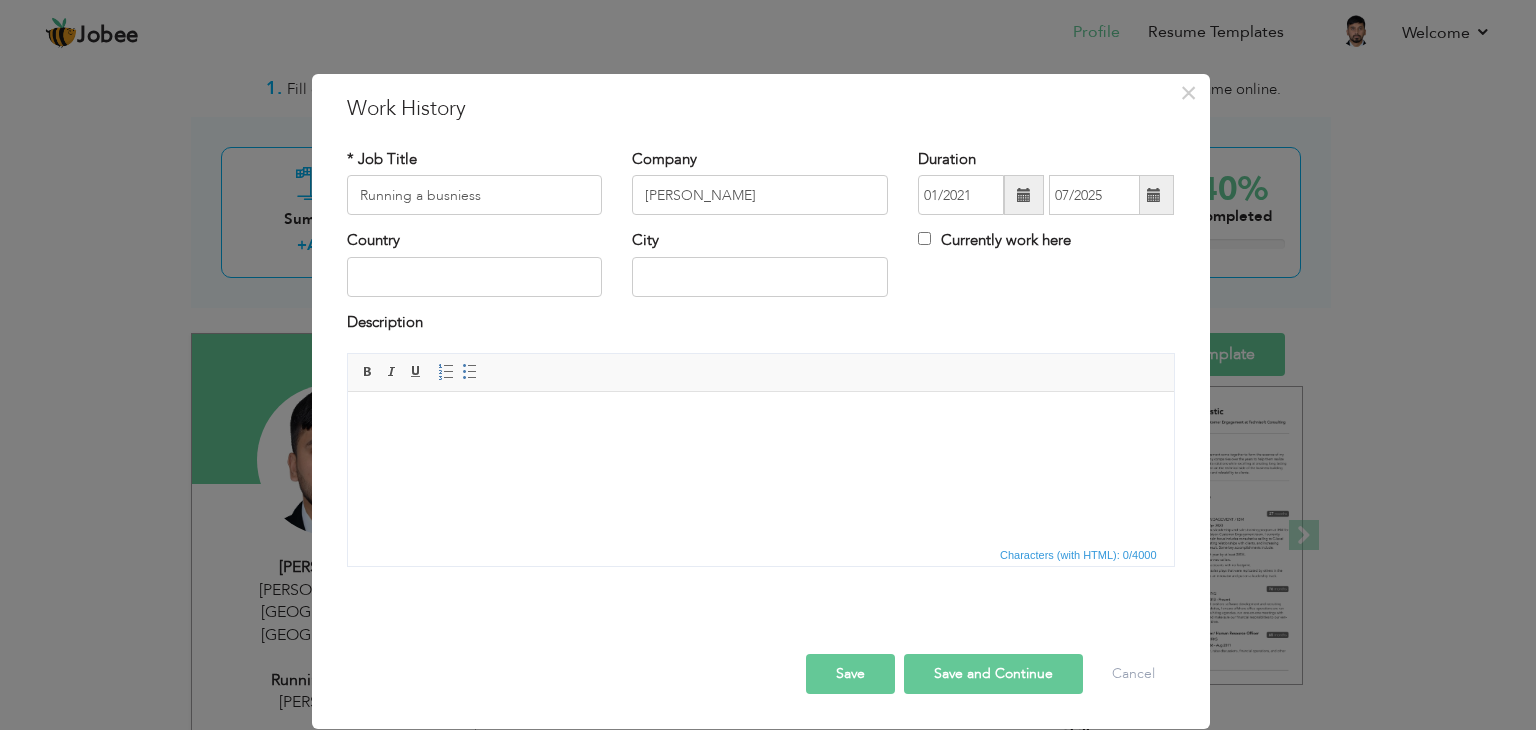 click on "* Job Title
Running a busniess
Company
Zaib Jewelers
Duration
01/2021 07/2025 Currently work here Country City   Bold" at bounding box center (761, 365) 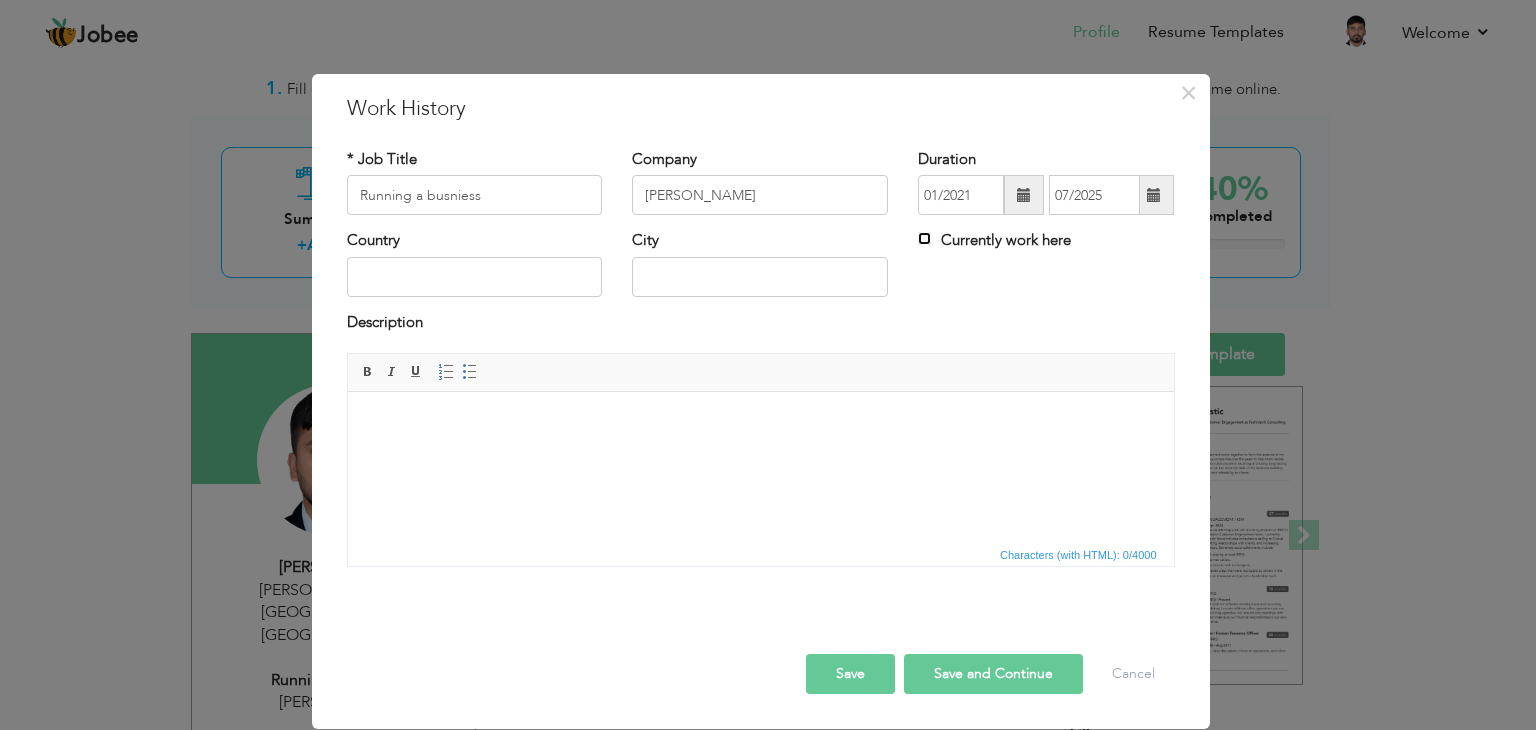 click on "Currently work here" at bounding box center (924, 238) 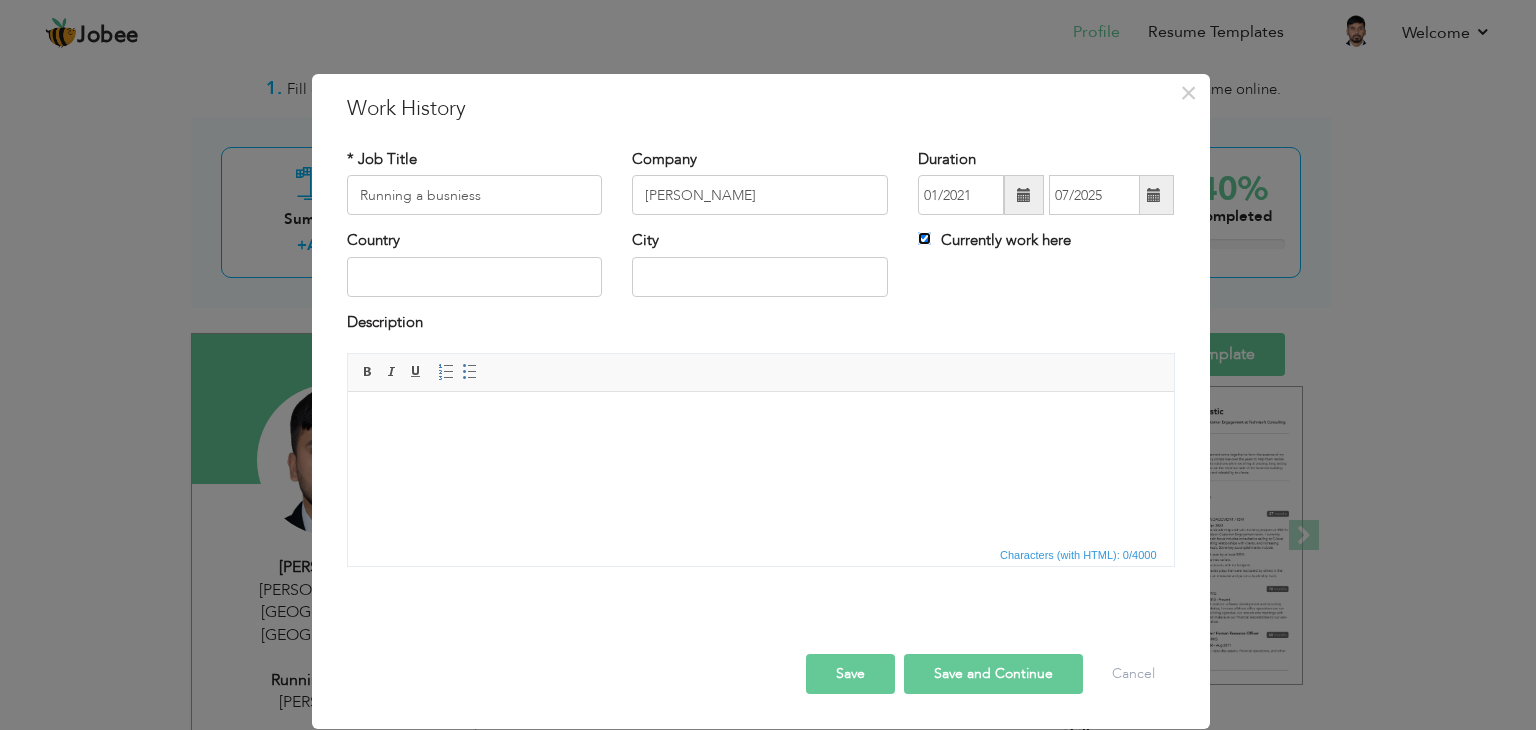 type 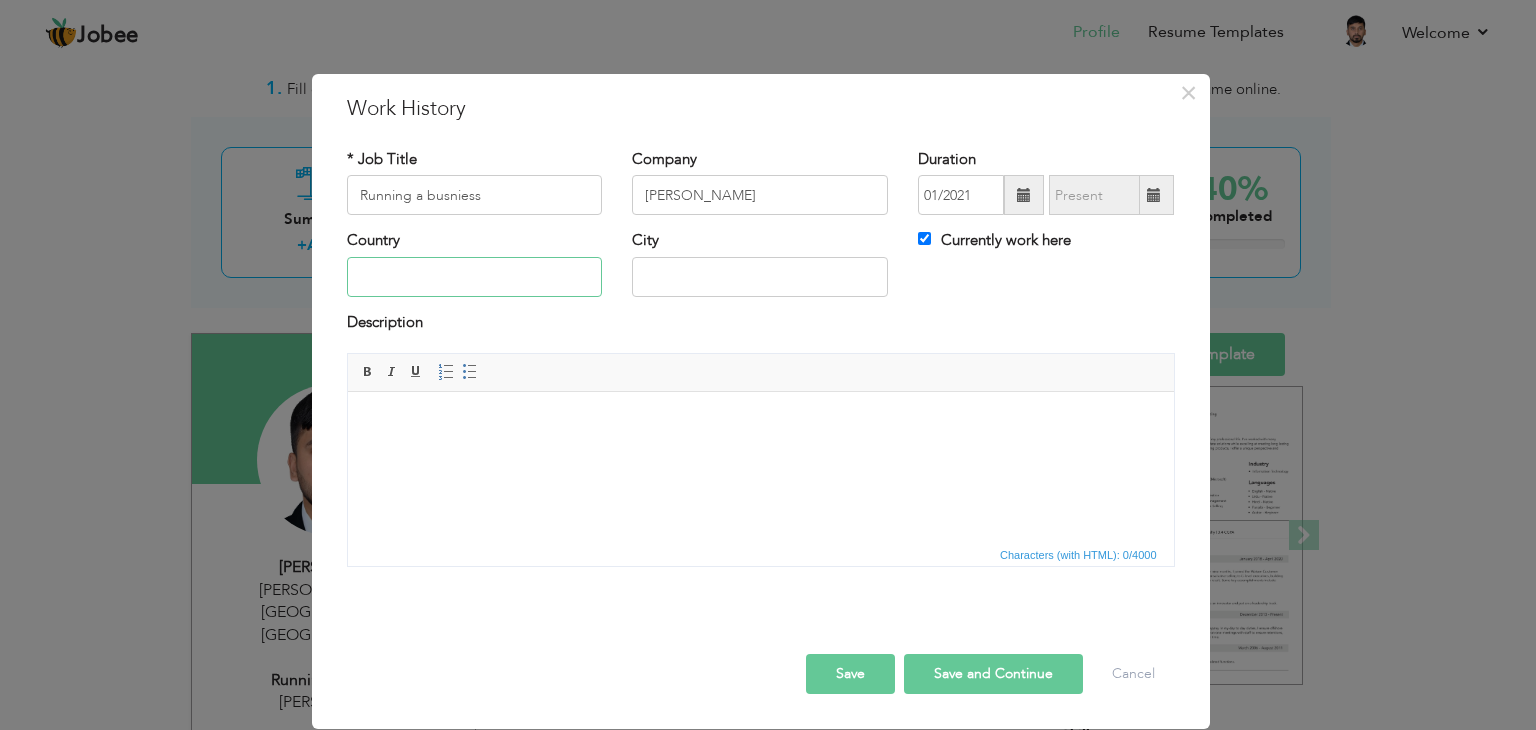 click at bounding box center (475, 277) 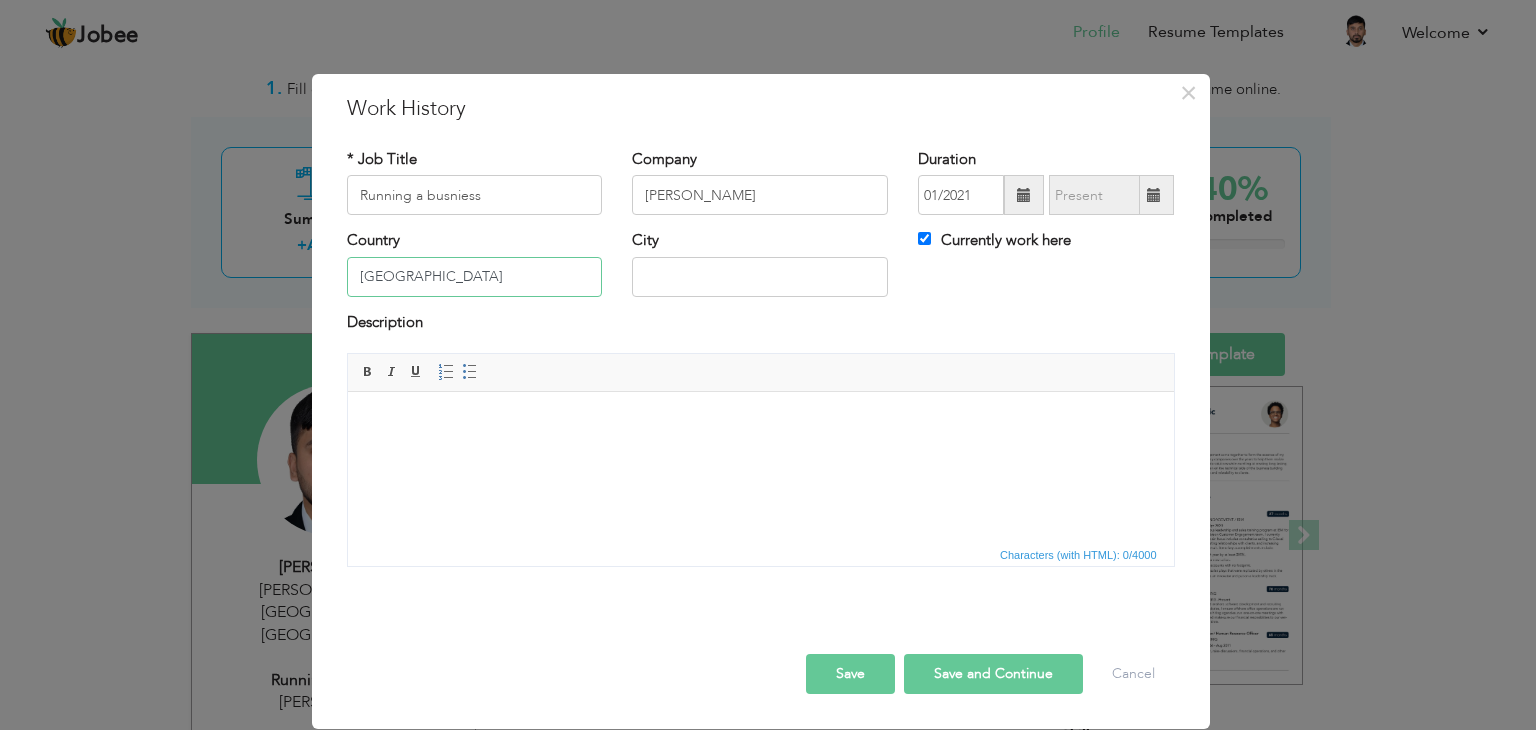 type on "Pakistan" 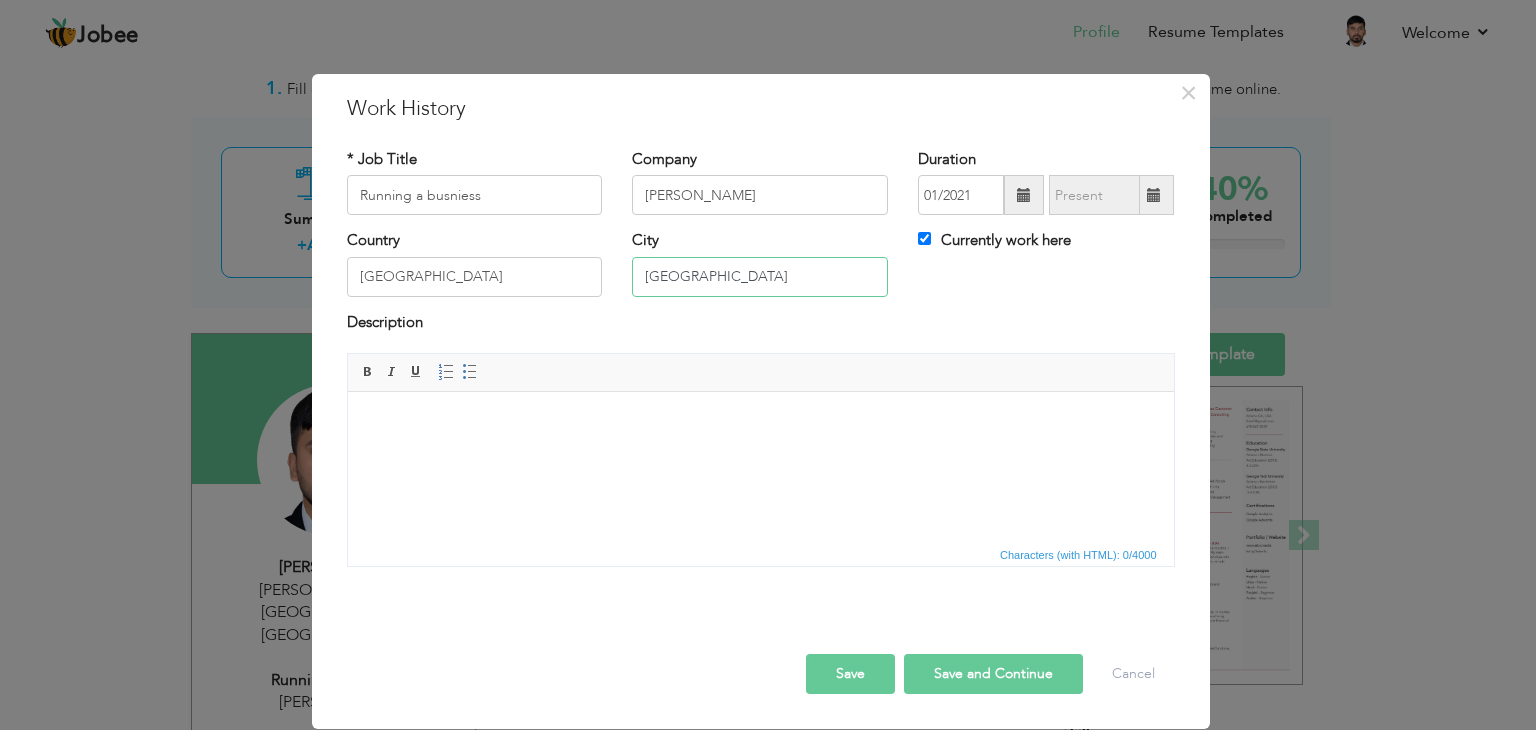 type on "Lahore" 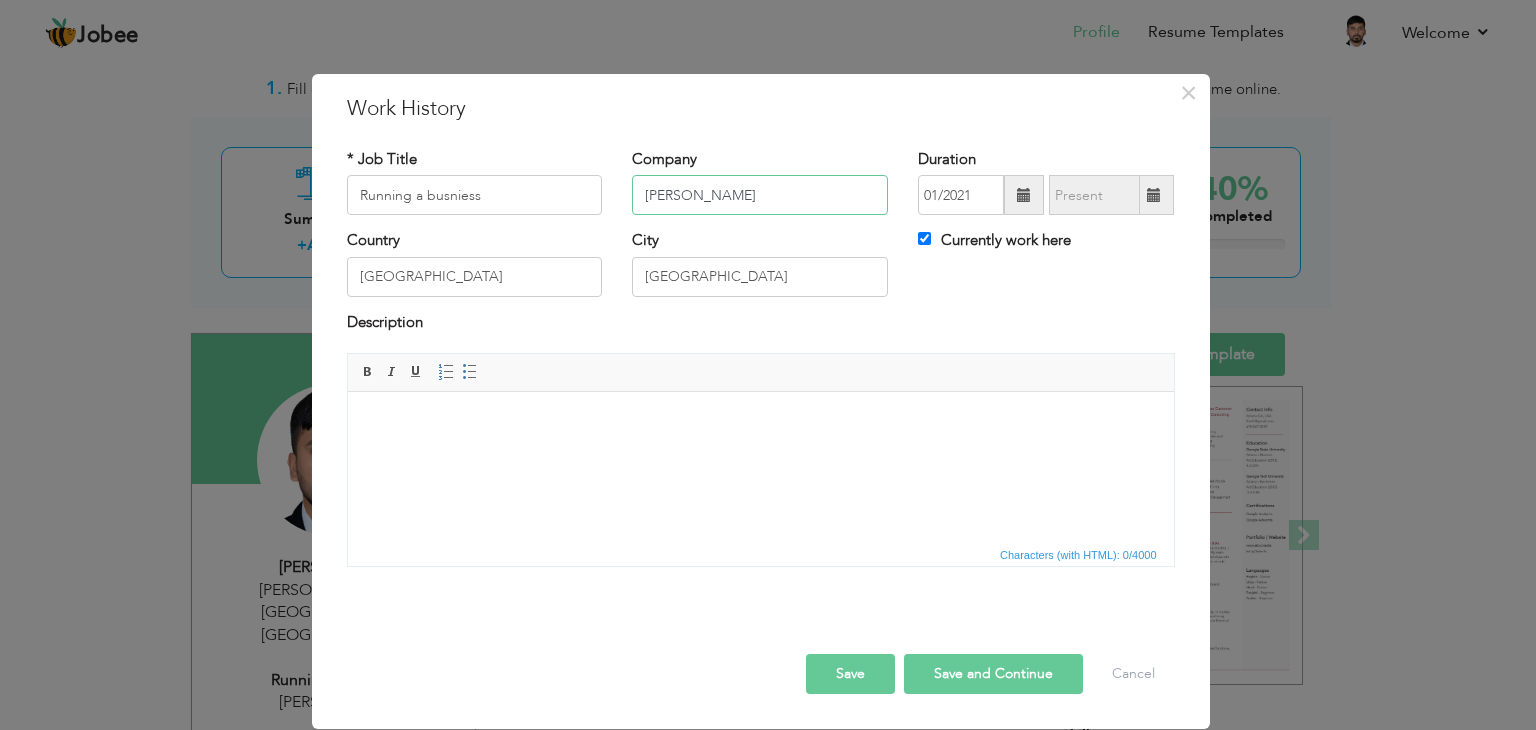 click on "Zaib Jewelers" at bounding box center [760, 195] 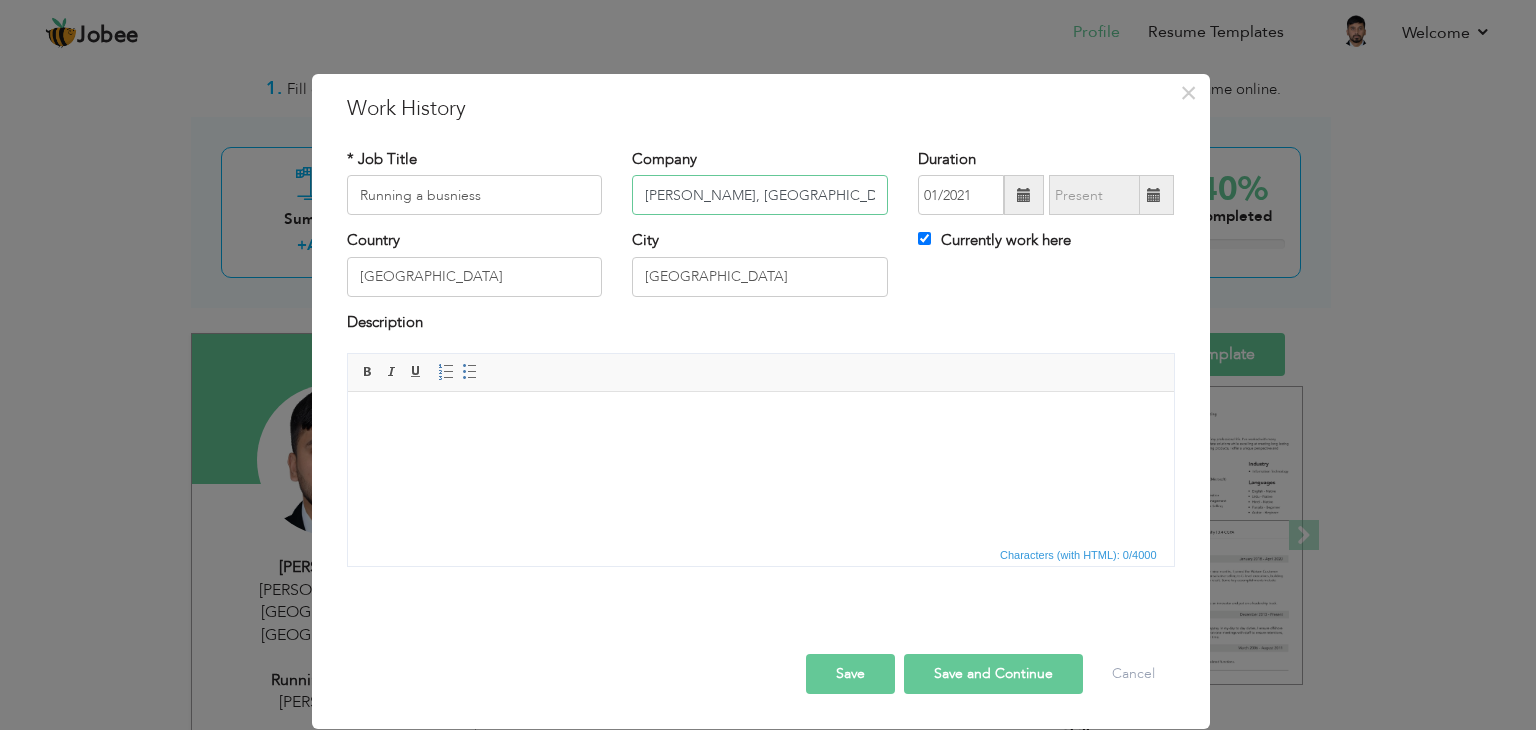 type on "Zaib Jewelers, Shah Alam Market" 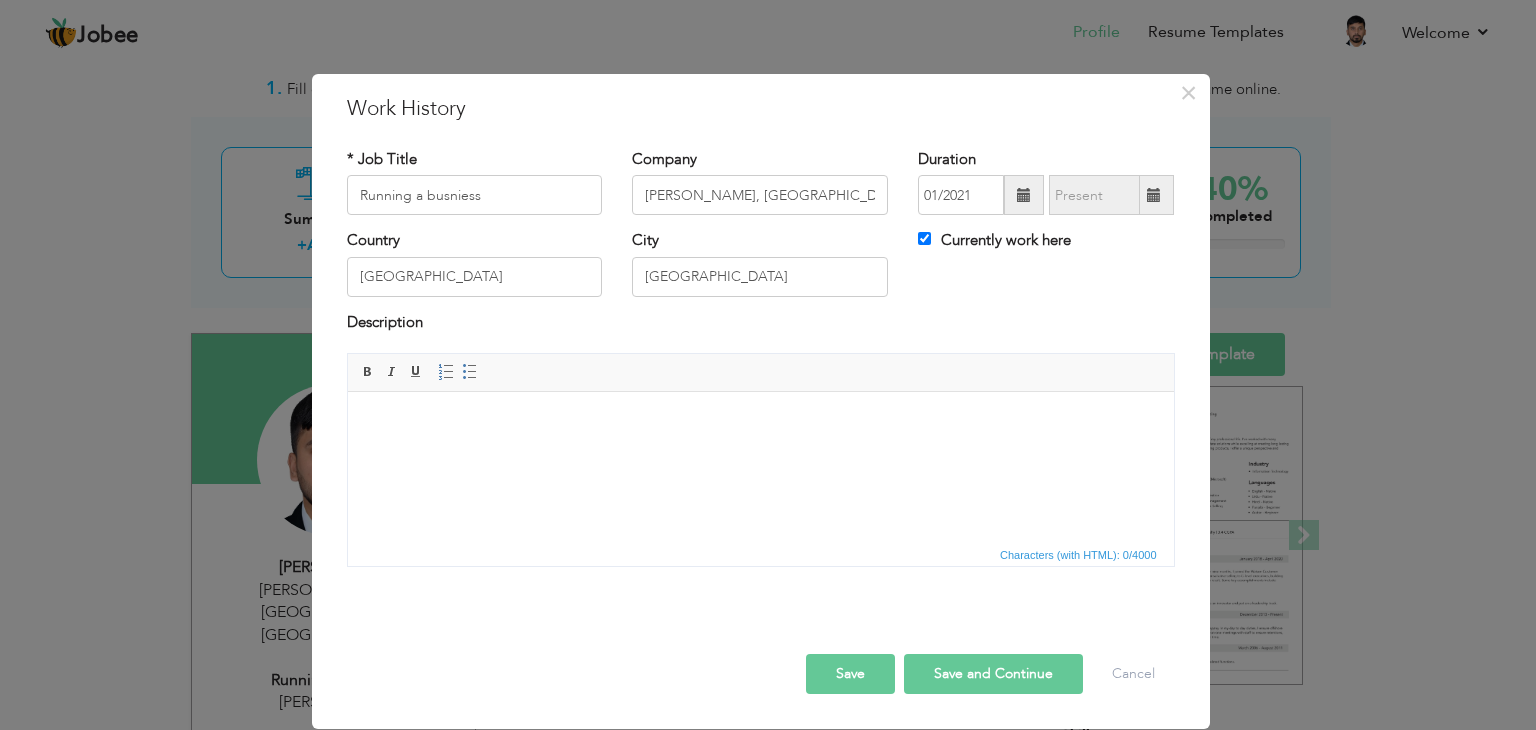 click at bounding box center [760, 422] 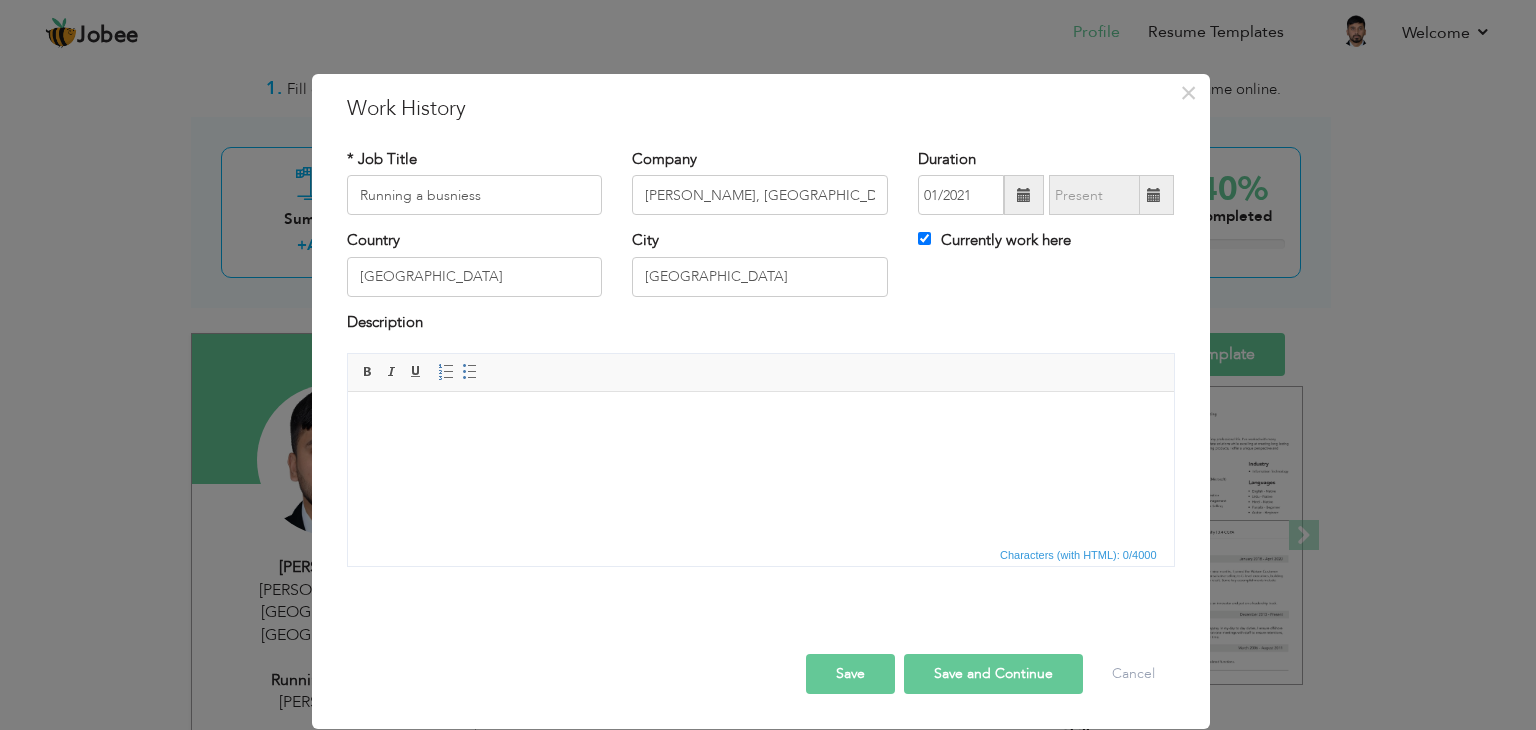 type 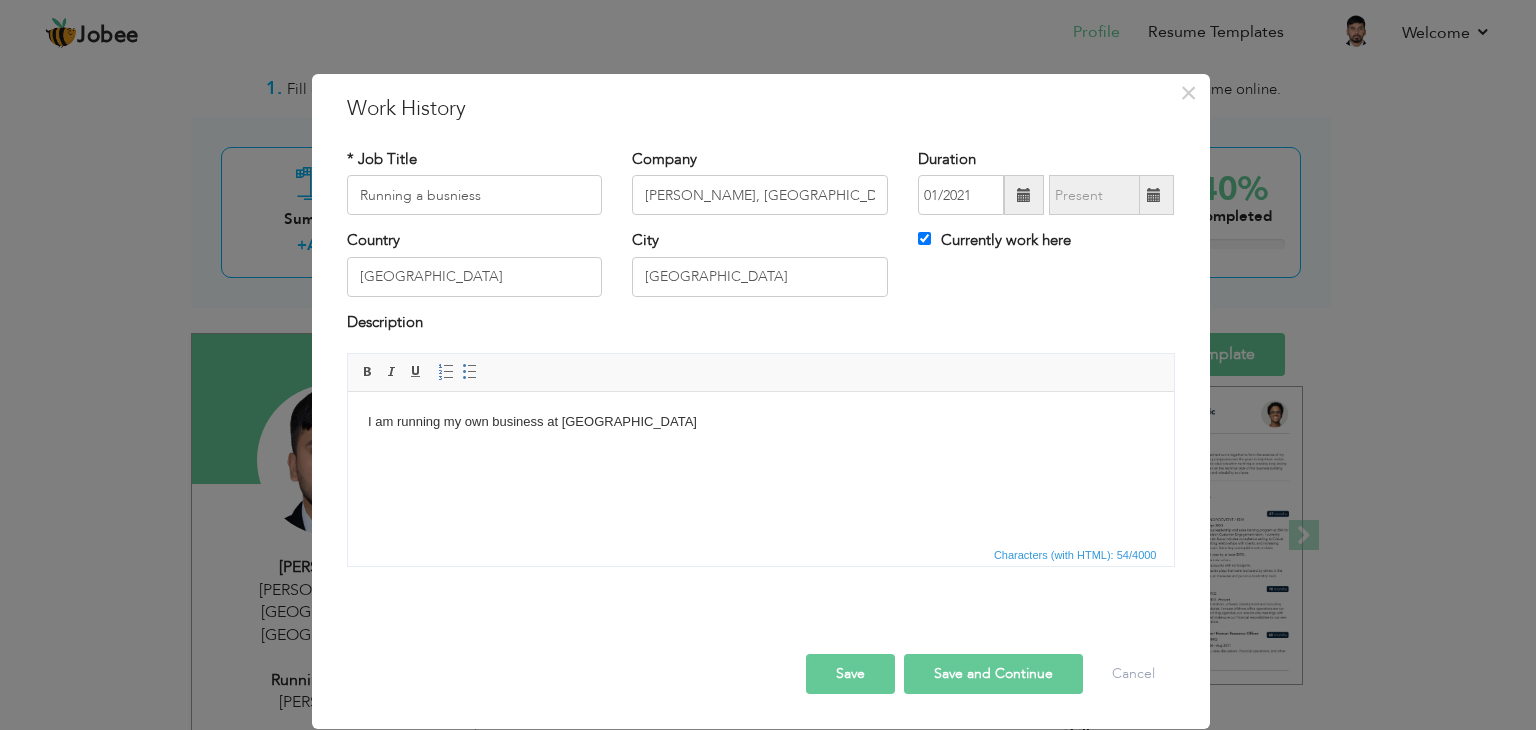 click on "Save" at bounding box center (850, 674) 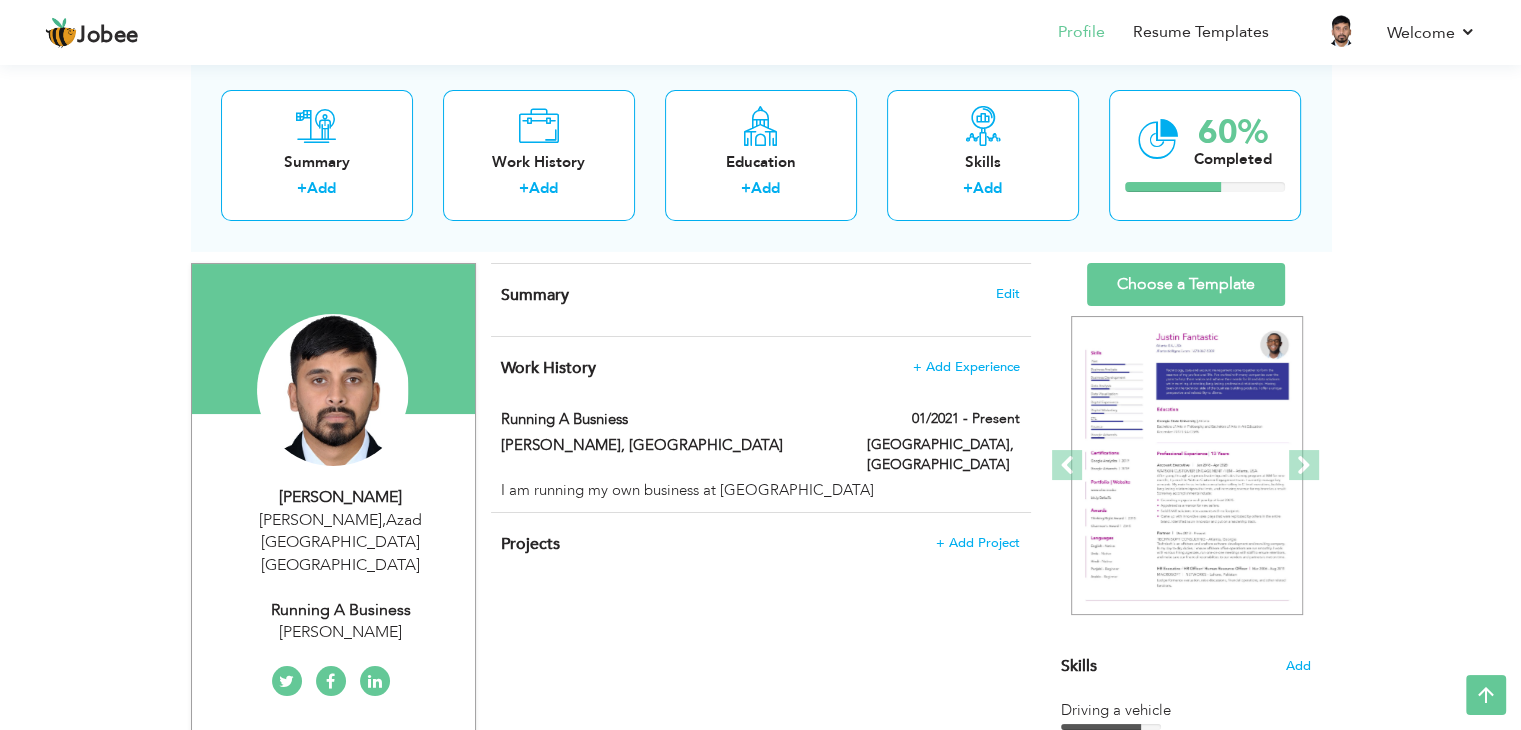 scroll, scrollTop: 0, scrollLeft: 0, axis: both 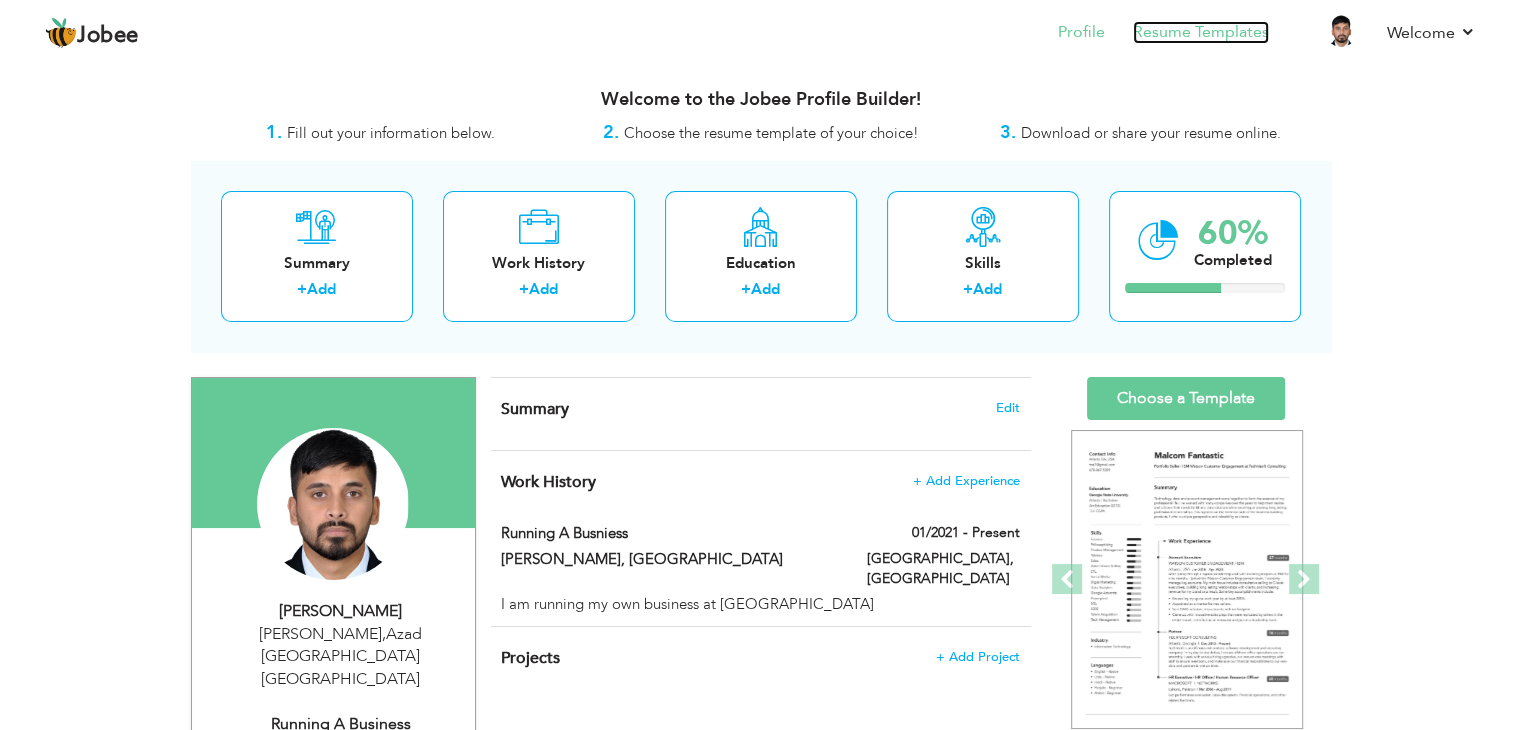 click on "Resume Templates" at bounding box center [1201, 32] 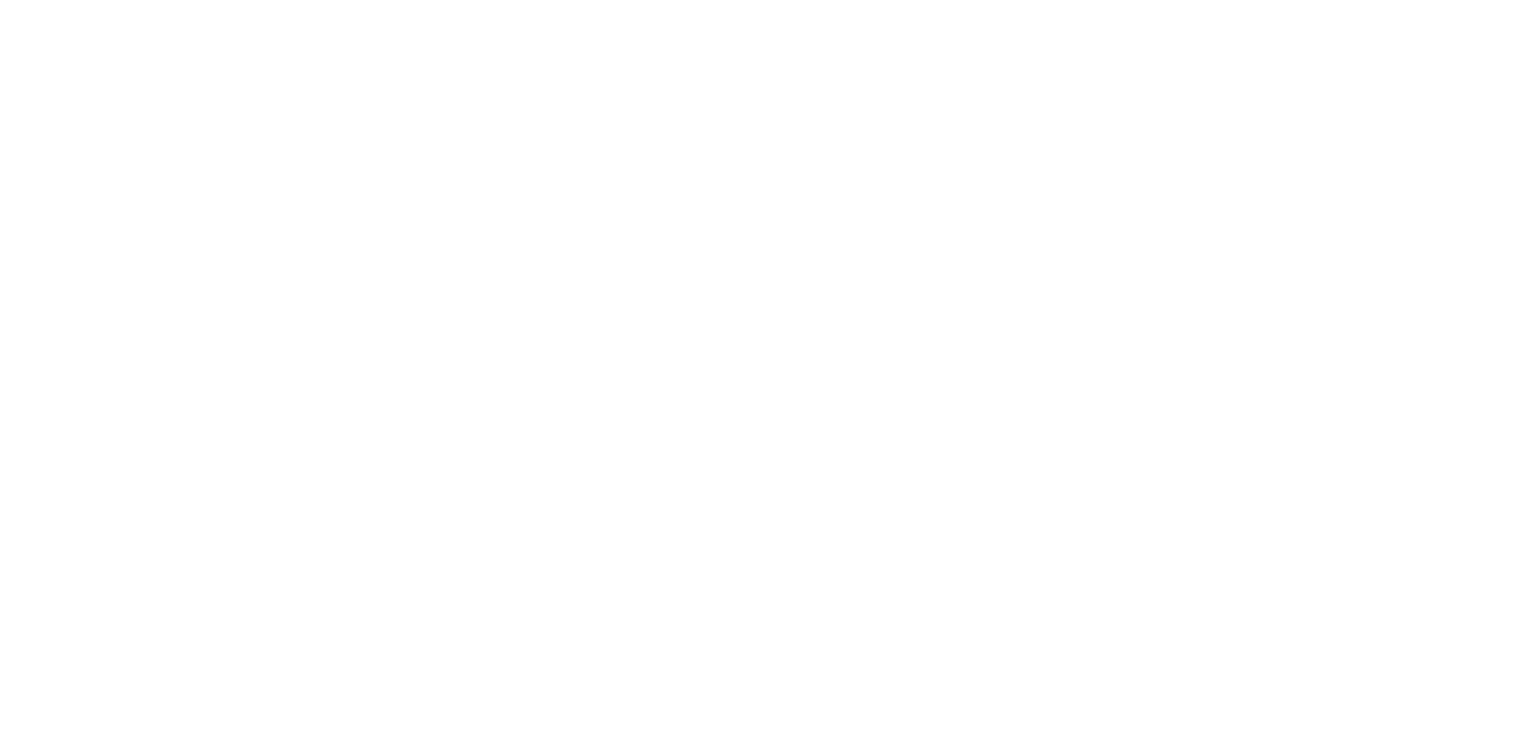 scroll, scrollTop: 0, scrollLeft: 0, axis: both 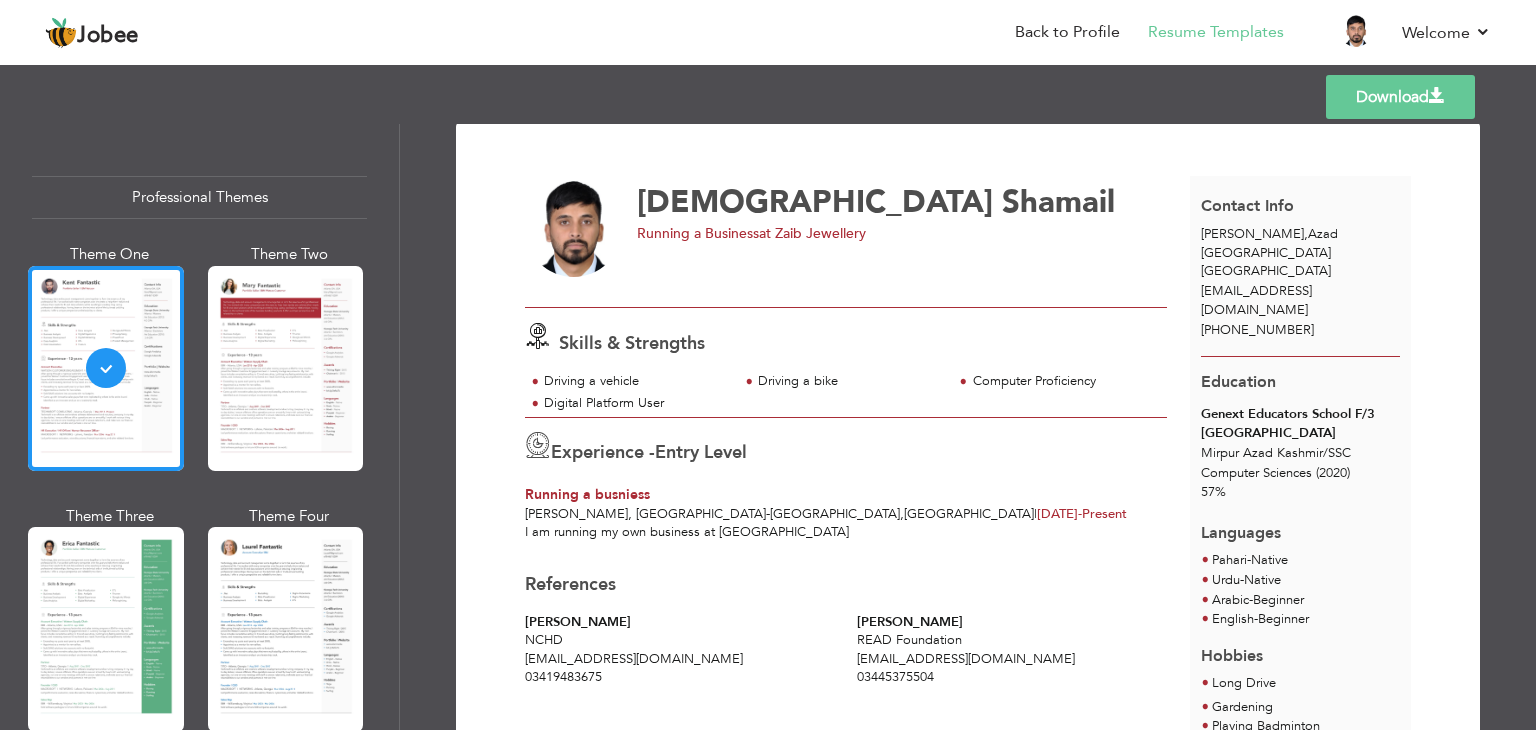 click on "Download" at bounding box center (1400, 97) 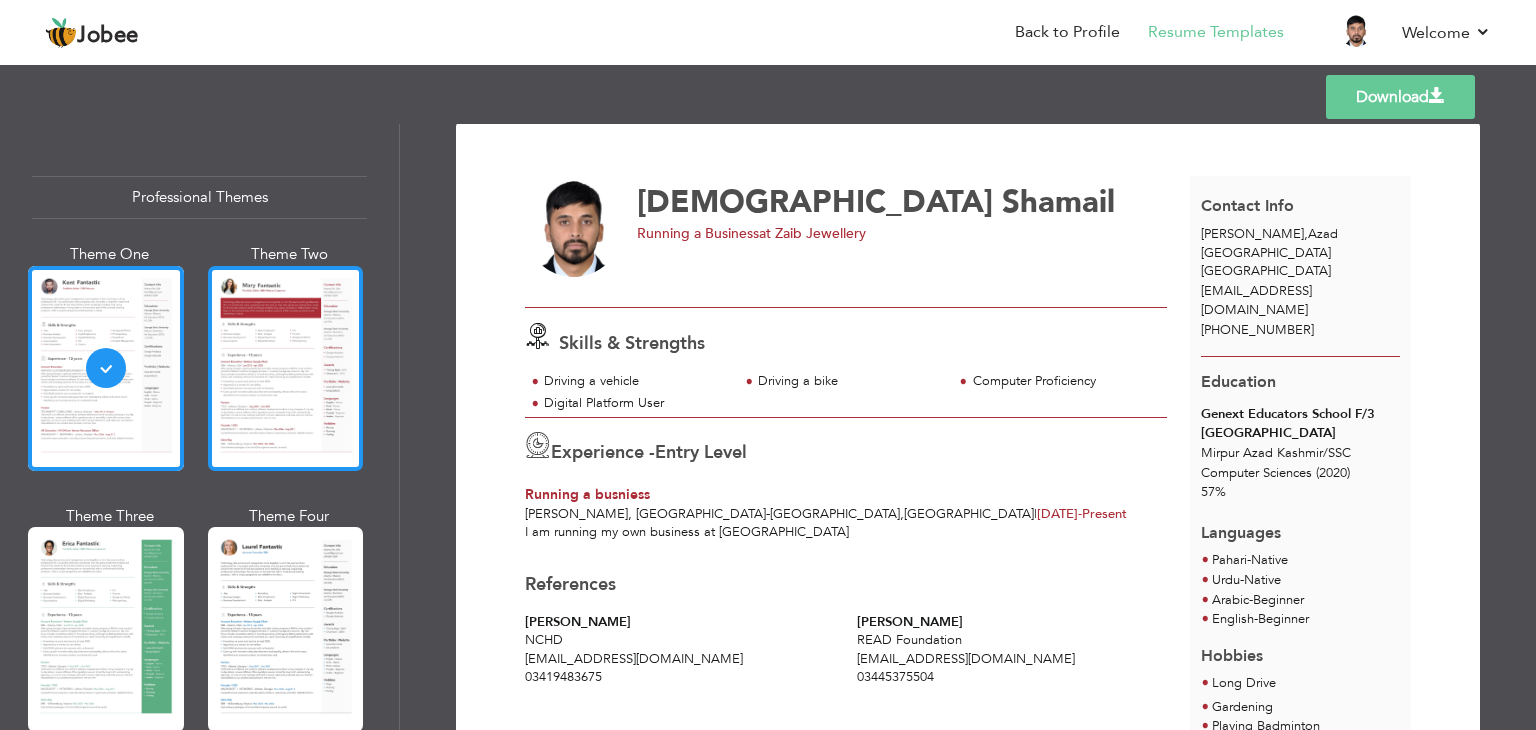 click at bounding box center (286, 368) 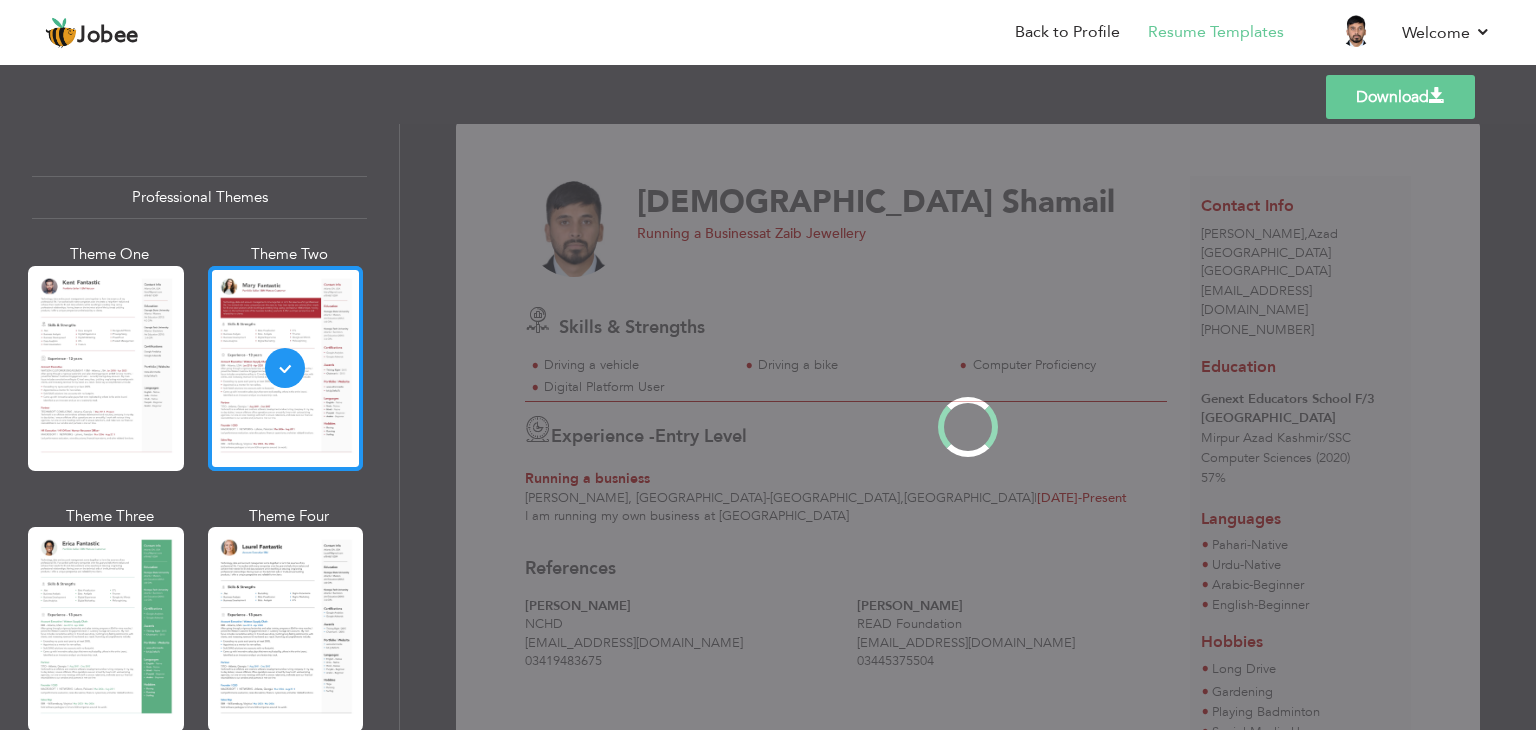 scroll, scrollTop: 0, scrollLeft: 0, axis: both 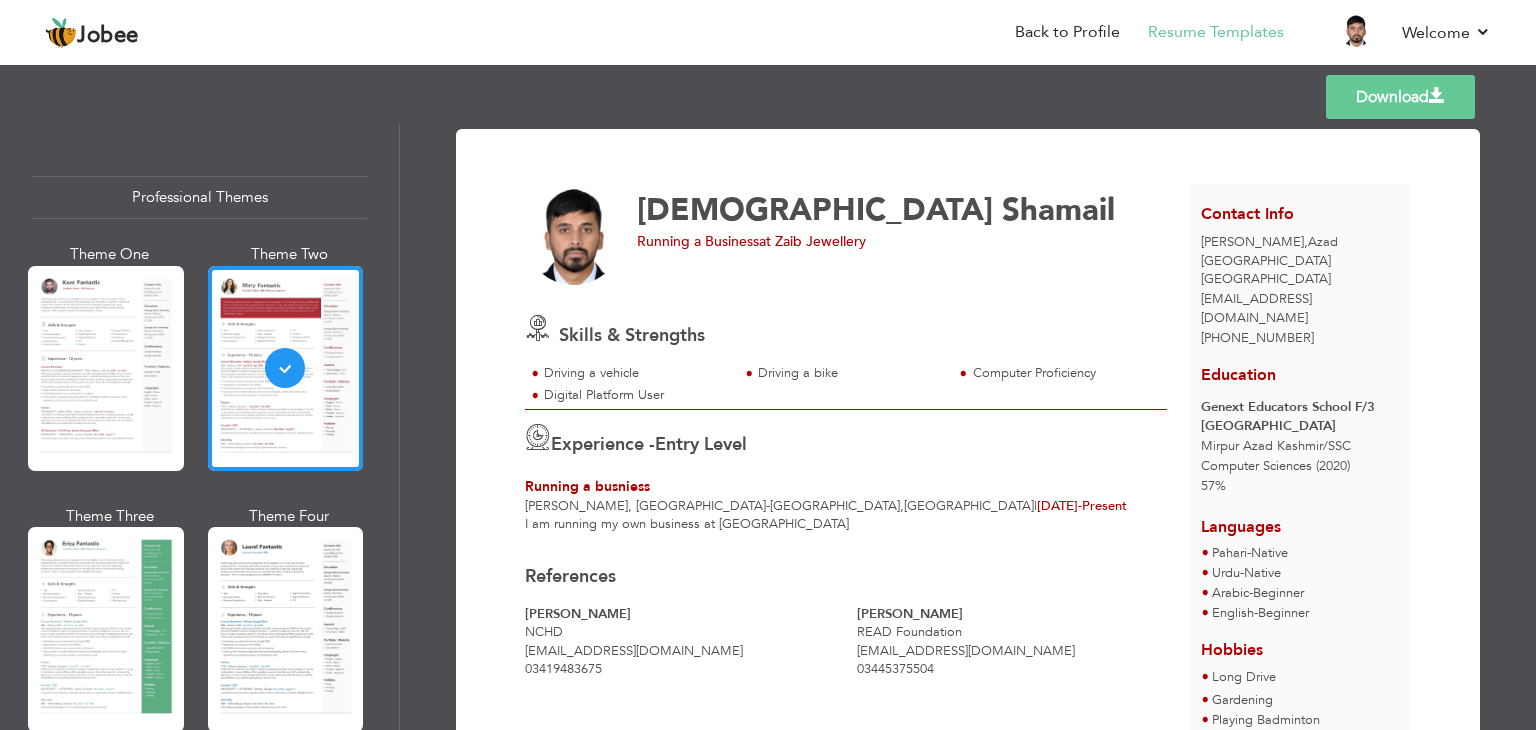 click on "Download" at bounding box center [1400, 97] 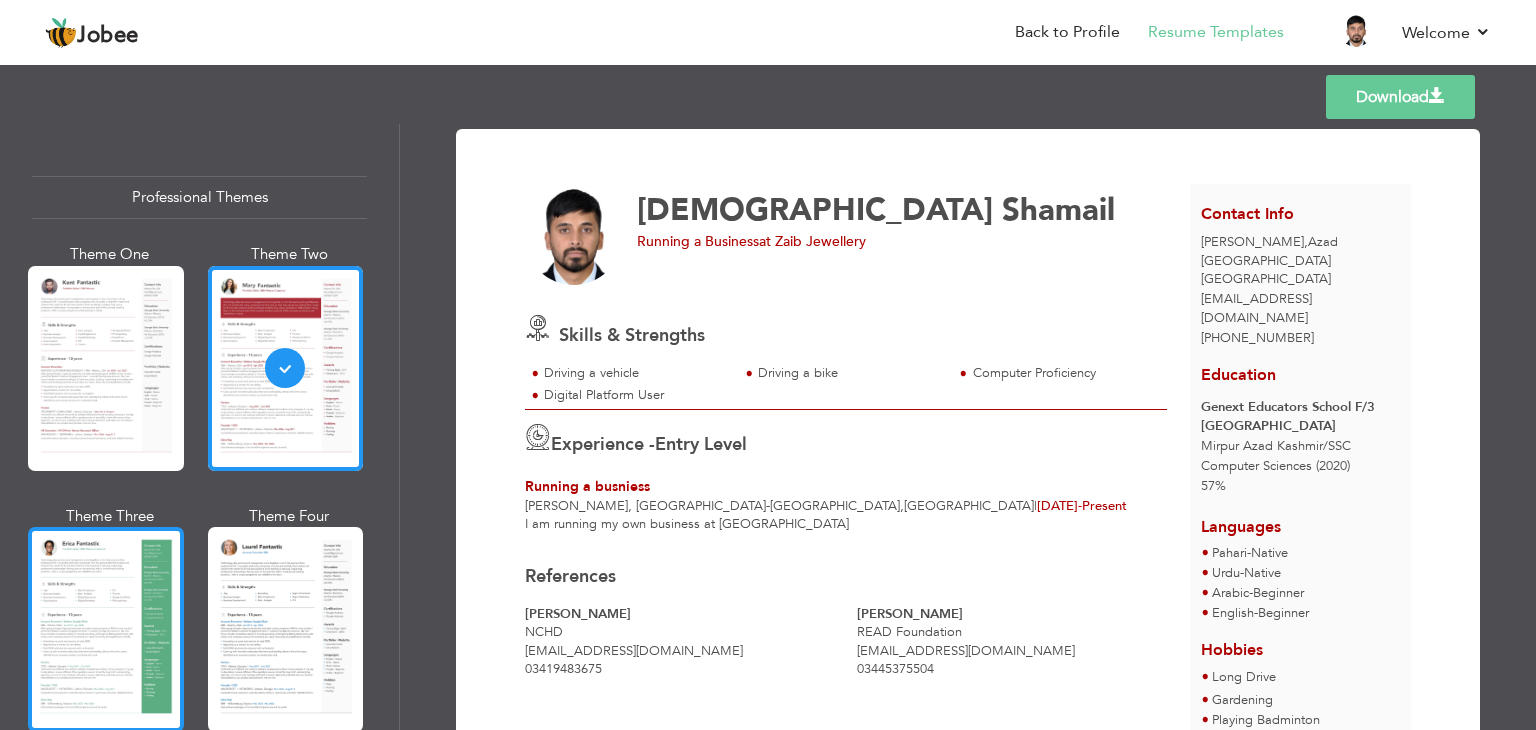 click at bounding box center [106, 629] 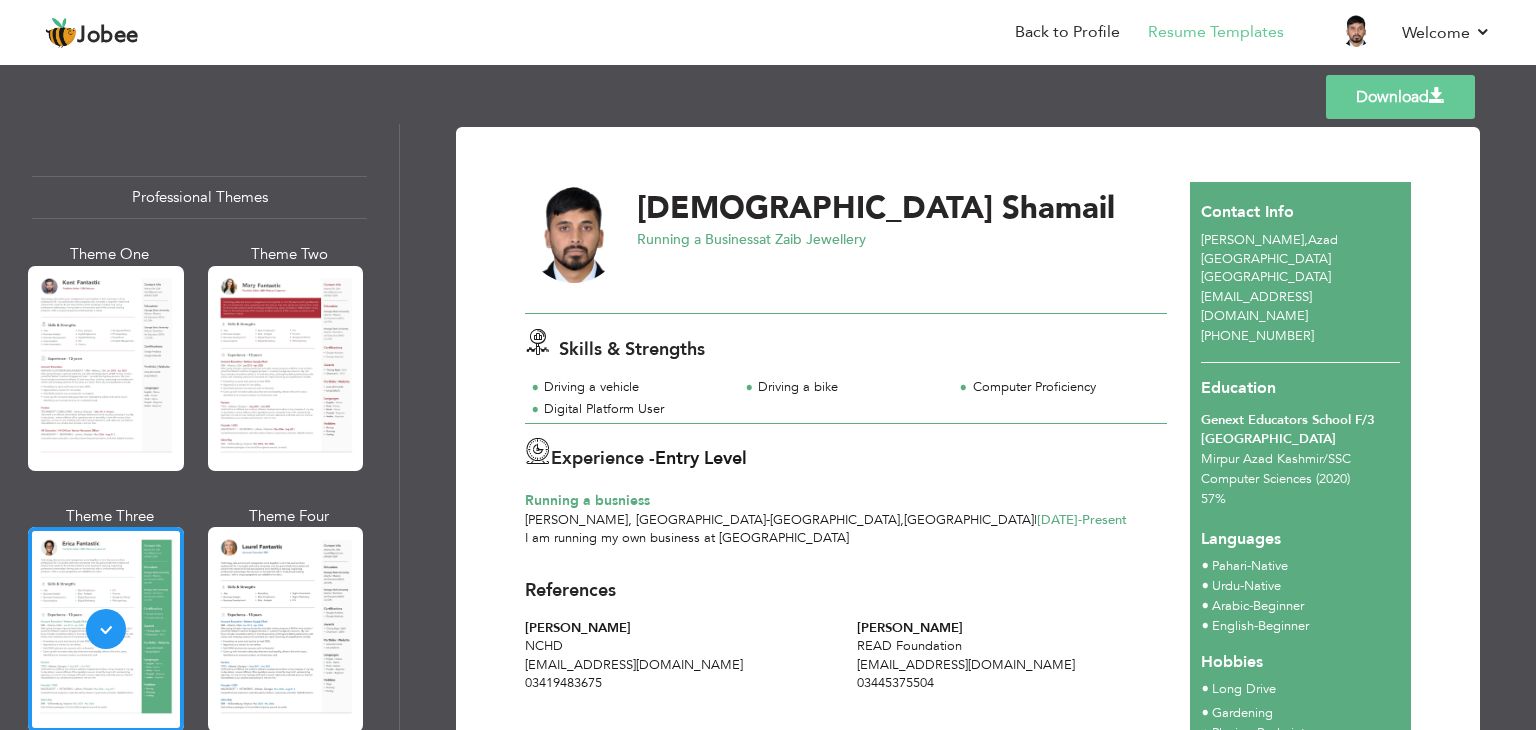 scroll, scrollTop: 0, scrollLeft: 0, axis: both 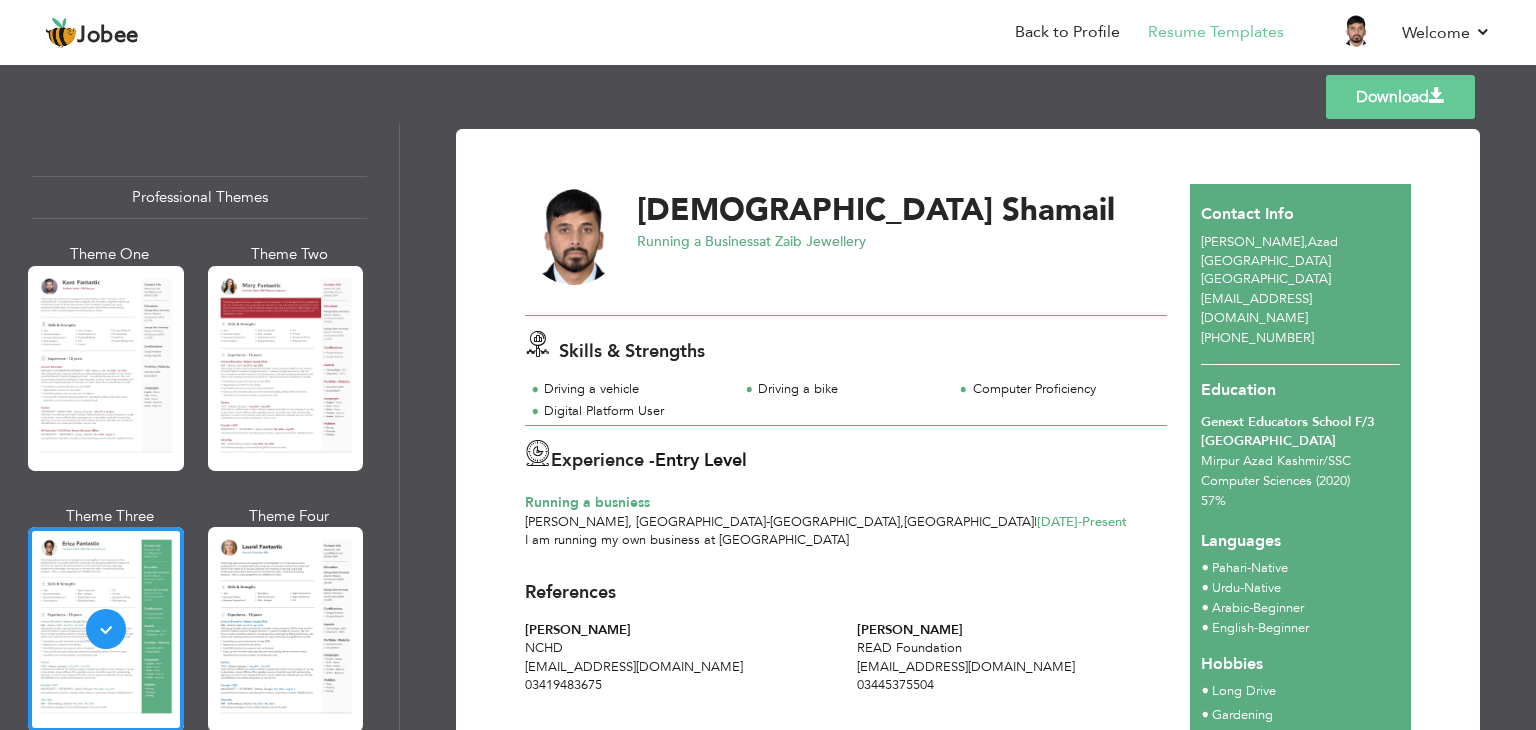 click on "Download" at bounding box center (1400, 97) 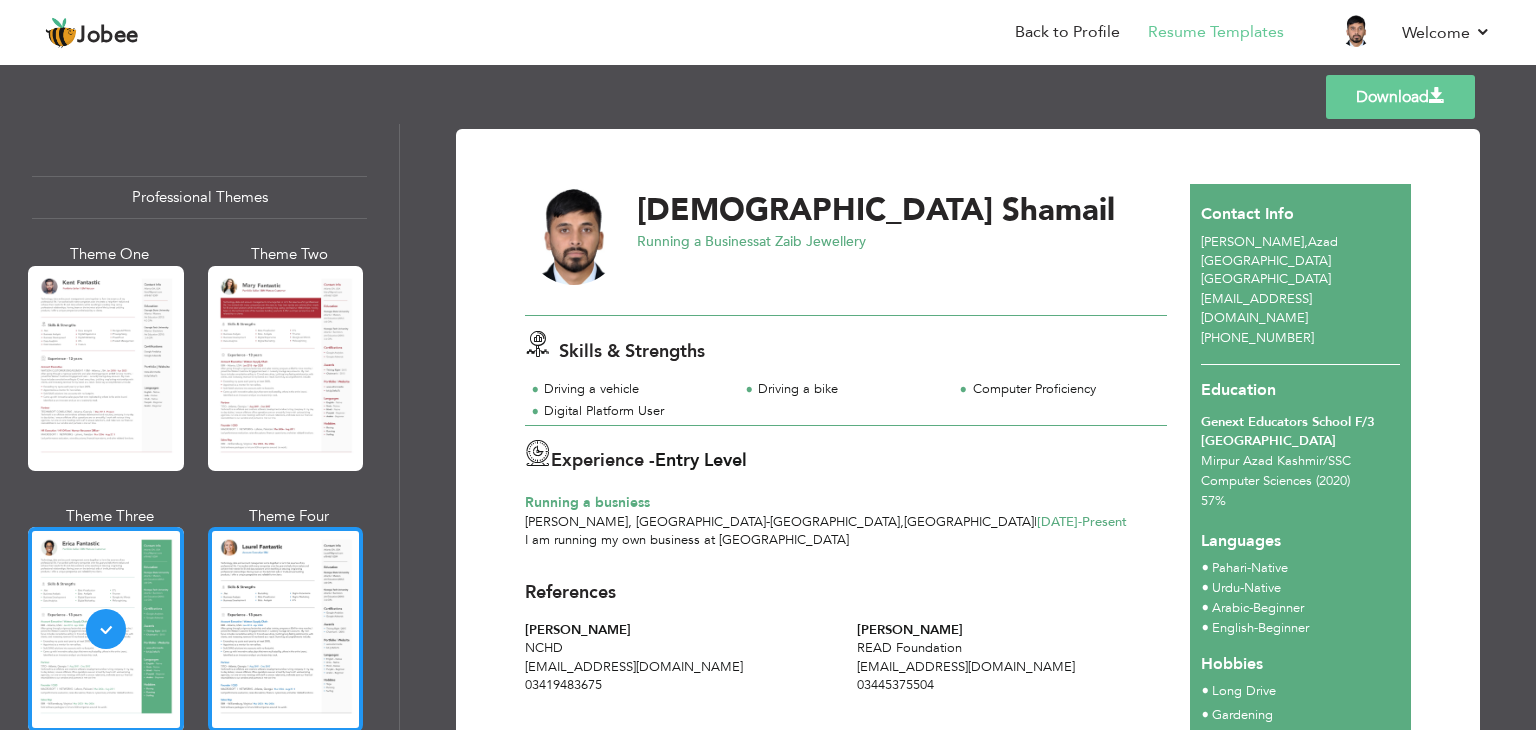 click at bounding box center (286, 629) 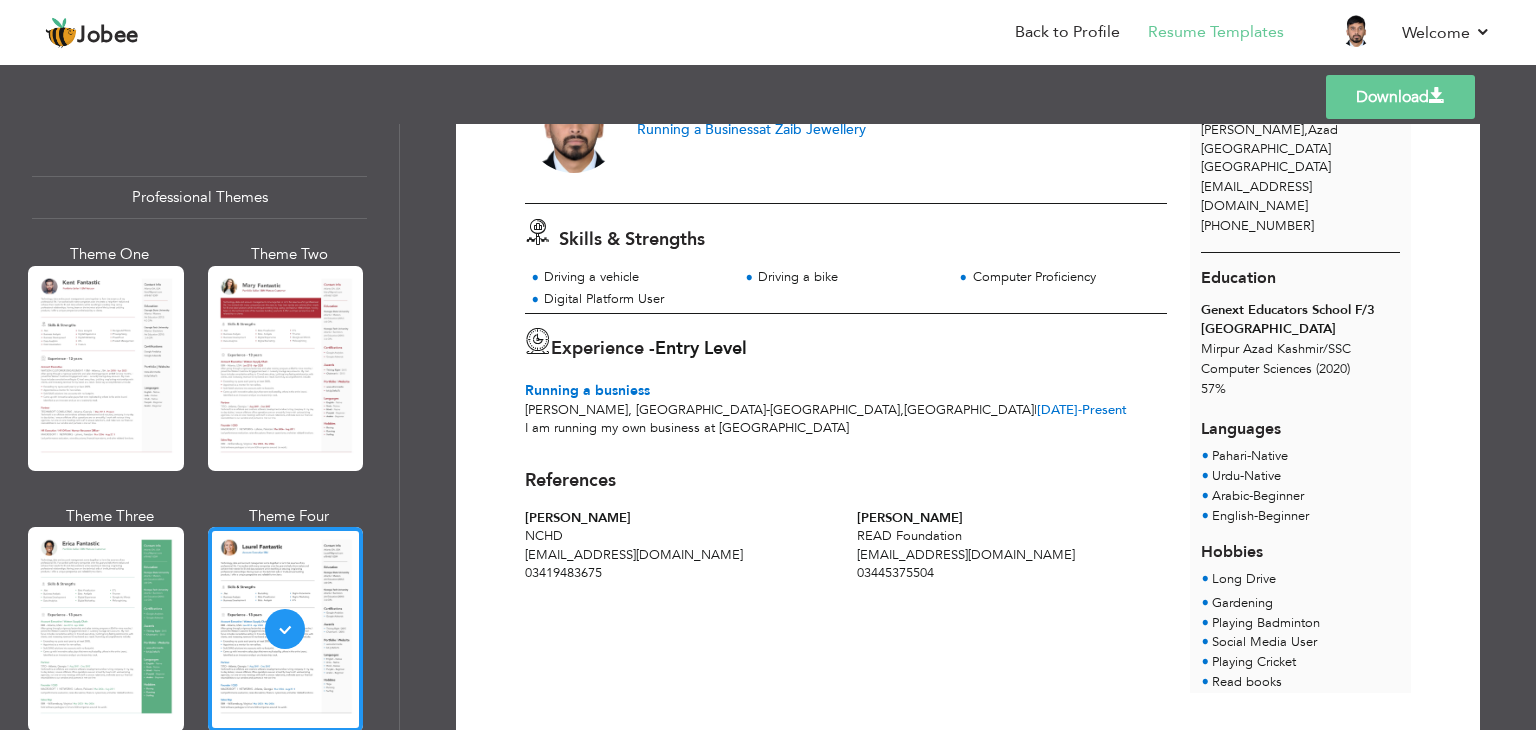 scroll, scrollTop: 153, scrollLeft: 0, axis: vertical 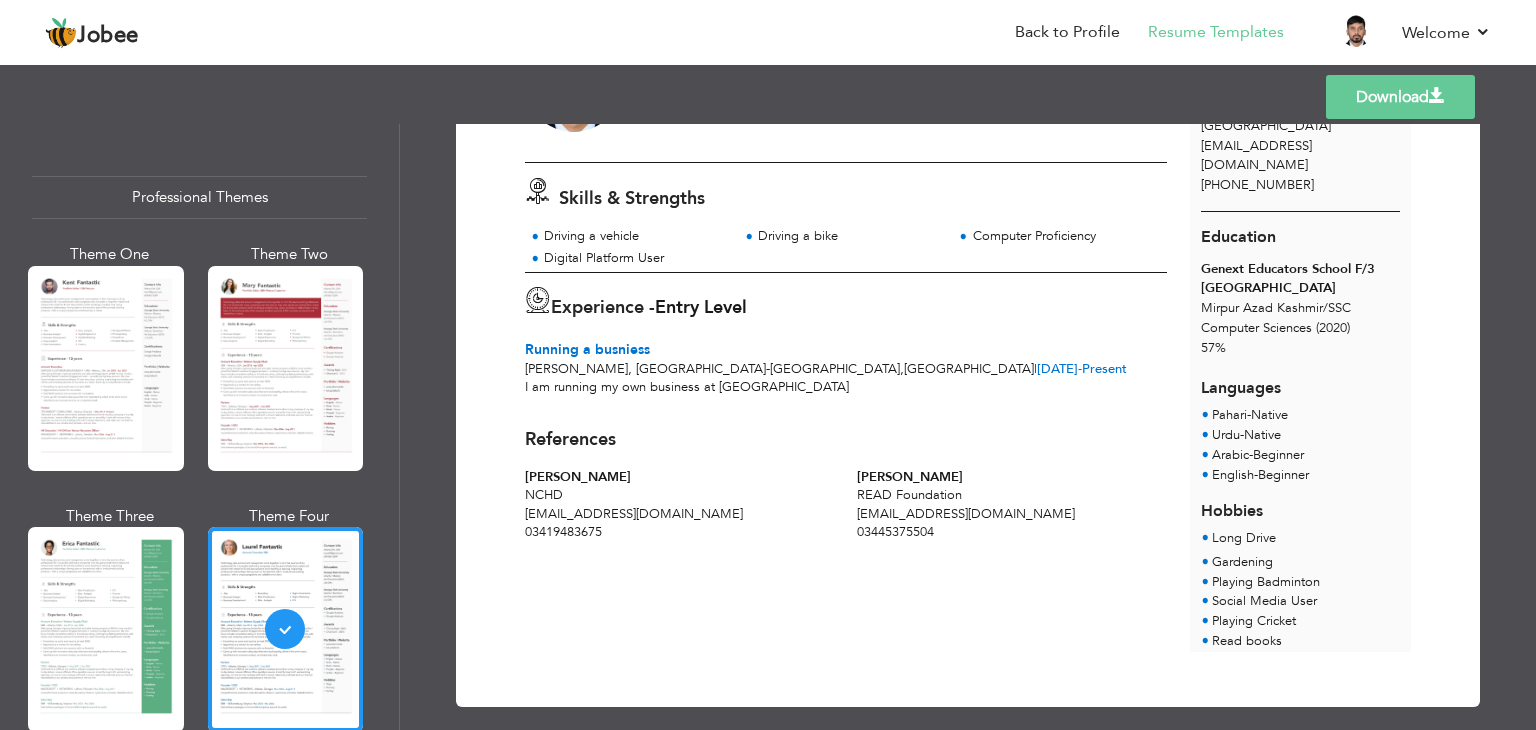 click on "Download
Muhammad   Shamail
Running a Business  at Zaib Jewellery
Skills & Strengths" at bounding box center (968, 341) 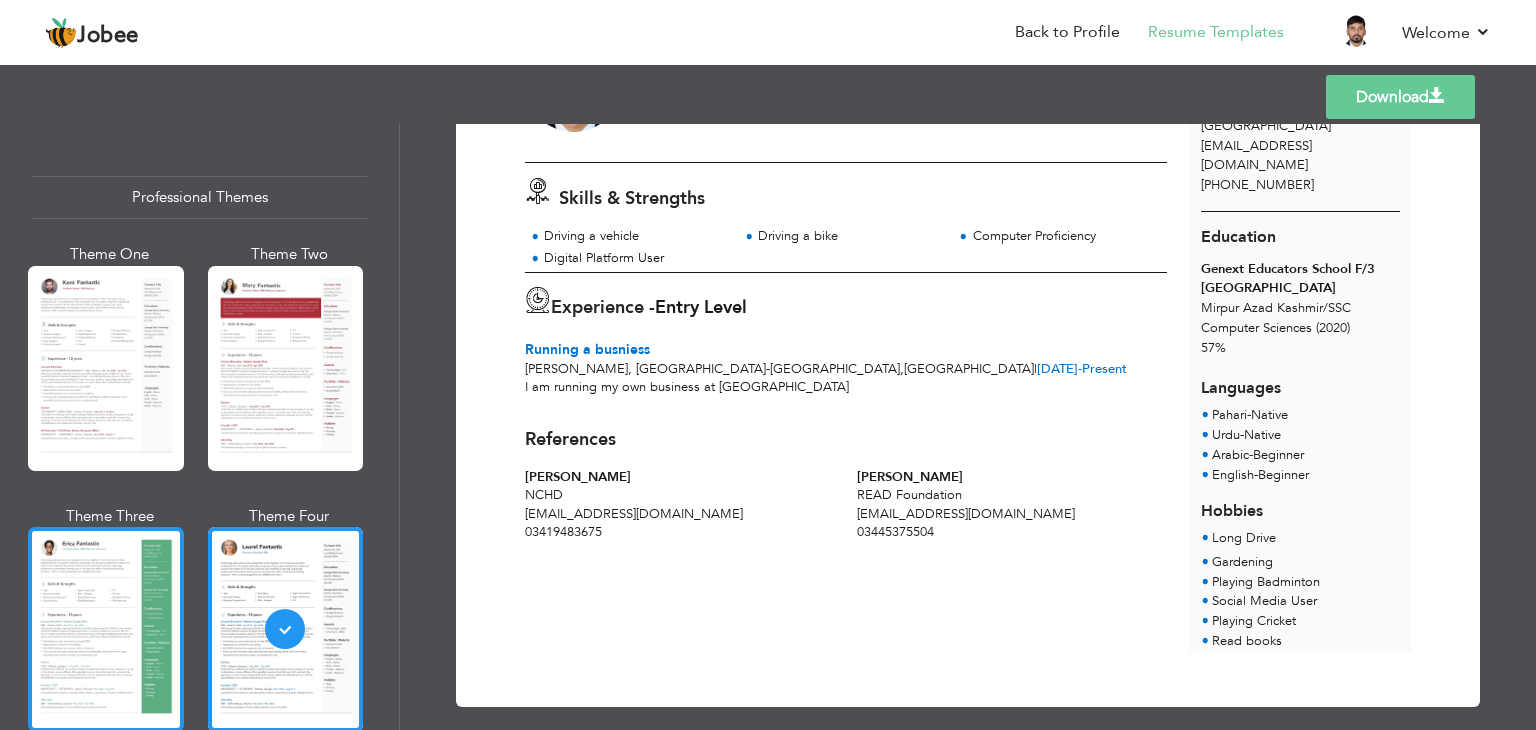 click at bounding box center [106, 629] 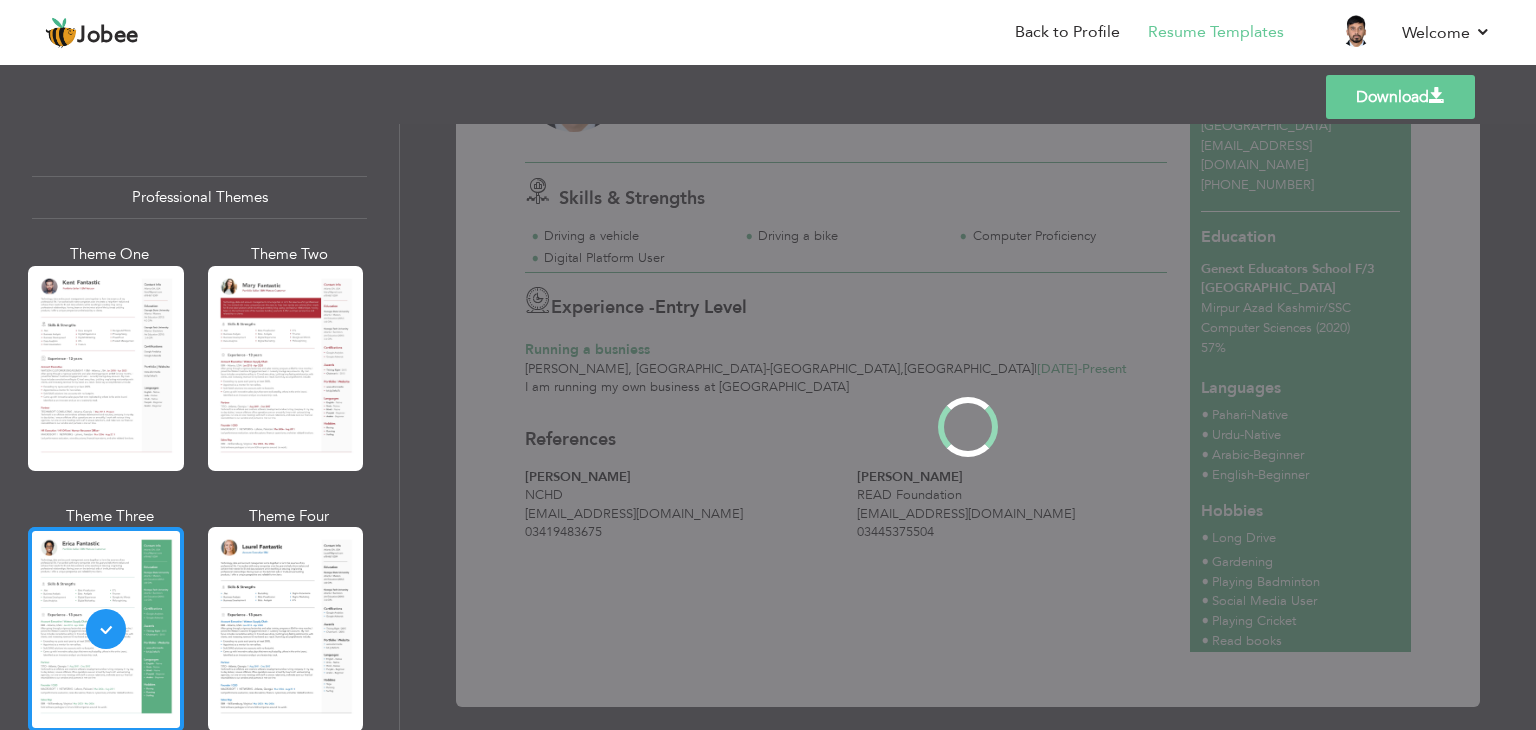 scroll, scrollTop: 0, scrollLeft: 0, axis: both 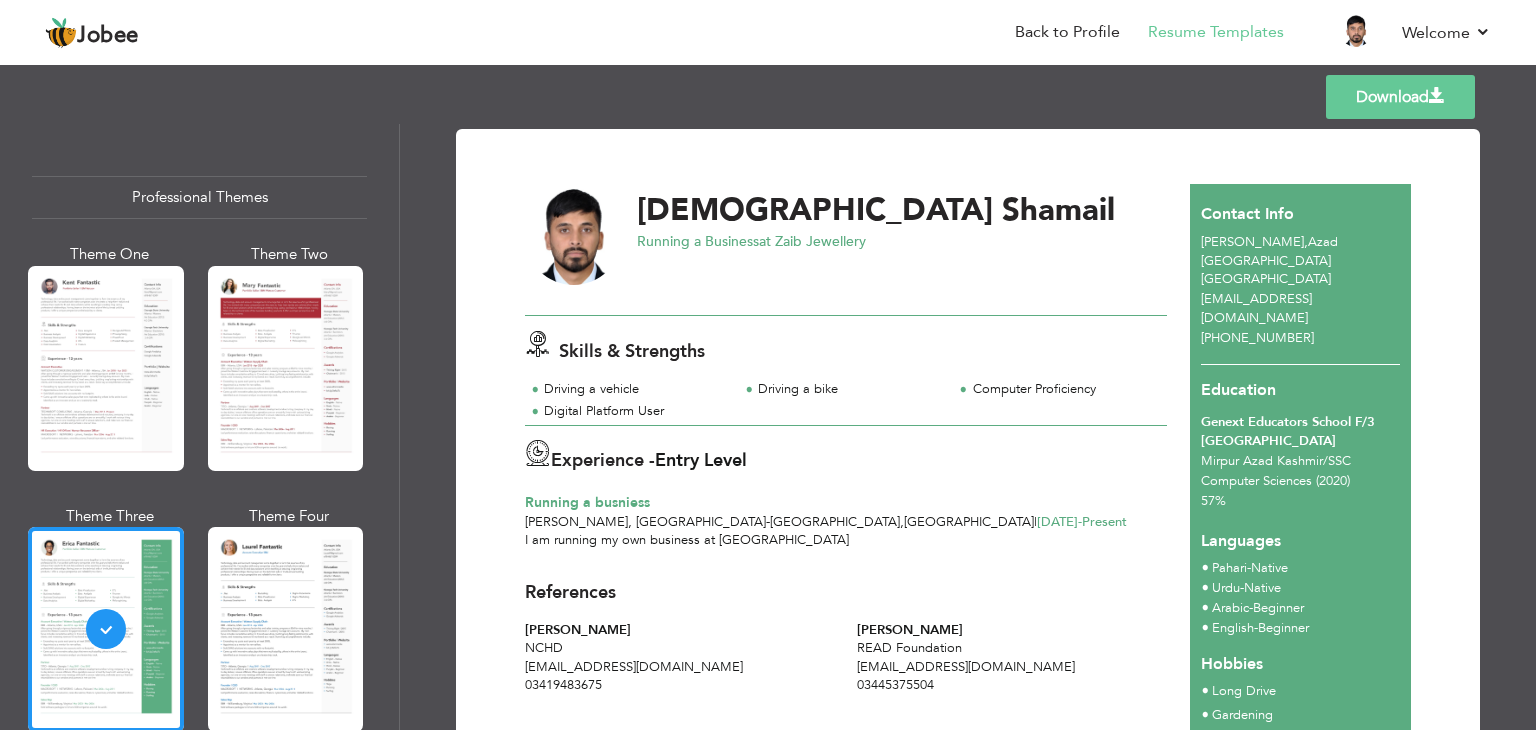drag, startPoint x: 1526, startPoint y: 262, endPoint x: 1535, endPoint y: 509, distance: 247.16391 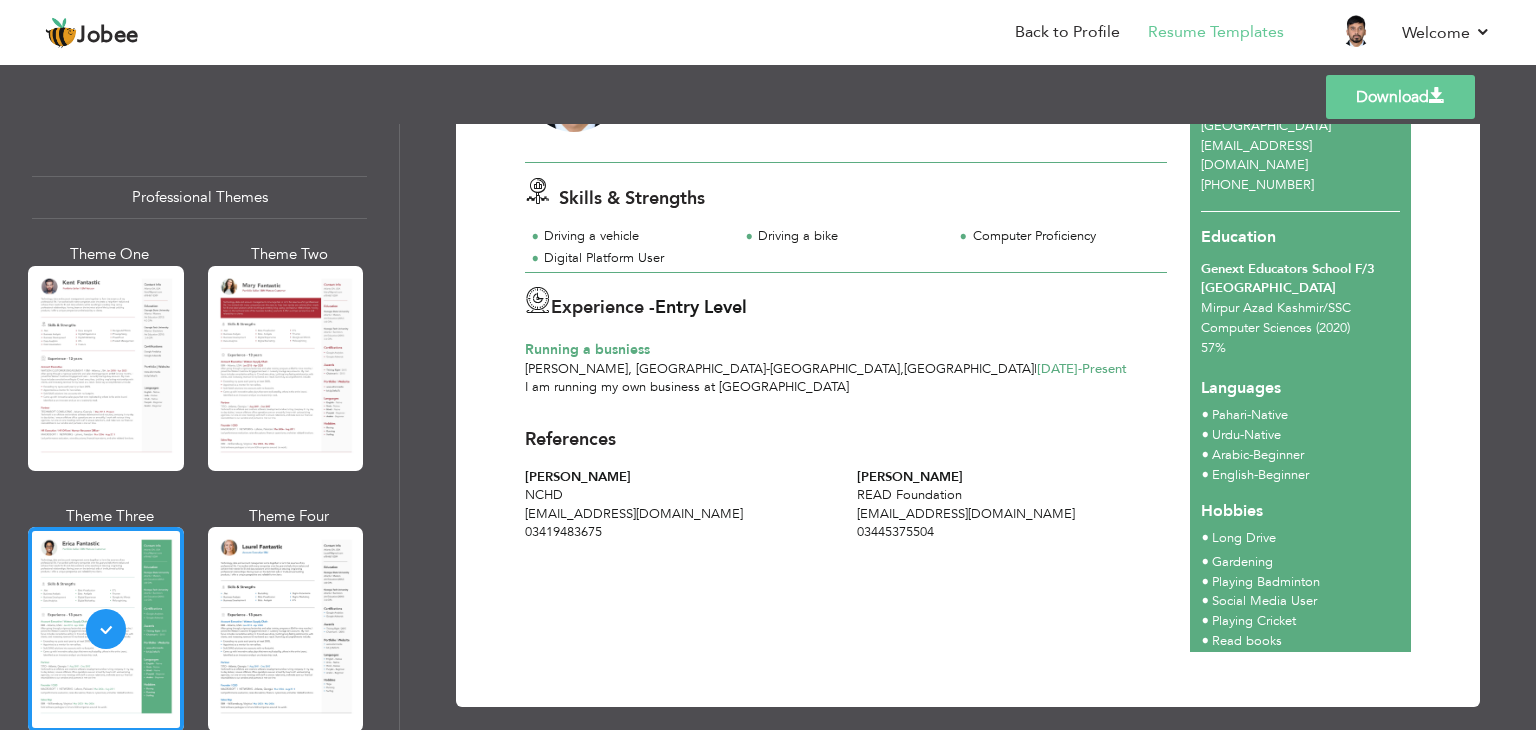 scroll, scrollTop: 0, scrollLeft: 0, axis: both 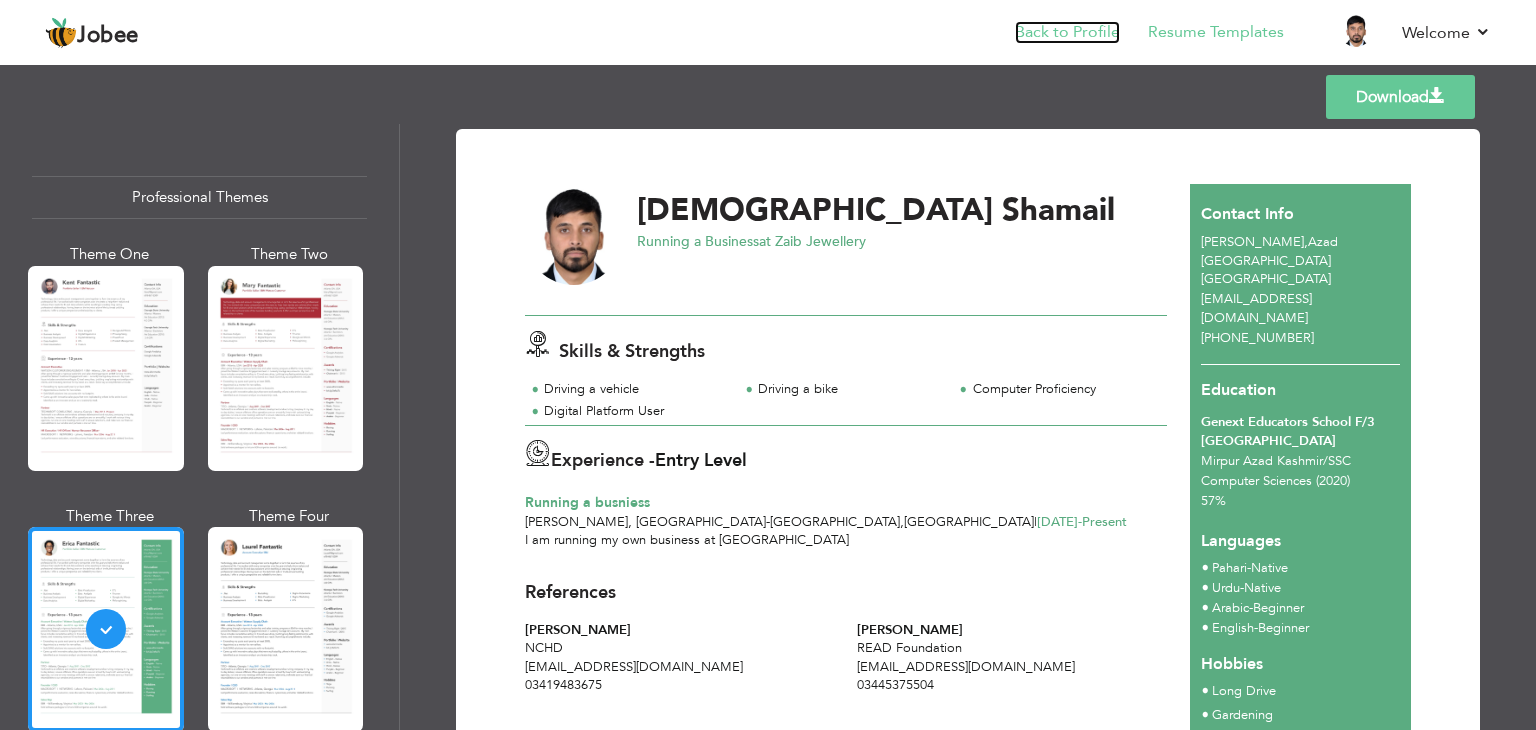 click on "Back to Profile" at bounding box center (1067, 32) 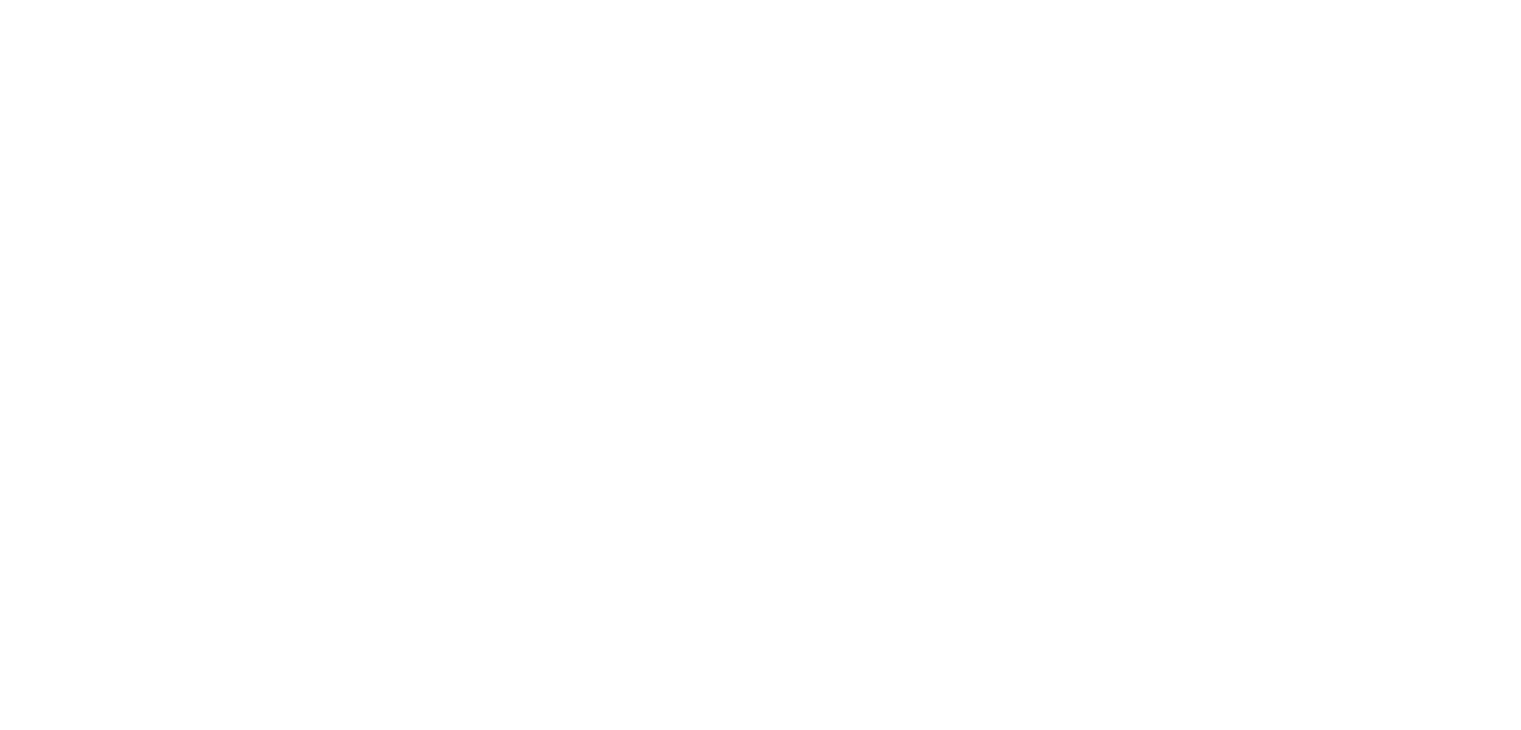 scroll, scrollTop: 0, scrollLeft: 0, axis: both 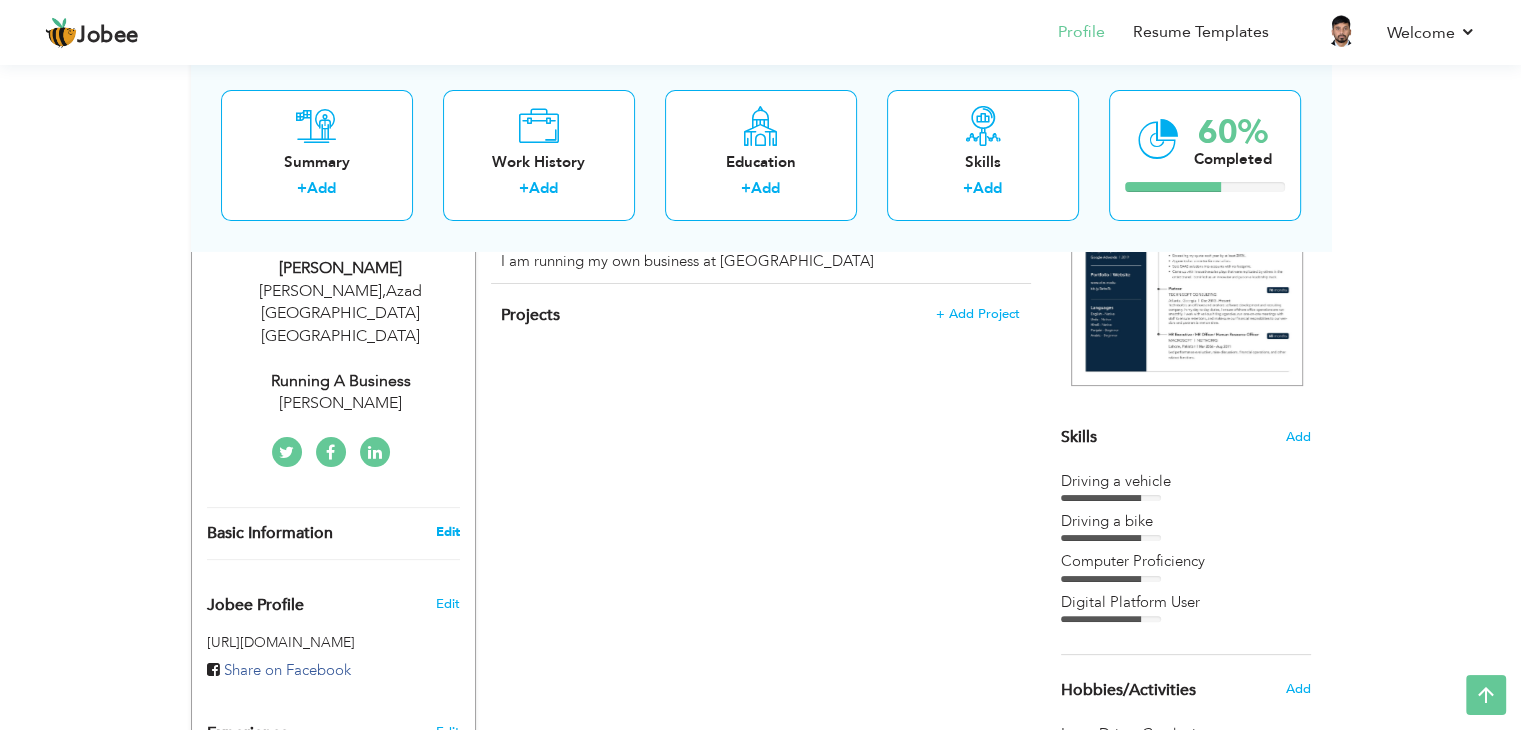 click on "Edit" at bounding box center (447, 532) 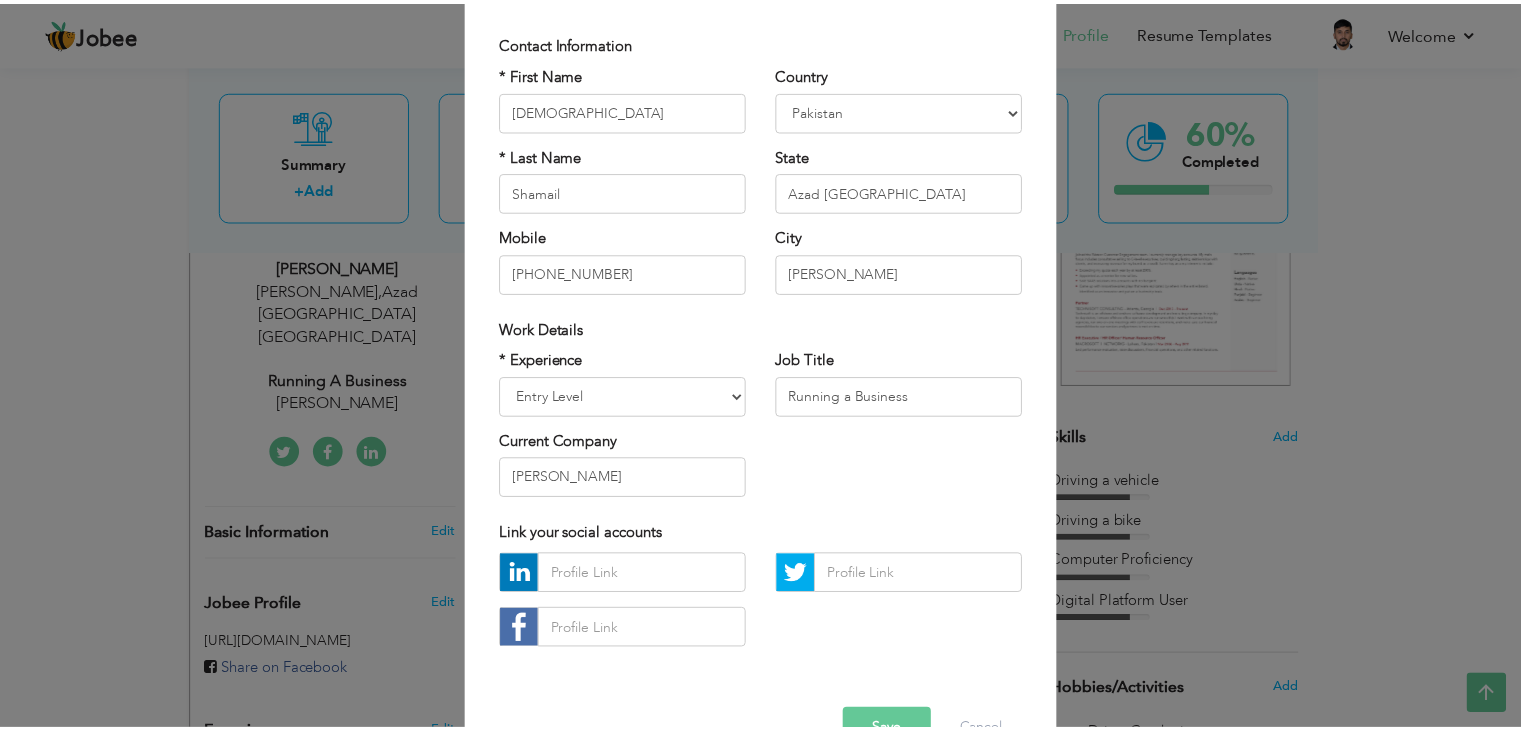 scroll, scrollTop: 181, scrollLeft: 0, axis: vertical 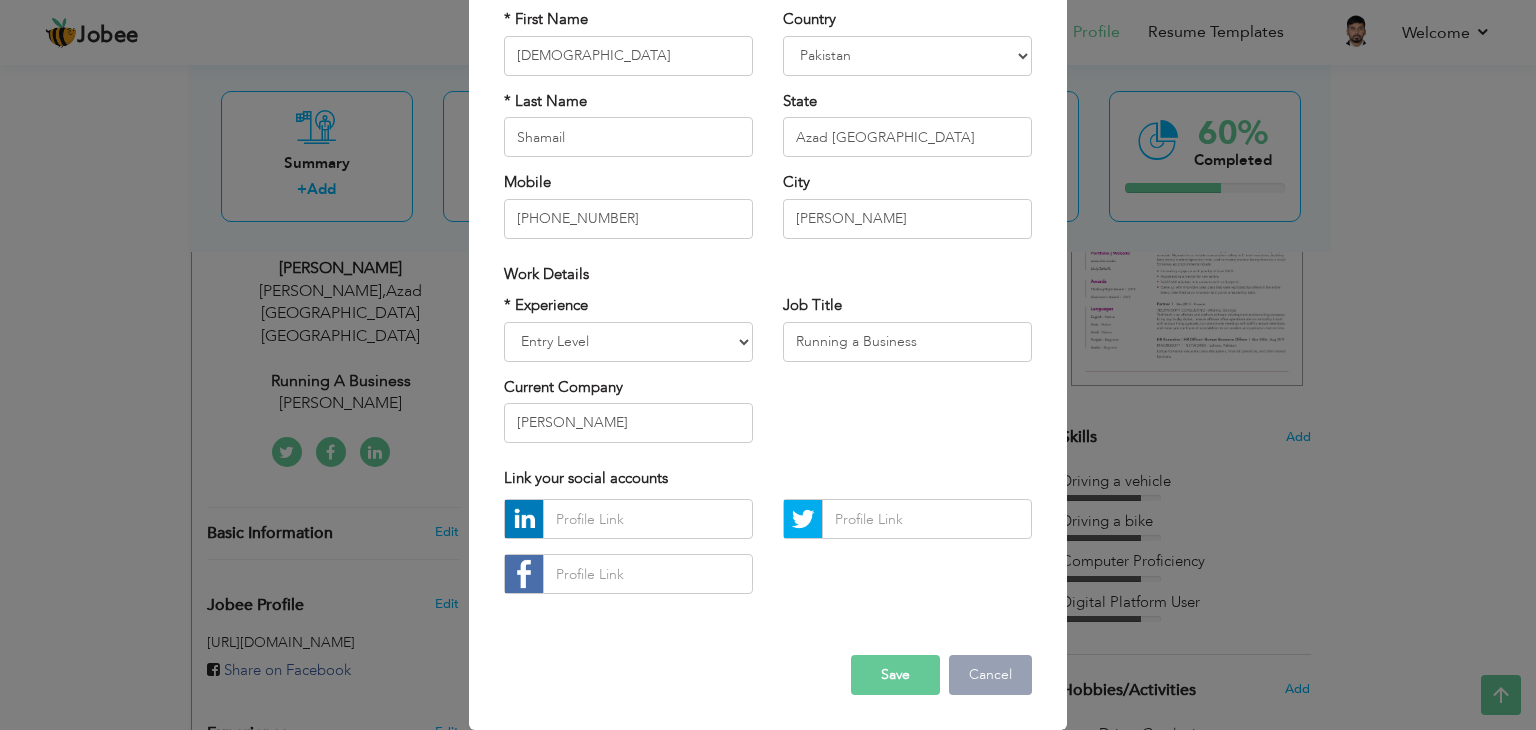 click on "Cancel" at bounding box center [990, 675] 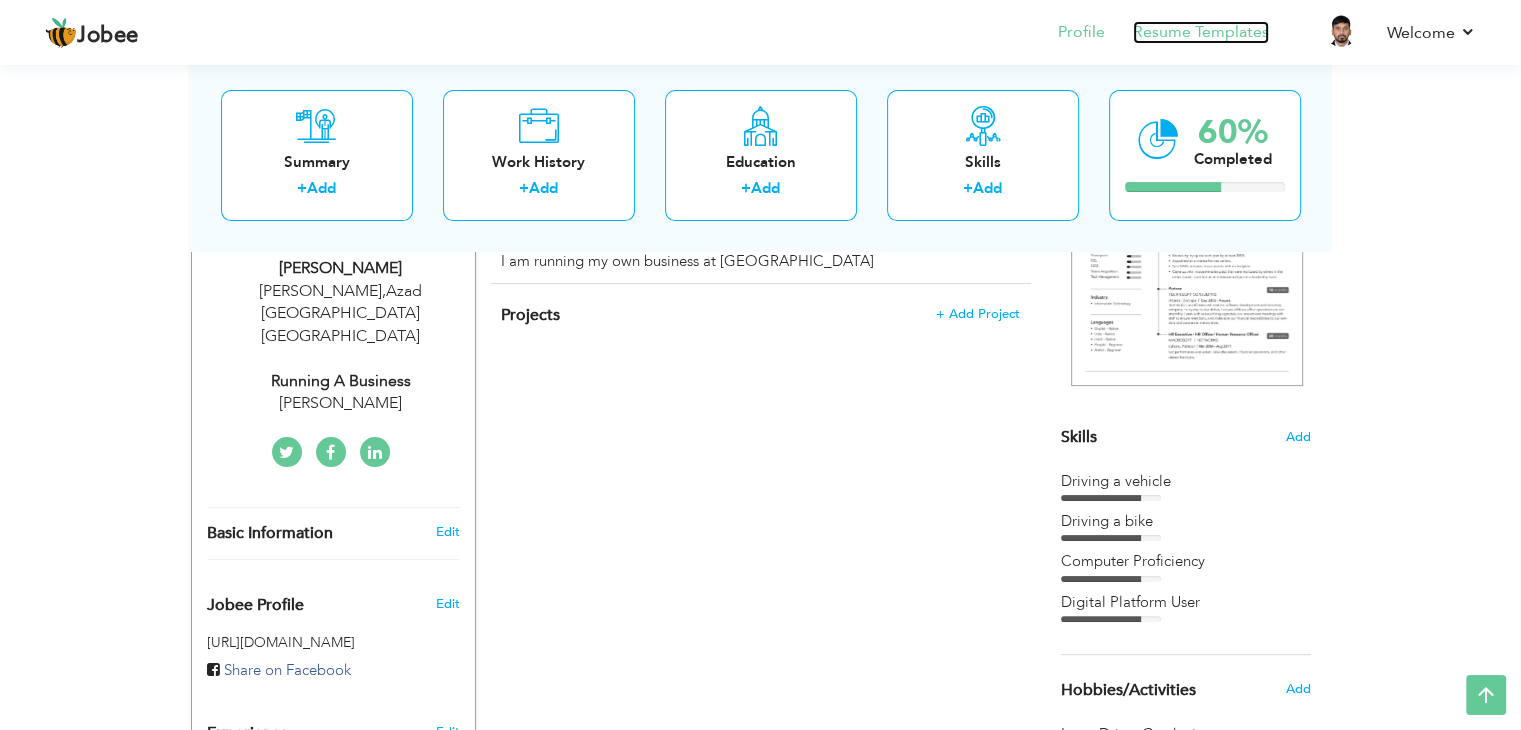 click on "Resume Templates" at bounding box center (1201, 32) 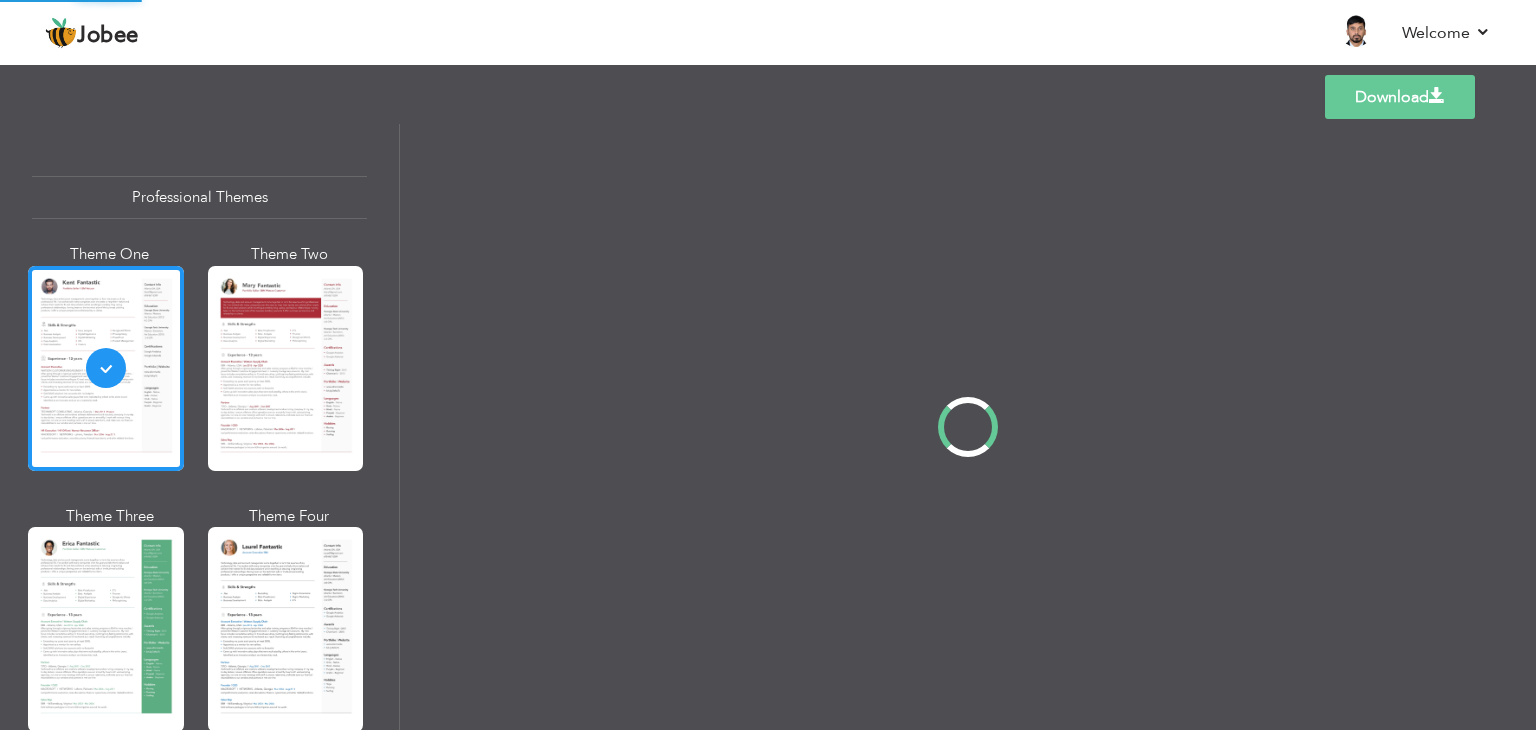 scroll, scrollTop: 0, scrollLeft: 0, axis: both 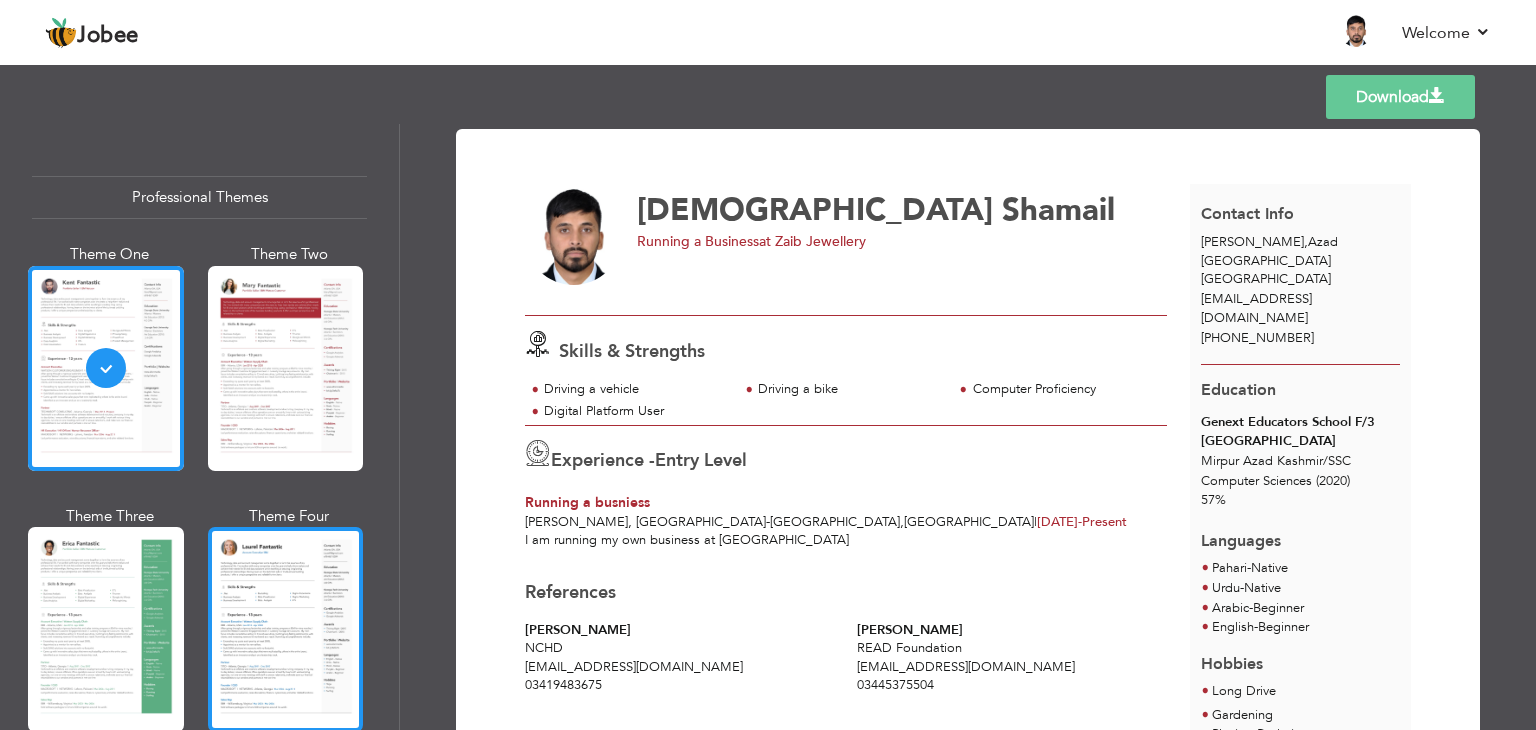 click at bounding box center [286, 629] 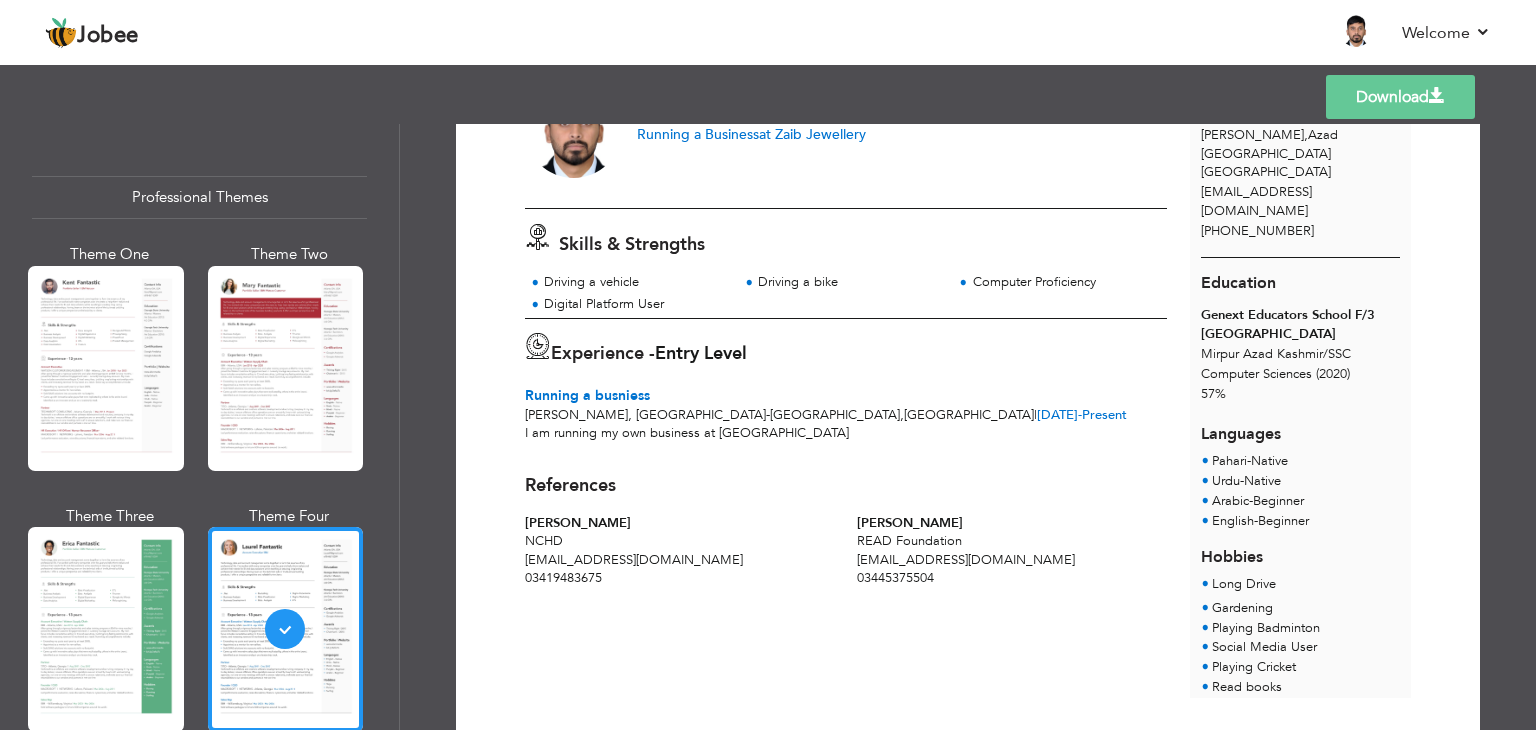 scroll, scrollTop: 153, scrollLeft: 0, axis: vertical 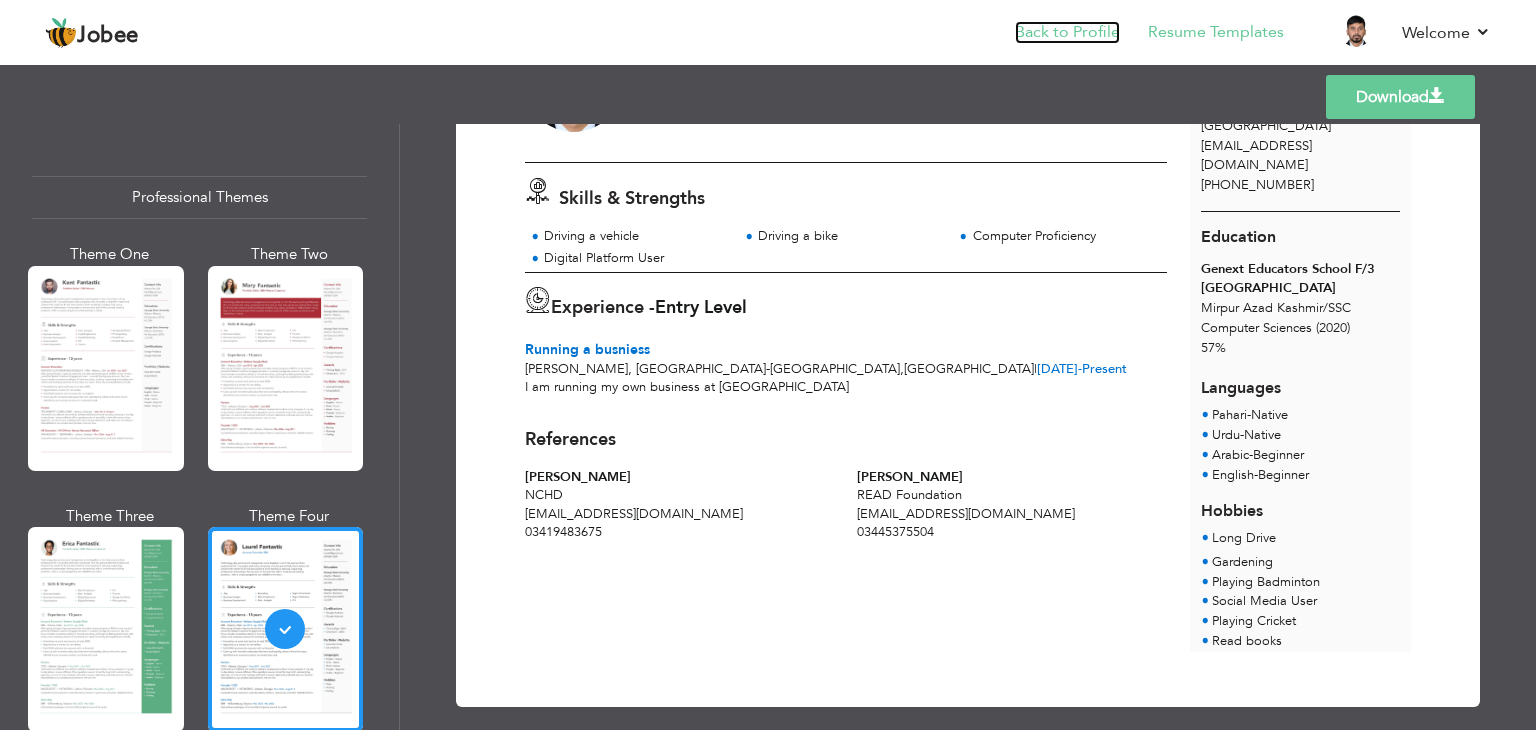 click on "Back to Profile" at bounding box center [1067, 32] 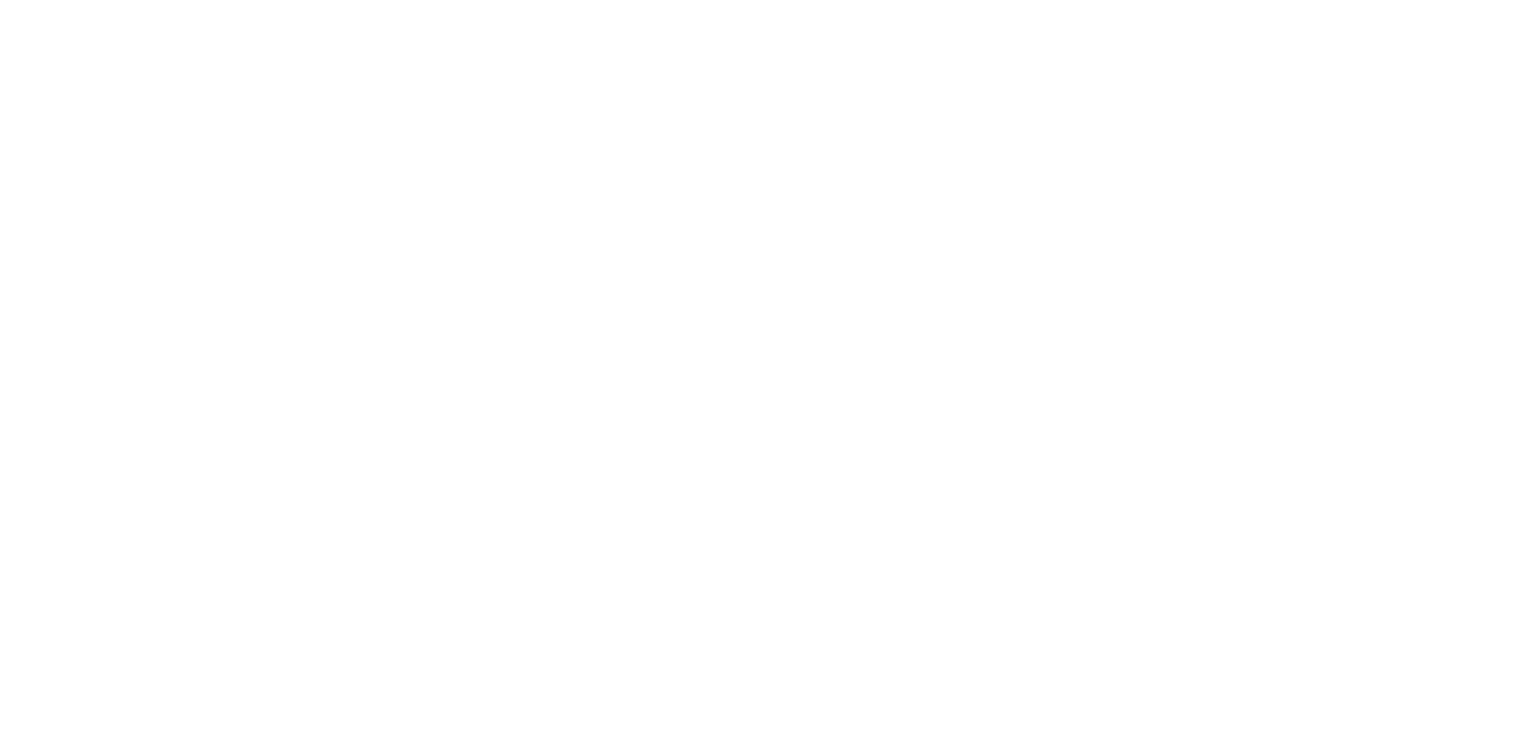 scroll, scrollTop: 0, scrollLeft: 0, axis: both 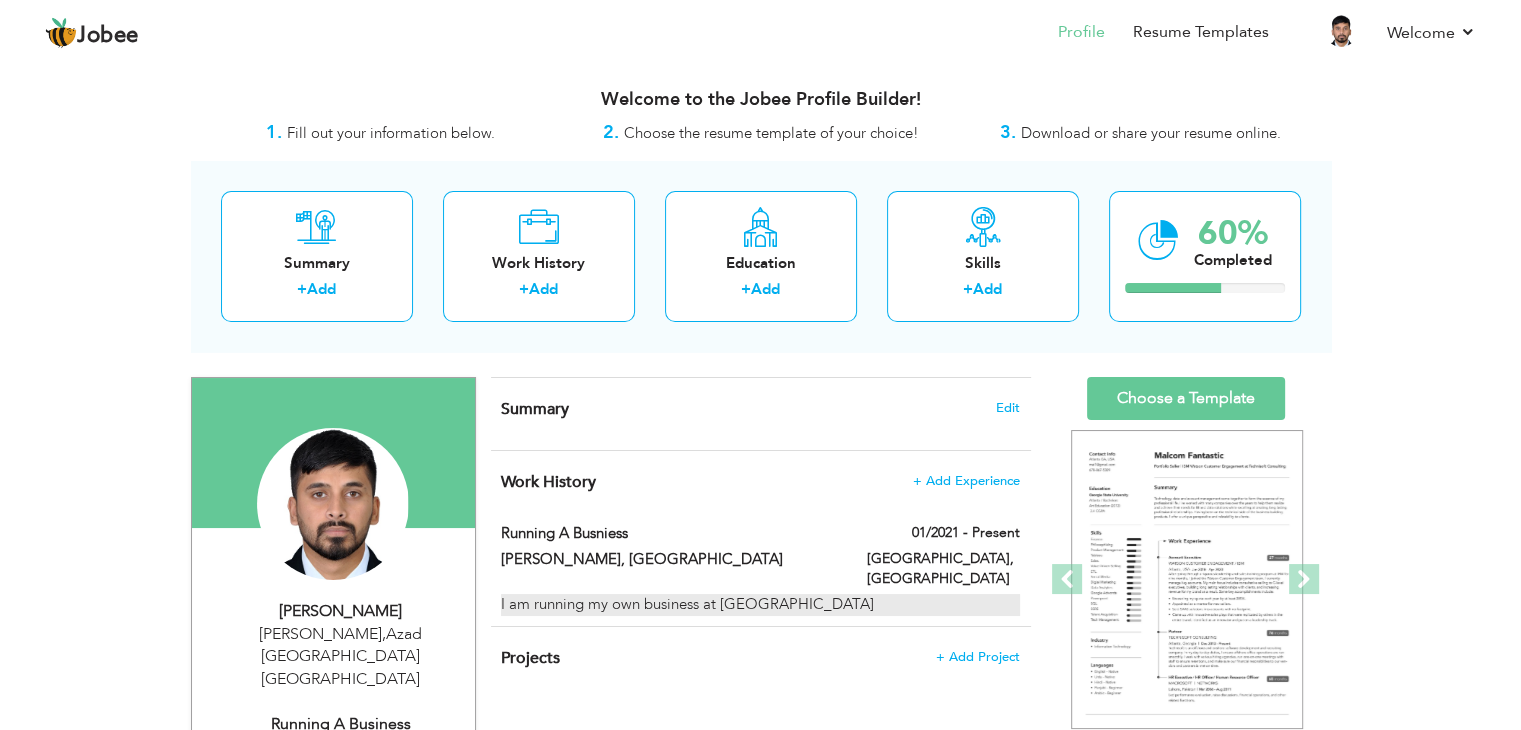 click on "I am running my own business at [GEOGRAPHIC_DATA]" at bounding box center [760, 604] 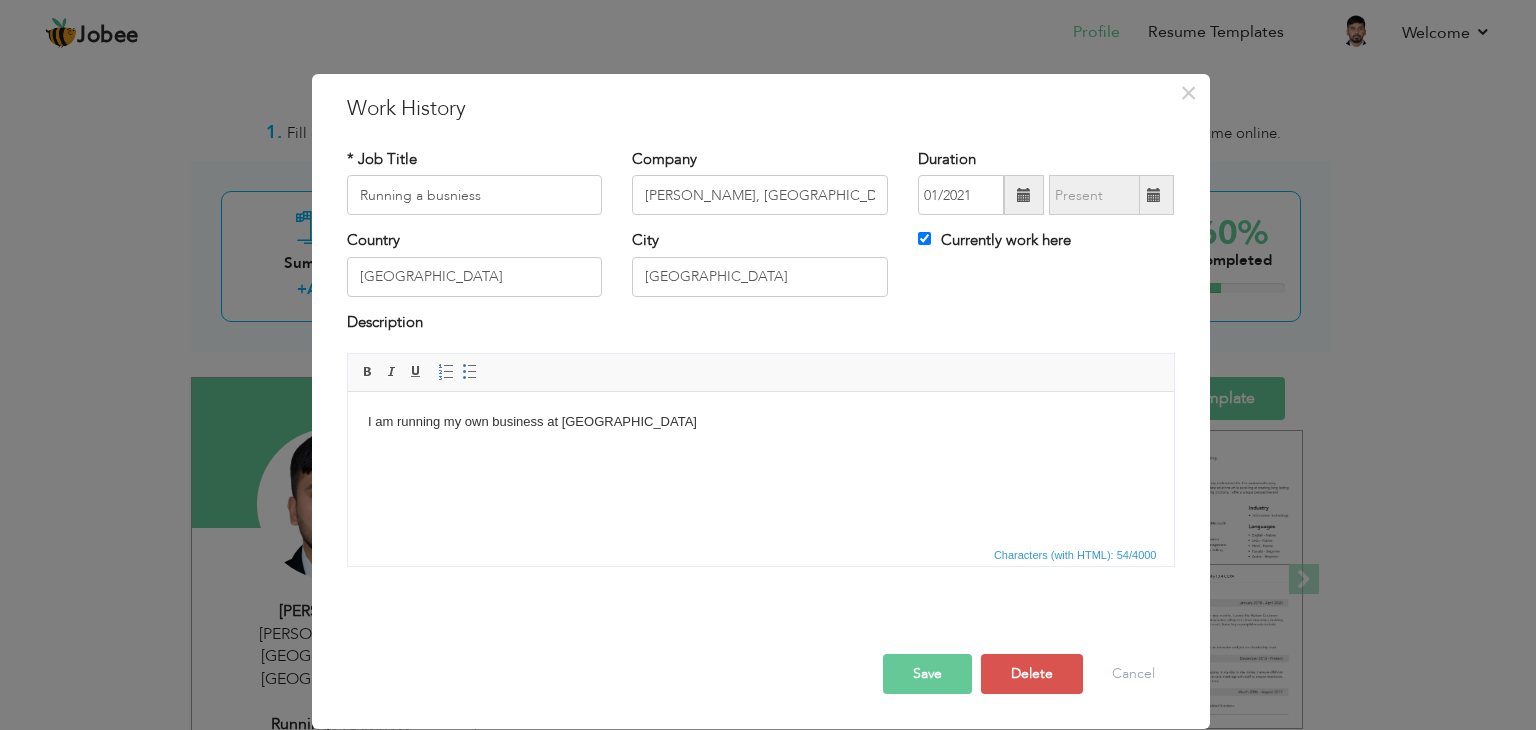 click on "I am running my own business at [GEOGRAPHIC_DATA]" at bounding box center [760, 422] 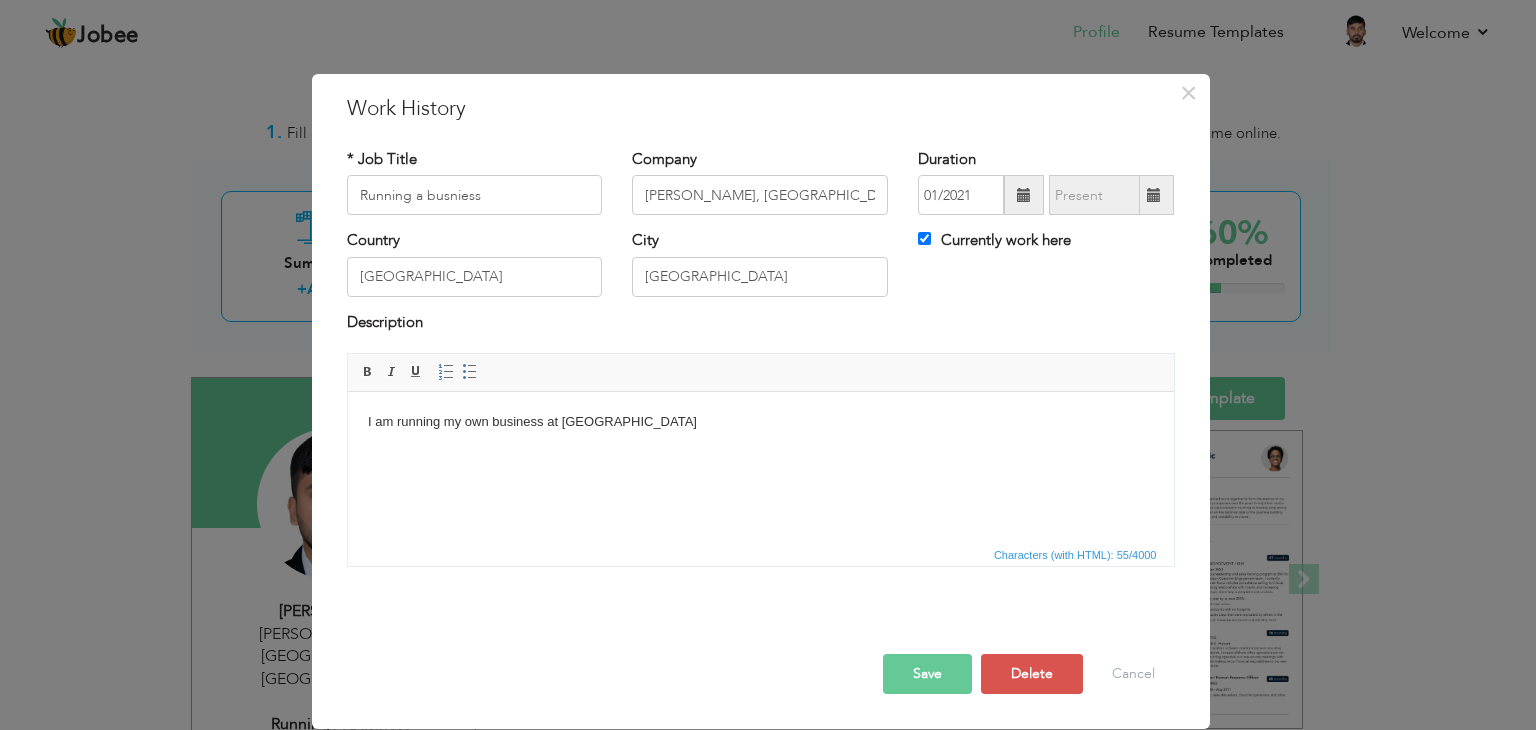 click on "Save" at bounding box center (927, 674) 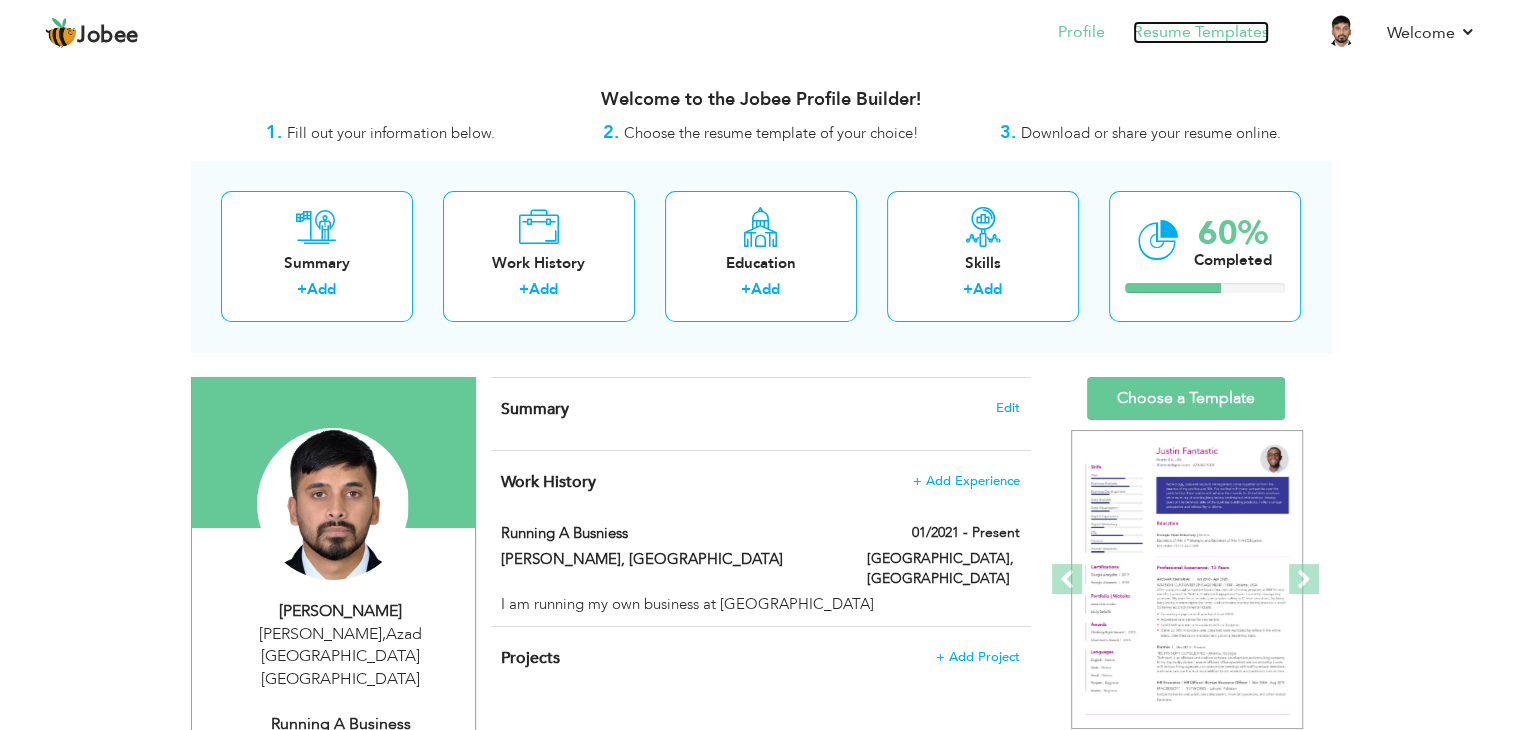 click on "Resume Templates" at bounding box center [1201, 32] 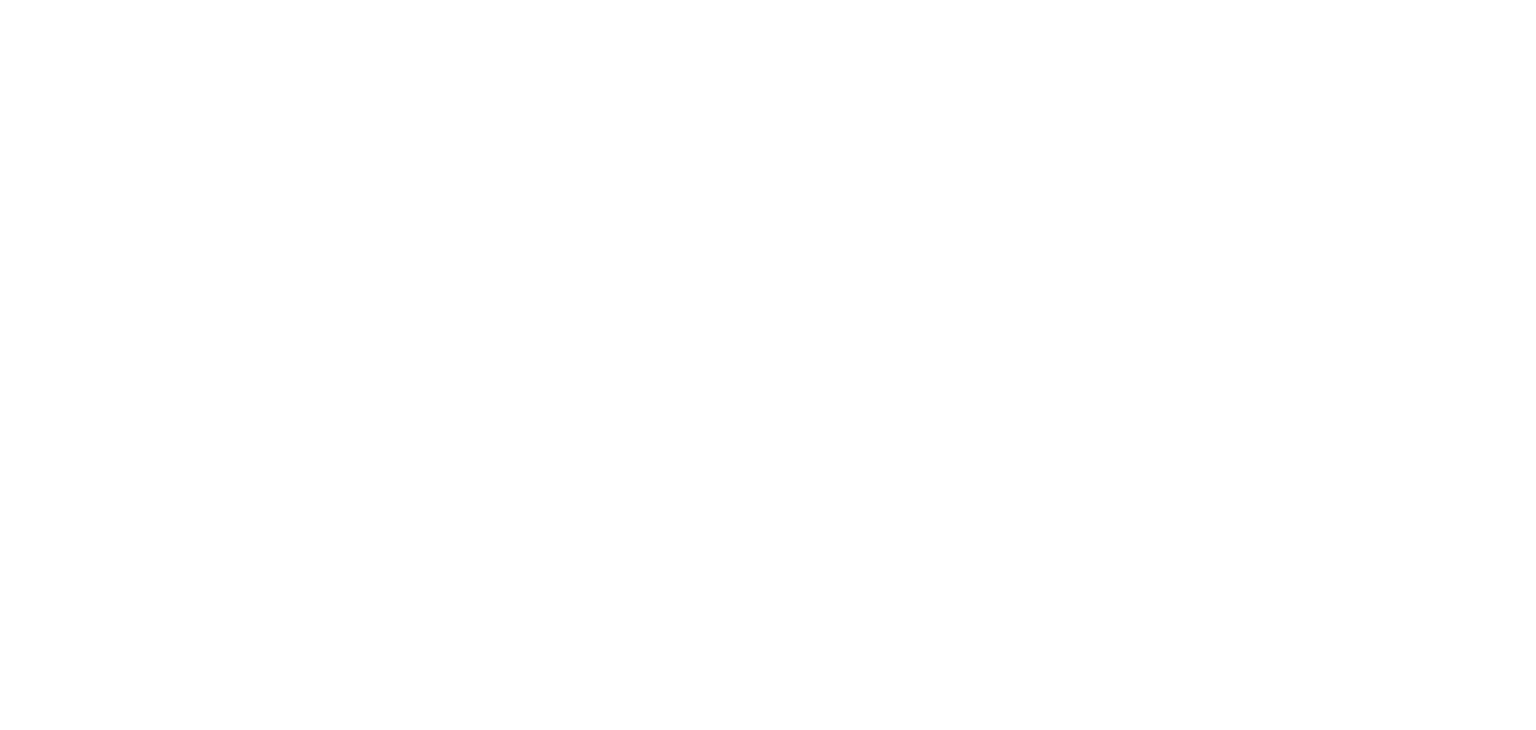 scroll, scrollTop: 0, scrollLeft: 0, axis: both 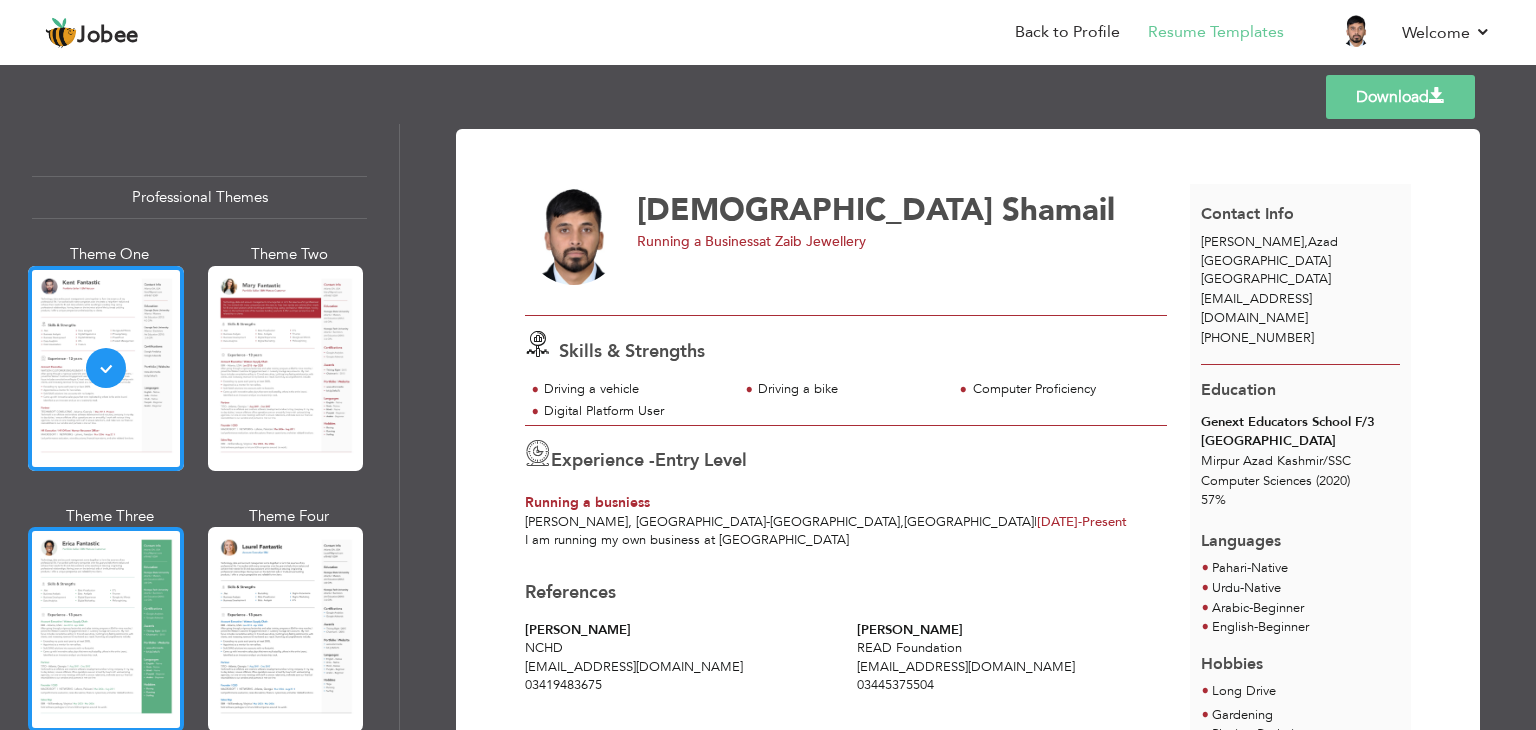 click at bounding box center (106, 629) 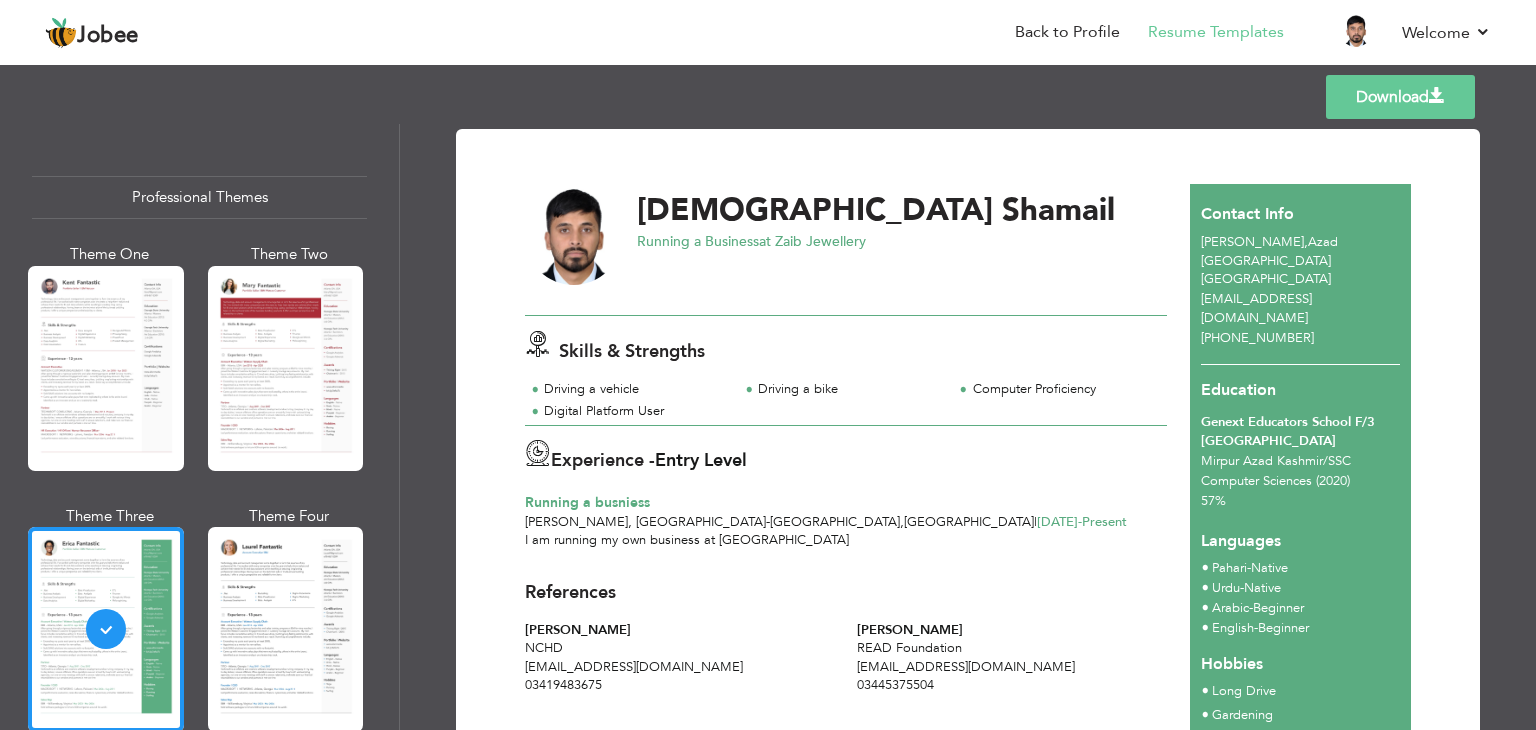 click on "Download" at bounding box center (1400, 97) 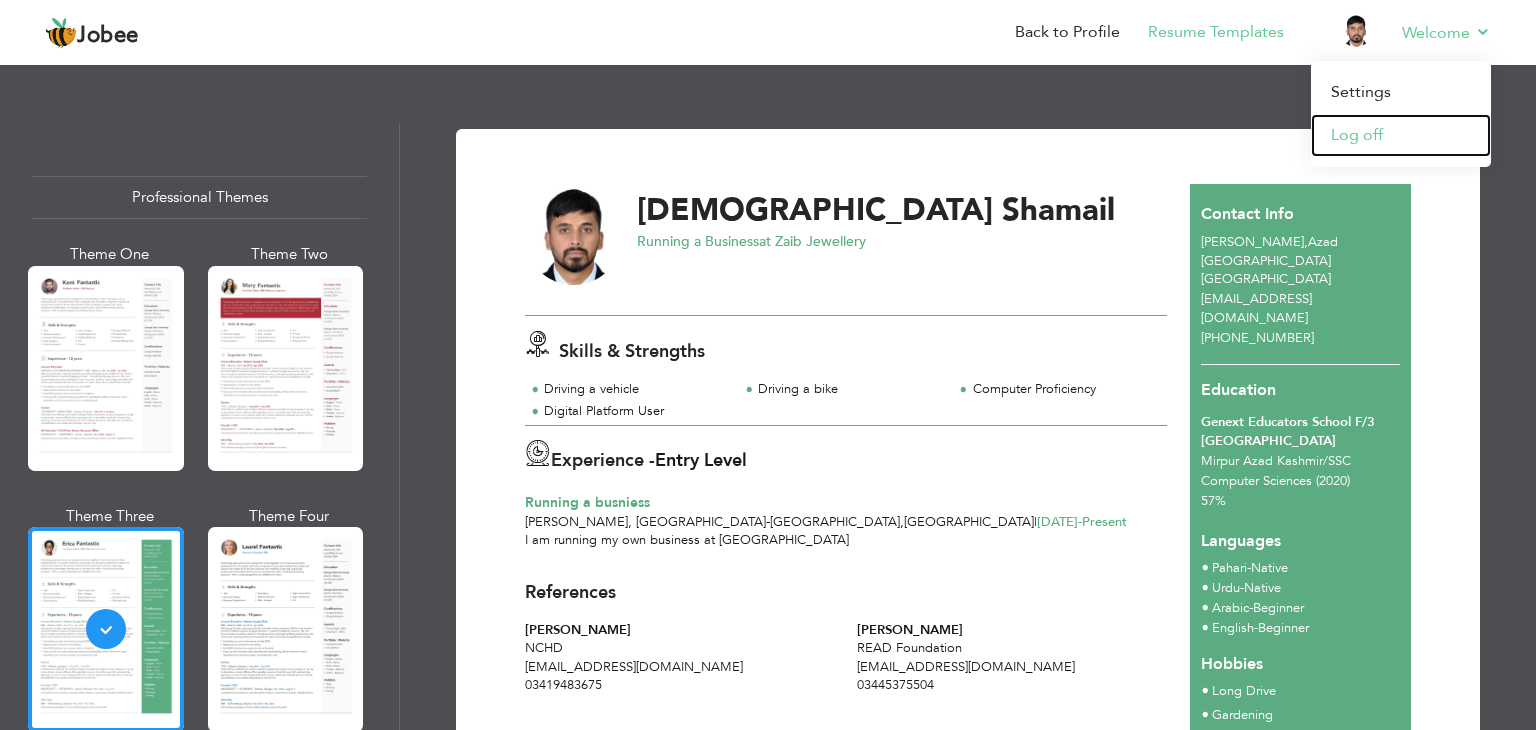 click on "Log off" at bounding box center [1401, 135] 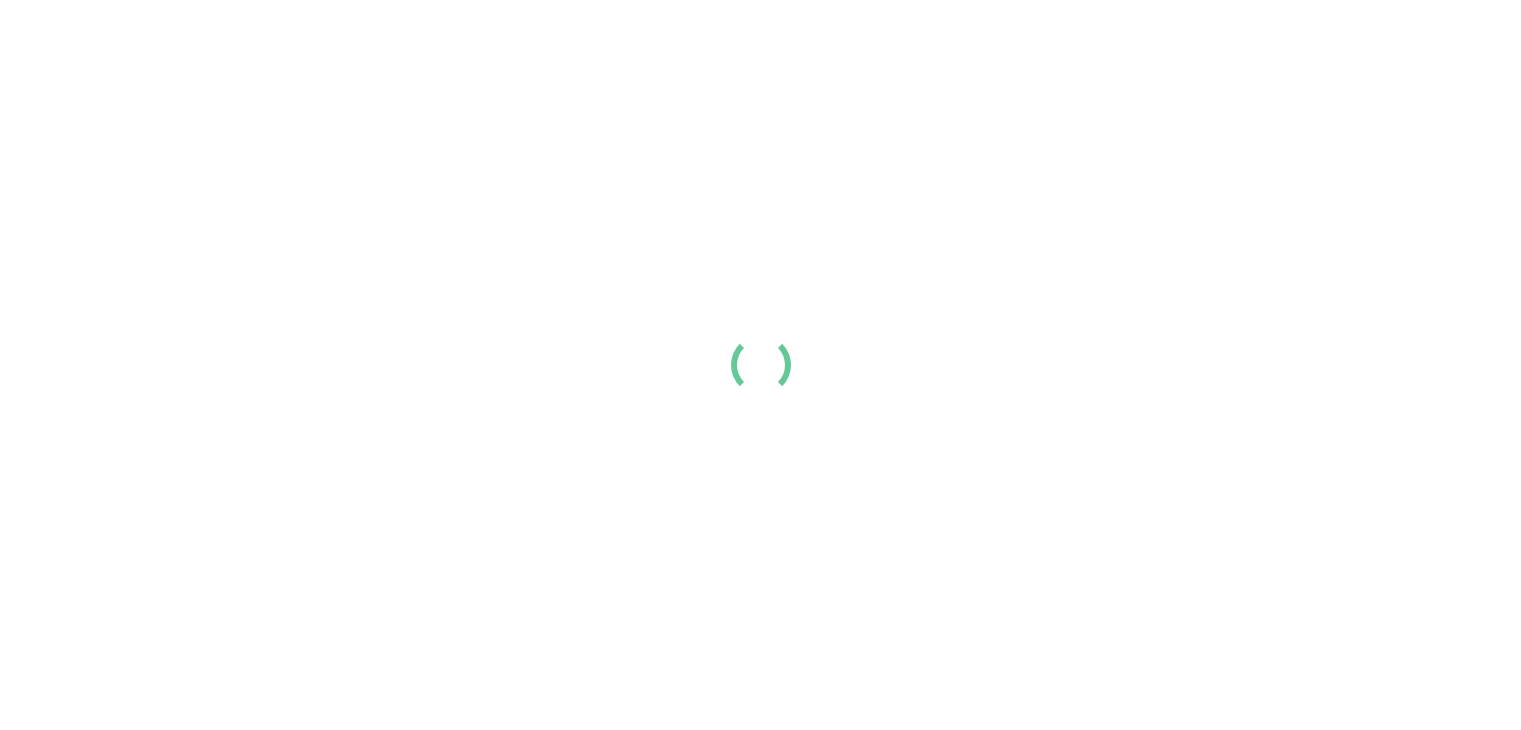 scroll, scrollTop: 0, scrollLeft: 0, axis: both 